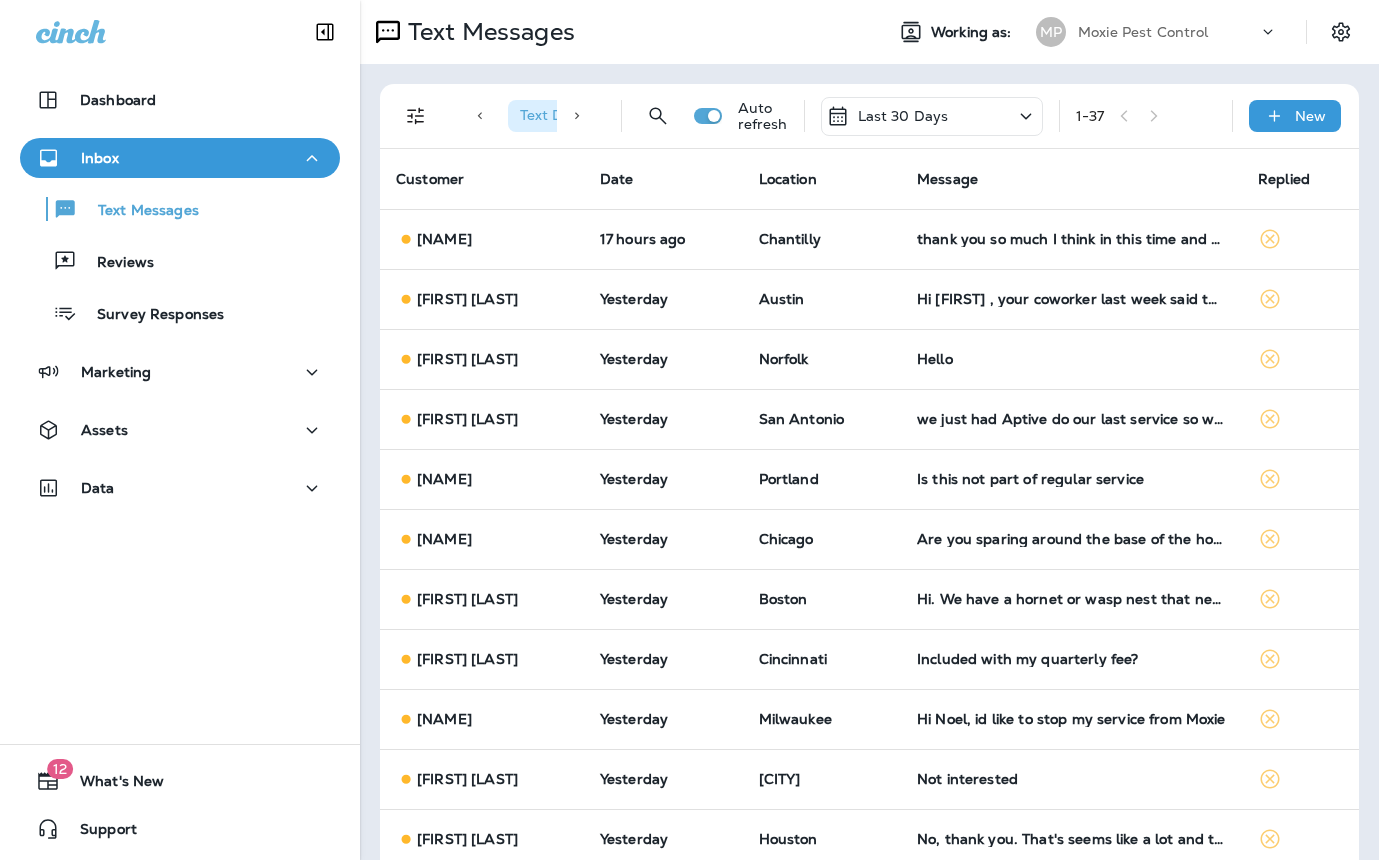 scroll, scrollTop: 0, scrollLeft: 0, axis: both 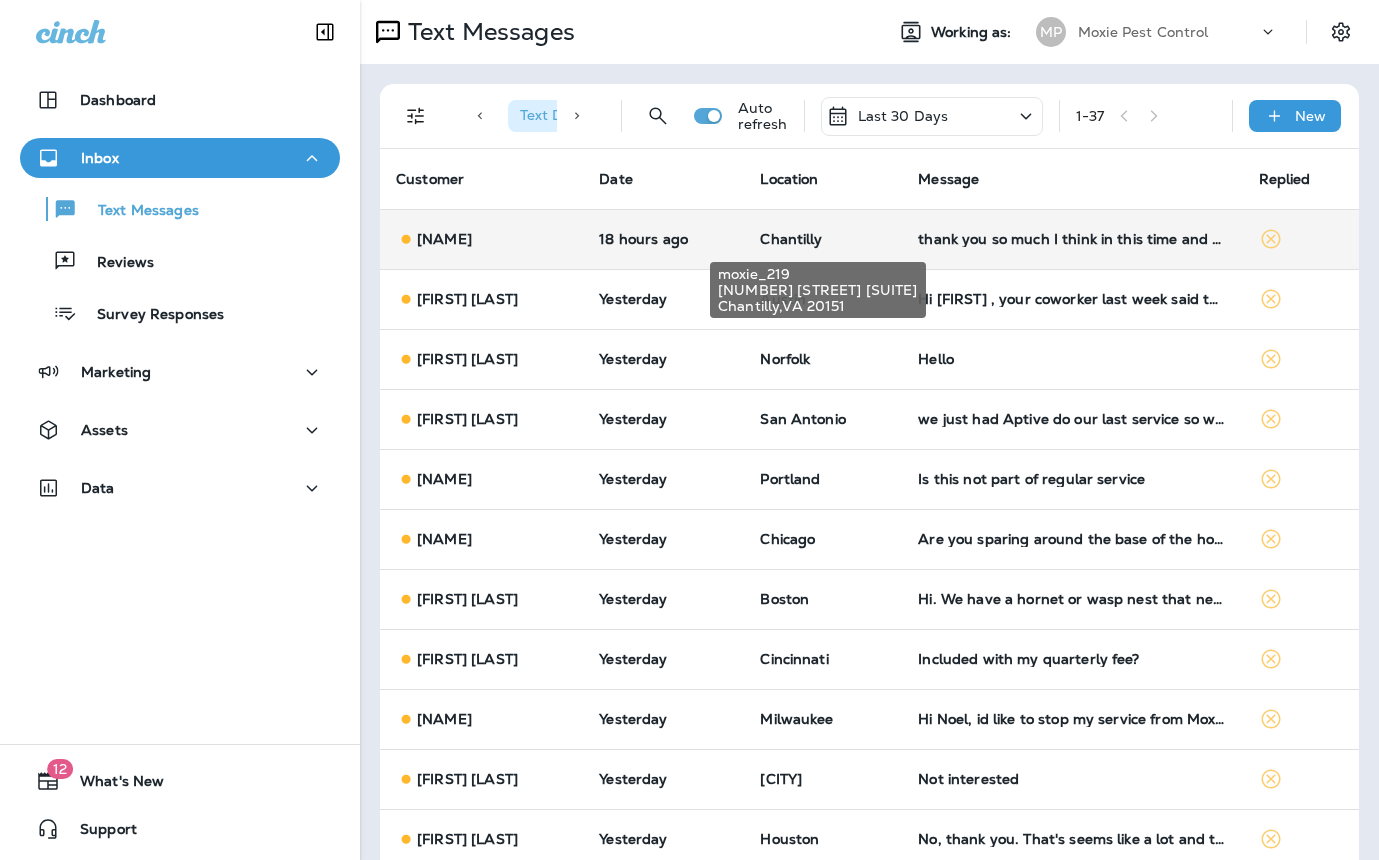 click on "Chantilly" at bounding box center (823, 239) 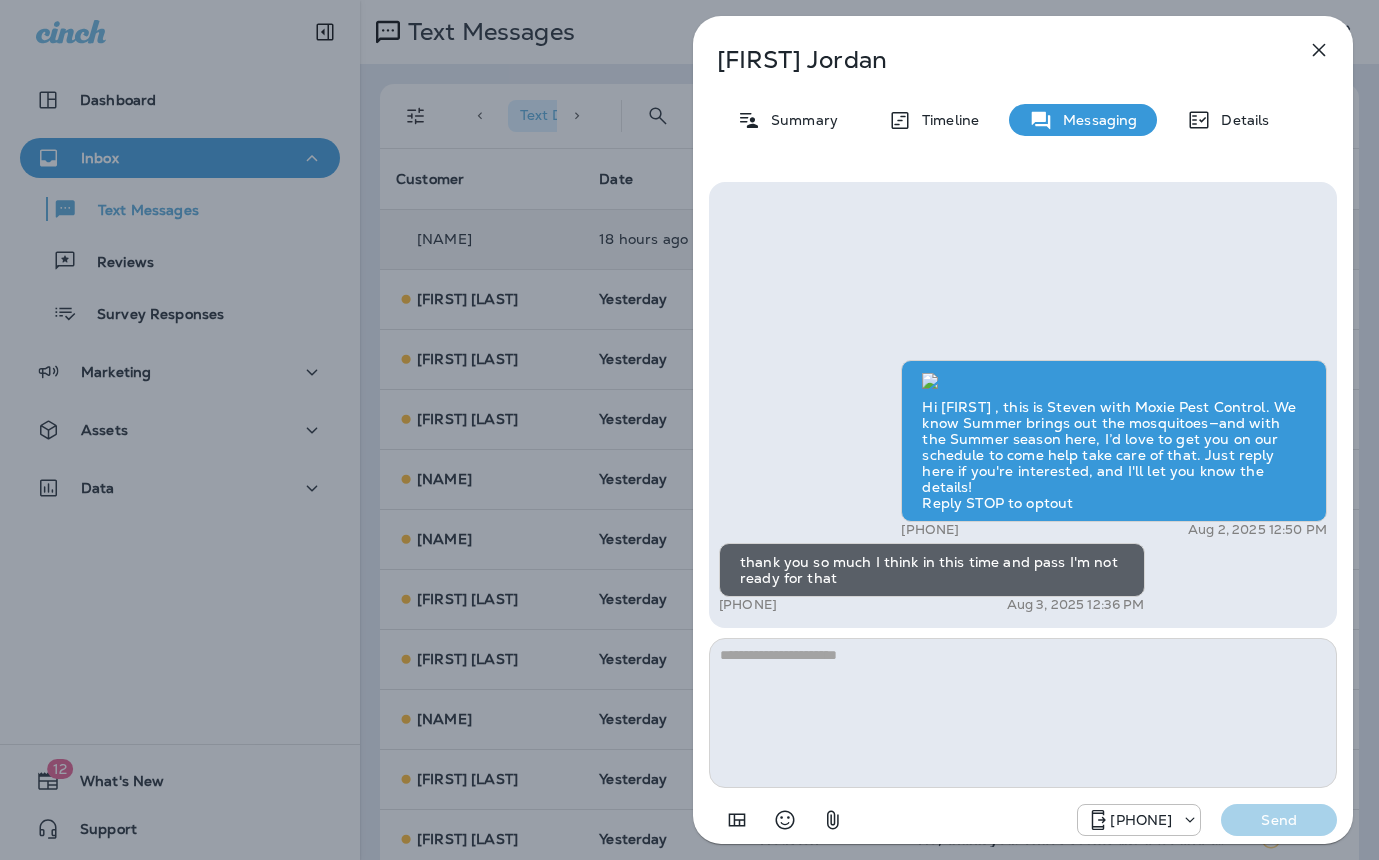 click on "[FIRST]   [LAST] Summary   Timeline   Messaging   Details   Hi [FIRST] , this is Steven with Moxie Pest Control. We know Summer brings out the mosquitoes—and with the Summer season here, I’d love to get you on our schedule to come help take care of that. Just reply here if you're interested, and I'll let you know the details!
Reply STOP to optout [PHONE] Aug 2, 2025 12:50 PM thank you so much I think in this time and pass I'm not ready for that [PHONE] Aug 3, 2025 12:36 PM [PHONE] Send" at bounding box center (689, 430) 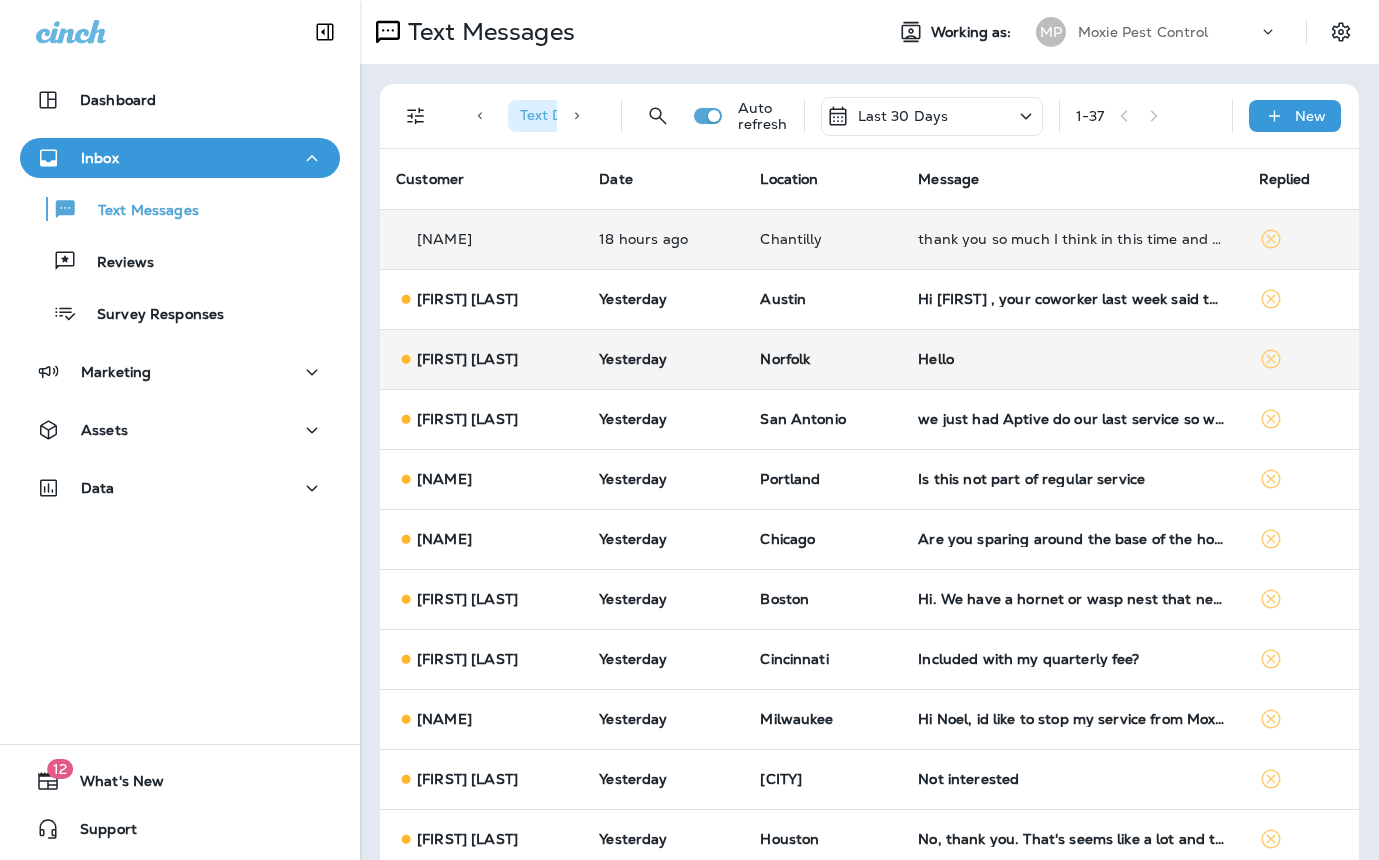 click on "Hello" at bounding box center [1072, 359] 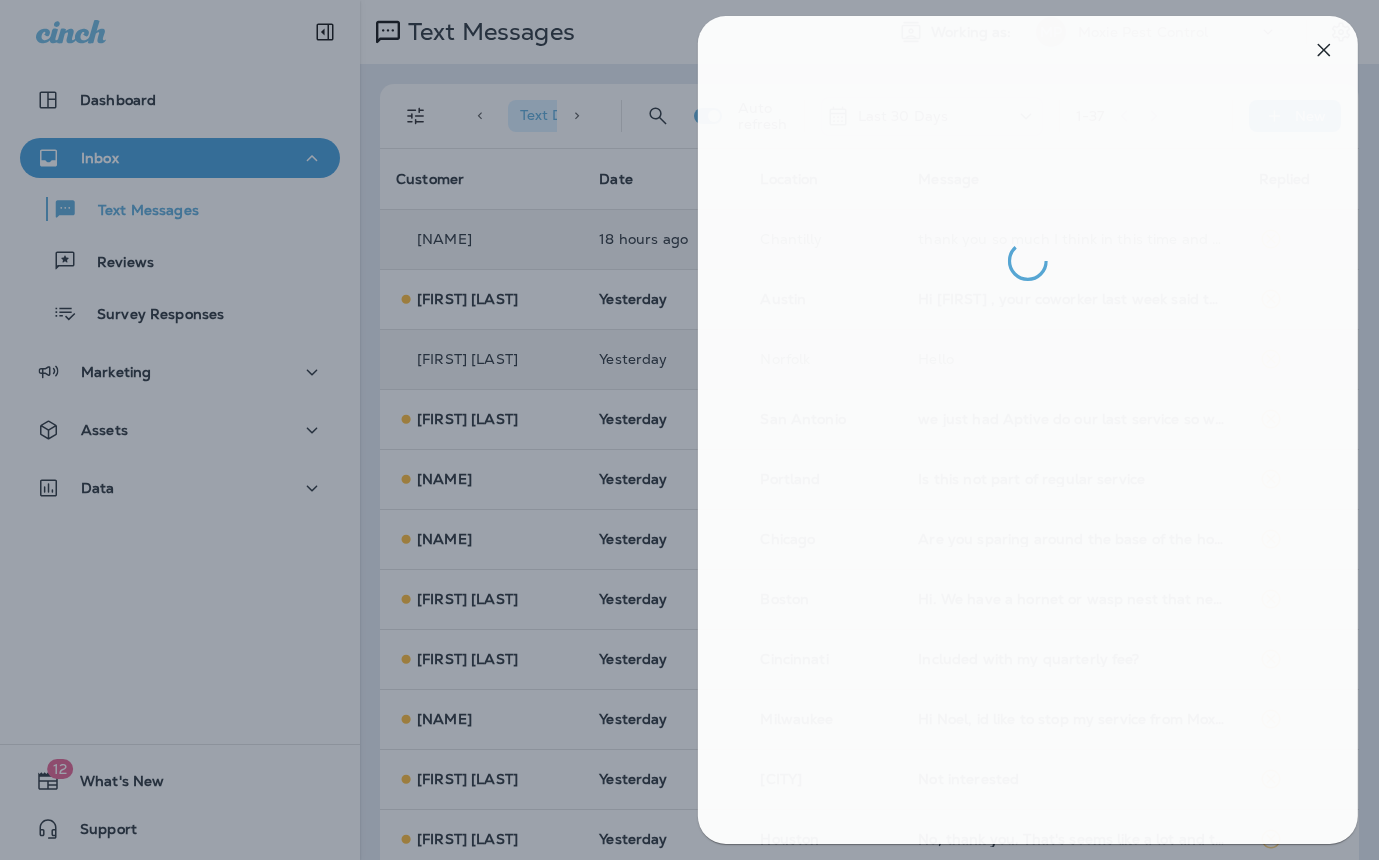 click at bounding box center [694, 430] 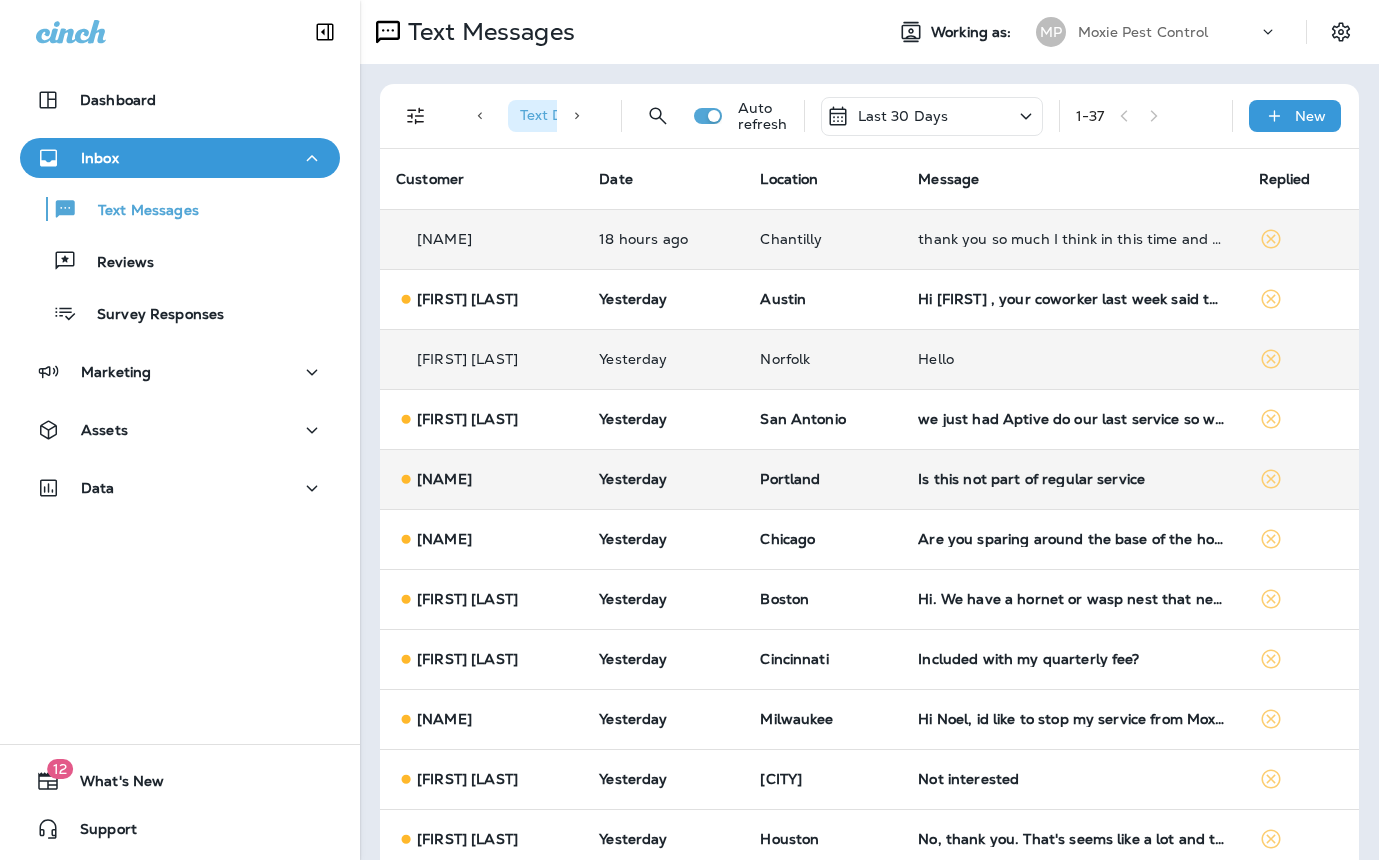 click on "Is this not part of regular service" at bounding box center [1072, 479] 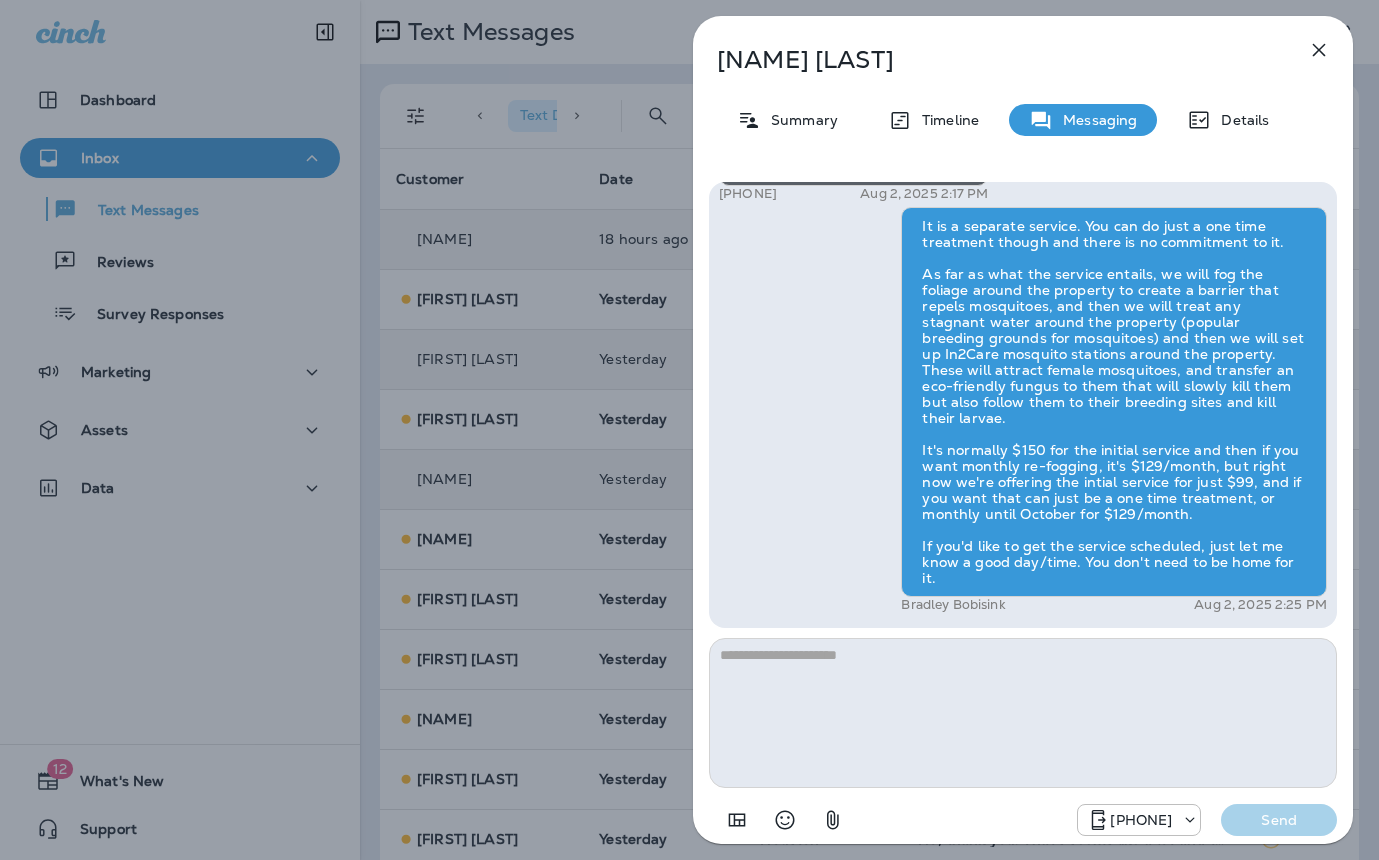 click on "Candie   Masser Summary   Timeline   Messaging   Details   Hi Candie , this is Steven with Moxie Pest Control. We know Summer brings out the mosquitoes—and with the Summer season here, I’d love to get you on our schedule to come help take care of that. Just reply here if you're interested, and I'll let you know the details!
Reply STOP to optout +18174823792 Aug 2, 2025 12:50 PM Is this not part of regular service +1 (503) 756-3067 Aug 2, 2025 2:17 PM Bradley Bobisink Aug 2, 2025 2:25 PM +18174823792 Send" at bounding box center [689, 430] 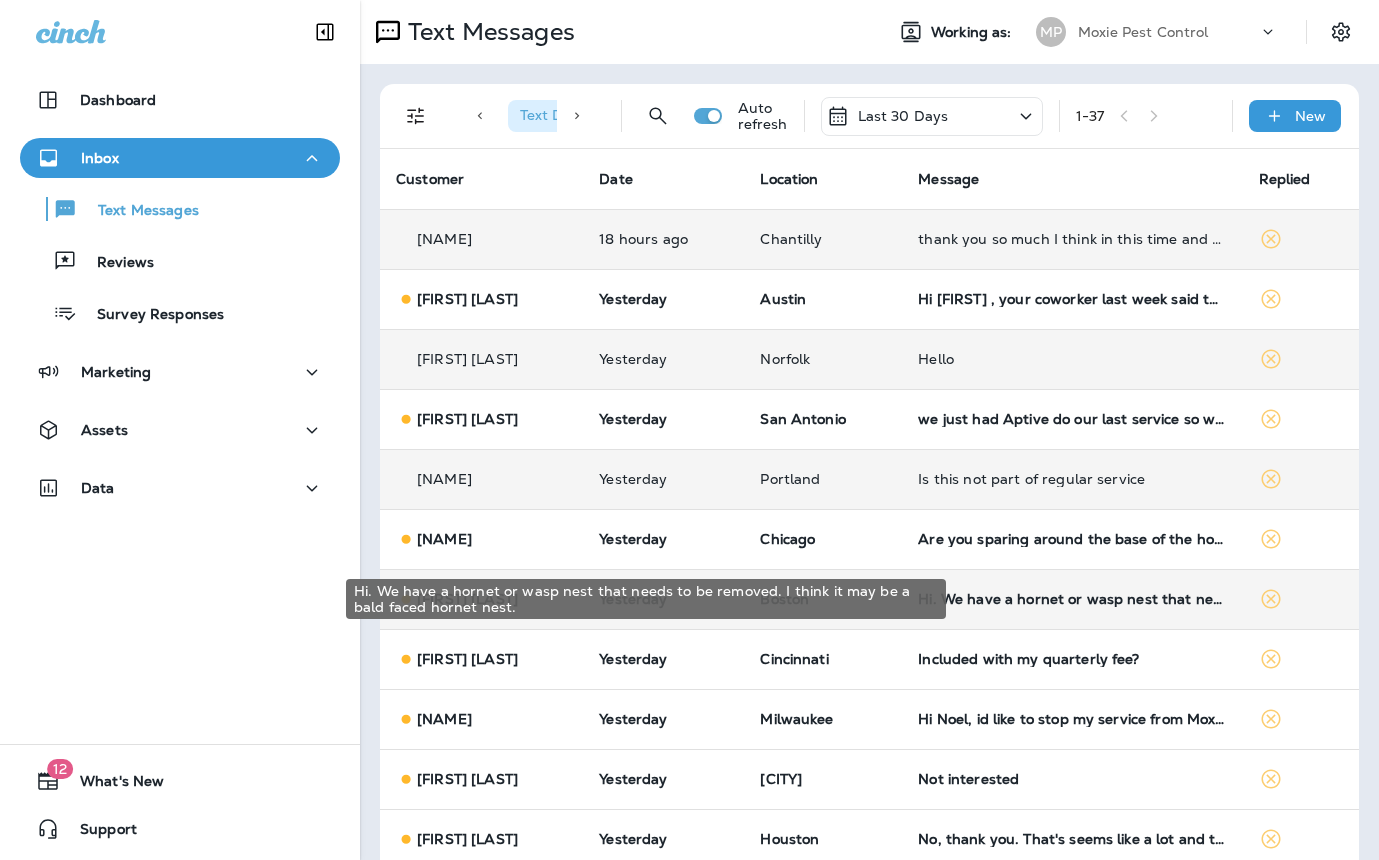 click on "Hi. We have a hornet or wasp nest that needs to be removed.  I think it may be a bald faced hornet nest." at bounding box center (1072, 599) 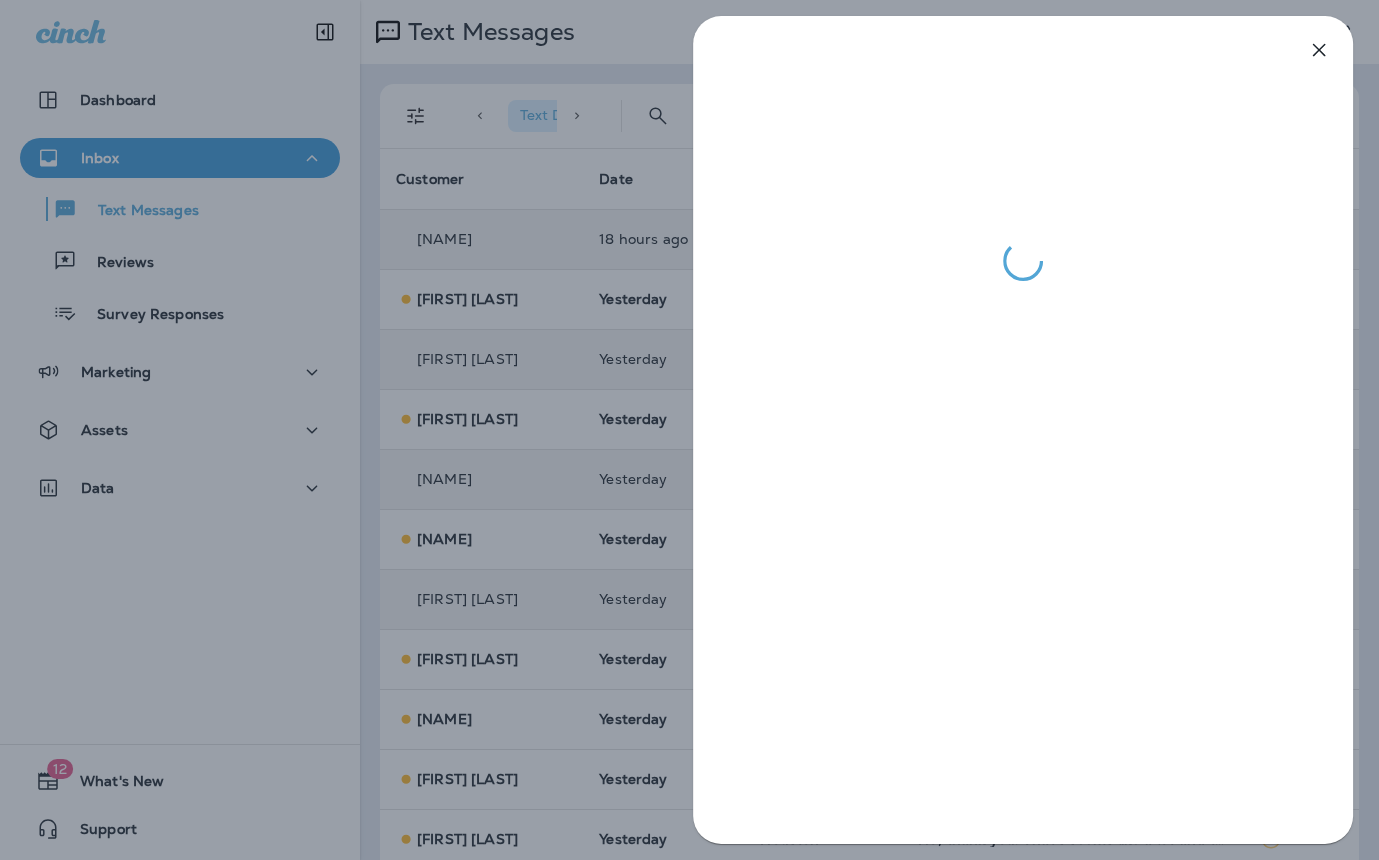 click at bounding box center [689, 430] 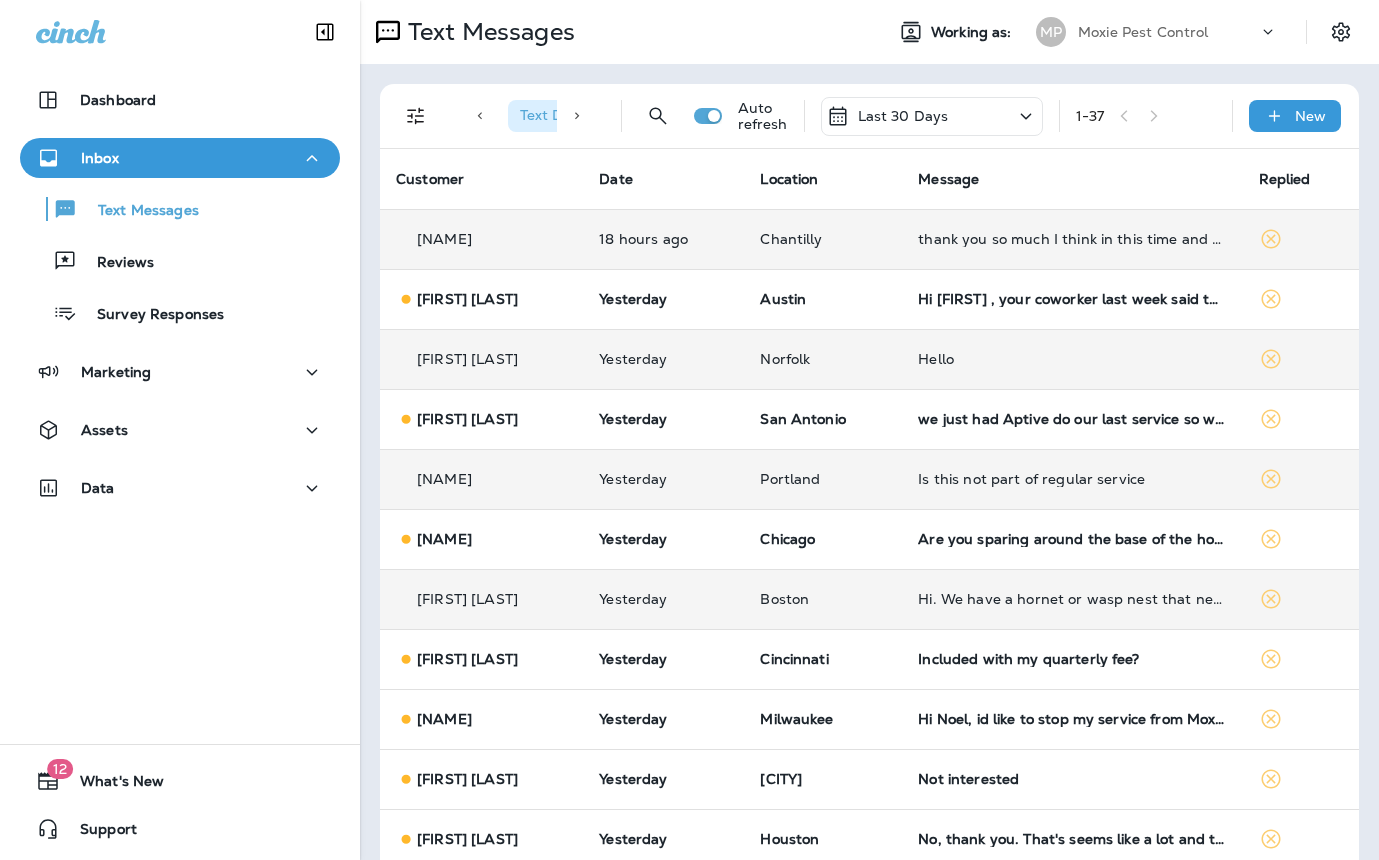 click on "Is this not part of regular service" at bounding box center [1072, 479] 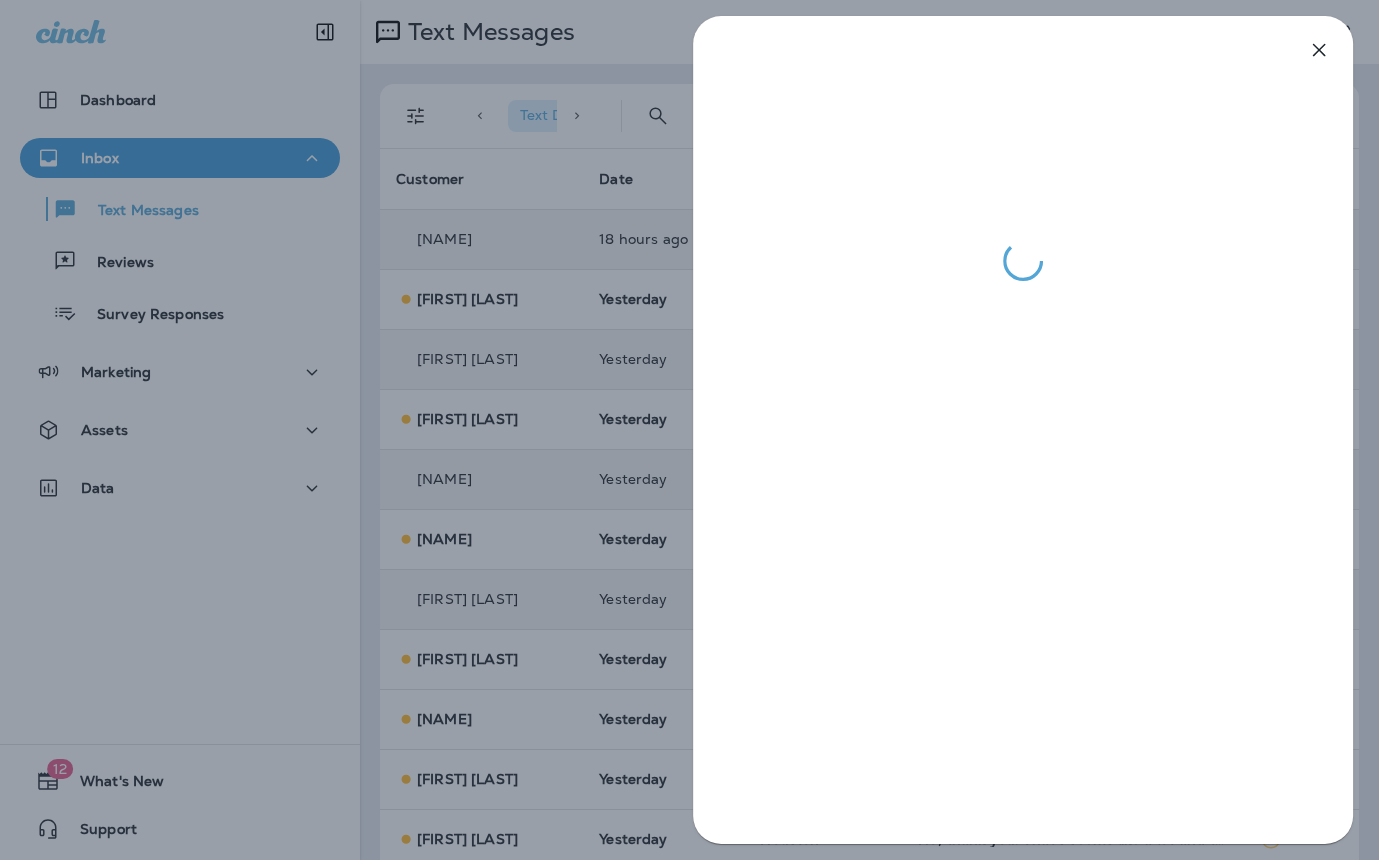 drag, startPoint x: 593, startPoint y: 388, endPoint x: 715, endPoint y: 394, distance: 122.14745 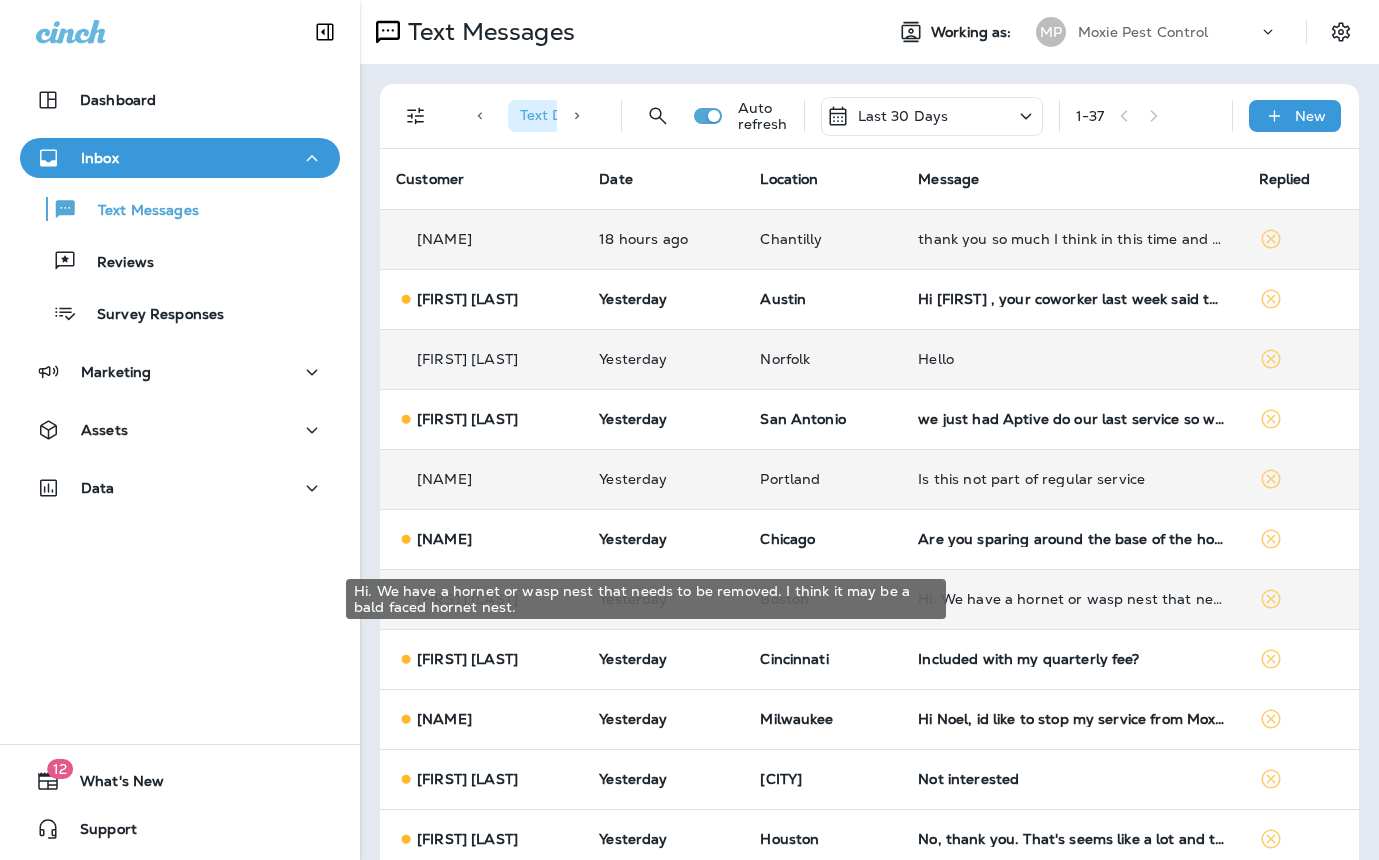 click on "Hi. We have a hornet or wasp nest that needs to be removed.  I think it may be a bald faced hornet nest." at bounding box center (1072, 599) 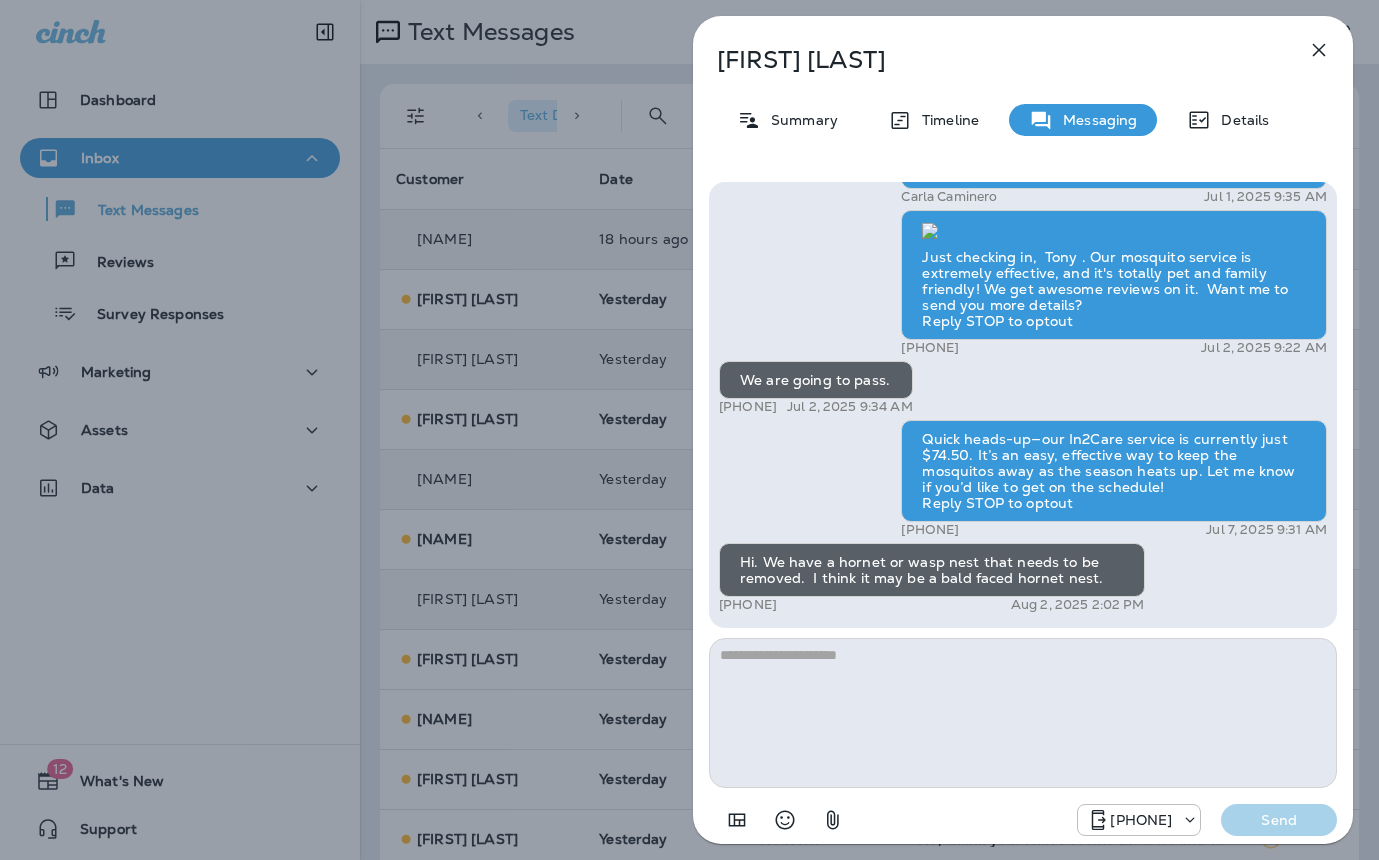 click on "Tony   Turchi Summary   Timeline   Messaging   Details   Hi,  Tony , this is Cameron with Moxie Pest Control. We know Summer brings out the mosquitoes—and with the Summer season here, I’d love to get you on our schedule to come help take care of that. Just reply here if you're interested, and I'll let you know the details!
Reply STOP to optout +18174823792 Jul 1, 2025 9:19 AM Let me know the details.  +1 (202) 340-6025 Jul 1, 2025 9:30 AM Carla Caminero Jul 1, 2025 9:35 AM Just checking in,  Tony . Our mosquito service is extremely effective, and it's totally pet and family friendly! We get awesome reviews on it.  Want me to send you more details?
Reply STOP to optout +18174823792 Jul 2, 2025 9:22 AM We are going to pass.  +1 (202) 340-6025 Jul 2, 2025 9:34 AM Quick heads-up—our In2Care service is currently just $74.50. It’s an easy, effective way to keep the mosquitos away as the season heats up. Let me know if you’d like to get on the schedule!
Reply STOP to optout +18174823792 Jul 7, 2025 9:31 AM" at bounding box center [689, 430] 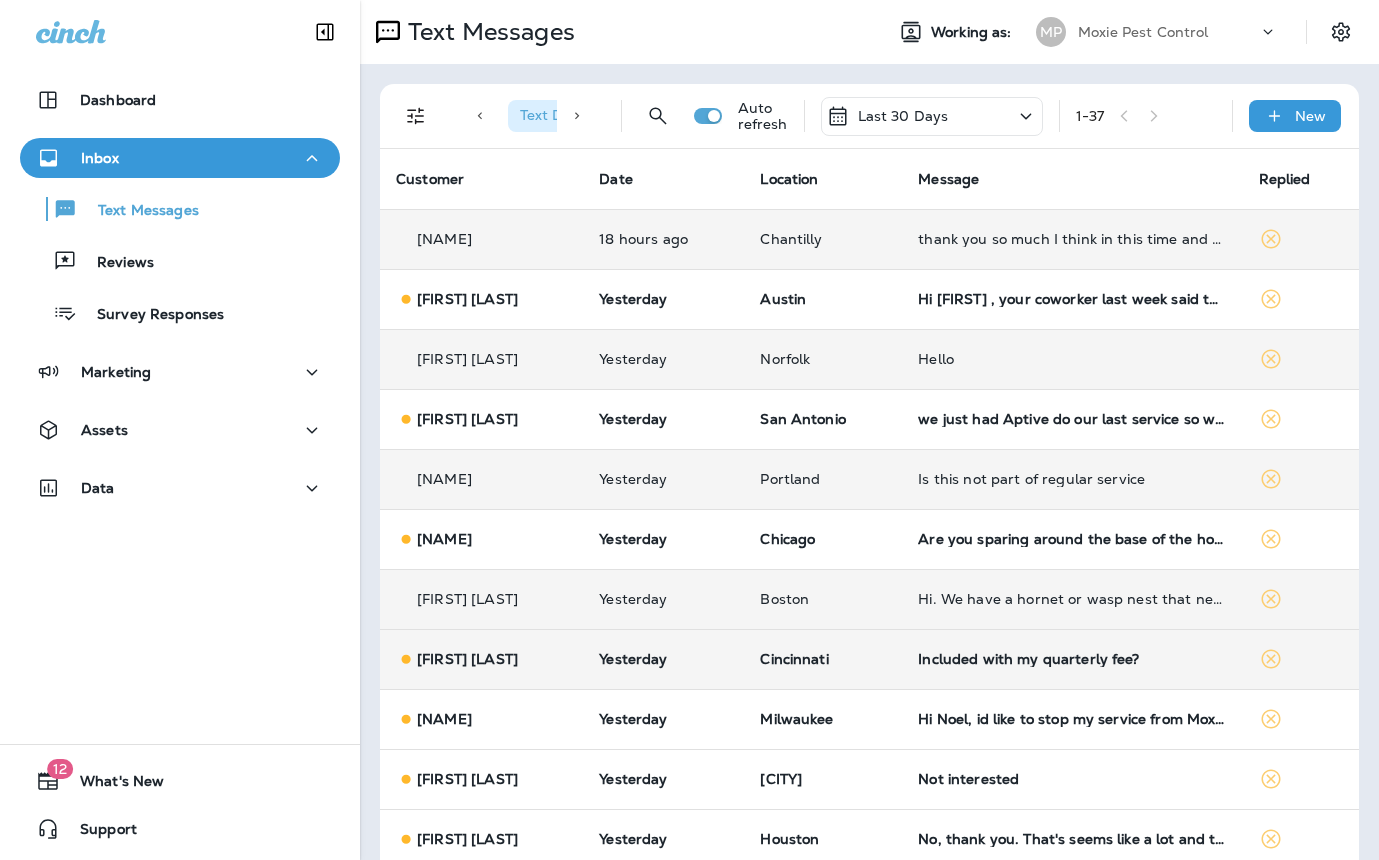 click on "Included with my quarterly fee?" at bounding box center (1072, 659) 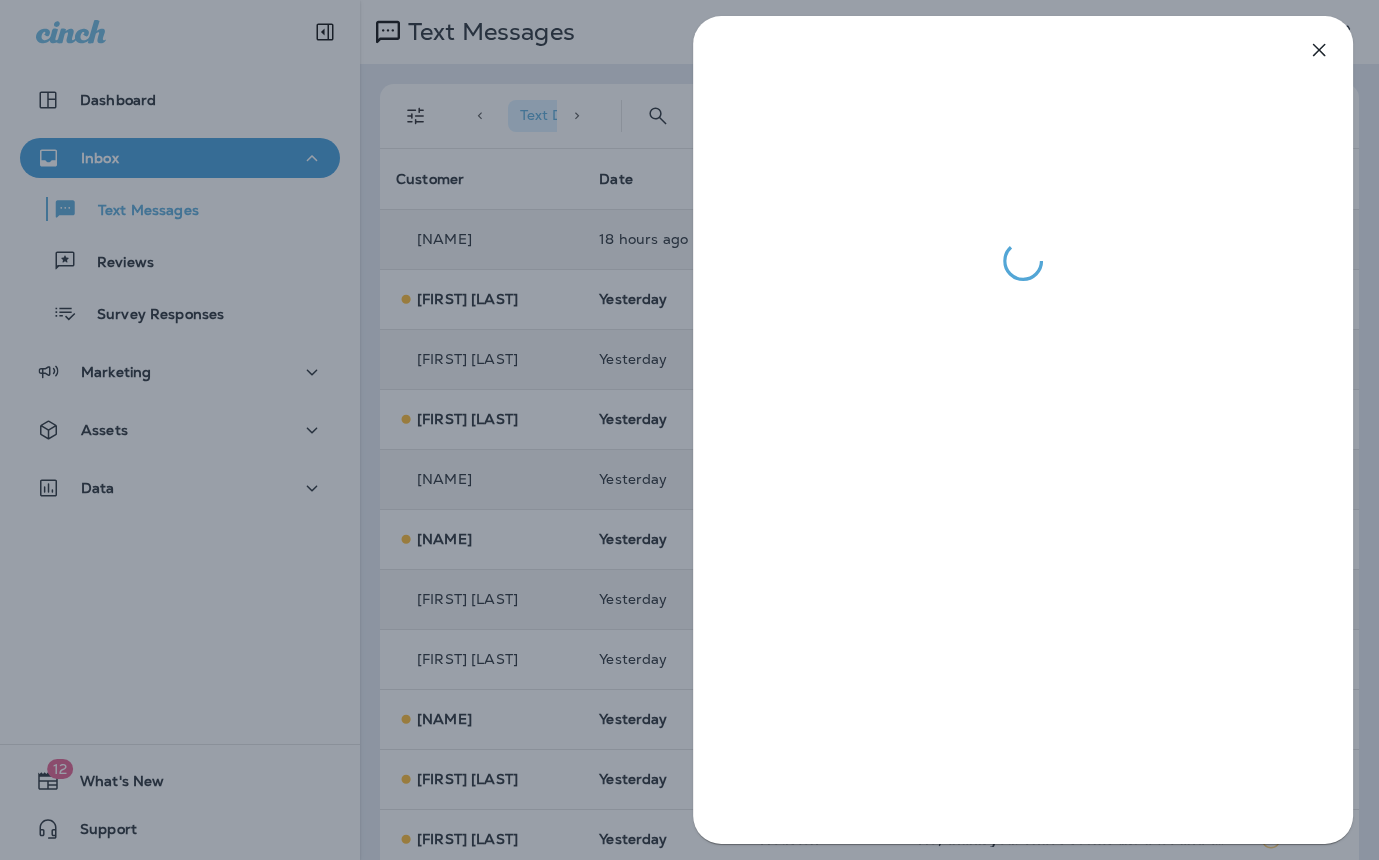 click at bounding box center [689, 430] 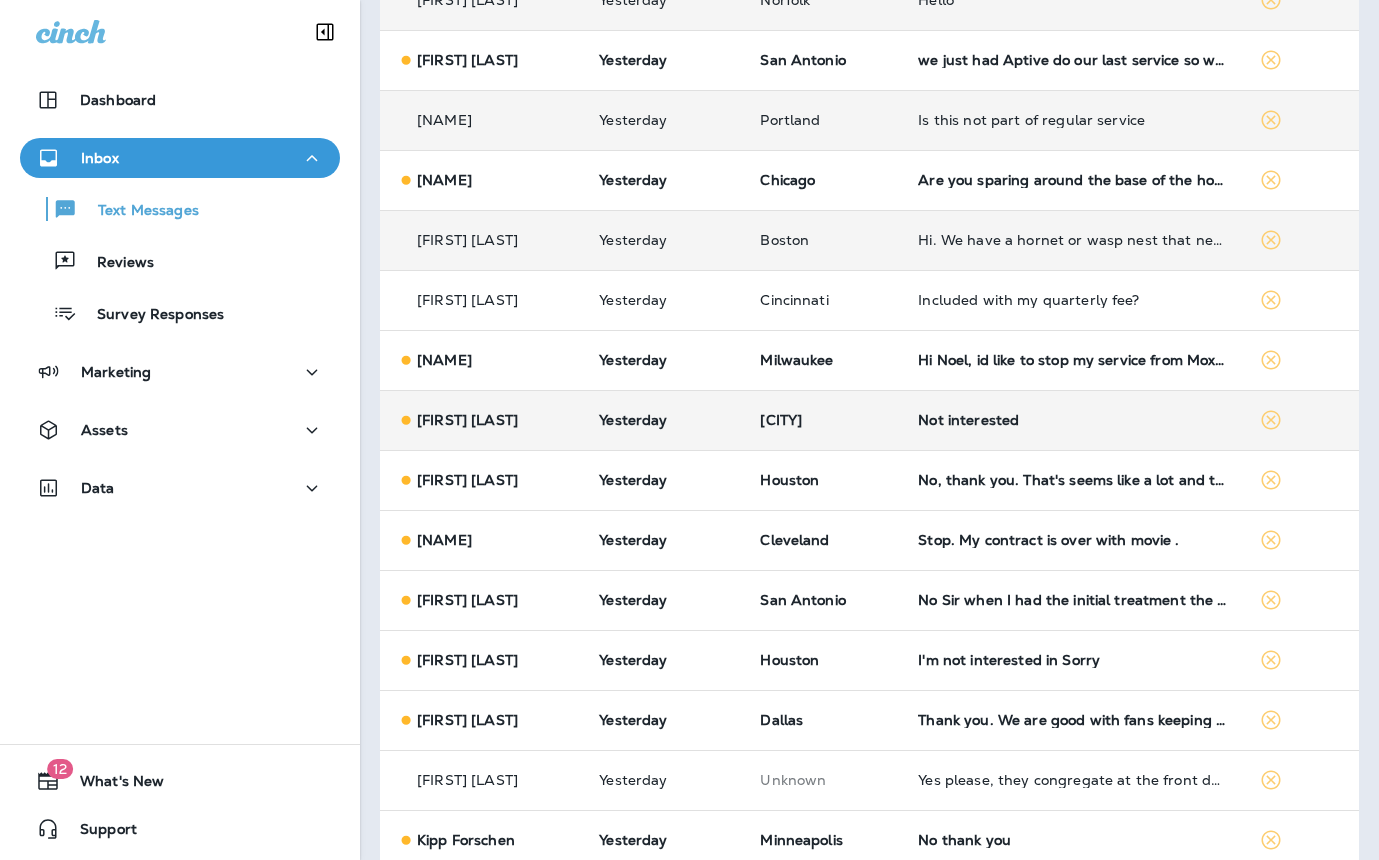 scroll, scrollTop: 0, scrollLeft: 0, axis: both 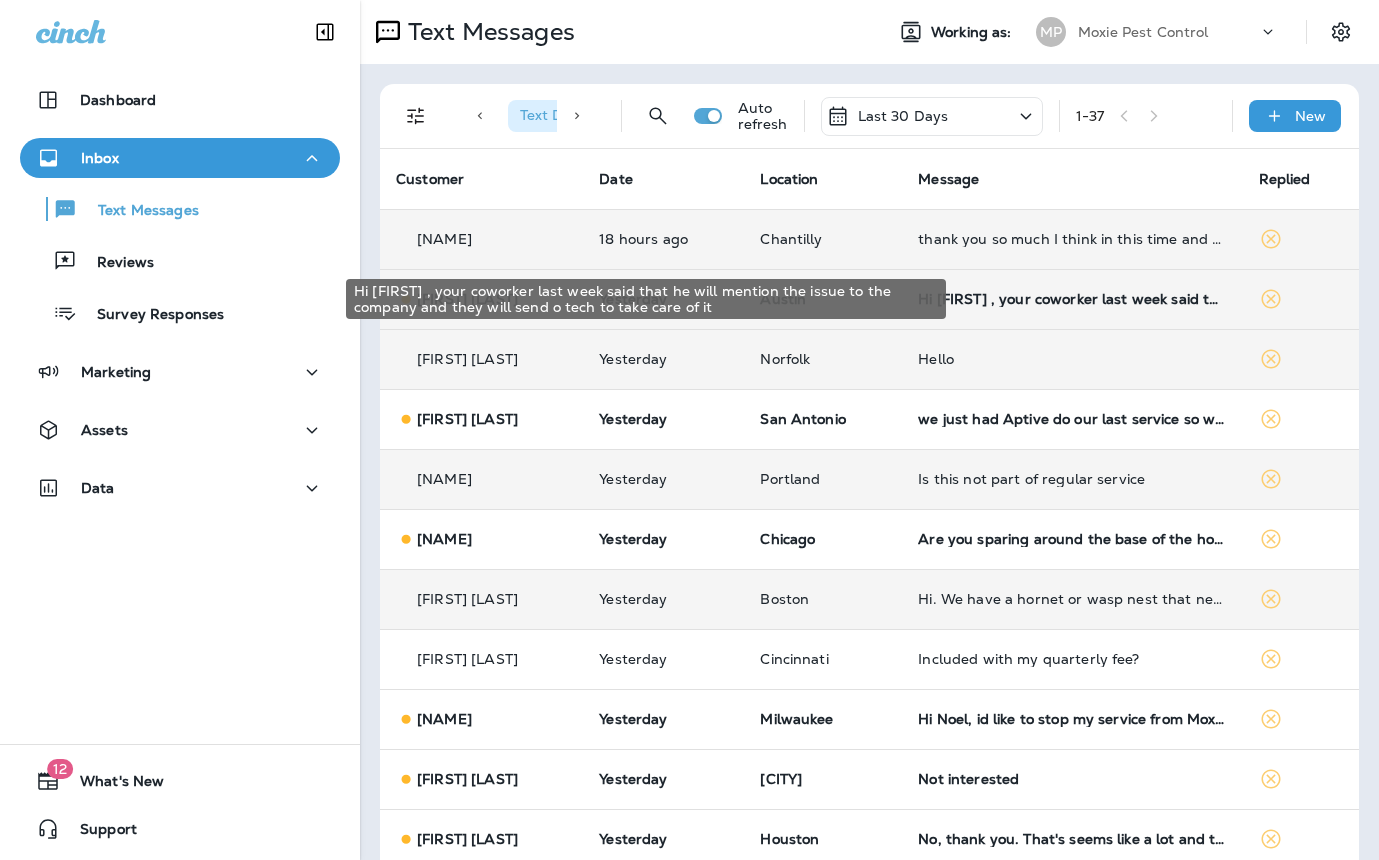 click on "Hi Steven, your coworker last week said that he will mention the issue to the company and they will send o tech to take care of it" at bounding box center (1072, 299) 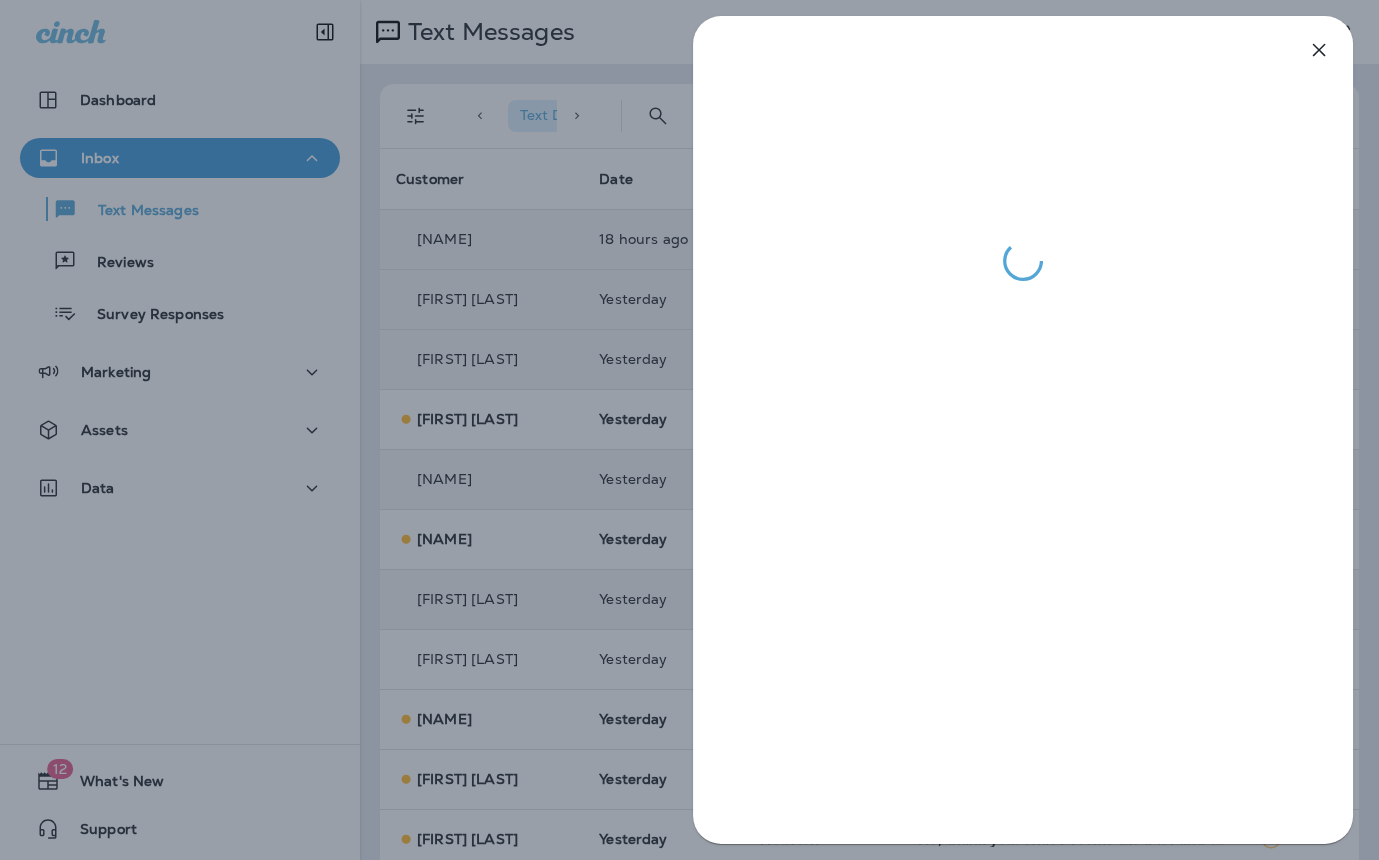click at bounding box center (689, 430) 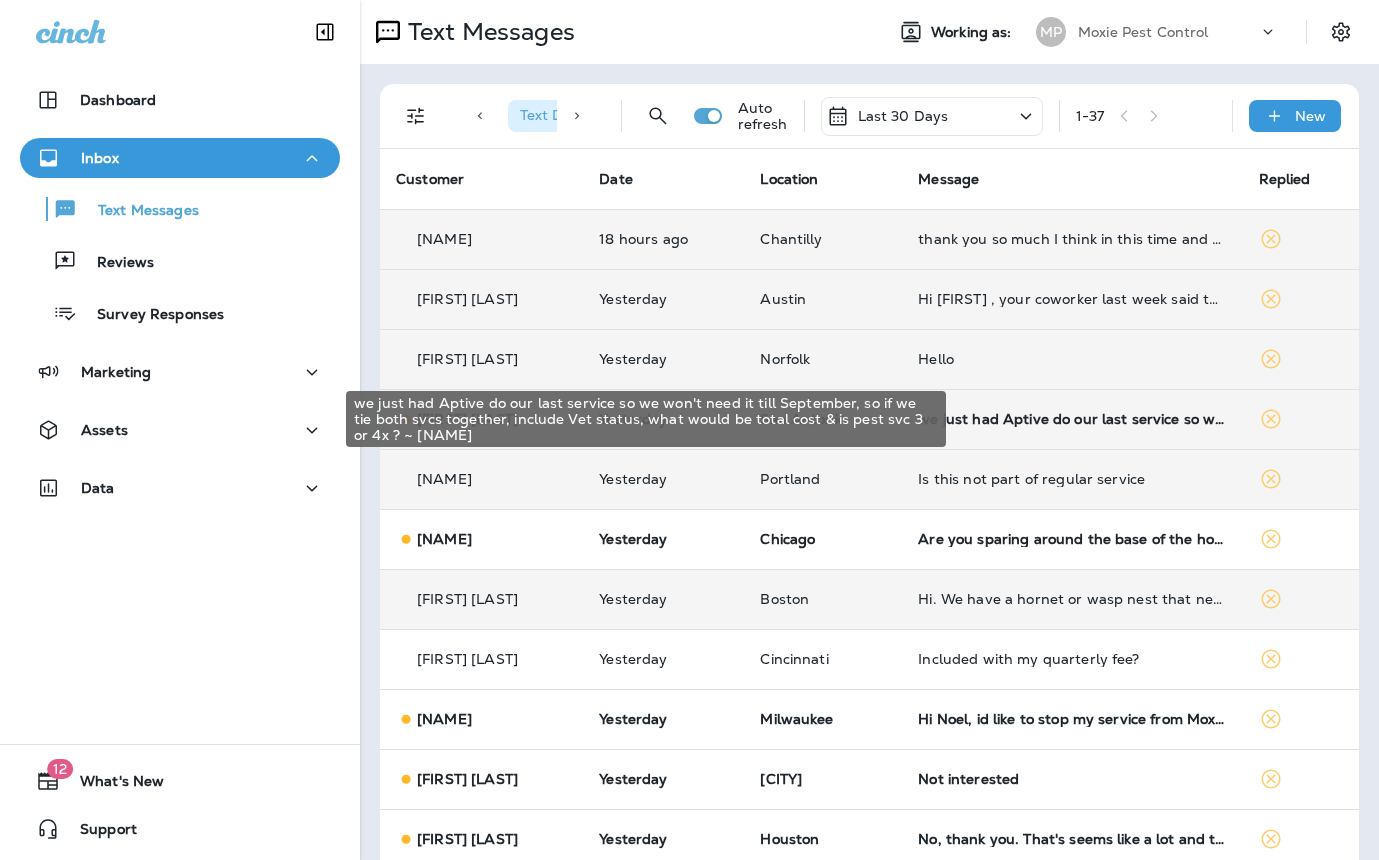 click on "we just had Aptive do our last service so we won't need it till September, so if we tie both svcs together, include Vet status, what would be total cost & is pest svc 3 or 4x ?
~ jimi friesenhahn" at bounding box center [1072, 419] 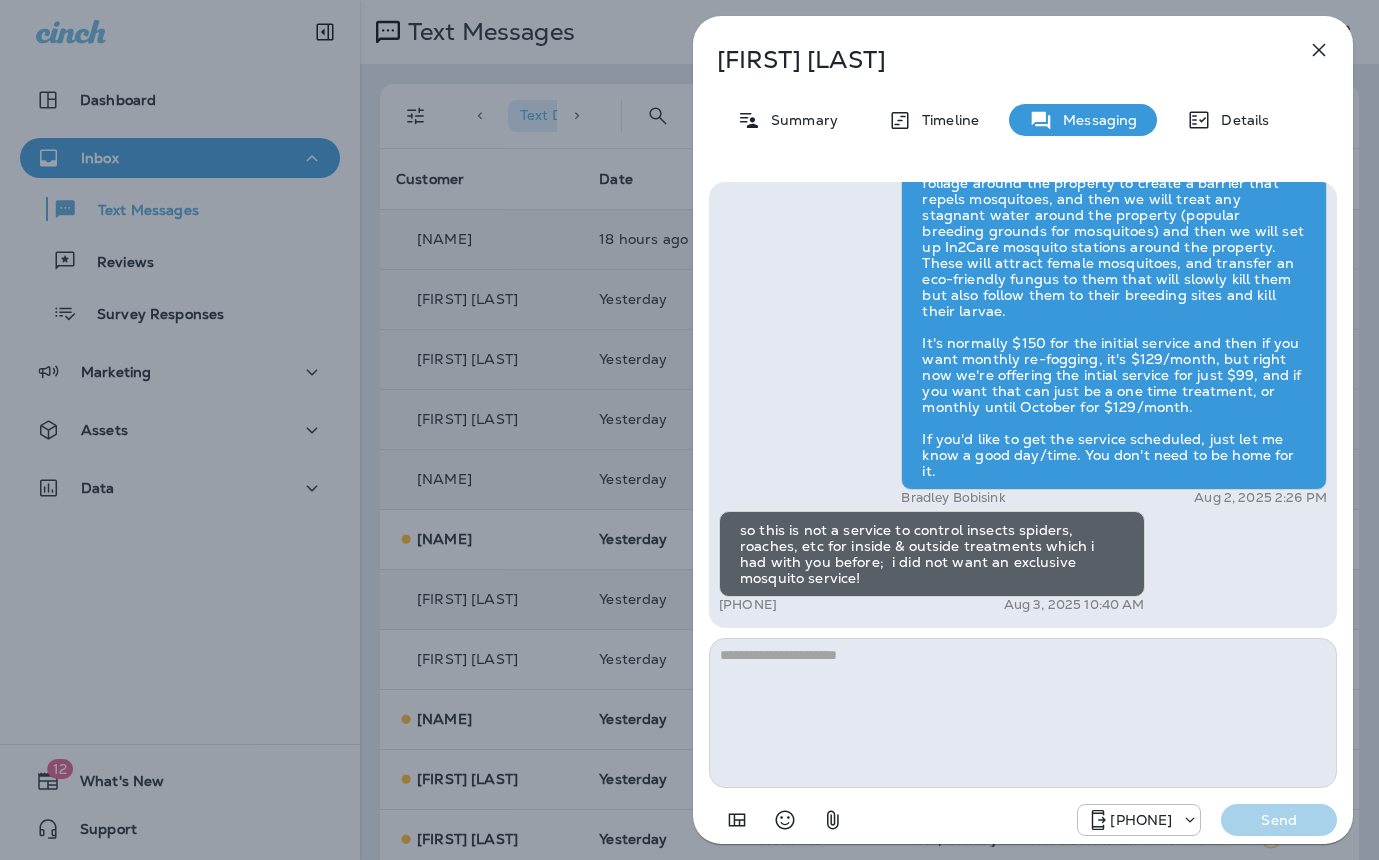 click on "Jimmie   Friesenhahn Summary   Timeline   Messaging   Details   Hi,  Jimmie , this is Cameron with Moxie Pest Control. We know Summer brings out the mosquitoes—and with the Summer season here, I’d love to get you on our schedule to come help take care of that. Just reply here if you're interested, and I'll let you know the details!
Reply STOP to optout +18174823792 Jul 29, 2025 10:24 AM we just had Aptive do our last service so we won't need it till September, so if we tie both svcs together, include Vet status, what would be total cost & is pest svc 3 or 4x ?
~ jimi friesenhahn  +1 (210) 723-4863 Aug 2, 2025 2:18 PM Bradley Bobisink Aug 2, 2025 2:26 PM so this is not a service to control insects spiders, roaches, etc for inside & outside treatments which i had with you before;  i did not want an exclusive mosquito service! +1 (210) 723-4863 Aug 3, 2025 10:40 AM +18174823792 Send" at bounding box center [689, 430] 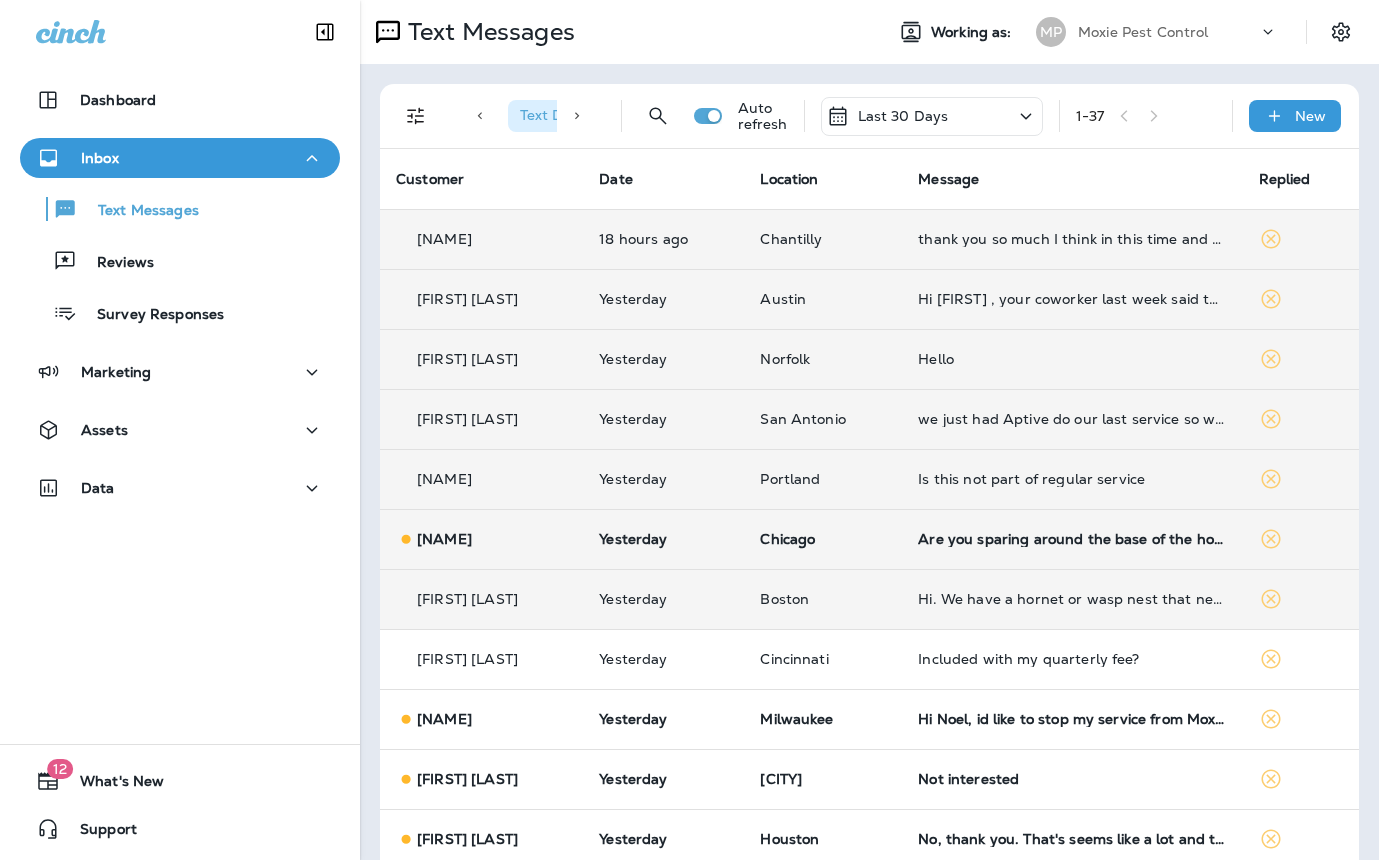click on "Are you sparing around the base of the house" at bounding box center (1072, 539) 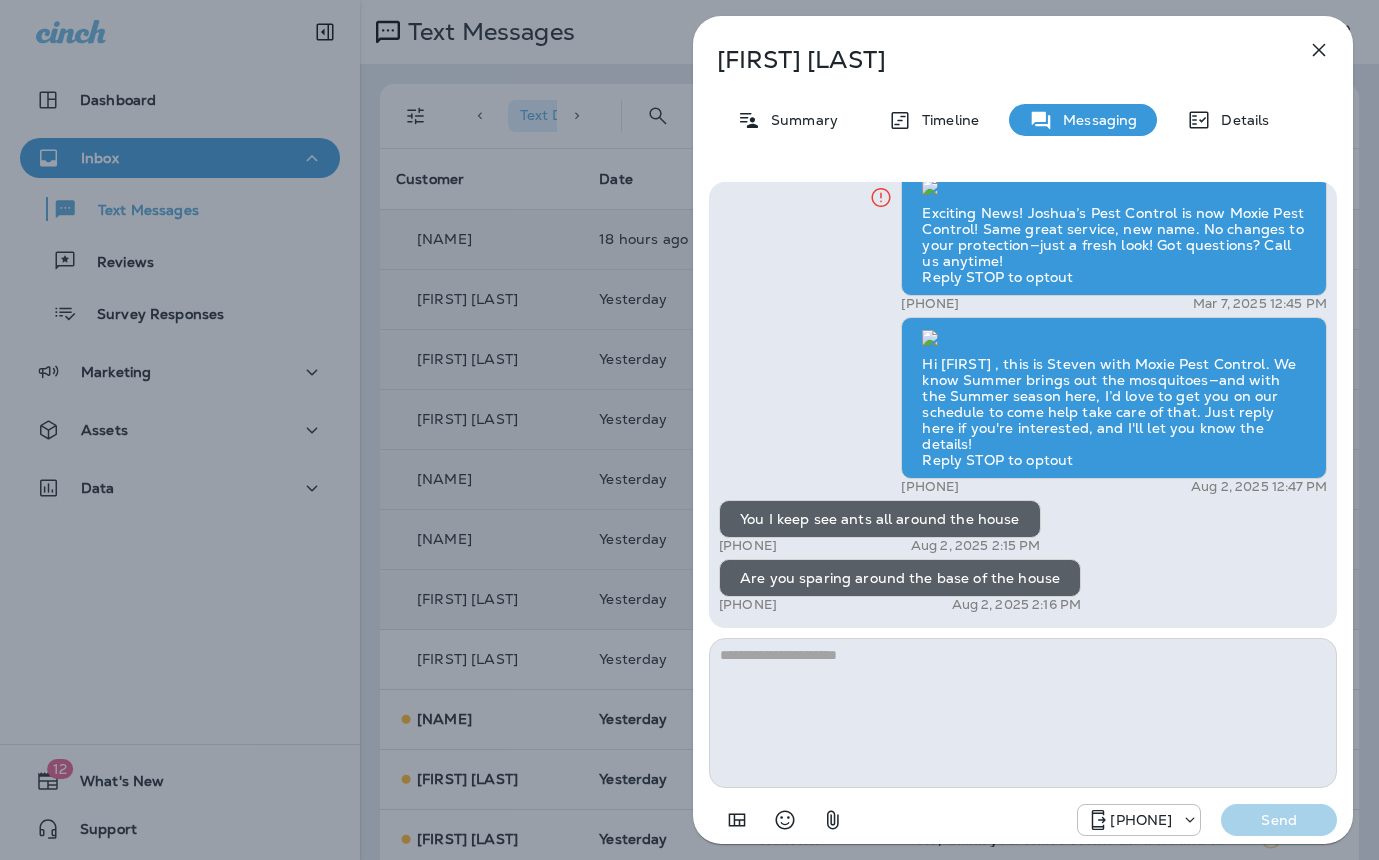 click on "Carey   Reddoch Summary   Timeline   Messaging   Details   Exciting News! Joshua’s Pest Control is now Moxie Pest Control! Same great service, new name. No changes to your protection—just a fresh look! Got questions? Call us anytime!
Reply STOP to optout +18174823792 Mar 7, 2025 12:45 PM Hi Carey , this is Steven with Moxie Pest Control. We know Summer brings out the mosquitoes—and with the Summer season here, I’d love to get you on our schedule to come help take care of that. Just reply here if you're interested, and I'll let you know the details!
Reply STOP to optout +18174823792 Aug 2, 2025 12:47 PM You I keep see ants all around the house  +1 (630) 364-9249 Aug 2, 2025 2:15 PM Are you sparing around the base of the house +1 (630) 364-9249 Aug 2, 2025 2:16 PM +18174823792 Send" at bounding box center [689, 430] 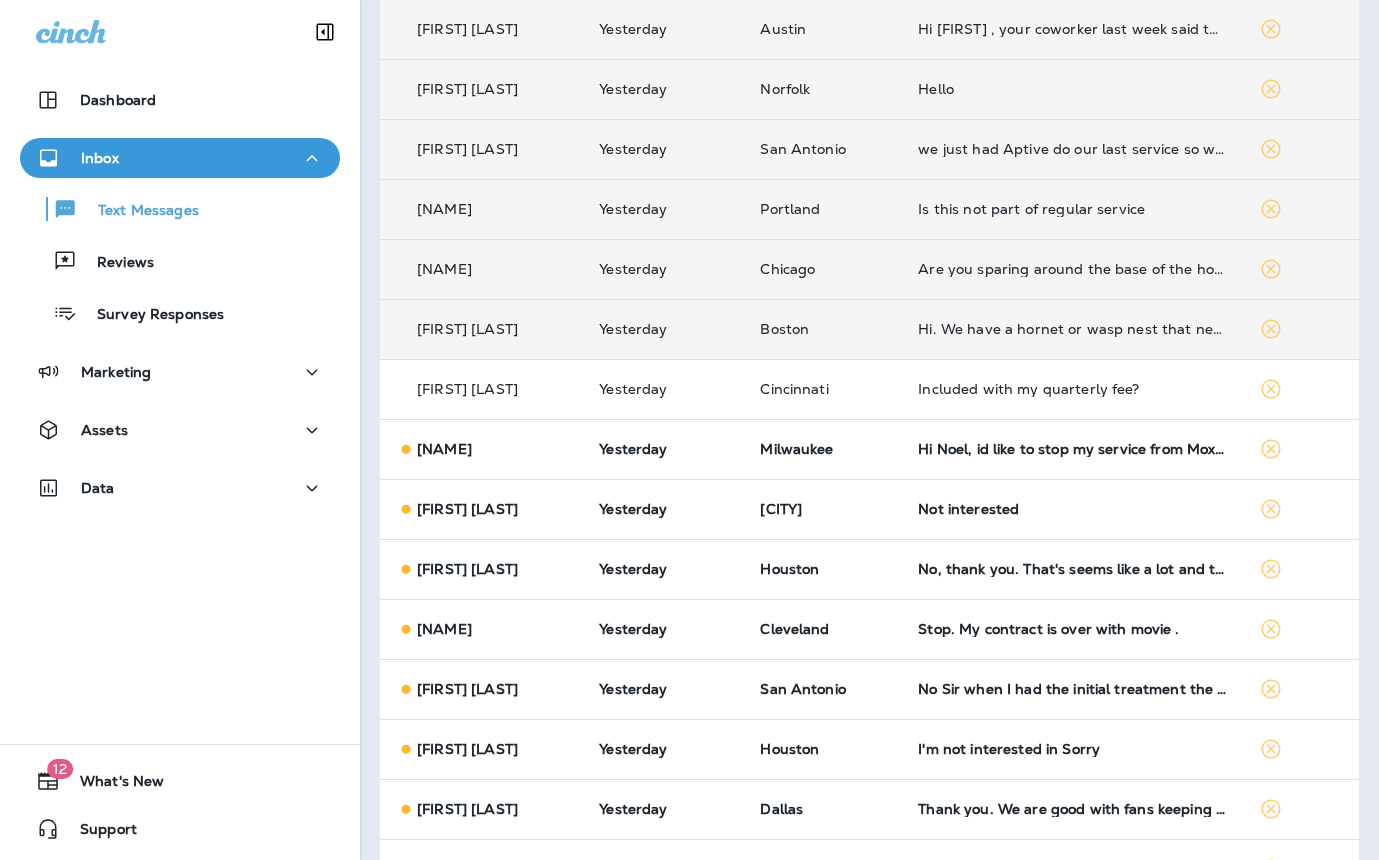 scroll, scrollTop: 272, scrollLeft: 0, axis: vertical 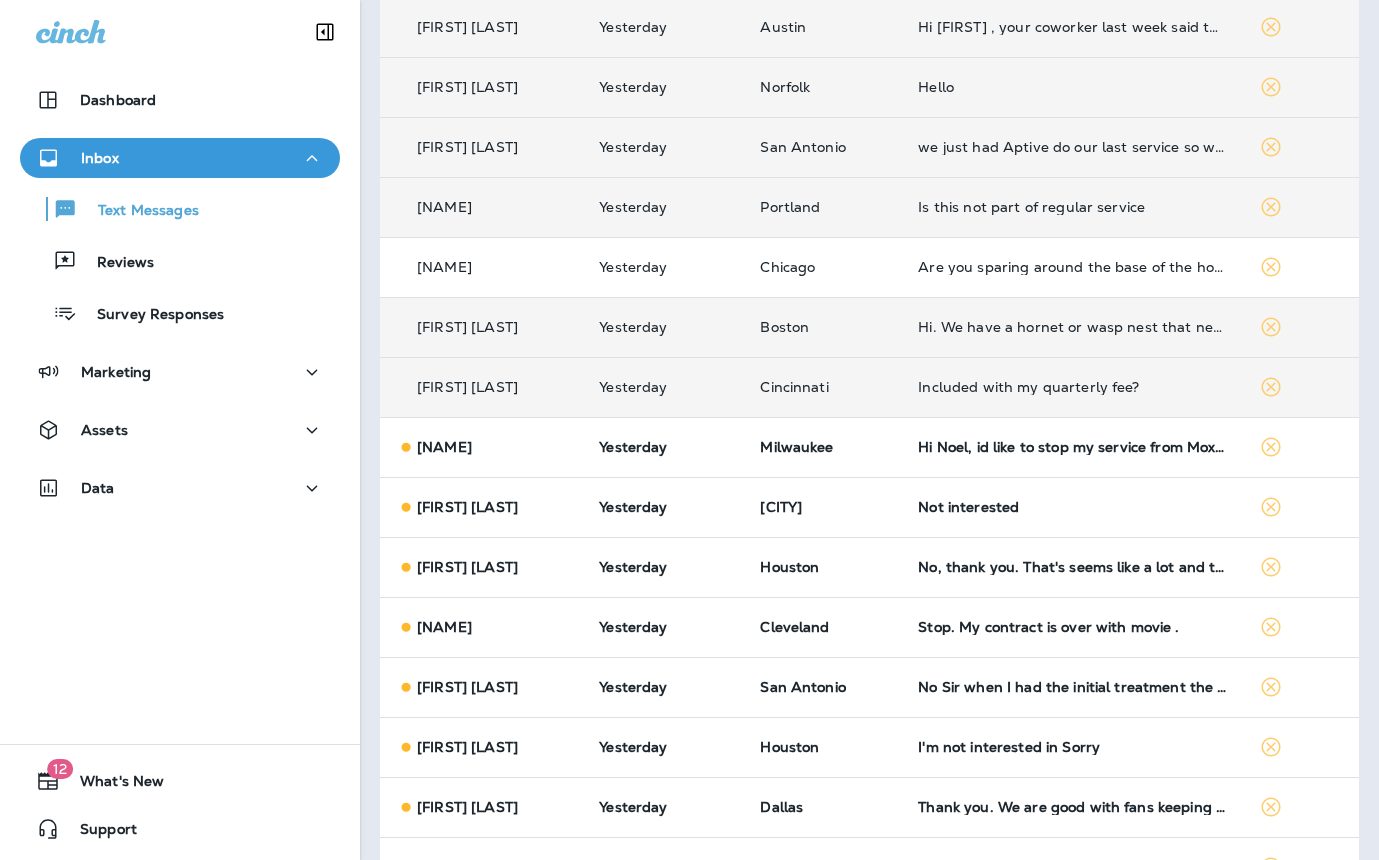 click on "Included with my quarterly fee?" at bounding box center [1072, 387] 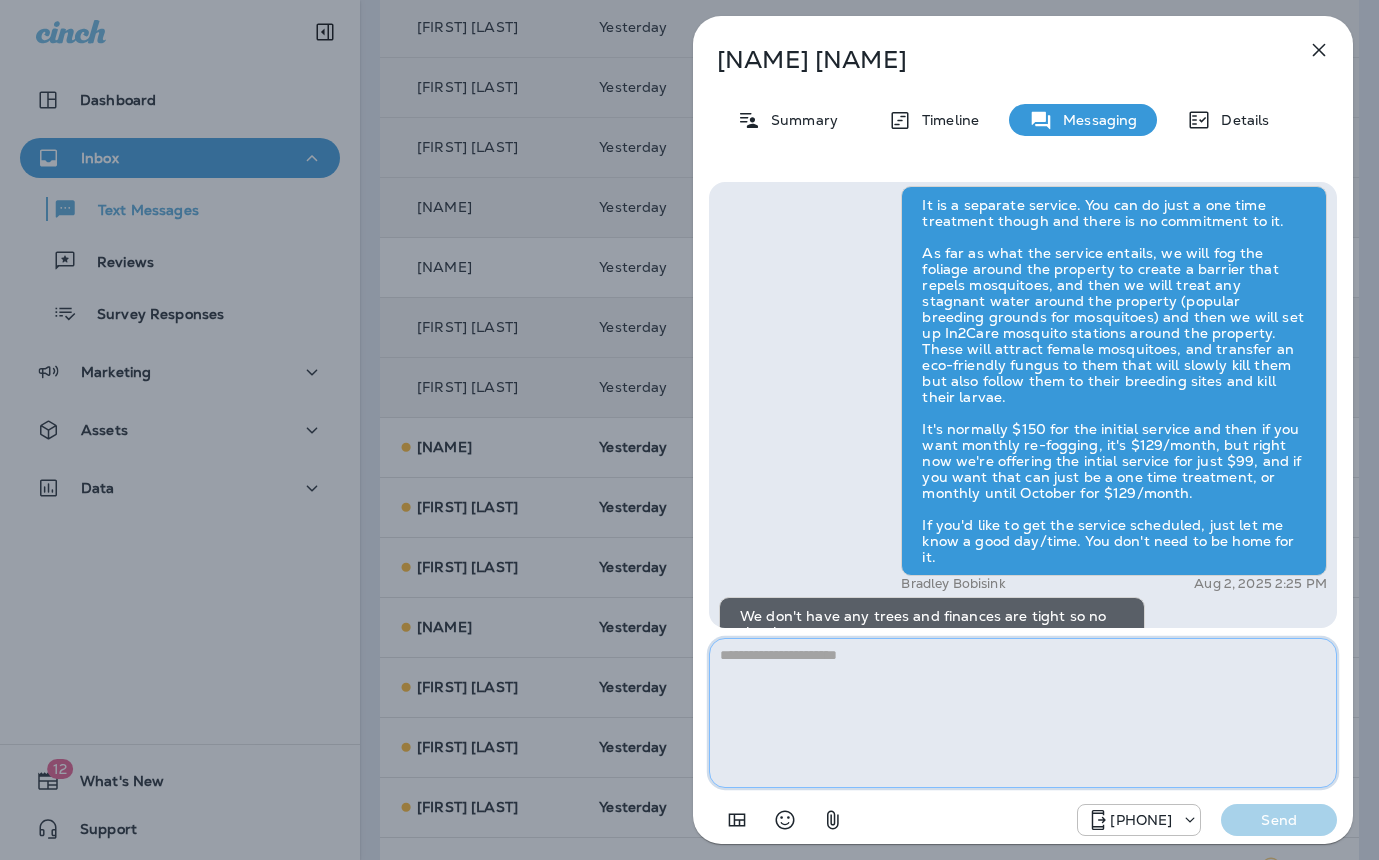scroll, scrollTop: 1, scrollLeft: 0, axis: vertical 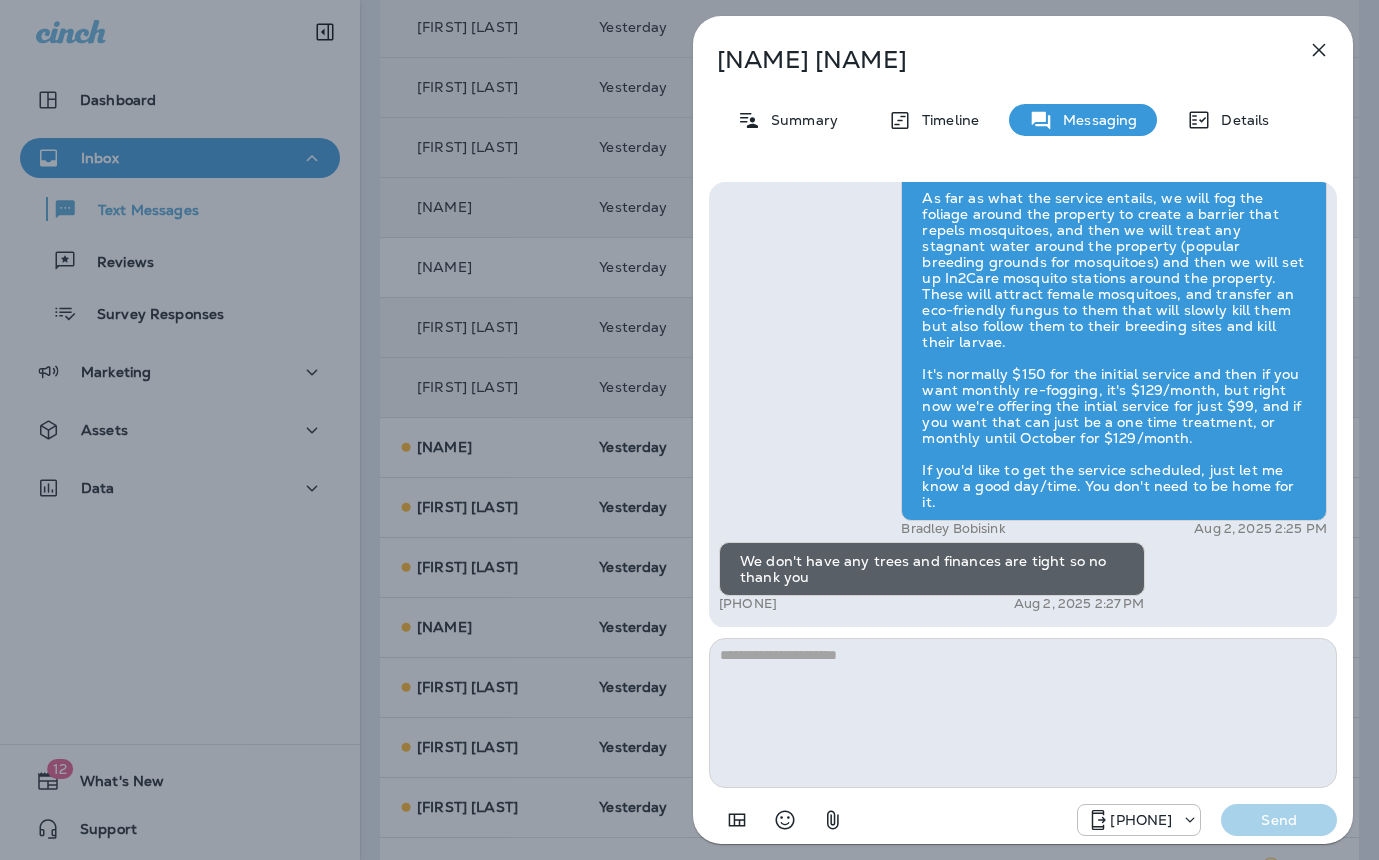 drag, startPoint x: 604, startPoint y: 459, endPoint x: 698, endPoint y: 470, distance: 94.641426 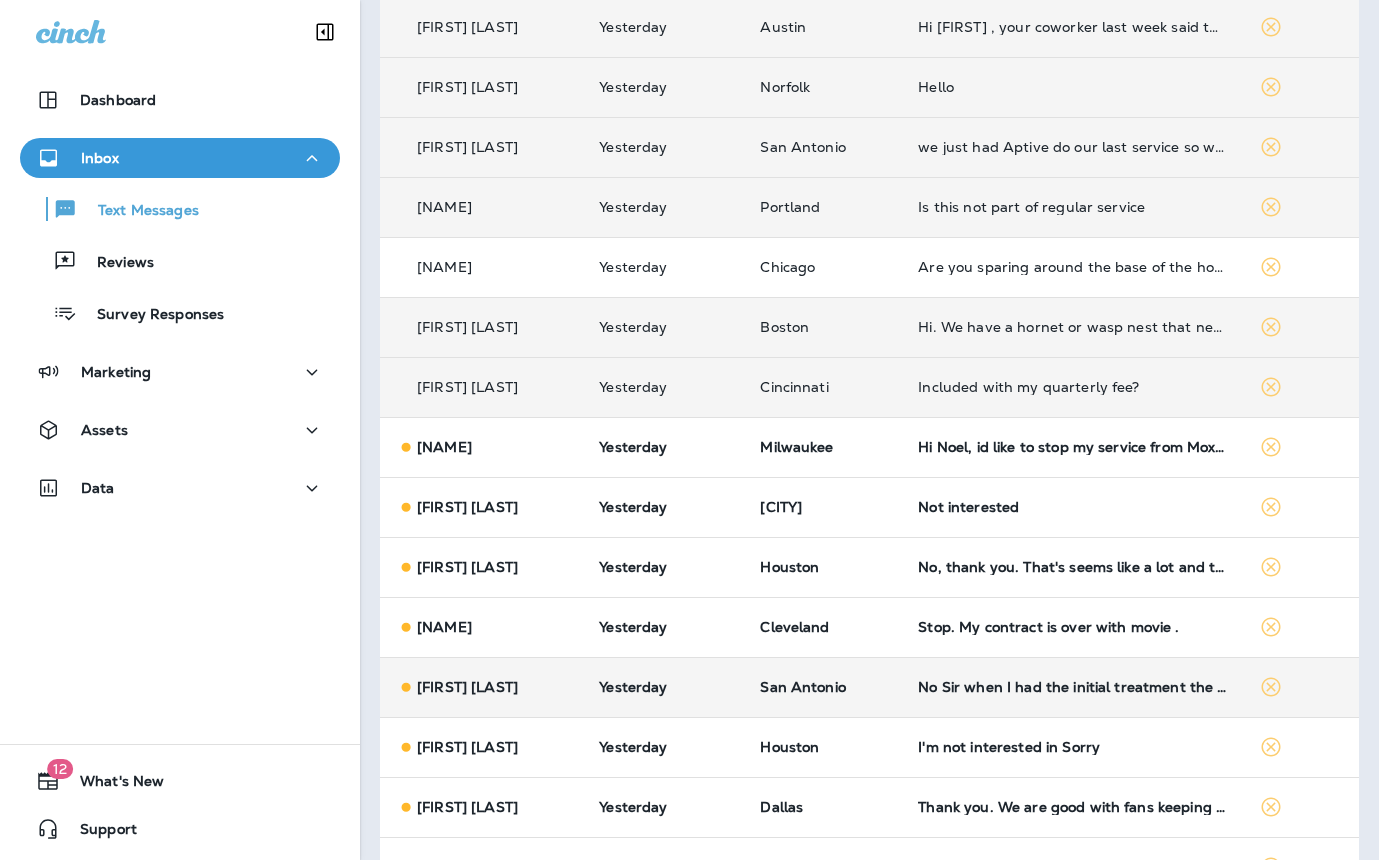 click on "No Sir when I had the initial treatment the man asked if I wanted him to treat the inside as well and that it was included I told him no he can do this at a later time because I had to leave so I'm due a treatment for the inside of my house" at bounding box center (1072, 687) 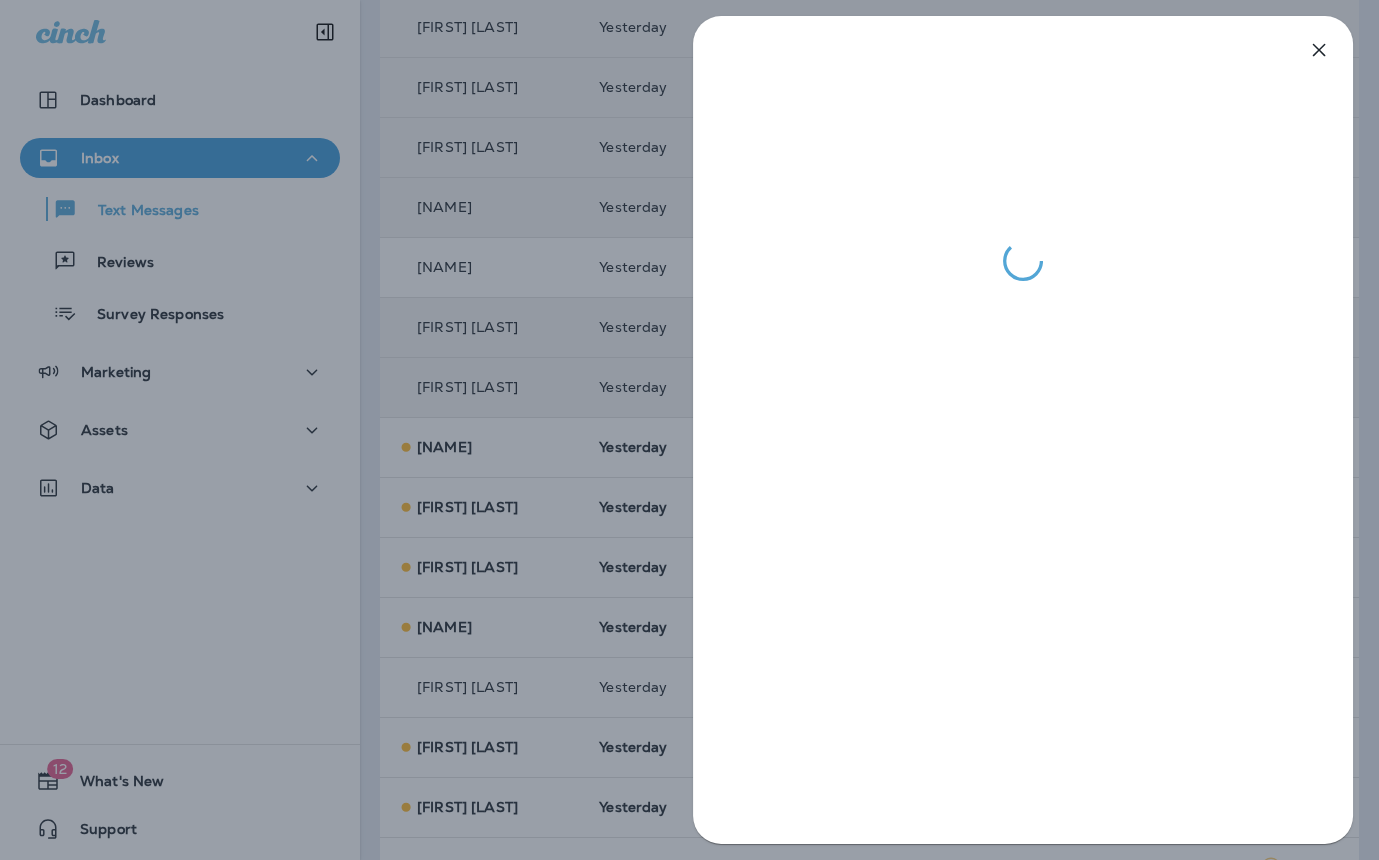 click at bounding box center [689, 430] 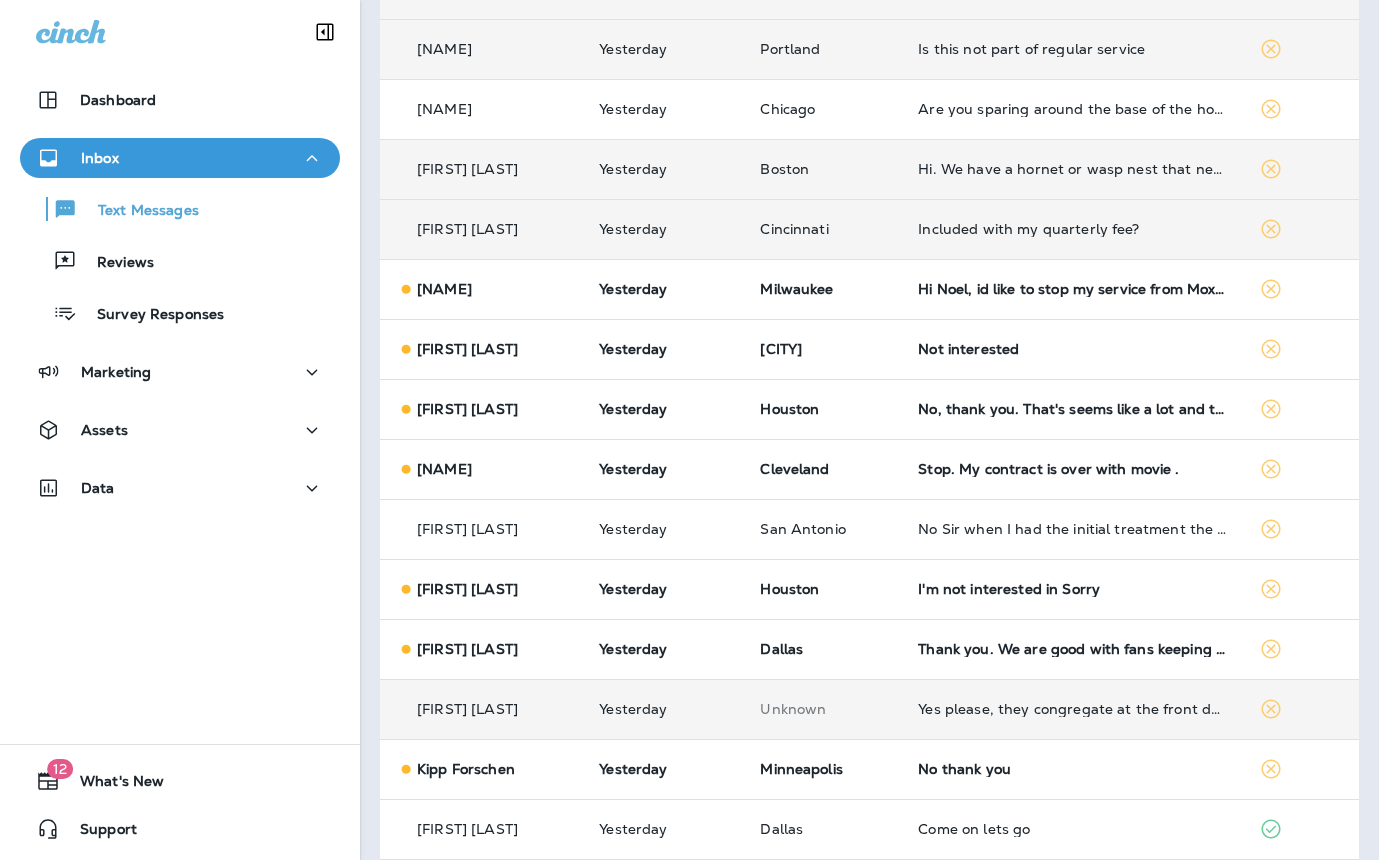 scroll, scrollTop: 434, scrollLeft: 0, axis: vertical 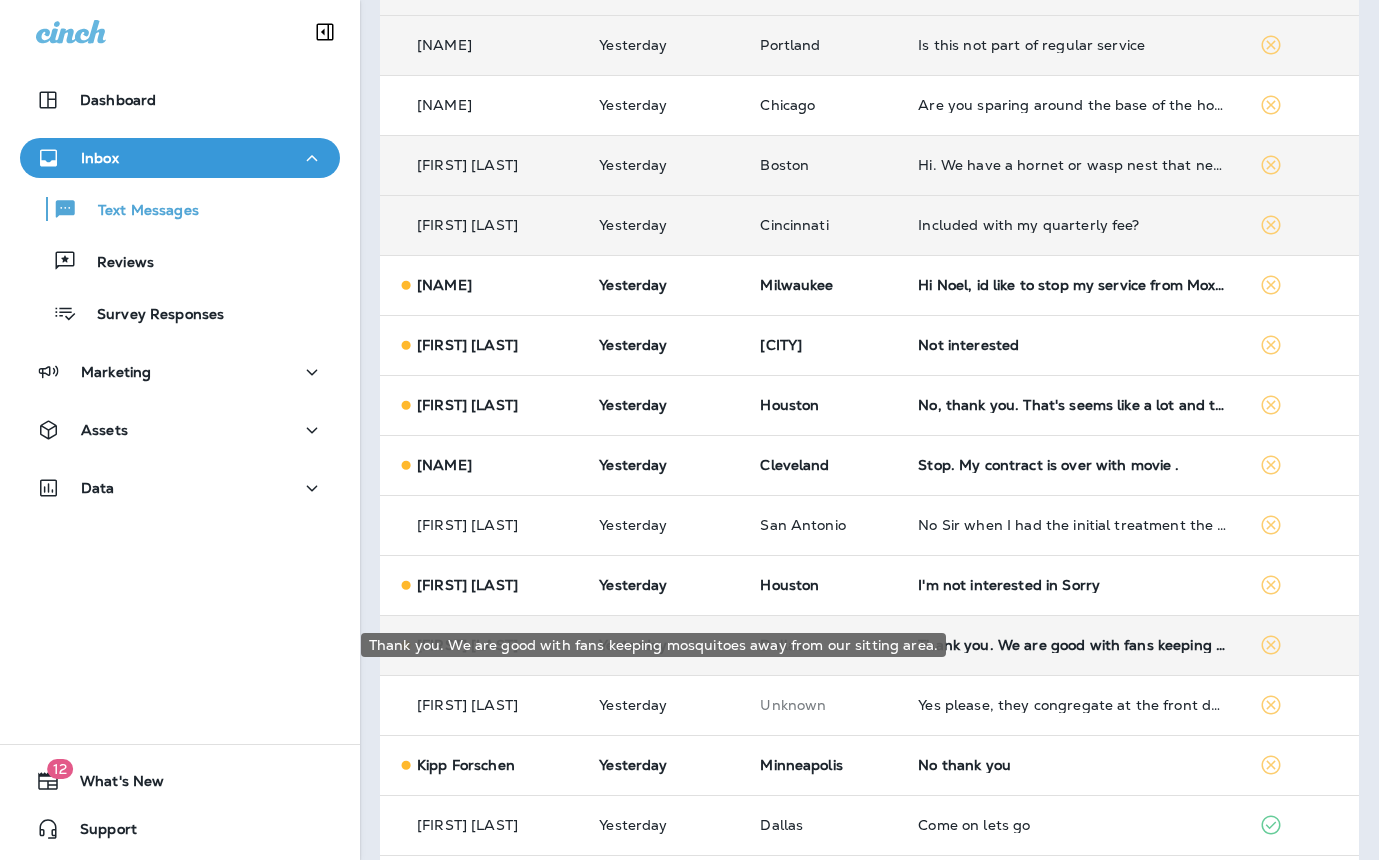 click on "Thank you.  We are good with fans keeping mosquitoes away from our sitting area." at bounding box center (1072, 645) 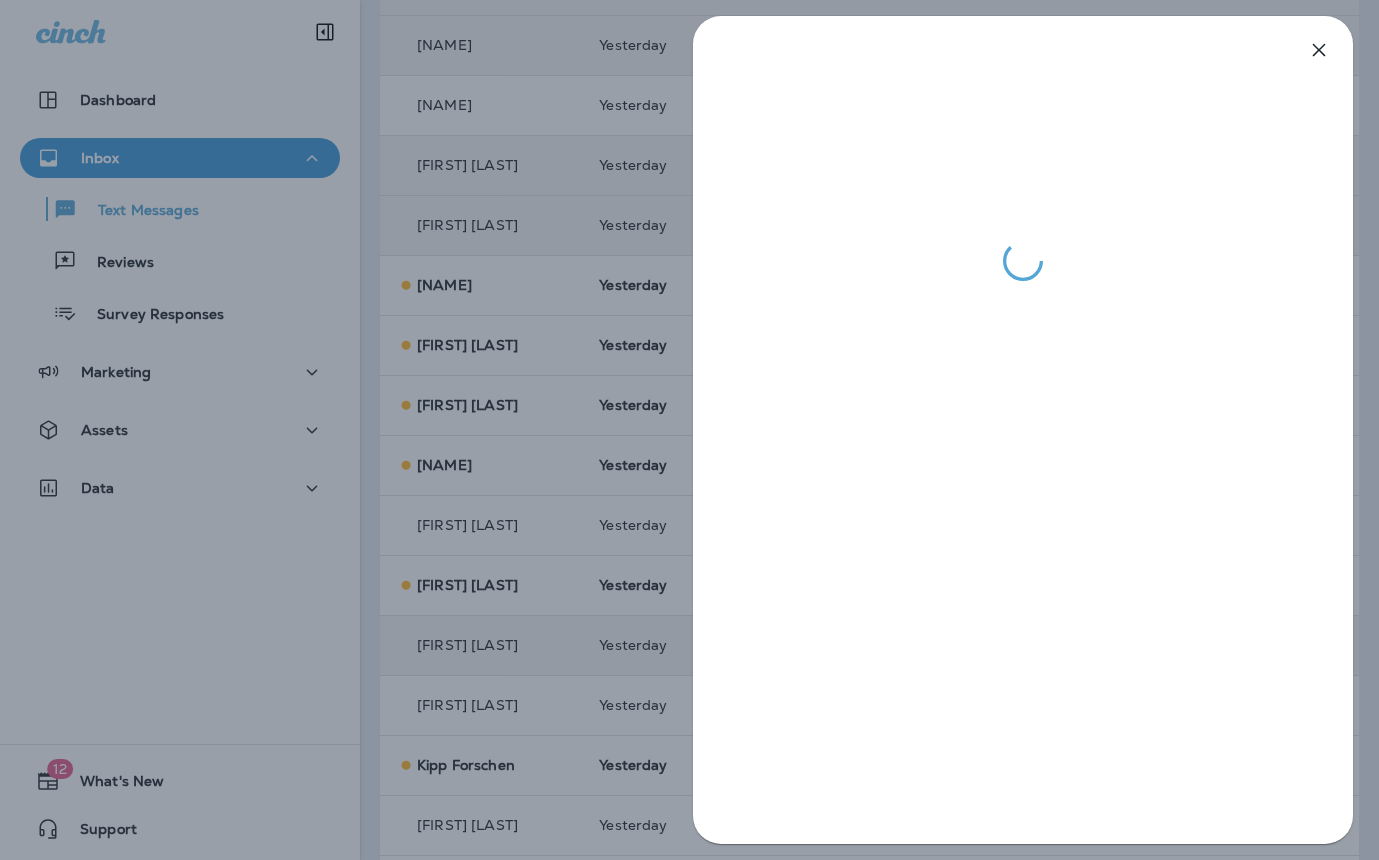 click at bounding box center (689, 430) 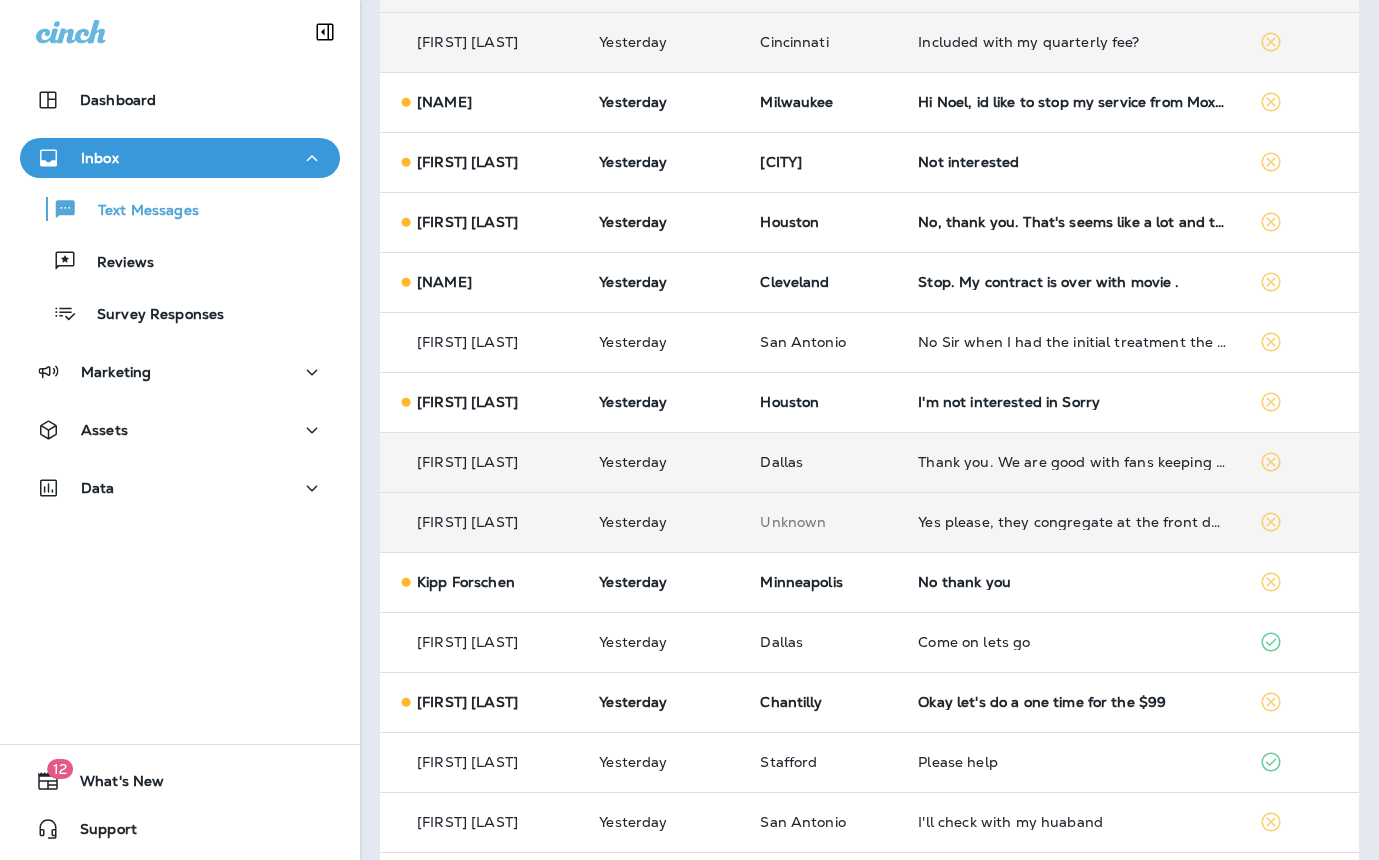 scroll, scrollTop: 621, scrollLeft: 0, axis: vertical 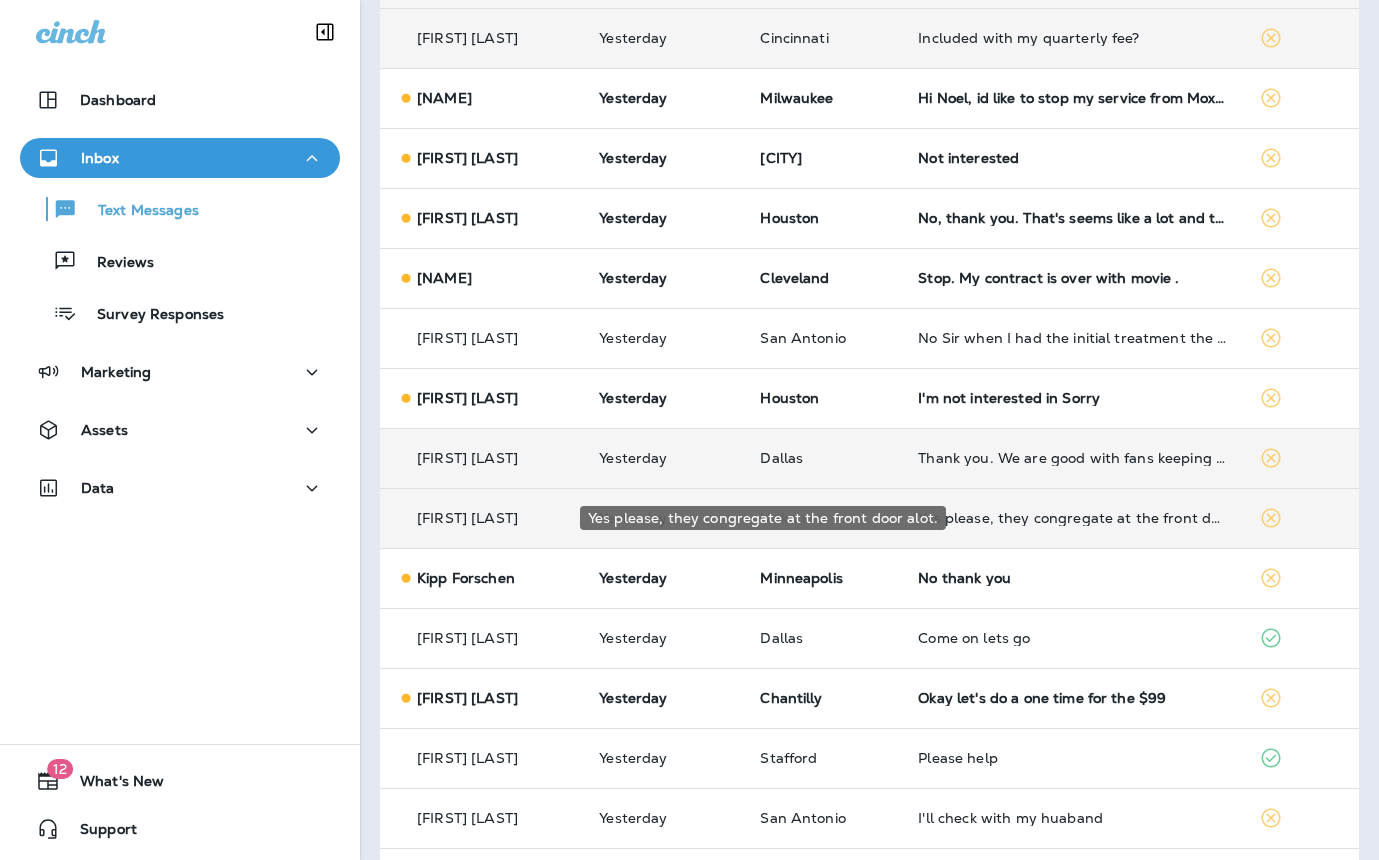 click on "Yes please, they congregate at the front door alot." at bounding box center [1072, 518] 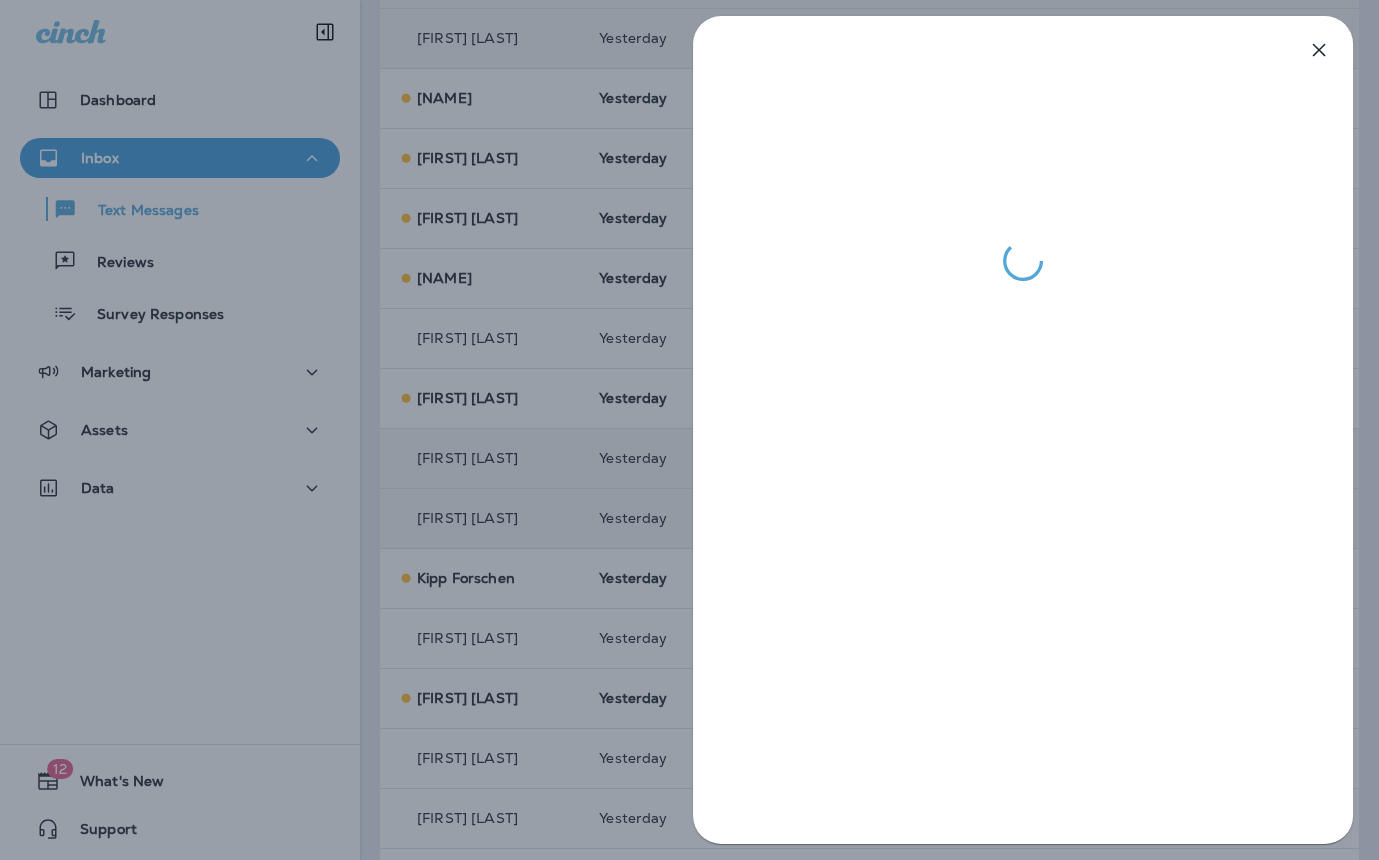 click at bounding box center [689, 430] 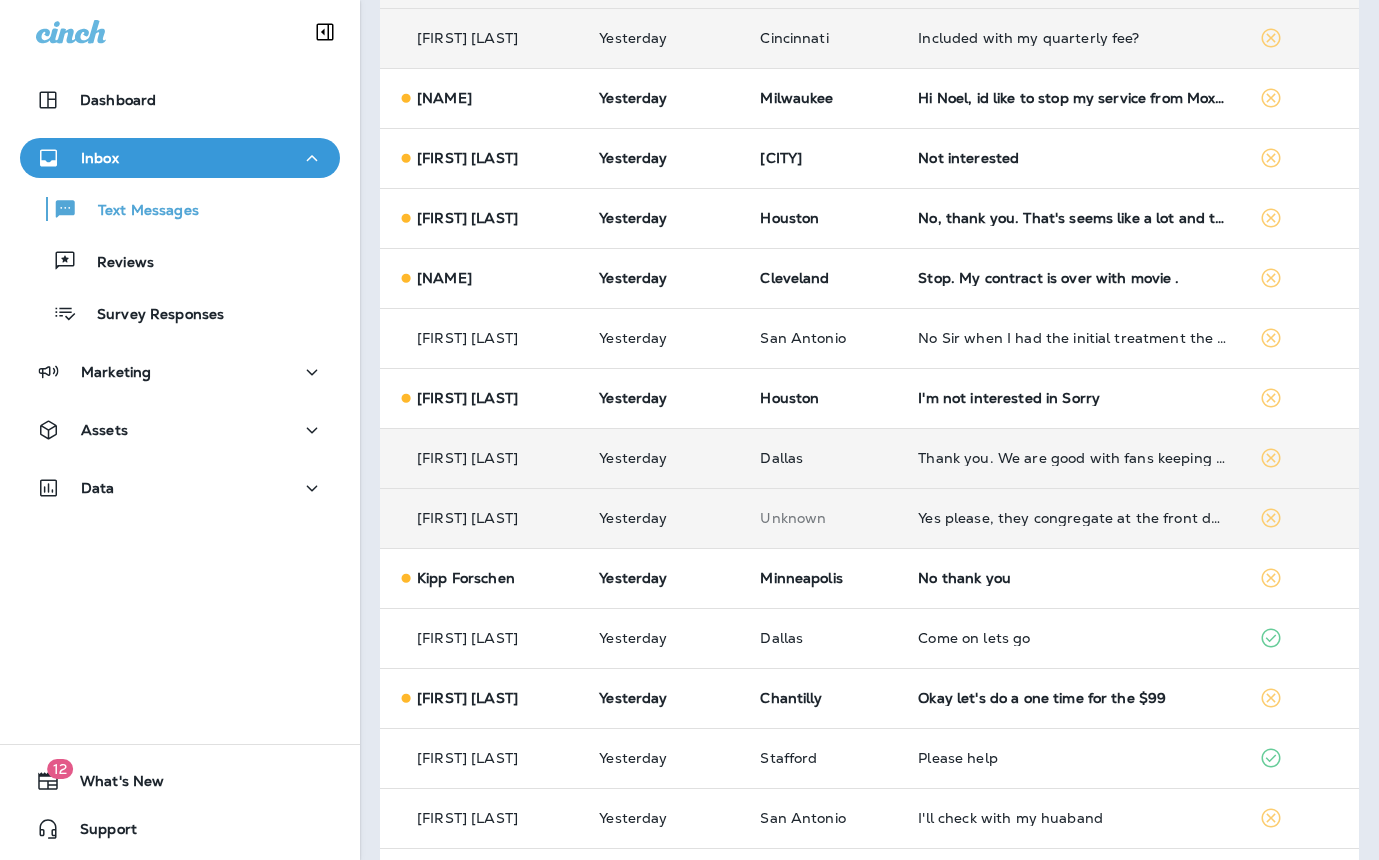 click on "Yes please, they congregate at the front door alot." at bounding box center [1072, 518] 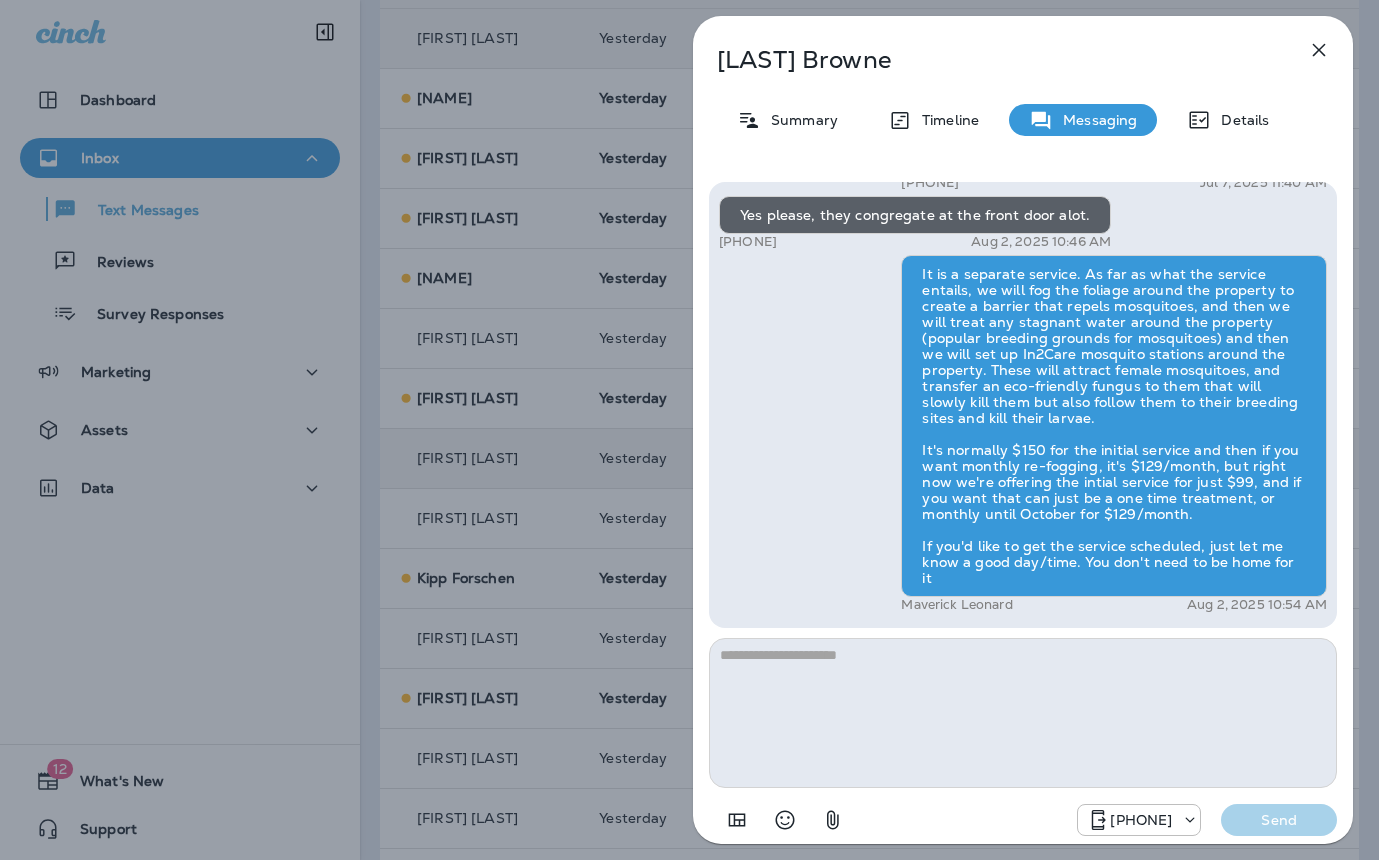 click on "Elrick   Browne Summary   Timeline   Messaging   Details   Hi,  Elrick , this is Cameron with Moxie Pest Control. We know Summer brings out the mosquitoes—and with the Summer season here, I’d love to get you on our schedule to come help take care of that. Just reply here if you're interested, and I'll let you know the details!
Reply STOP to optout +18174823792 Jul 7, 2025 11:40 AM Yes please, they congregate at the front door alot. +1 (813) 843-5060 Aug 2, 2025 10:46 AM Maverick Leonard Aug 2, 2025 10:54 AM +18174823792 Send" at bounding box center [689, 430] 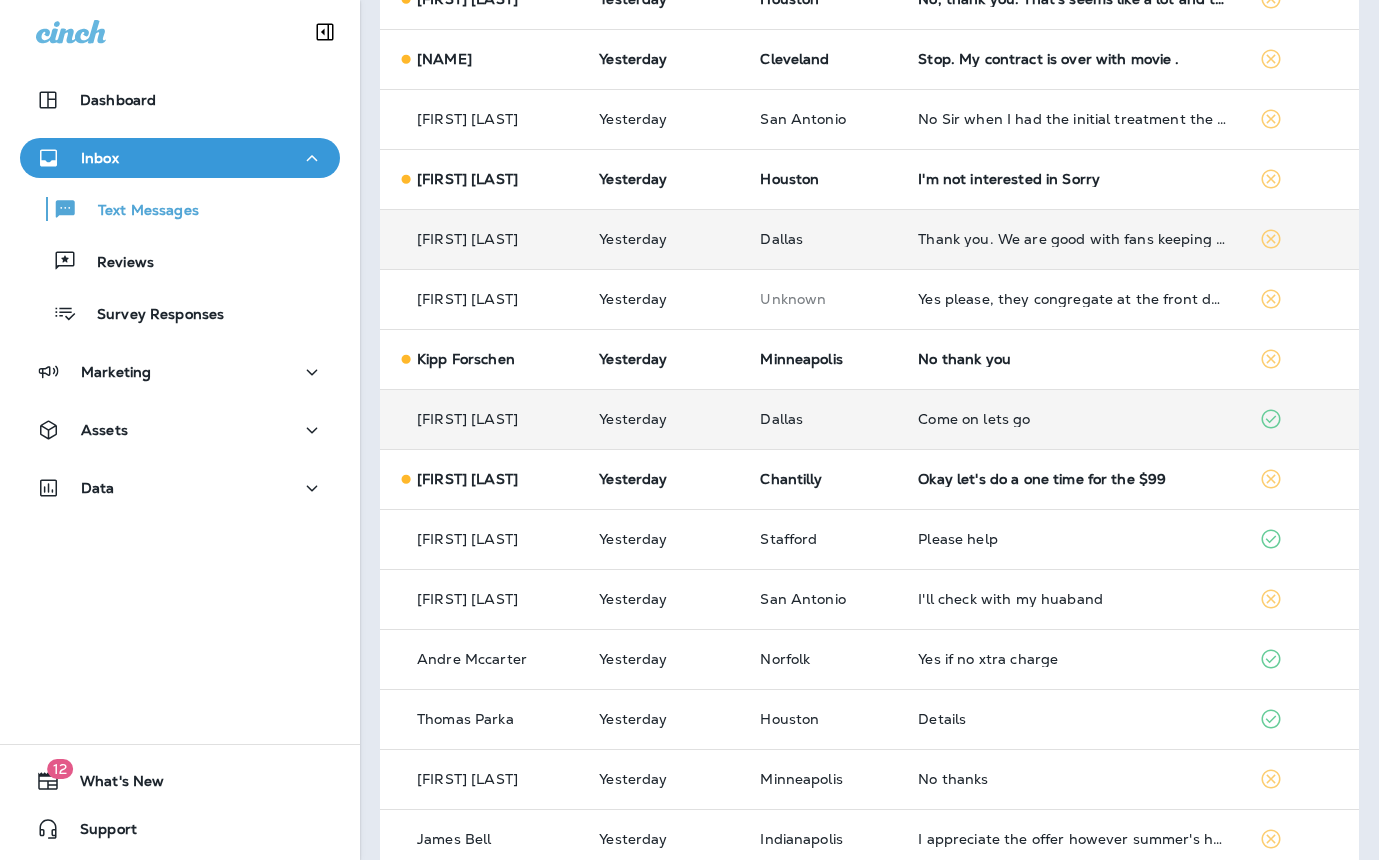 scroll, scrollTop: 849, scrollLeft: 0, axis: vertical 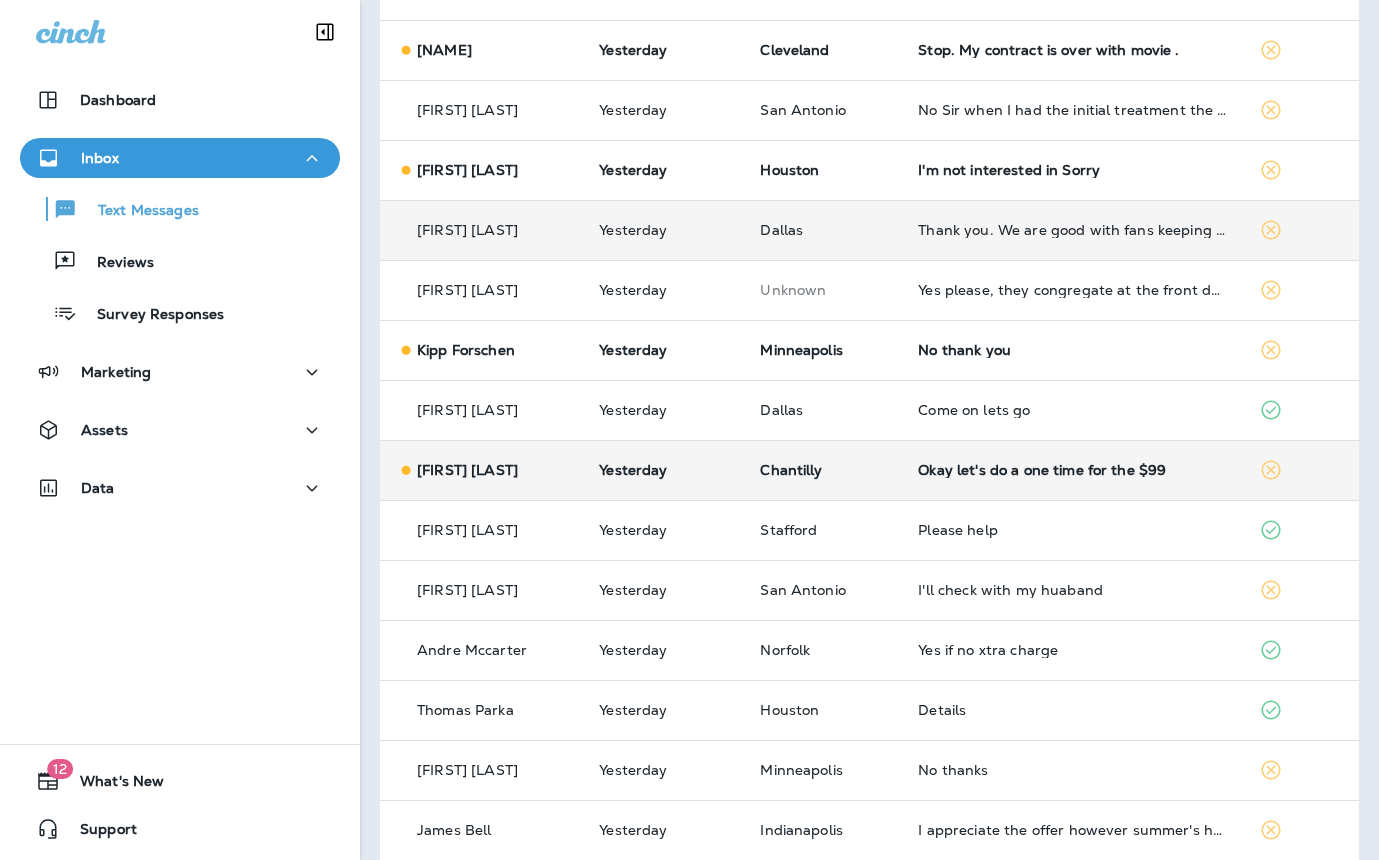 click on "Okay let's do a one time for the $99" at bounding box center (1072, 470) 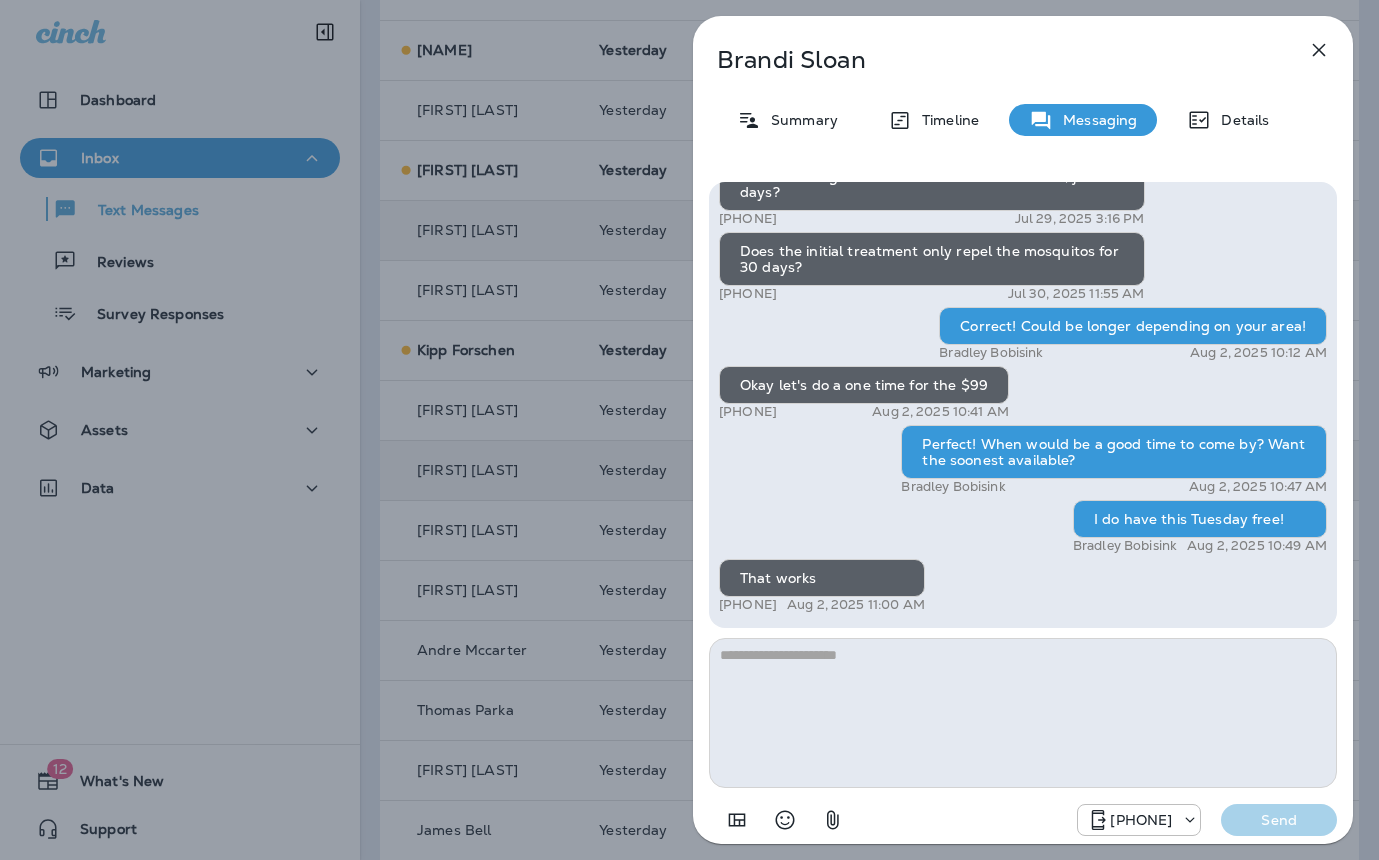 click on "Brandi   Sloan Summary   Timeline   Messaging   Details   Hello Brandi, it's Moxie Pest Control! Summer is here, and so are those relentless mosquitoes ruining your backyard BBQs and evenings outside. Let our expert team eliminate them safely and effectively so you can reclaim your outdoor space. Spots are filling up fast—call us today at (817) 435-4922 to schedule your service and enjoy a bite-free season!
Reply STOP to optout +18174823792 Jul 29, 2025 12:05 PM What is the cost +1 (571) 449-0842 Jul 29, 2025 12:09 PM Bradley Bobisink Jul 29, 2025 1:22 PM And how long does an initial treatment last for, just 30 days? +1 (571) 449-0842 Jul 29, 2025 3:16 PM Does the initial treatment only repel the mosquitos for 30 days? +1 (571) 449-0842 Jul 30, 2025 11:55 AM Correct! Could be longer depending on your area! Bradley Bobisink Aug 2, 2025 10:12 AM Okay let's do a one time for the $99 +1 (571) 449-0842 Aug 2, 2025 10:41 AM Perfect! When would be a good time to come by? Want the soonest available? That works Send" at bounding box center (689, 430) 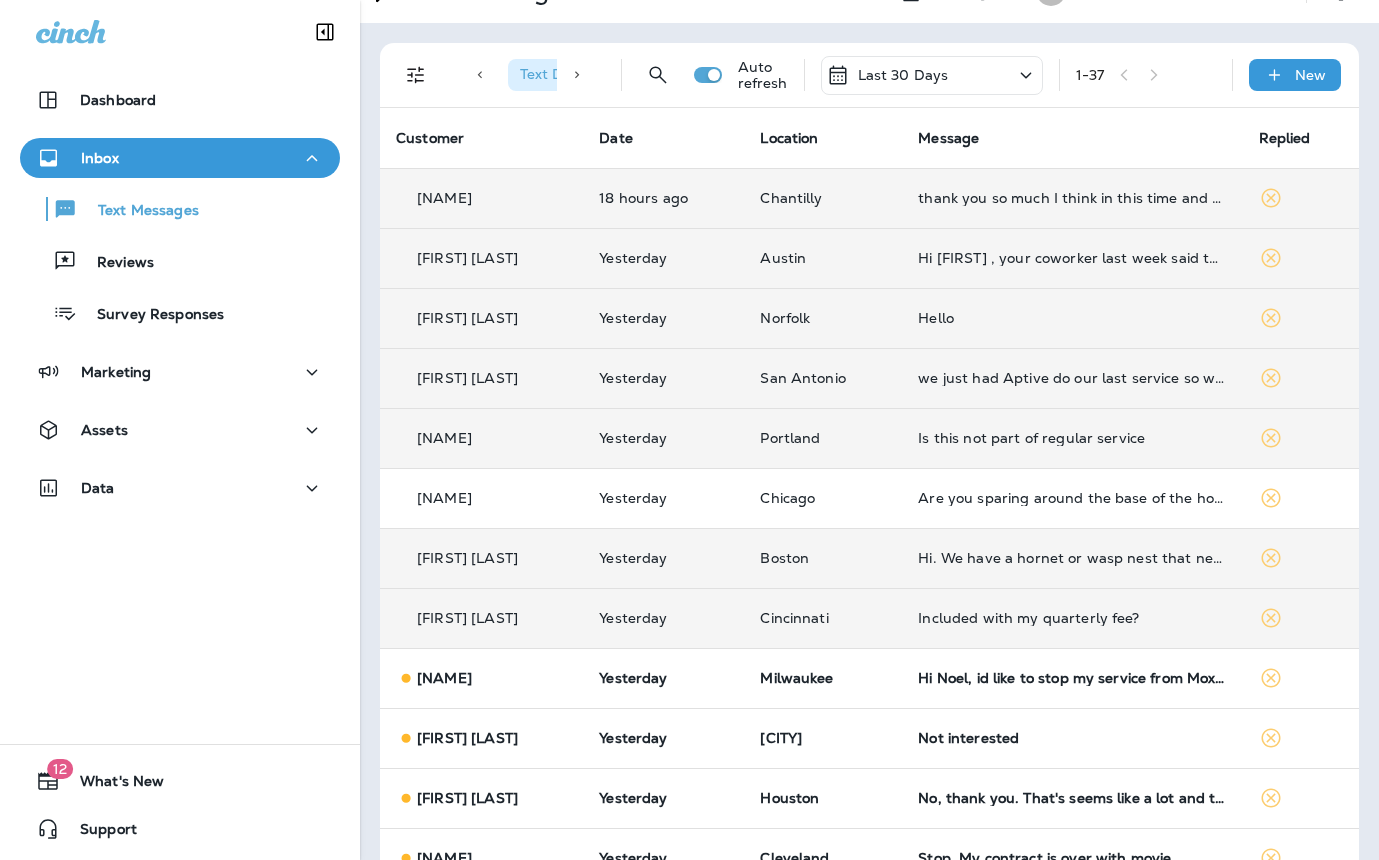 scroll, scrollTop: 0, scrollLeft: 0, axis: both 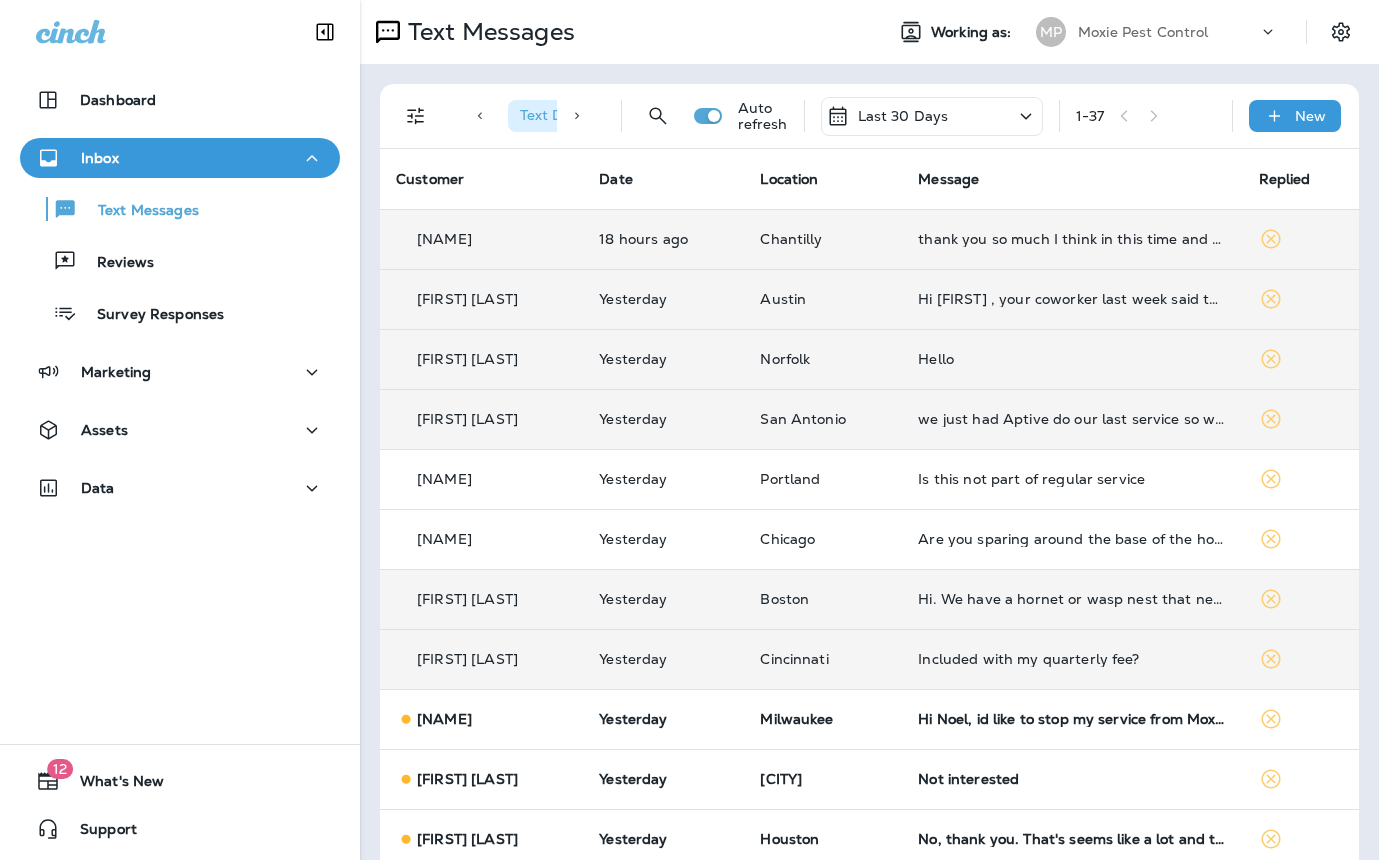 click on "Hello" at bounding box center [1072, 359] 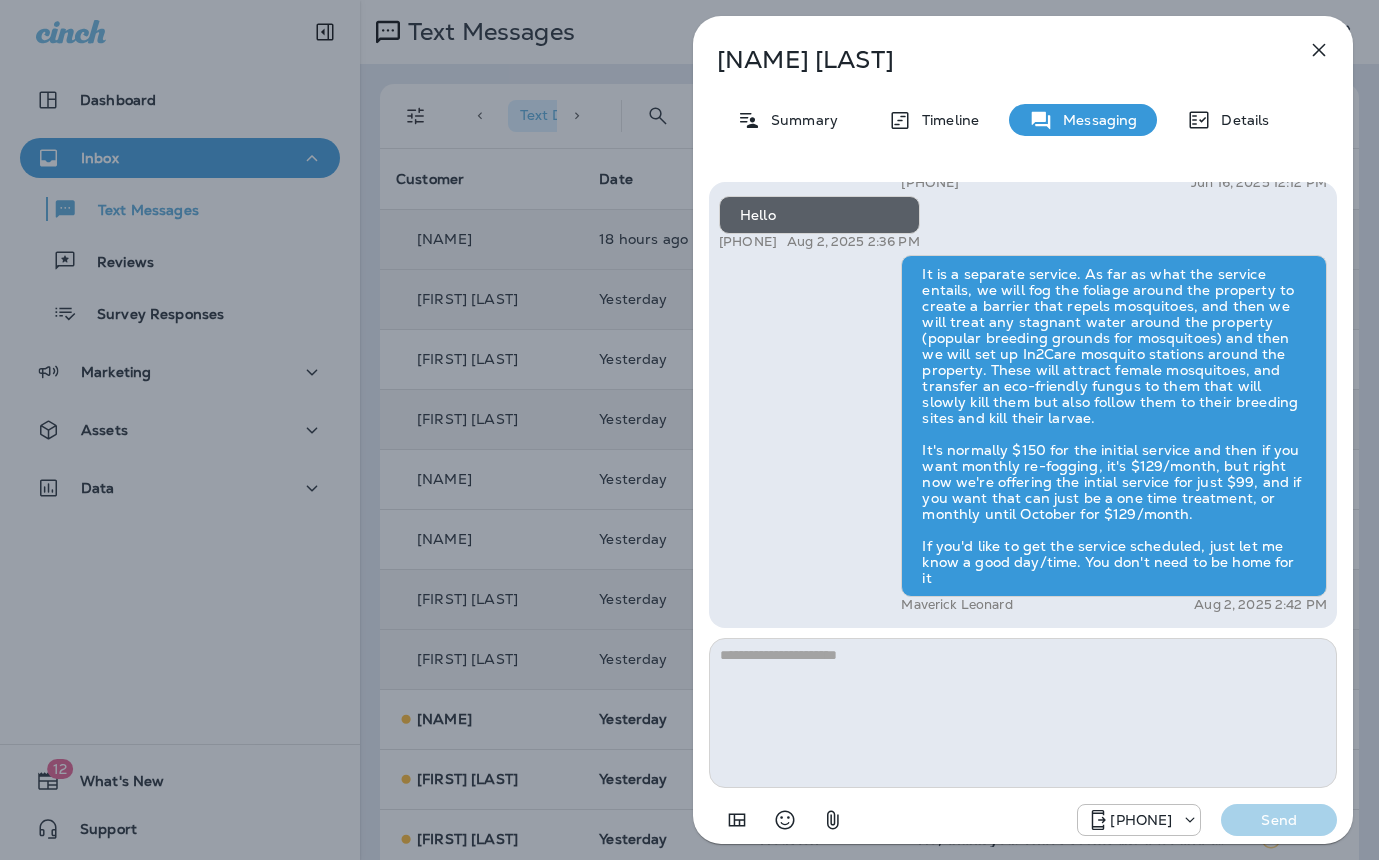 click on "Erick   Martinez Summary   Timeline   Messaging   Details   Hi,  Erick , this is Noel with Moxie Pest Control. We know Summer brings out the mosquitoes—and with the Summer season here, I’d love to get you on our schedule to come help take care of that. Just reply here and I’ll take care of the rest!
Reply STOP to optout +18174823792 Jun 16, 2025 12:12 PM Hello +1 (757) 707-2242 Aug 2, 2025 2:36 PM Maverick Leonard Aug 2, 2025 2:42 PM +18174823792 Send" at bounding box center [689, 430] 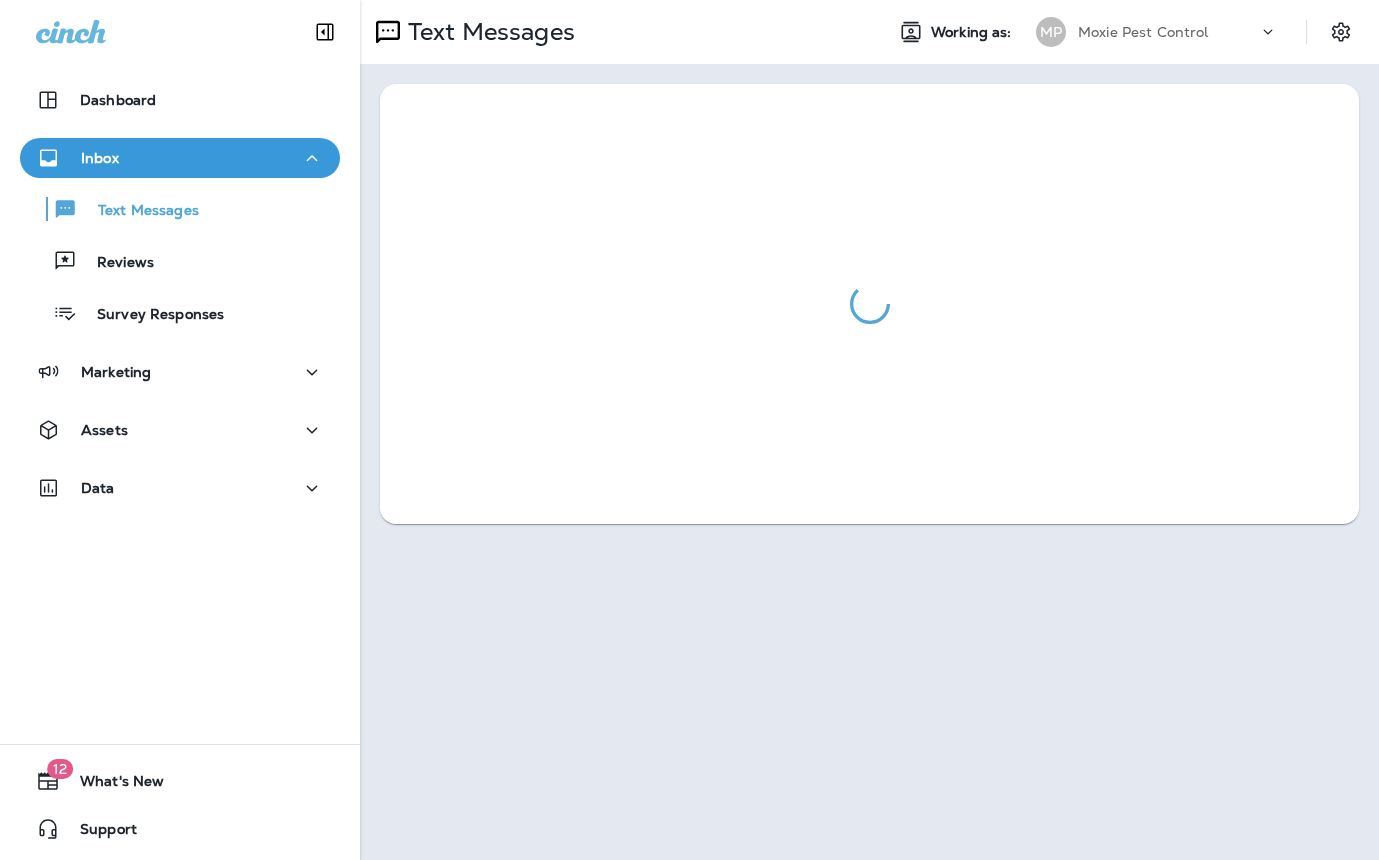scroll, scrollTop: 0, scrollLeft: 0, axis: both 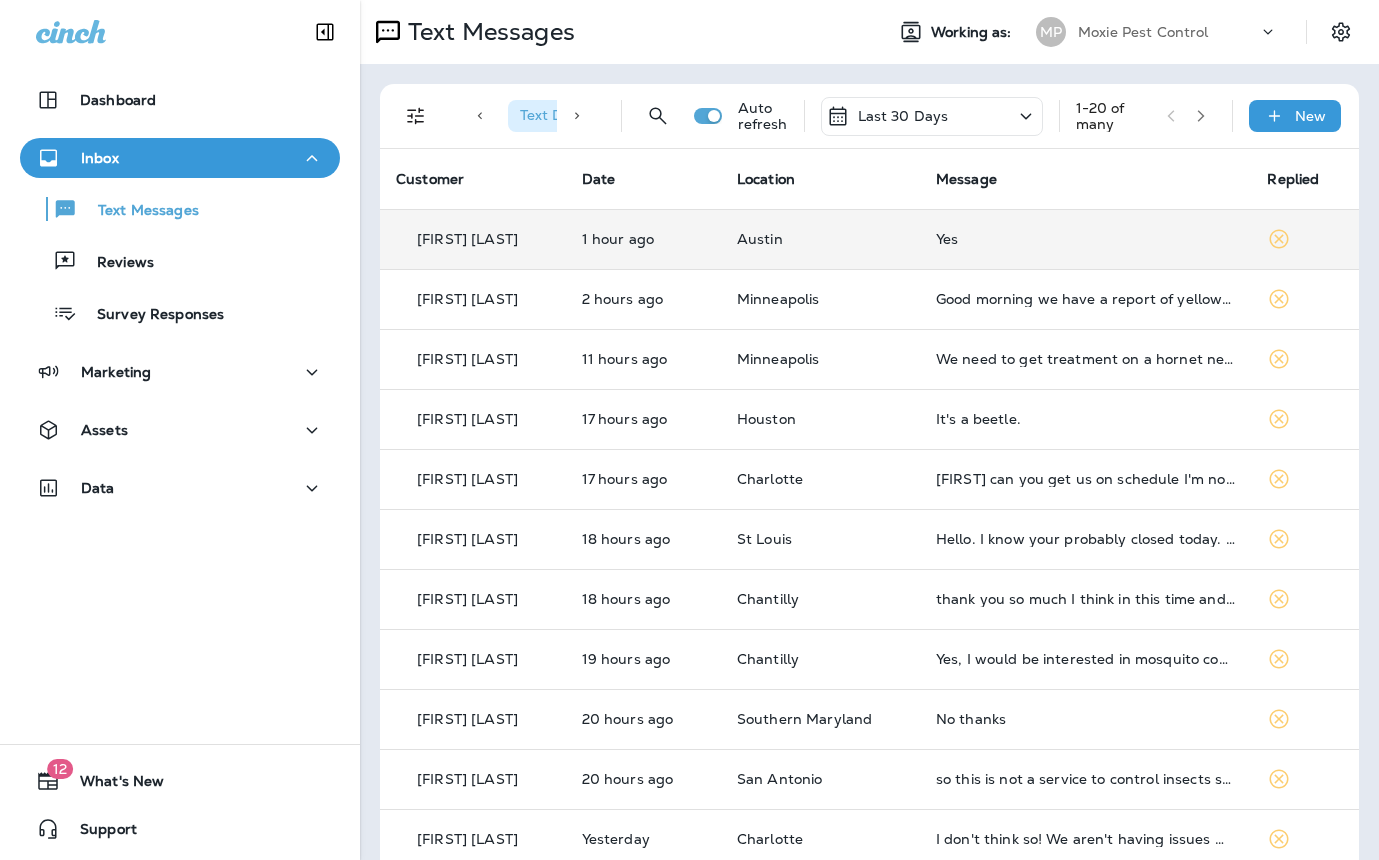 click on "Yes" at bounding box center (1086, 239) 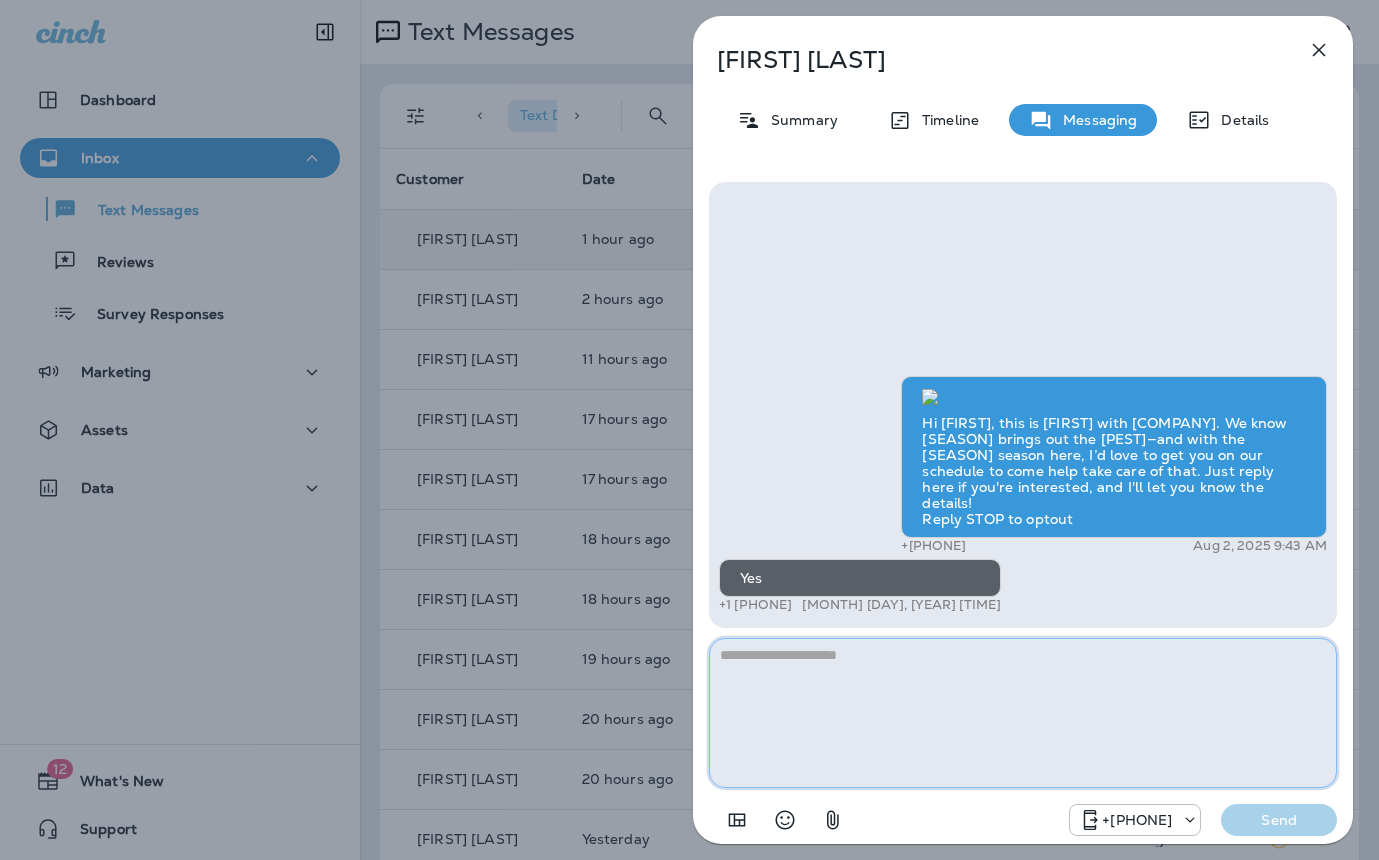 paste on "**********" 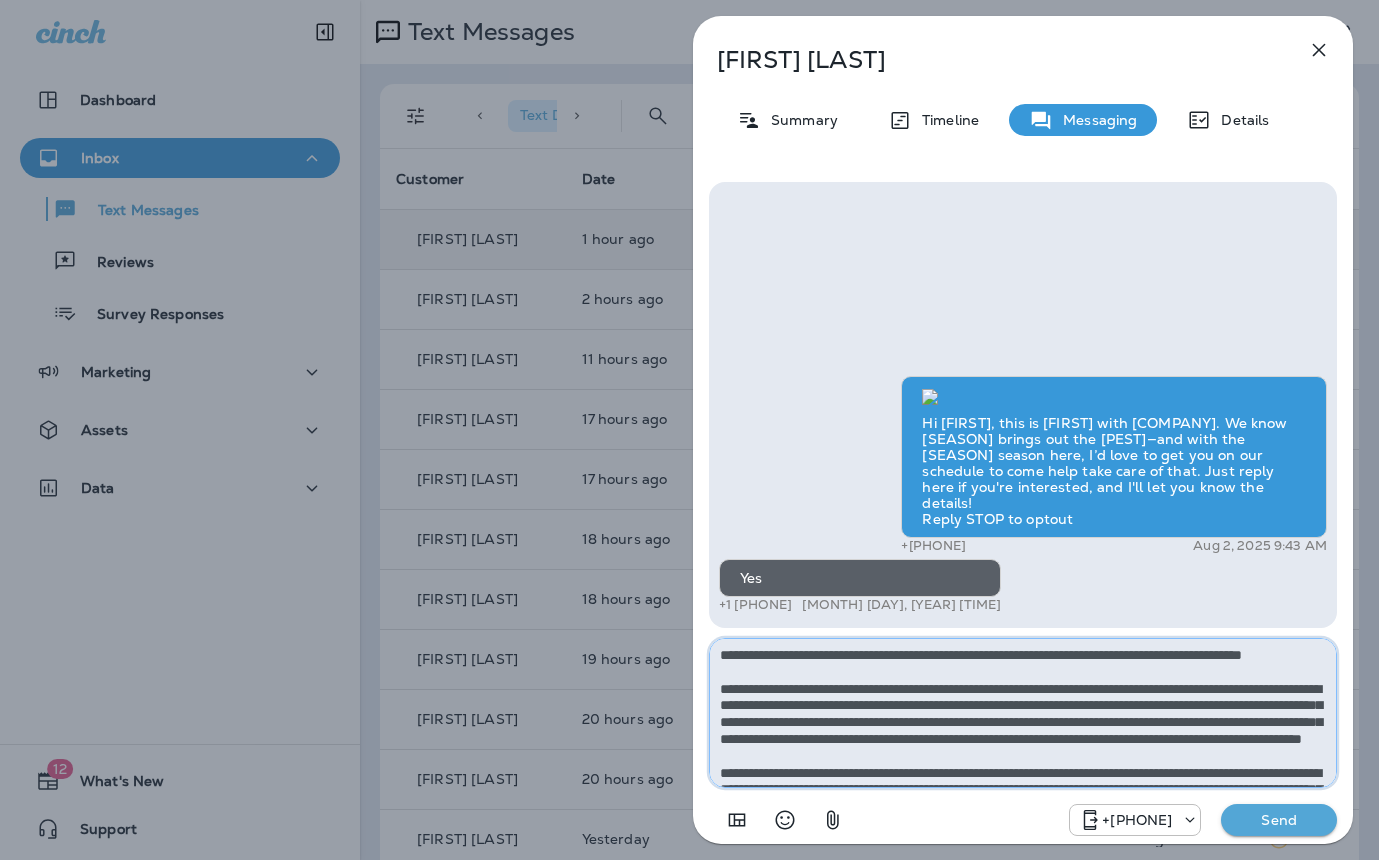 scroll, scrollTop: 1, scrollLeft: 0, axis: vertical 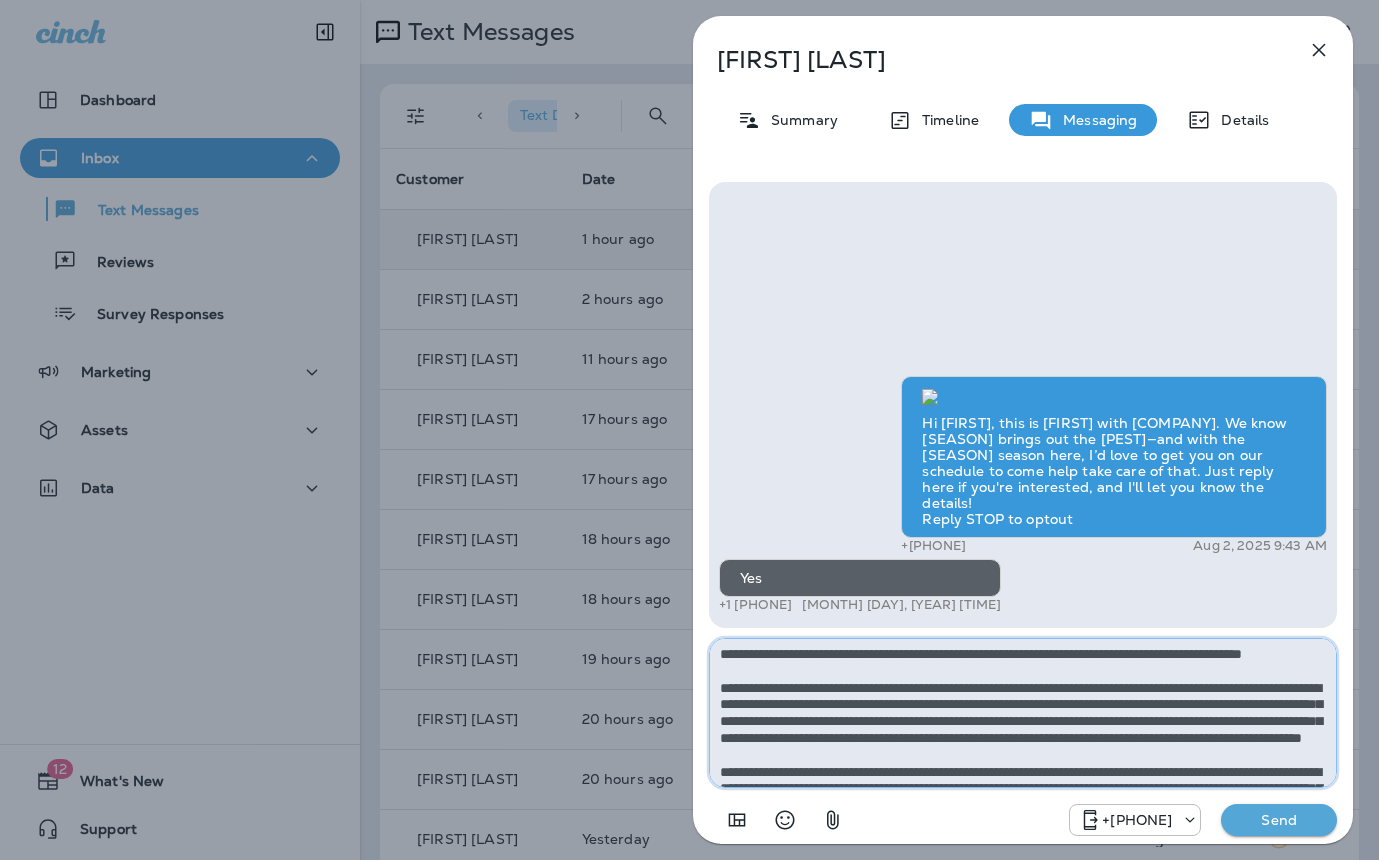 type on "**********" 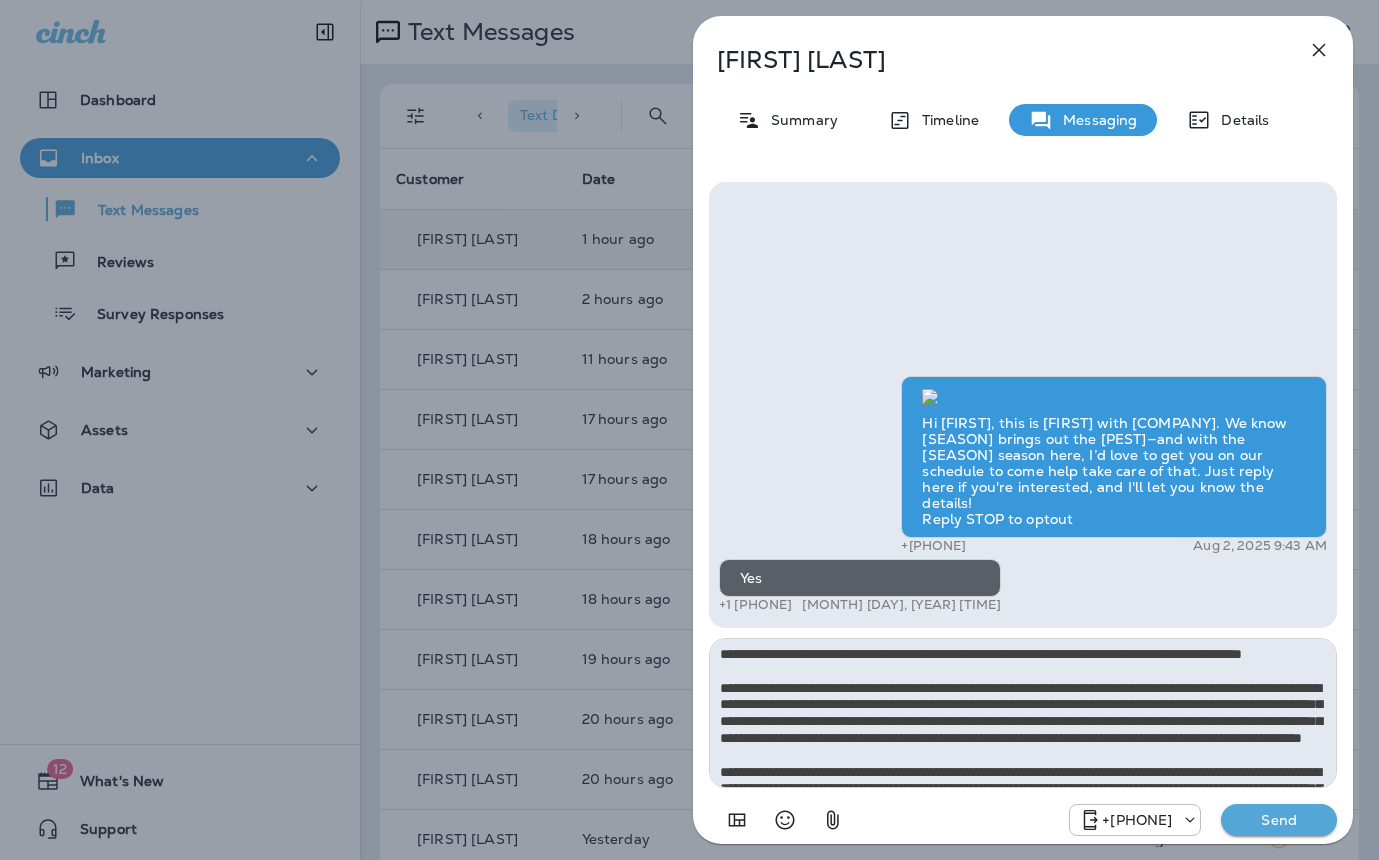 click on "Send" at bounding box center (1279, 820) 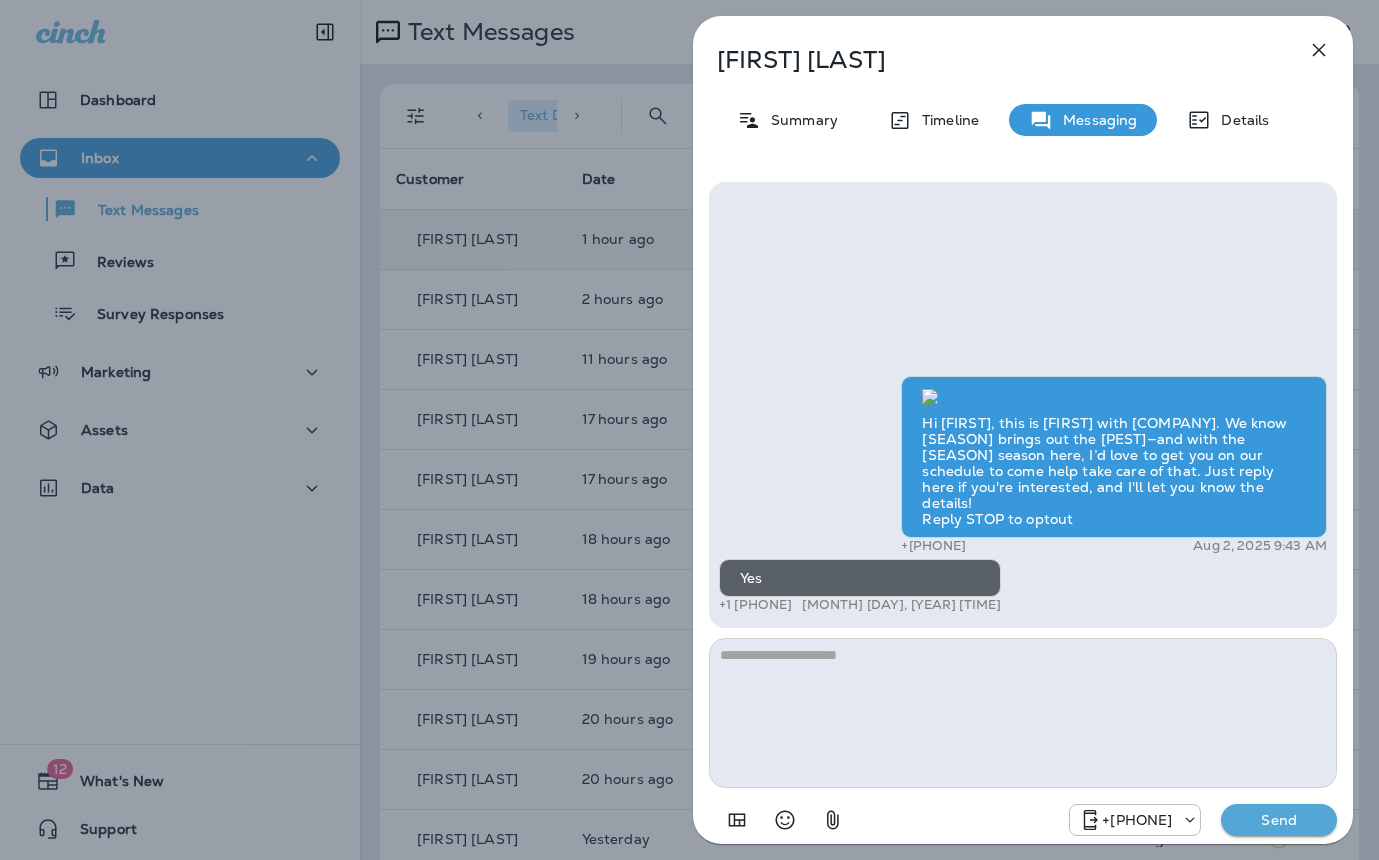 scroll, scrollTop: 0, scrollLeft: 0, axis: both 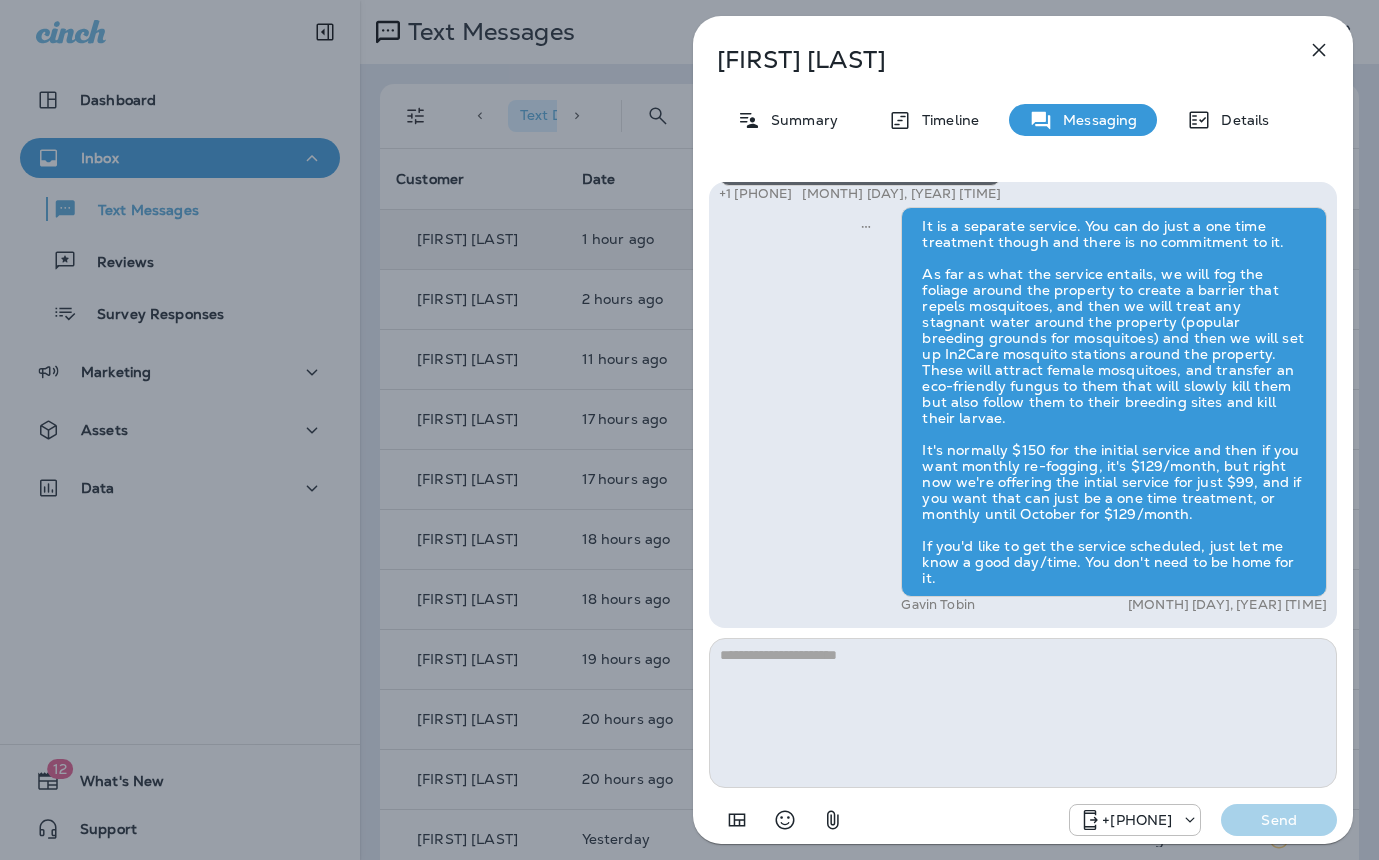 click on "Ada   Canales Summary   Timeline   Messaging   Details   Hi Ada , this is Steven with Moxie Pest Control. We know Summer brings out the mosquitoes—and with the Summer season here, I’d love to get you on our schedule to come help take care of that. Just reply here if you're interested, and I'll let you know the details!
Reply STOP to optout +18174823792 Aug 2, 2025 9:43 AM Yes +1 (512) 586-1723 Aug 4, 2025 6:08 AM   Gavin Tobin Aug 4, 2025 7:30 AM +18174823792 Send" at bounding box center [689, 430] 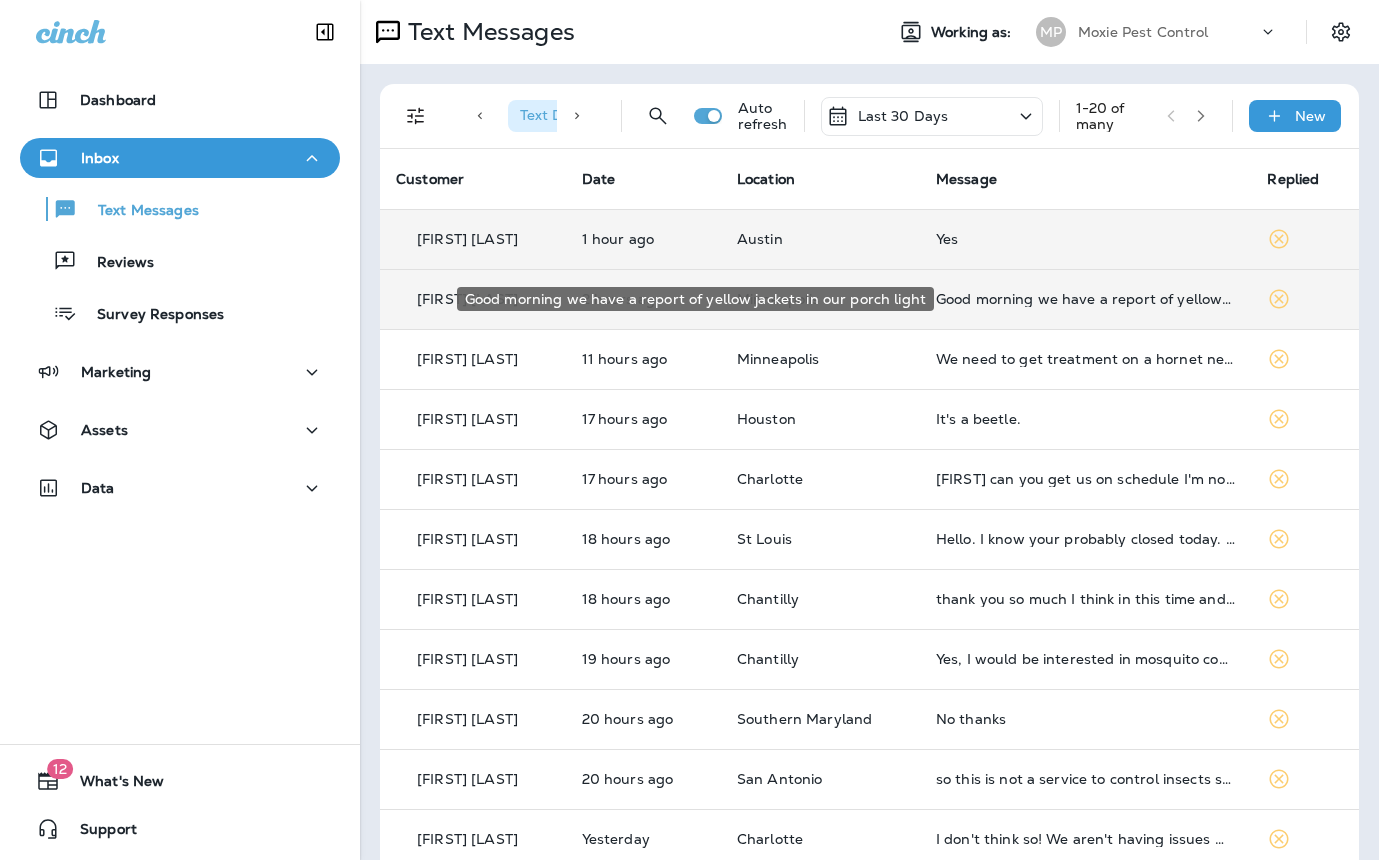 click on "Good morning we have a report of yellow jackets in our porch light" at bounding box center [1086, 299] 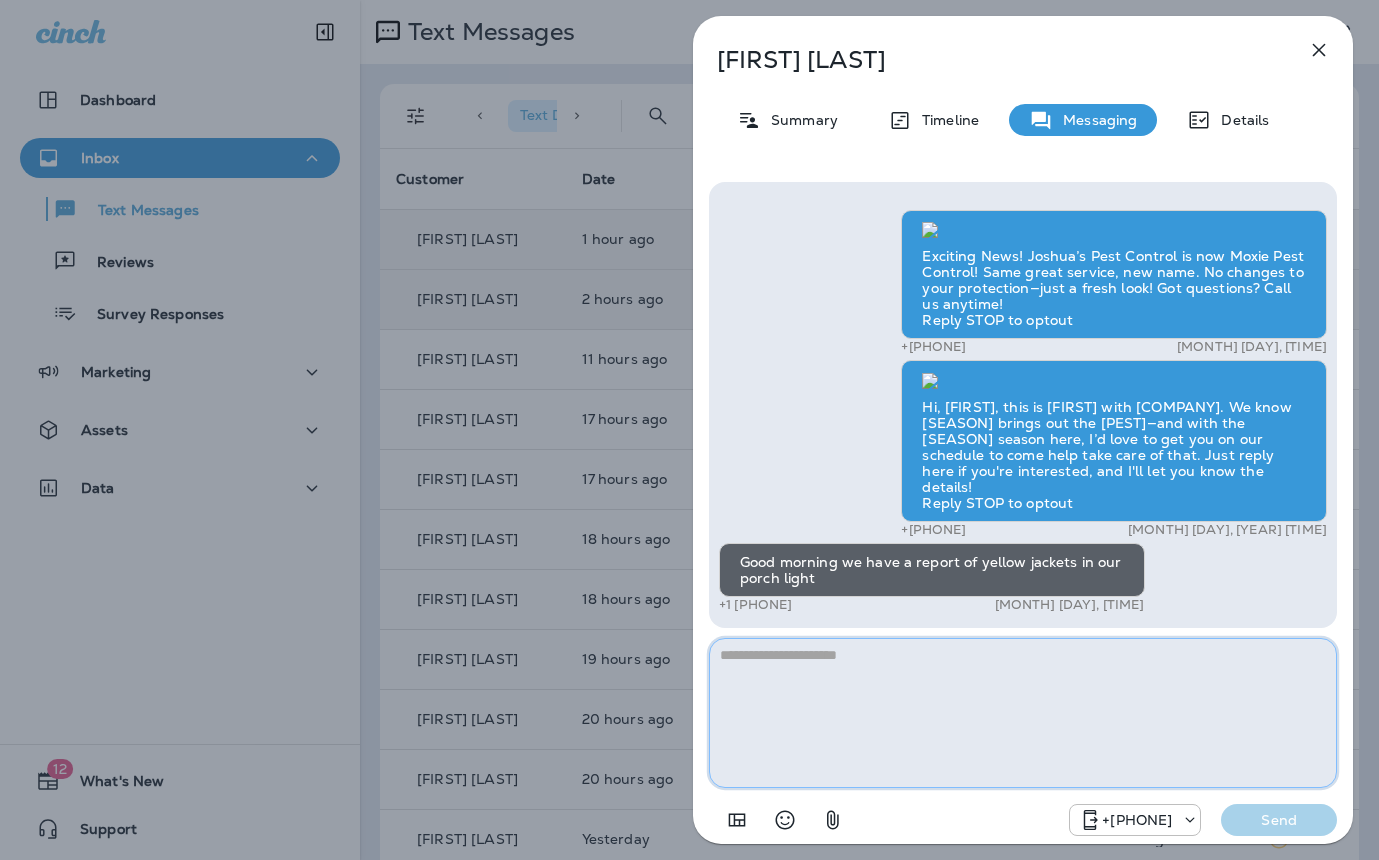 click at bounding box center [1023, 713] 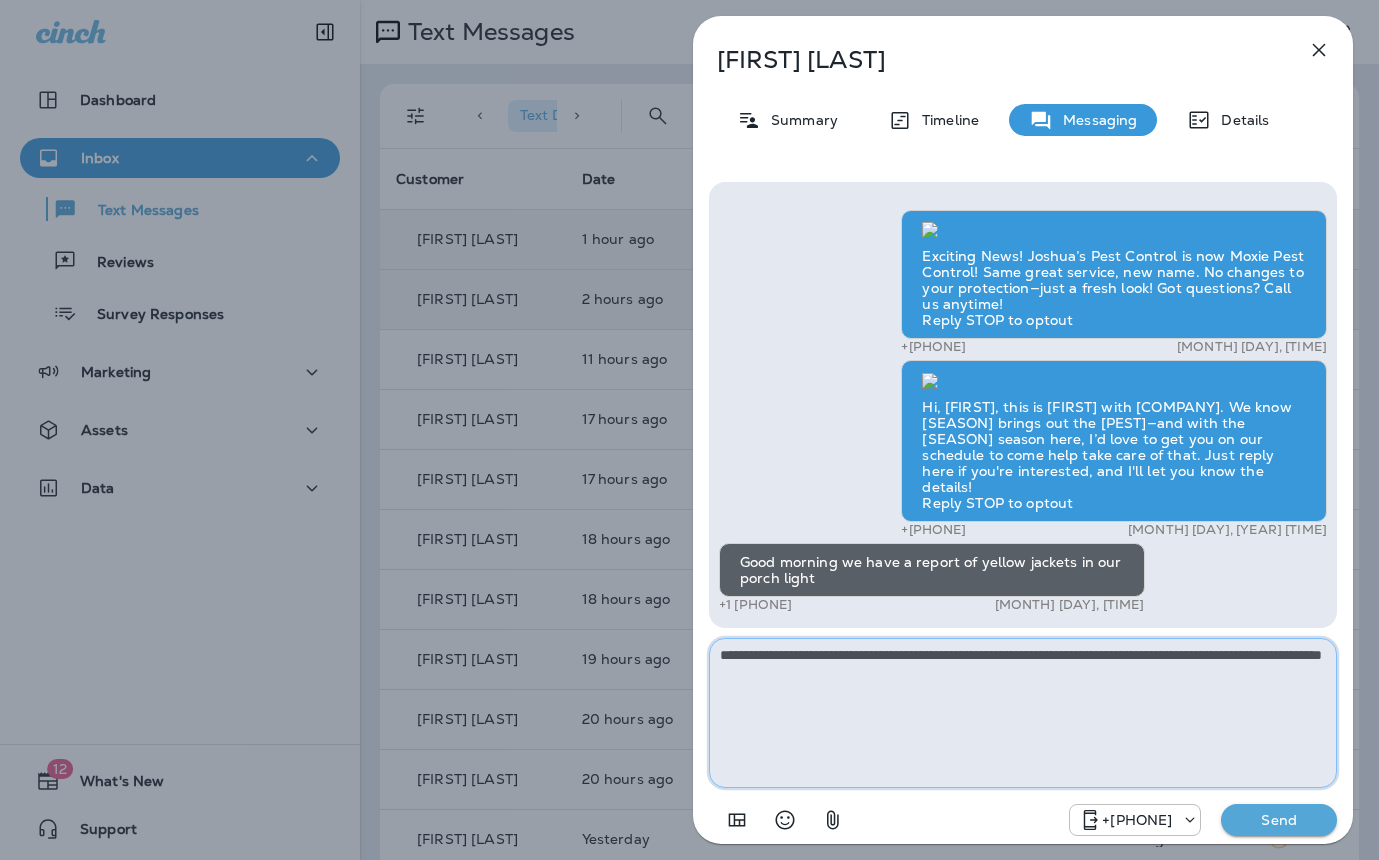 type on "**********" 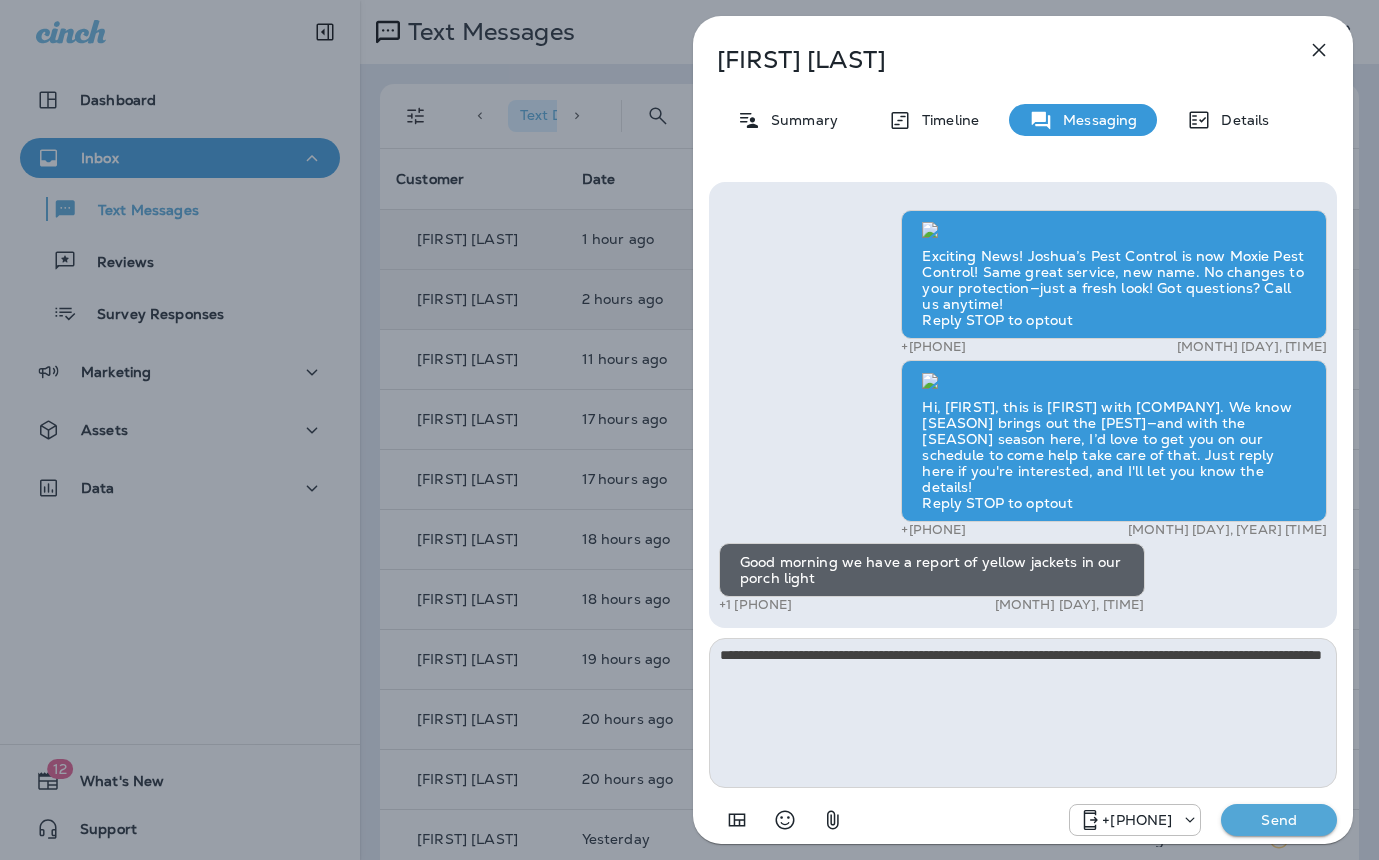 click on "Send" at bounding box center (1279, 820) 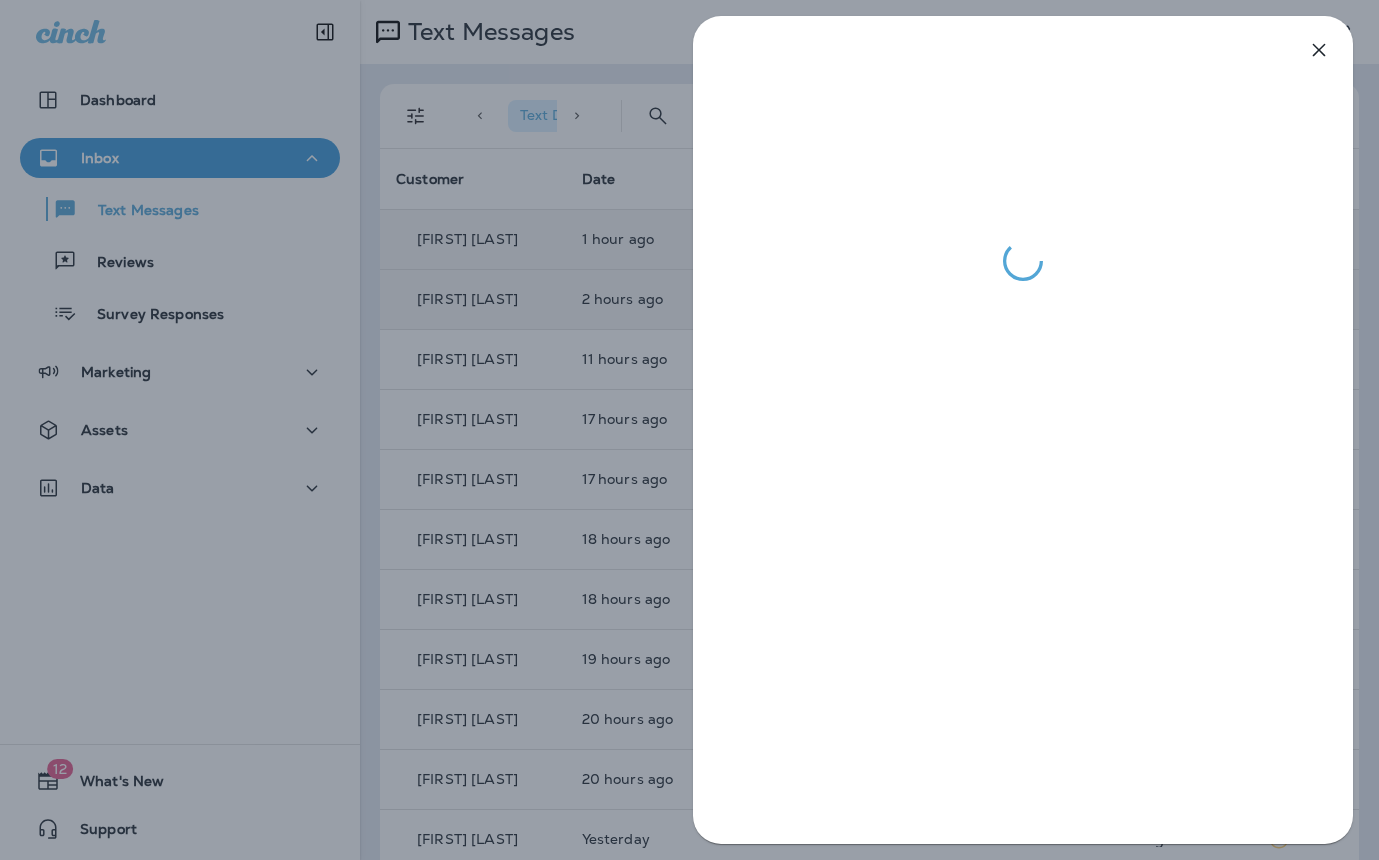 drag, startPoint x: 487, startPoint y: 528, endPoint x: 516, endPoint y: 531, distance: 29.15476 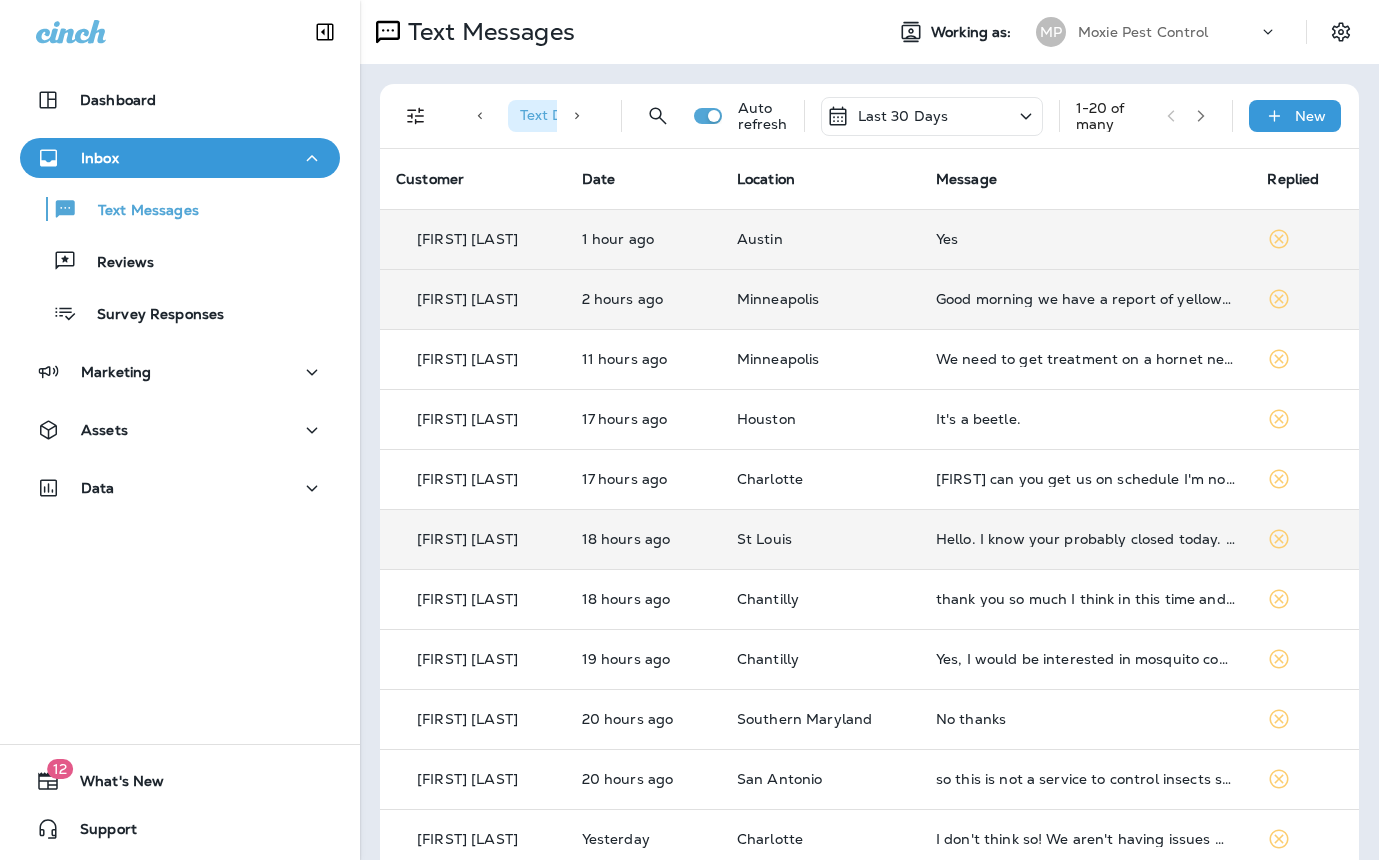 click on "Hello. I know your probably closed today. While I am thinking about it, I would like to get another service schedules as soon as possible. The mosquitos are crazy bad right now. Thank you!" at bounding box center (1086, 539) 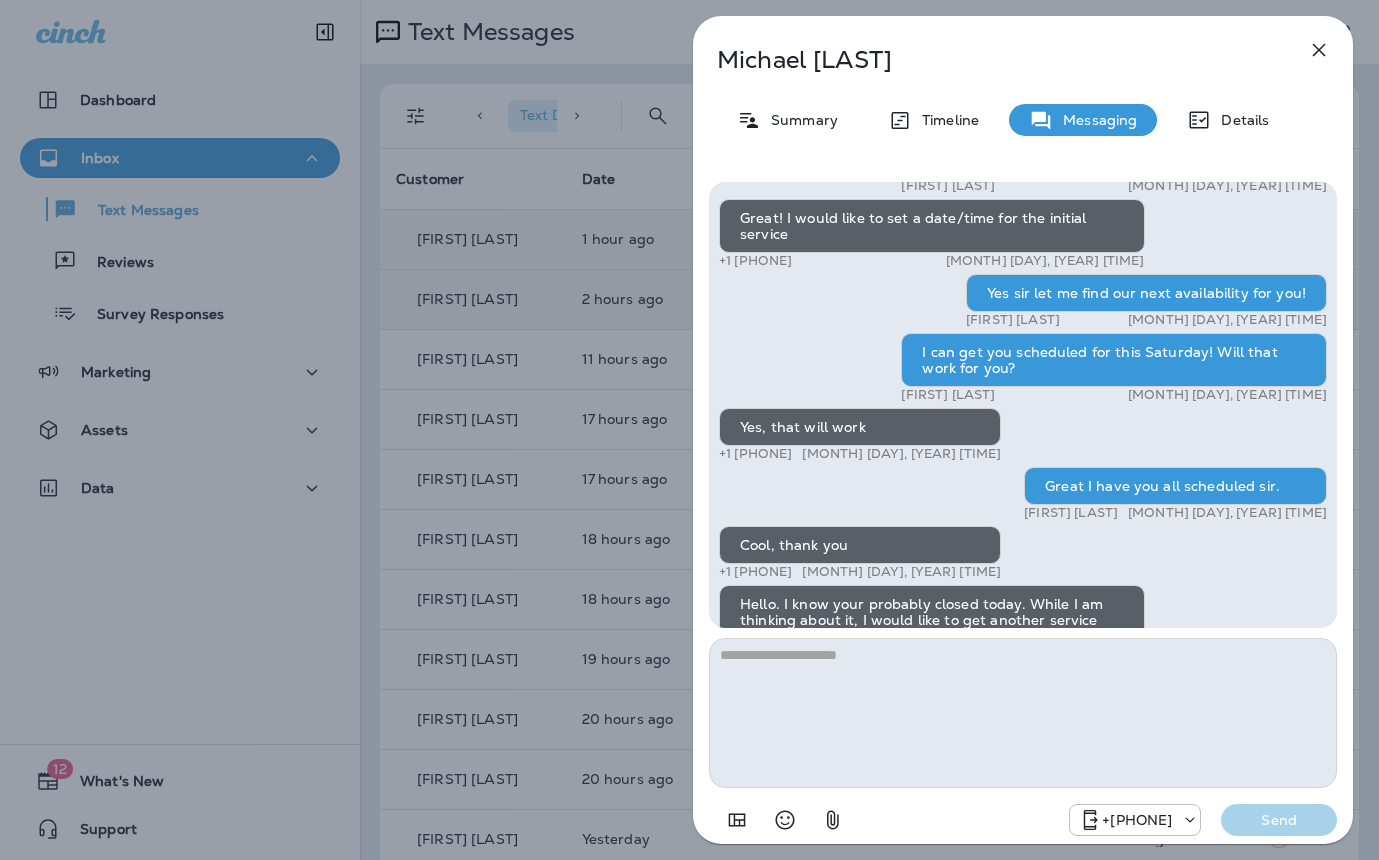 scroll, scrollTop: -70, scrollLeft: 0, axis: vertical 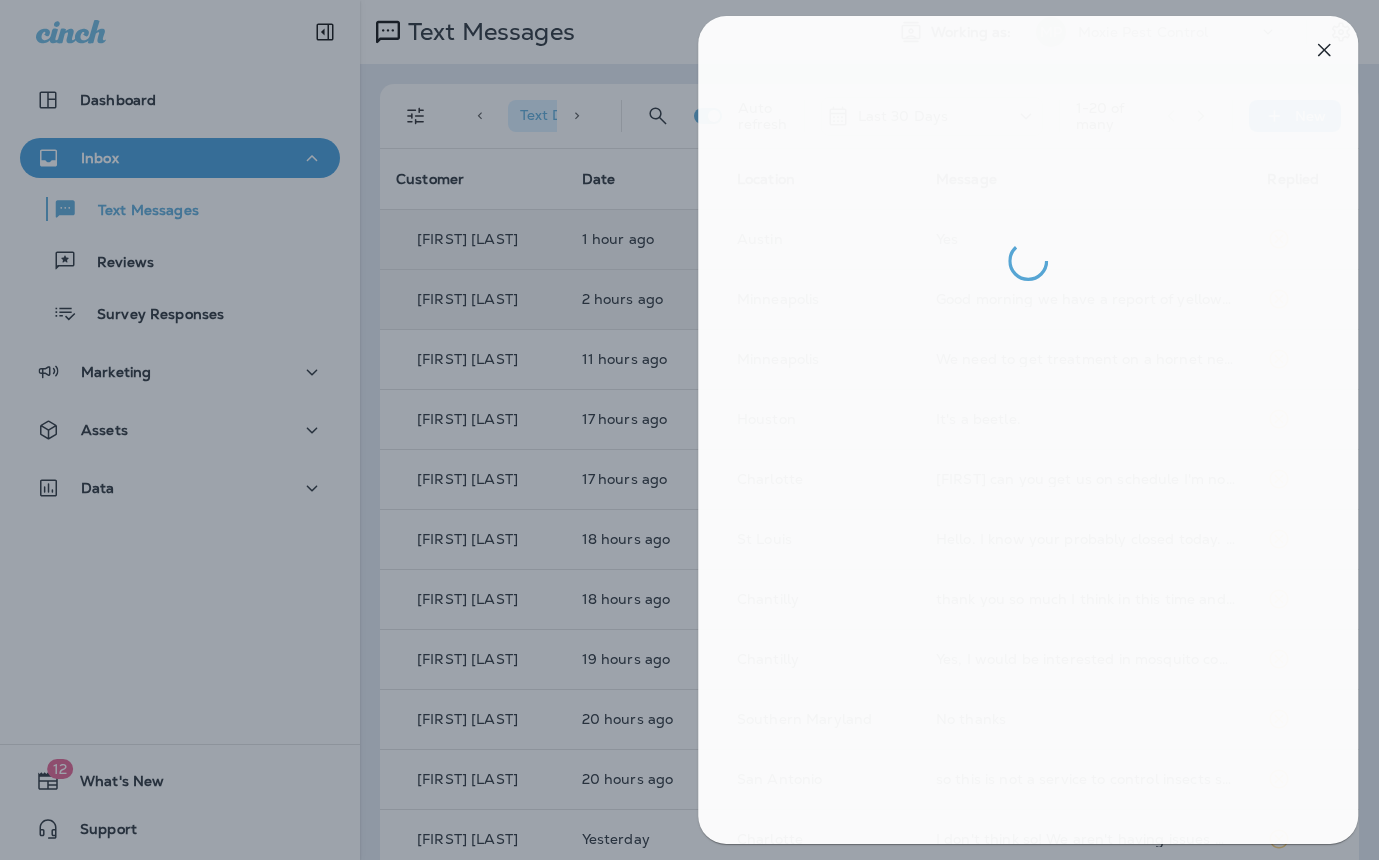 click at bounding box center [694, 430] 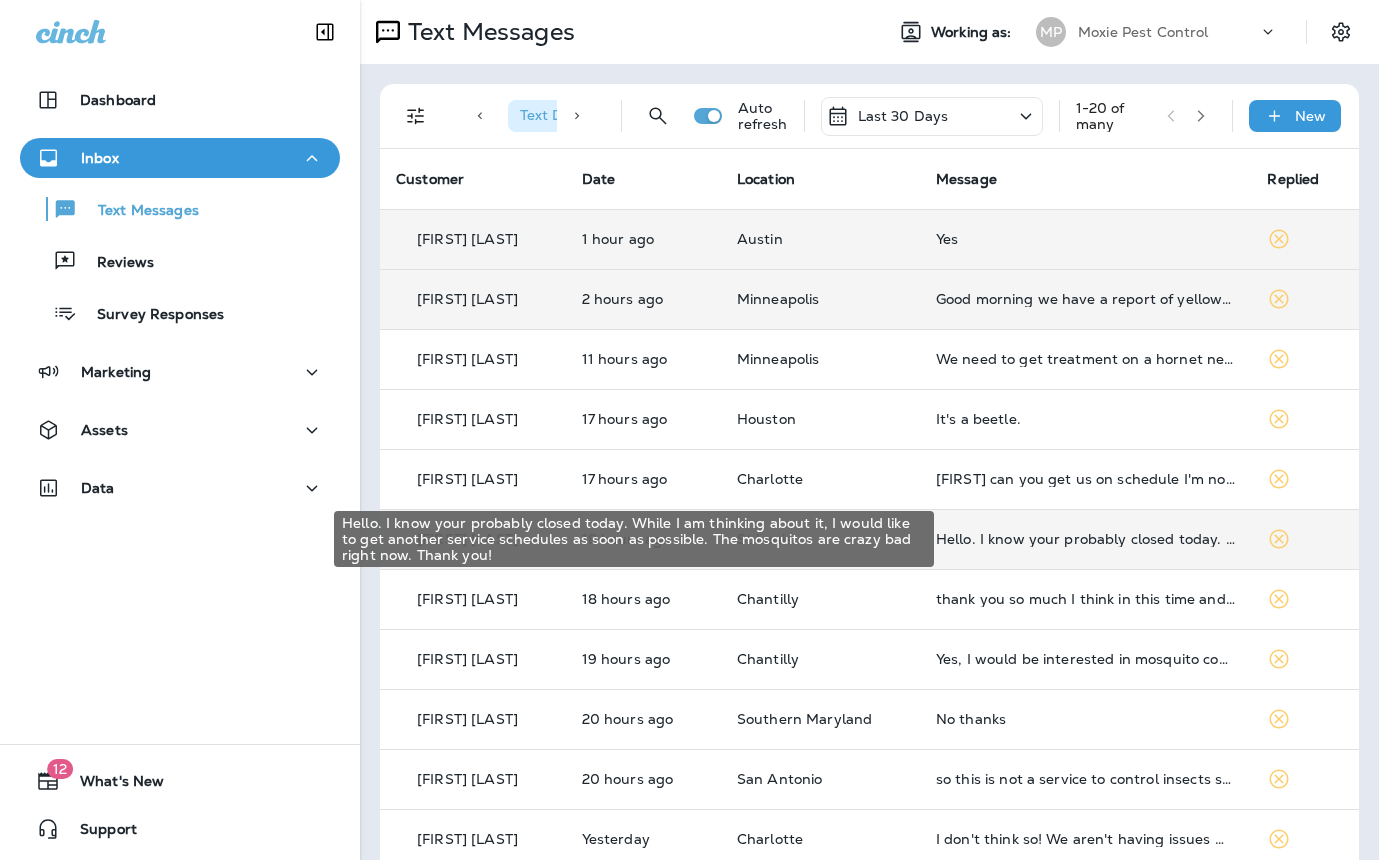 click on "Hello. I know your probably closed today. While I am thinking about it, I would like to get another service schedules as soon as possible. The mosquitos are crazy bad right now. Thank you!" at bounding box center (1086, 539) 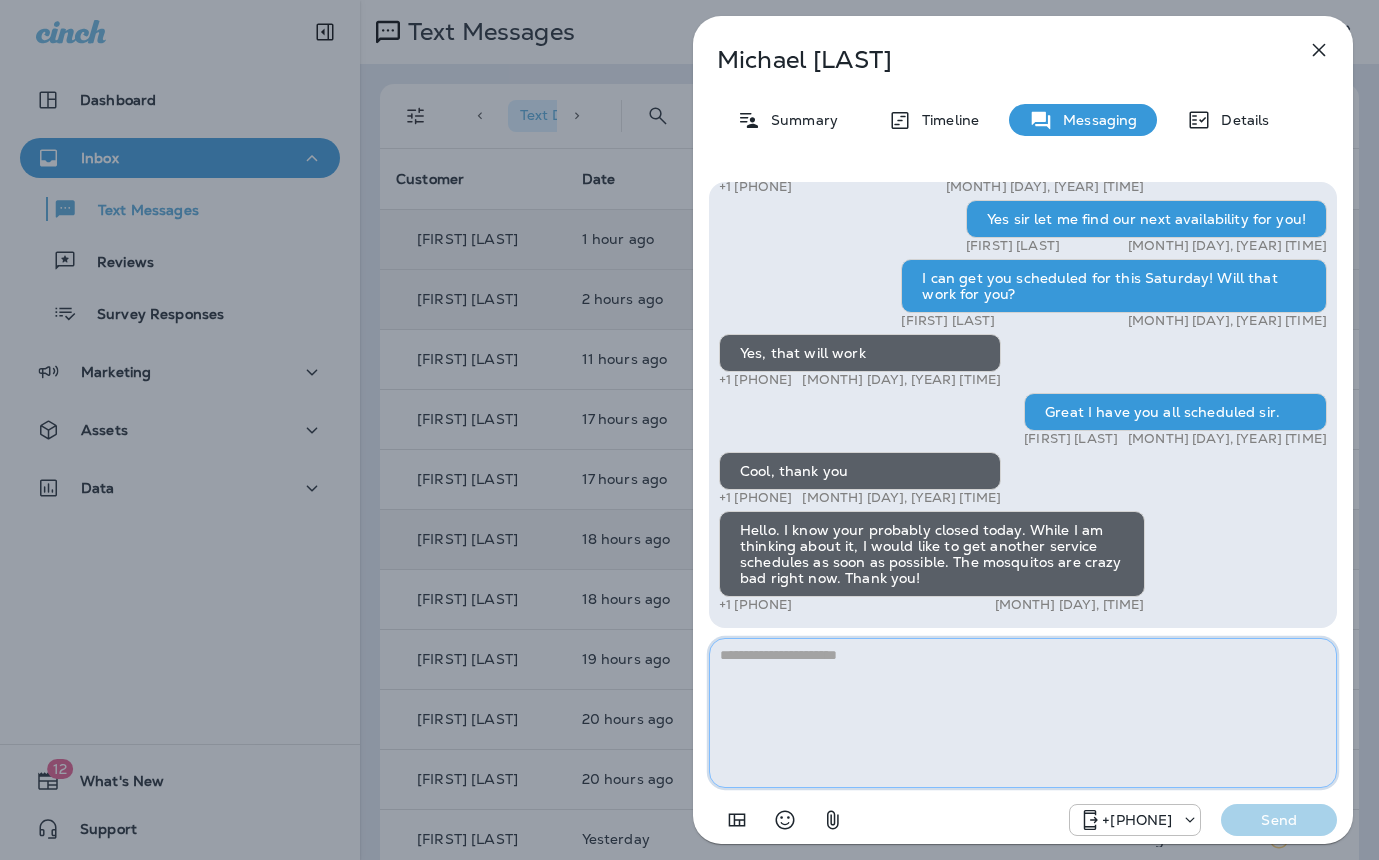 paste on "**********" 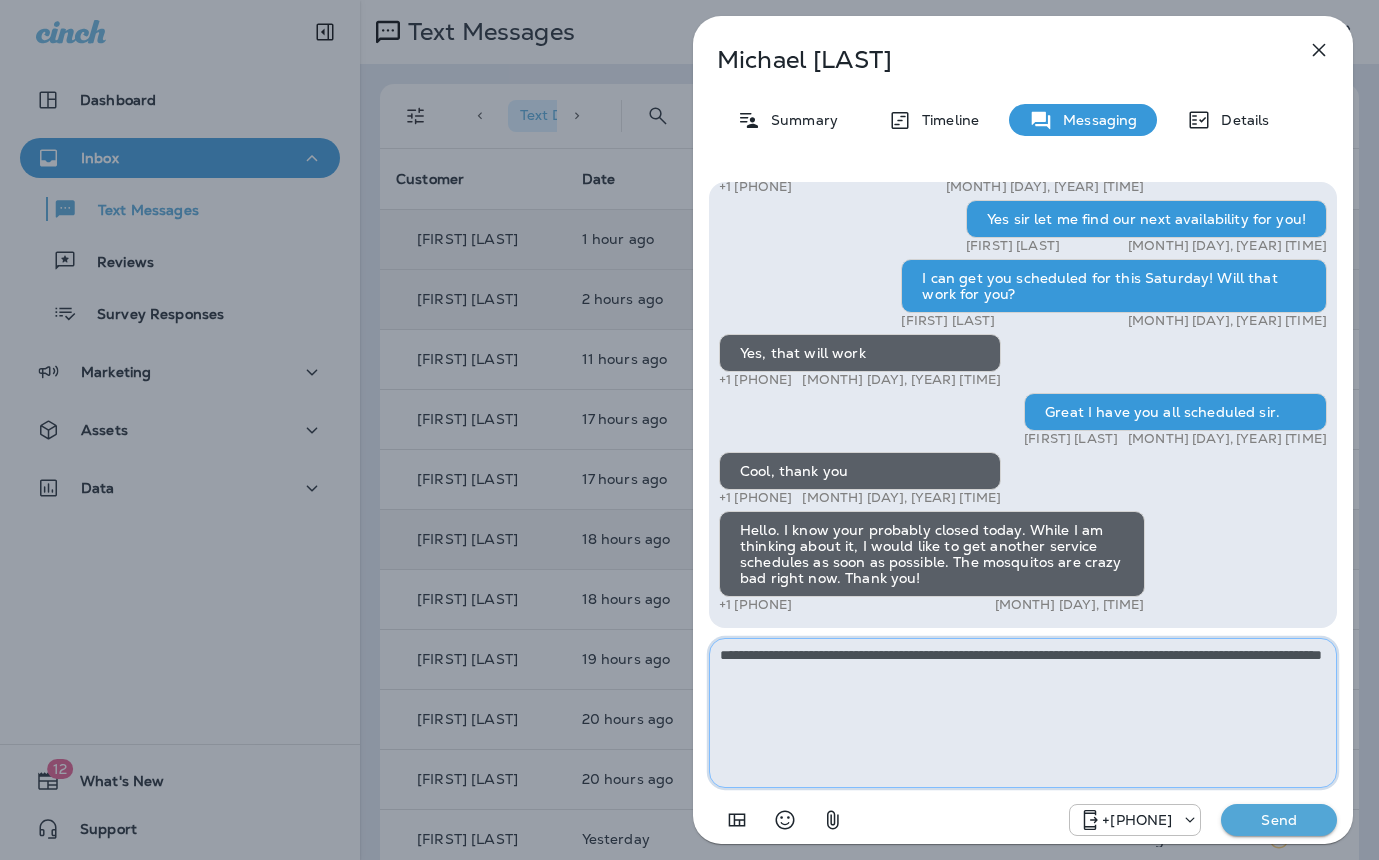 type on "**********" 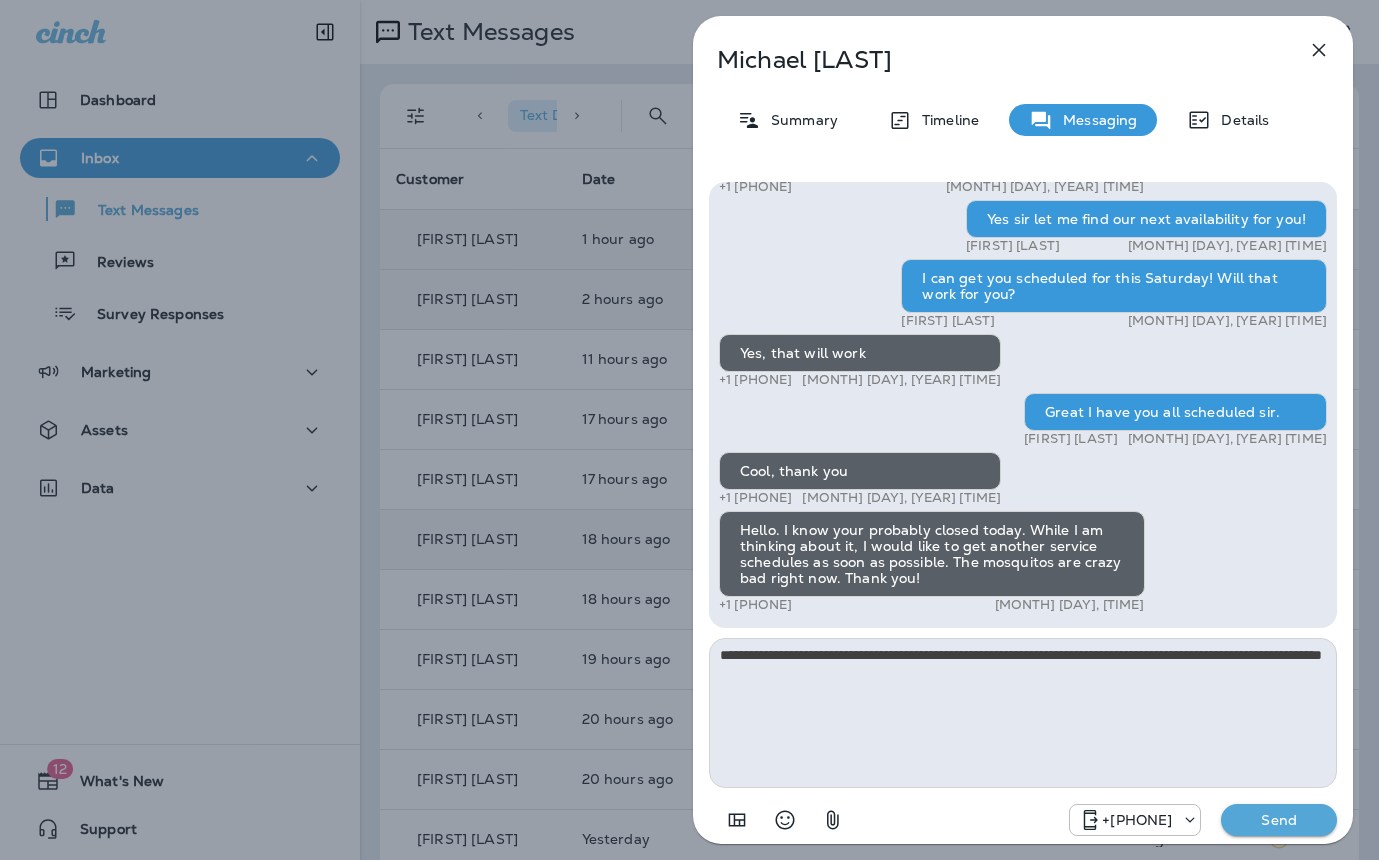 click on "Send" at bounding box center (1279, 820) 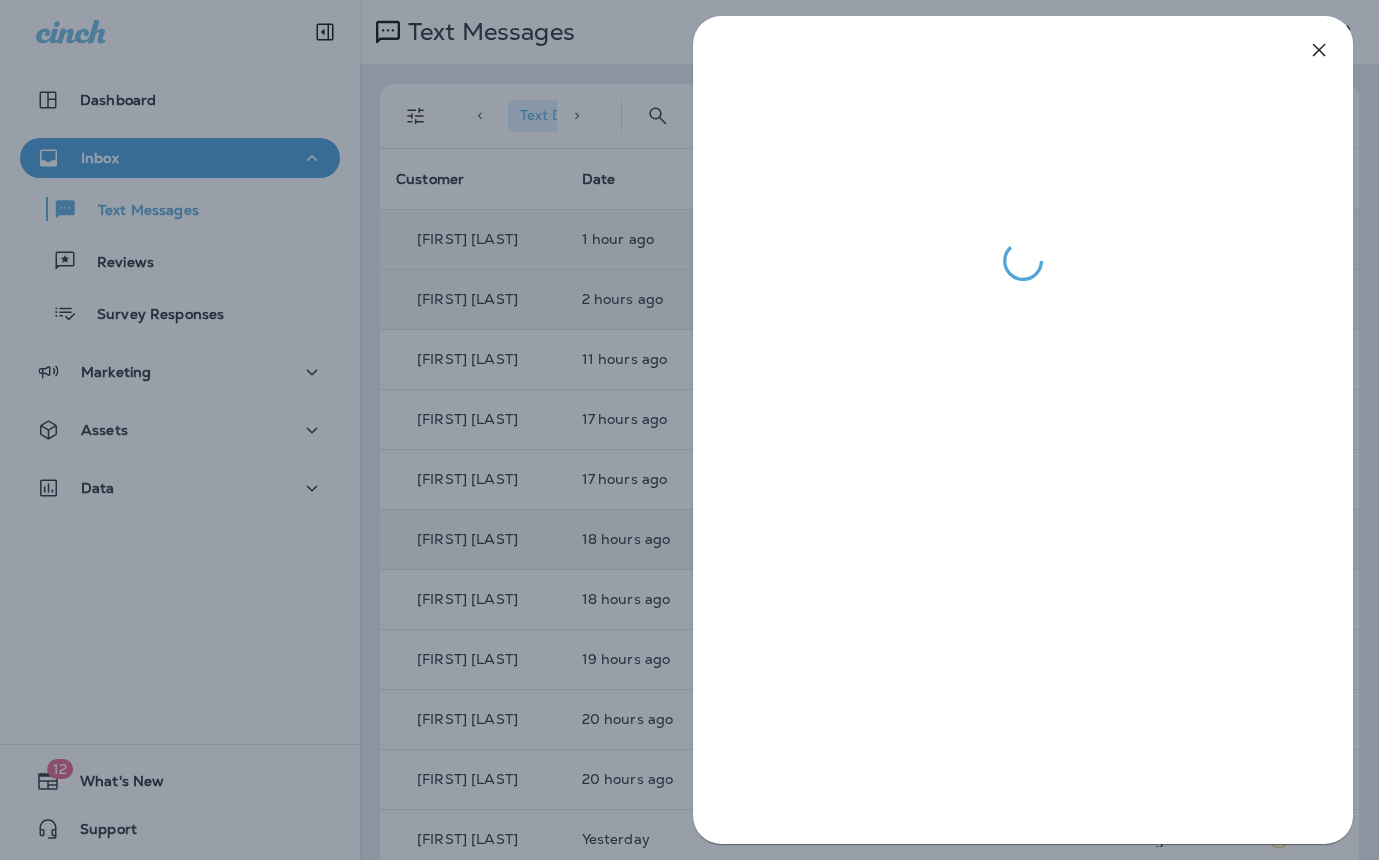 drag, startPoint x: 503, startPoint y: 532, endPoint x: 539, endPoint y: 545, distance: 38.27532 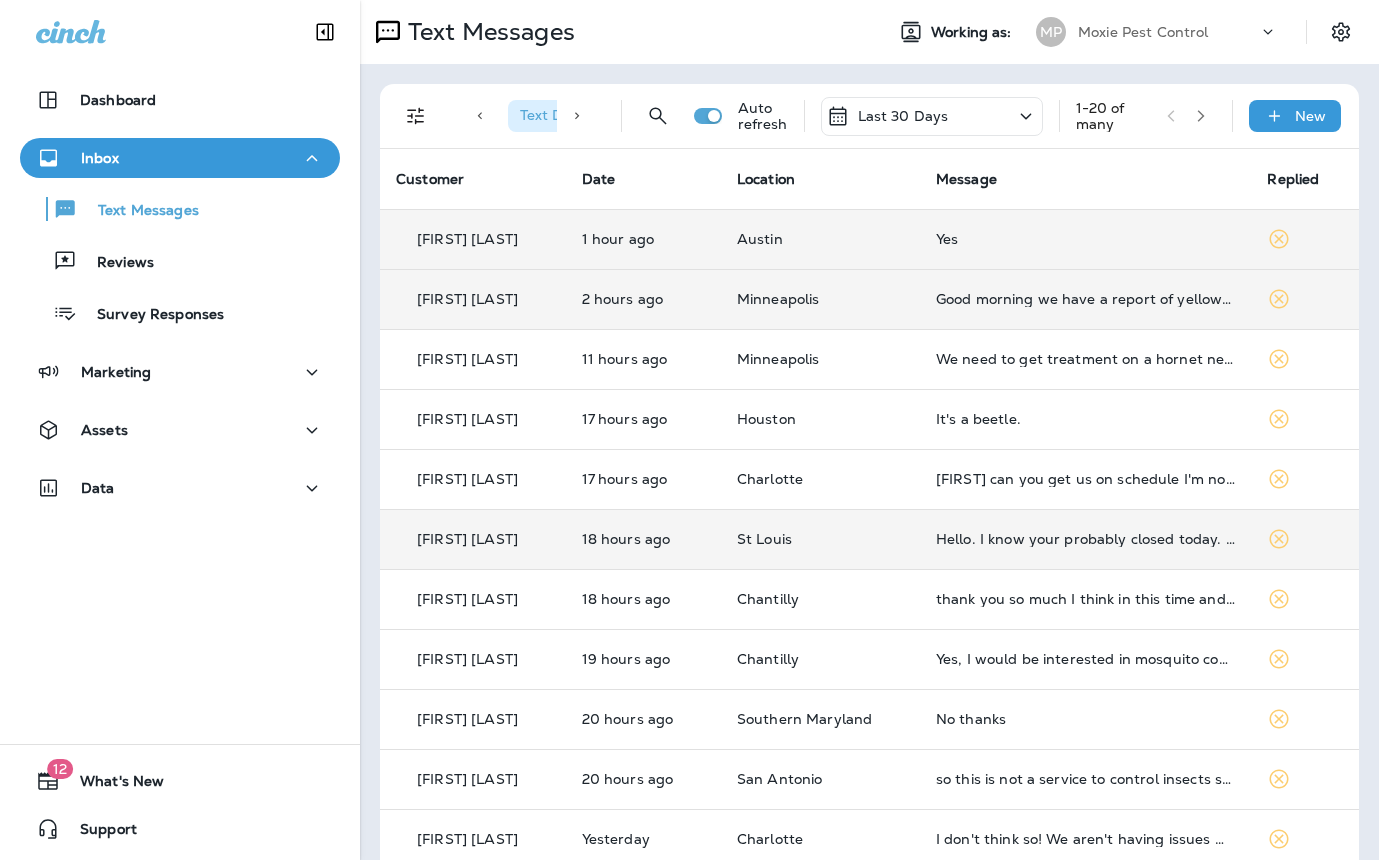 click on "Hello. I know your probably closed today. While I am thinking about it, I would like to get another service schedules as soon as possible. The mosquitos are crazy bad right now. Thank you!" at bounding box center [1086, 539] 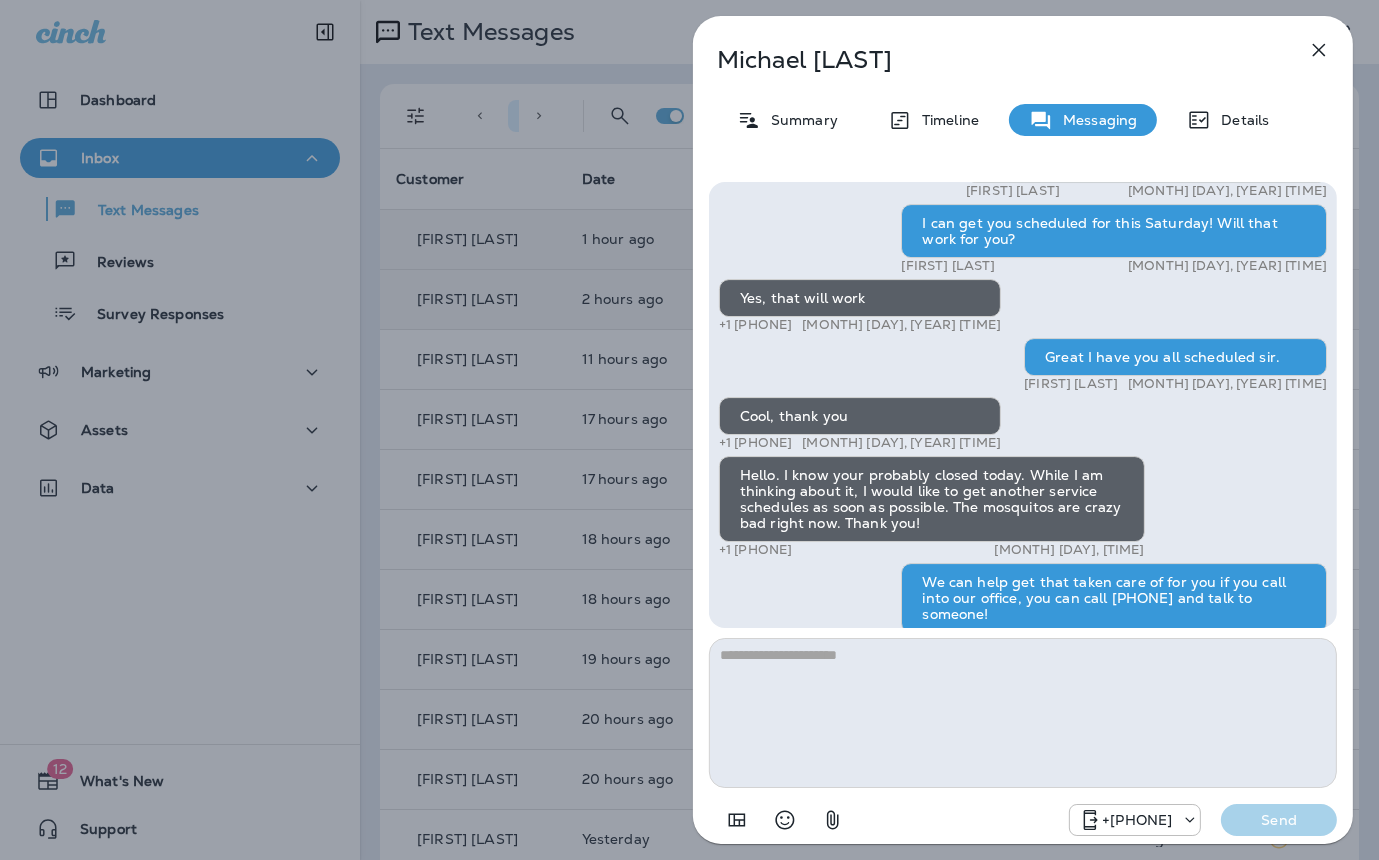 drag, startPoint x: 470, startPoint y: 478, endPoint x: 516, endPoint y: 482, distance: 46.173584 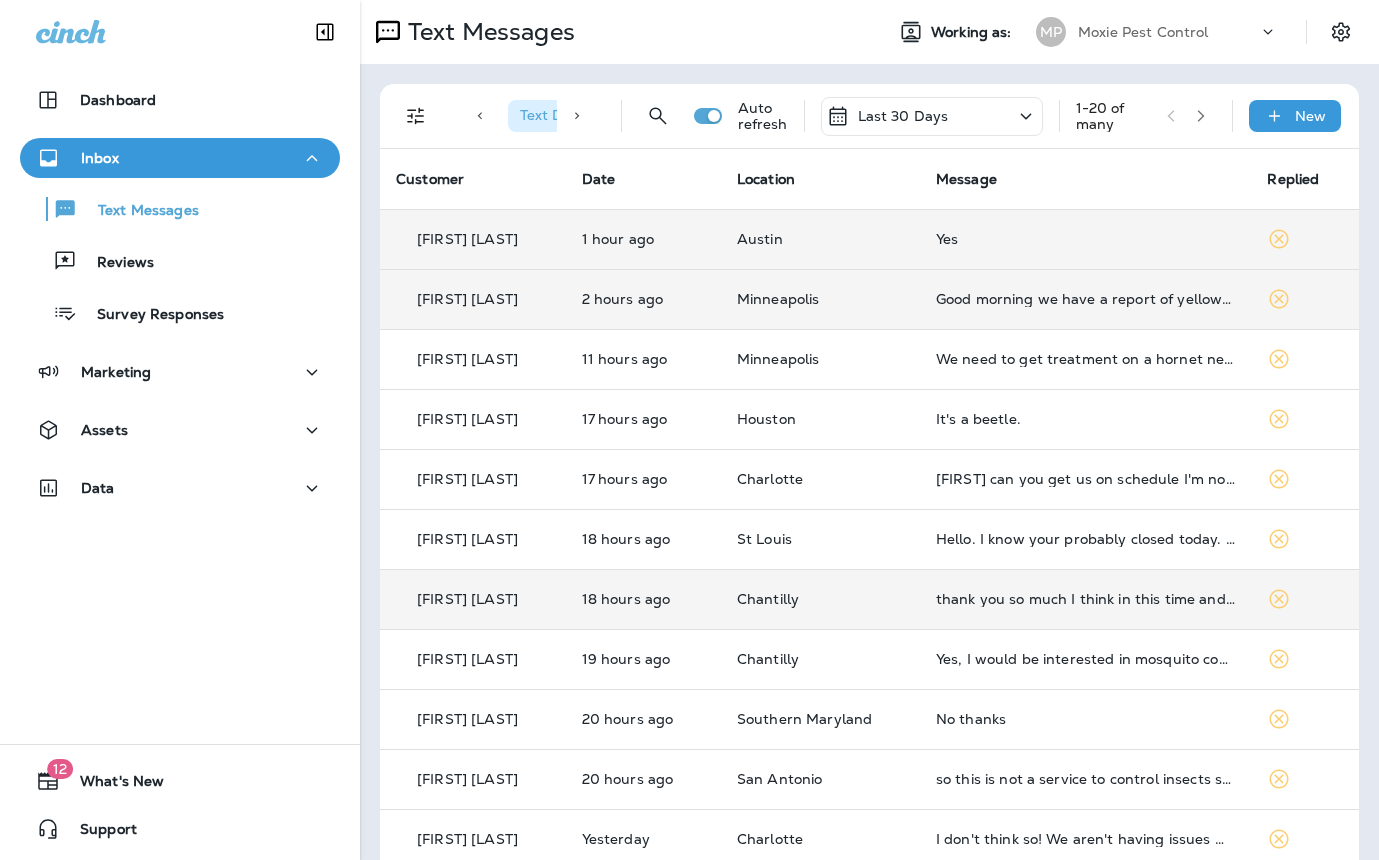 click on "thank you so much I think in this time and pass I'm not ready for that" at bounding box center (1086, 599) 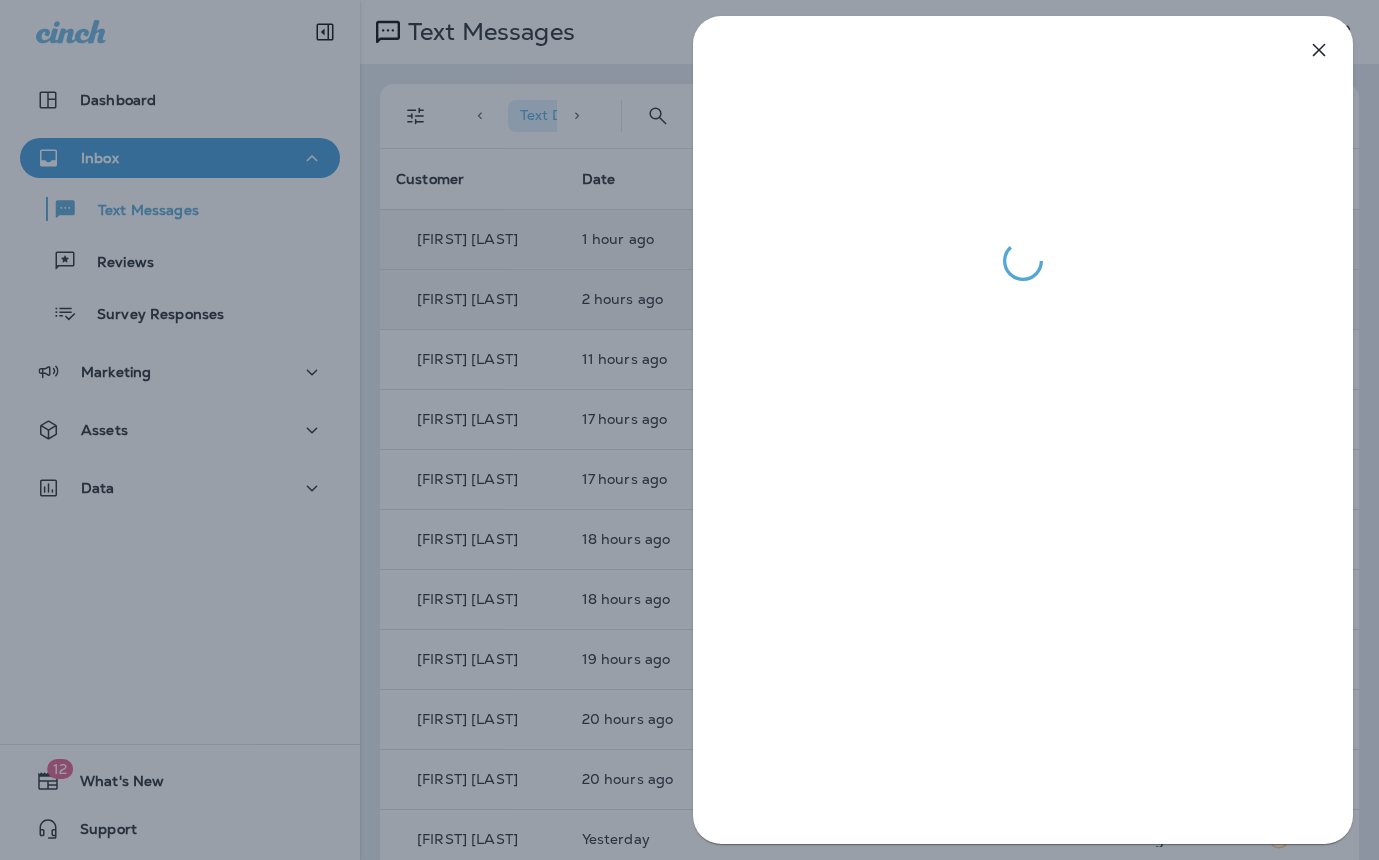 click at bounding box center [689, 430] 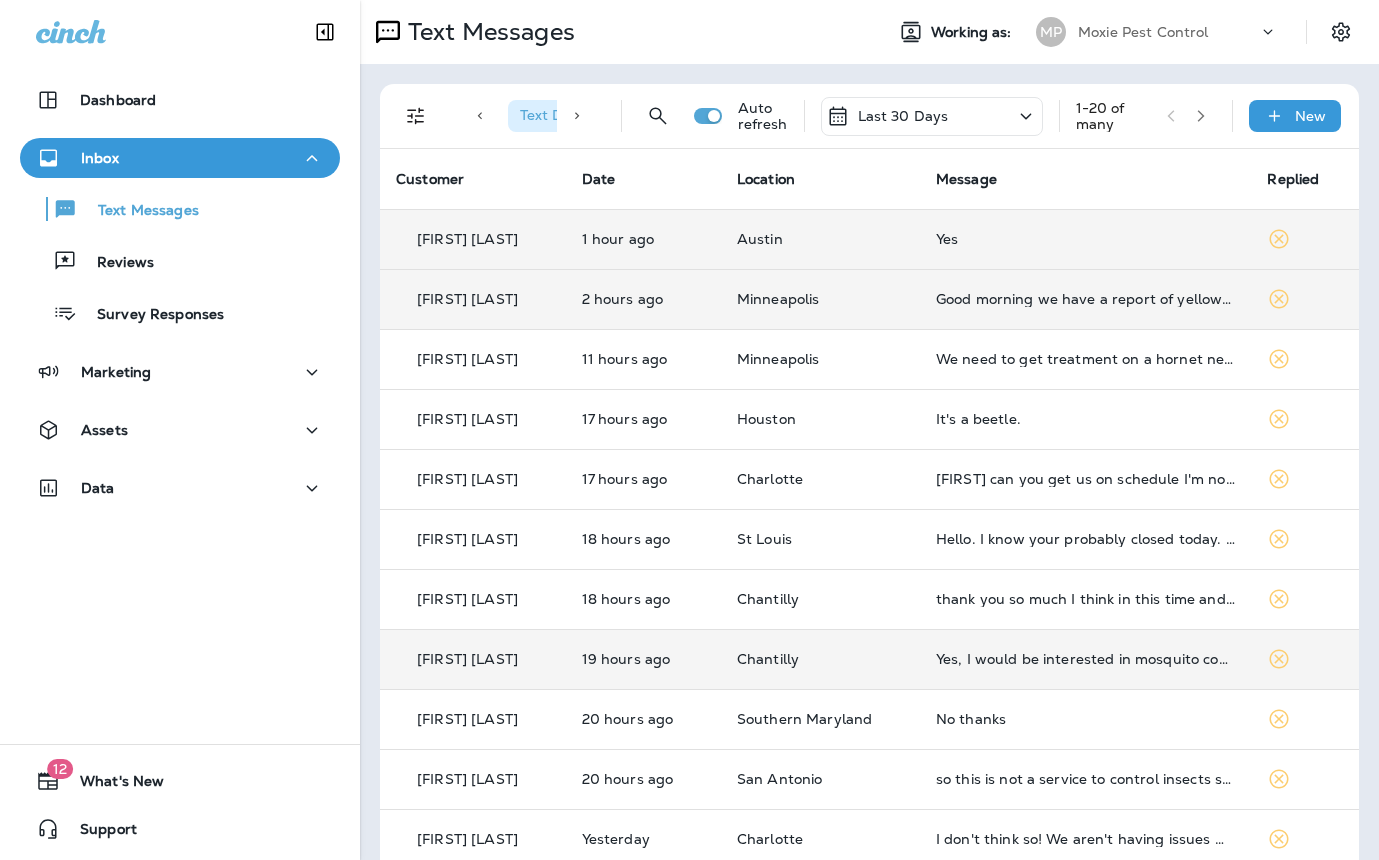 click on "Yes, I would be interested in mosquito control.  Do you use a non-toxic (to fish, dogs, humans) solution?" at bounding box center (1086, 659) 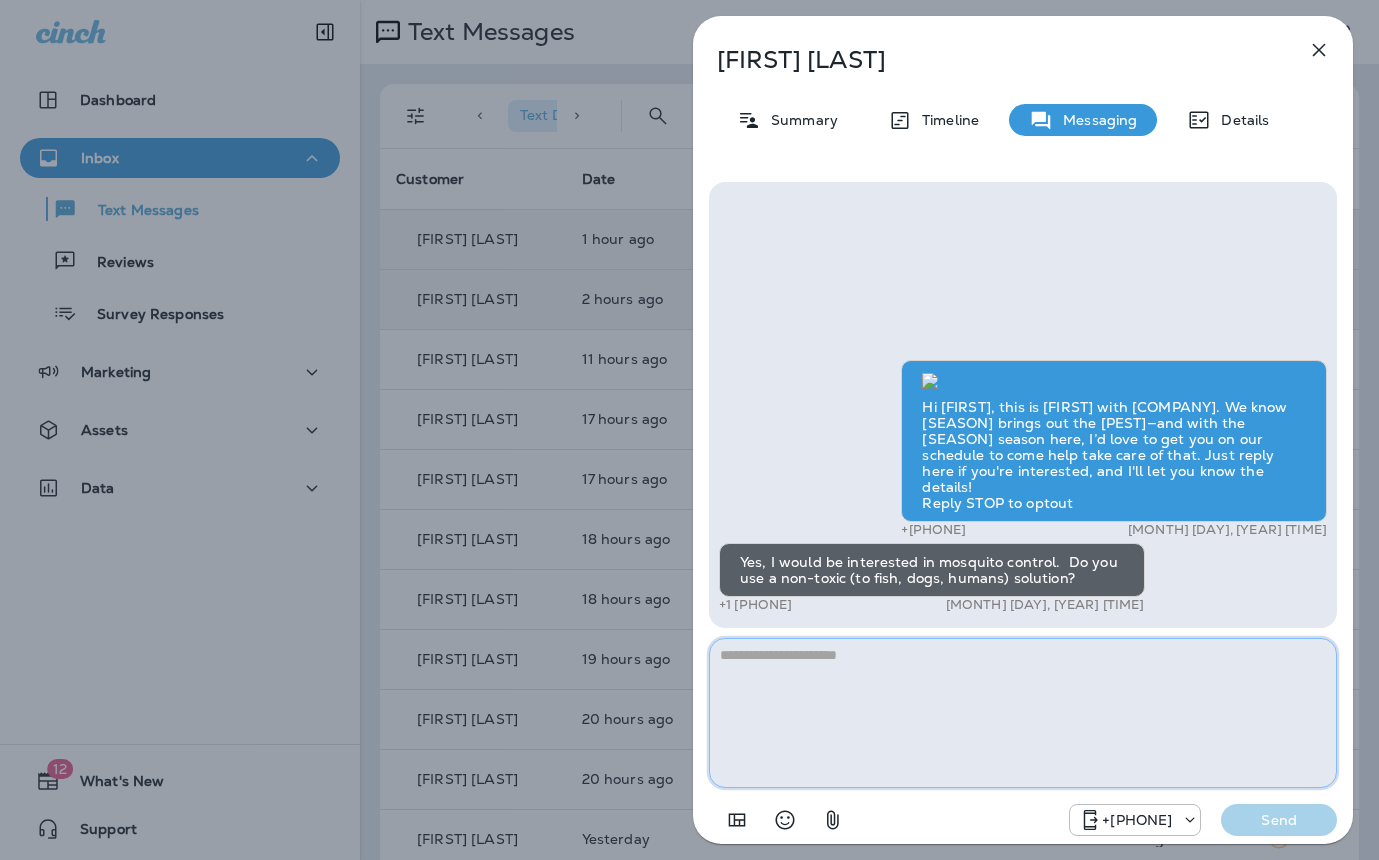 paste on "**********" 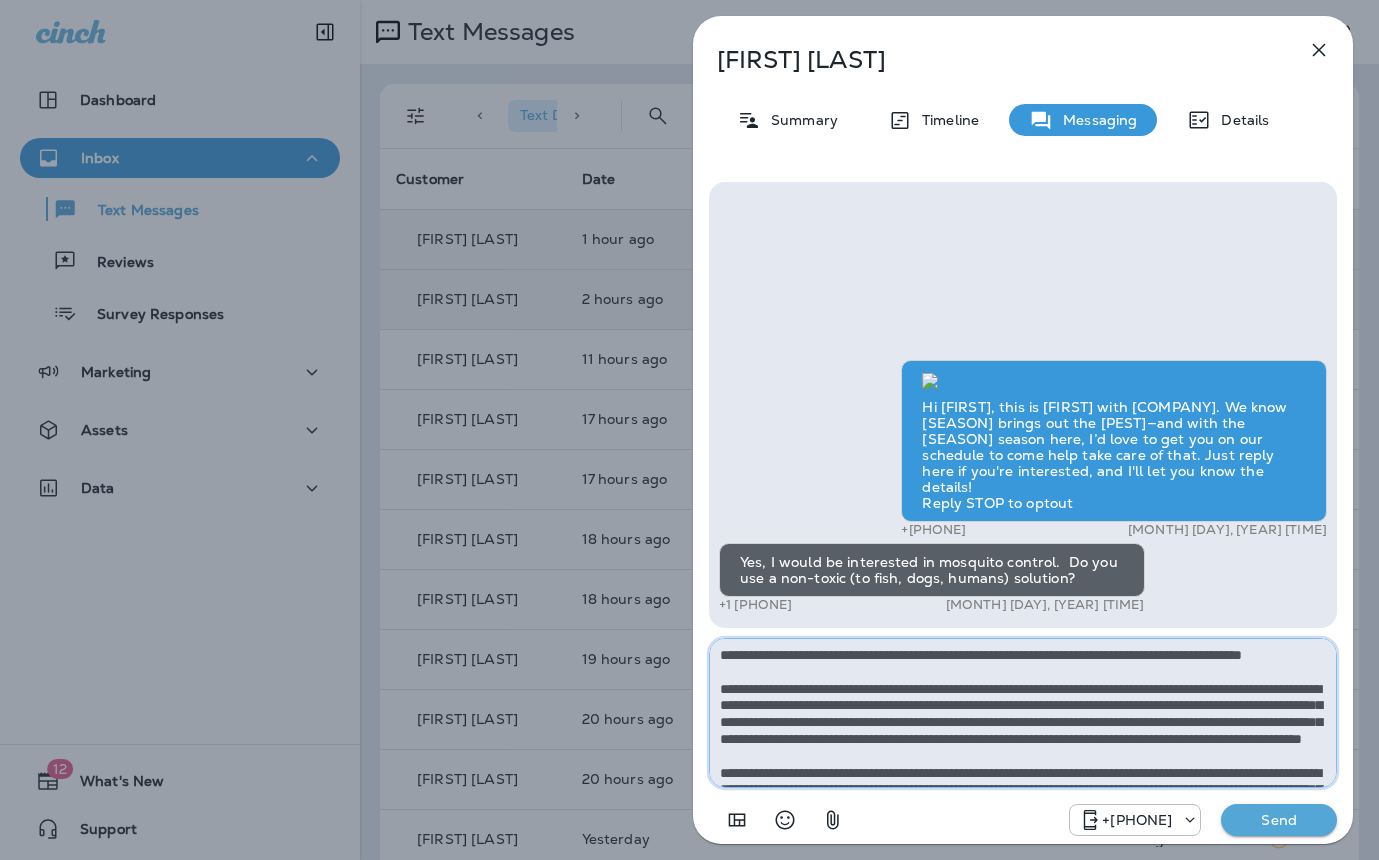 scroll, scrollTop: 128, scrollLeft: 0, axis: vertical 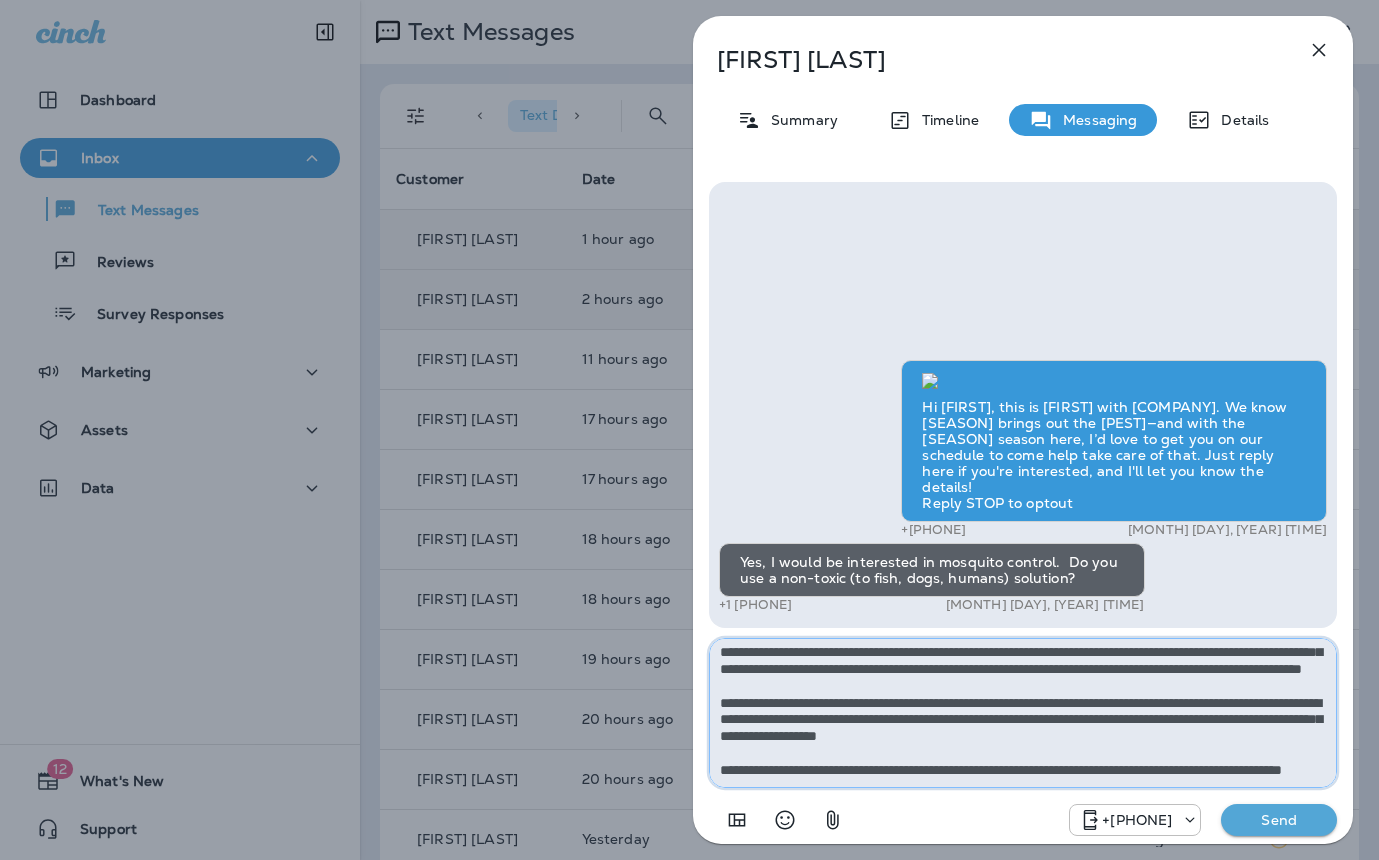 click on "**********" at bounding box center [1023, 713] 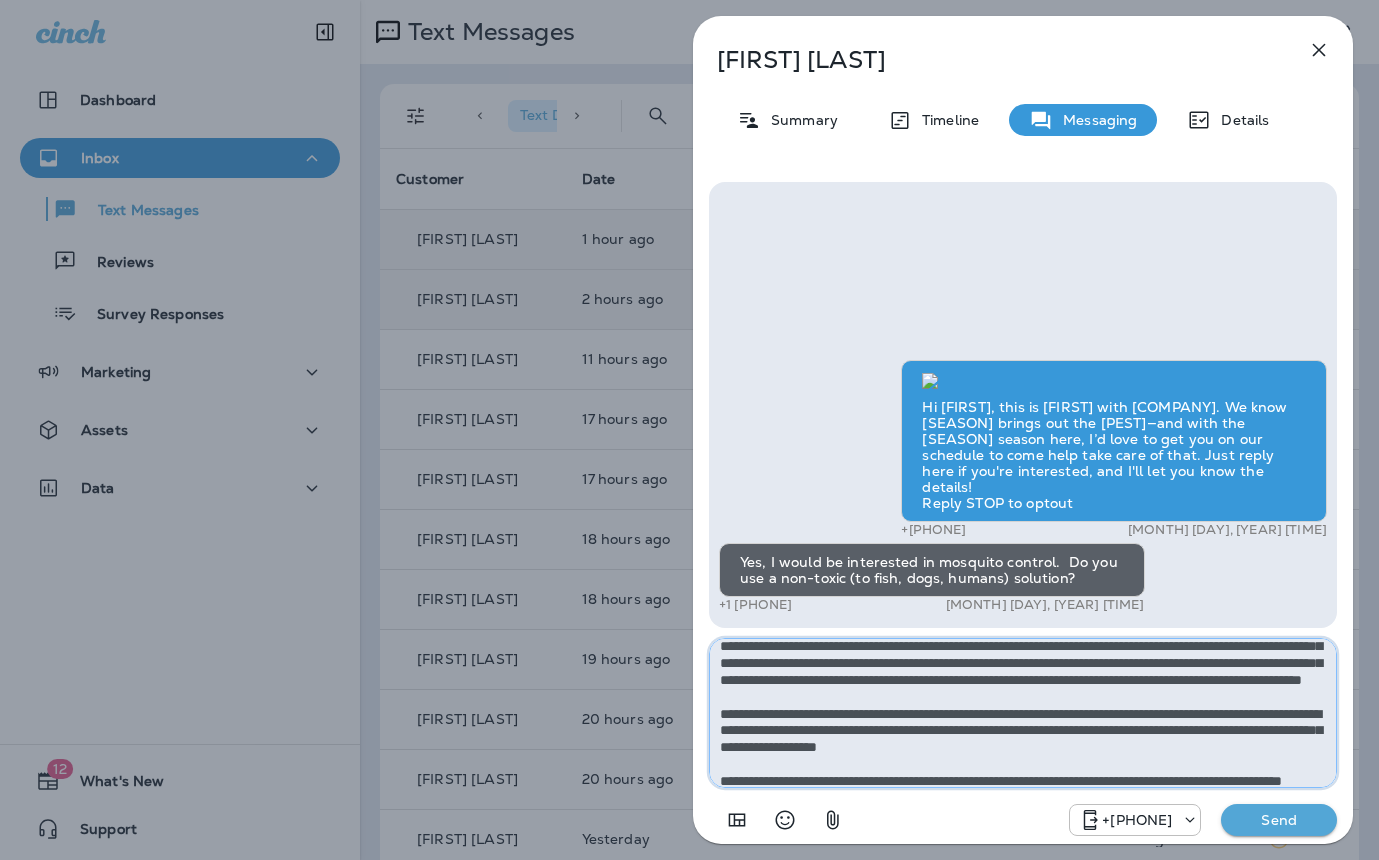 scroll, scrollTop: 54, scrollLeft: 0, axis: vertical 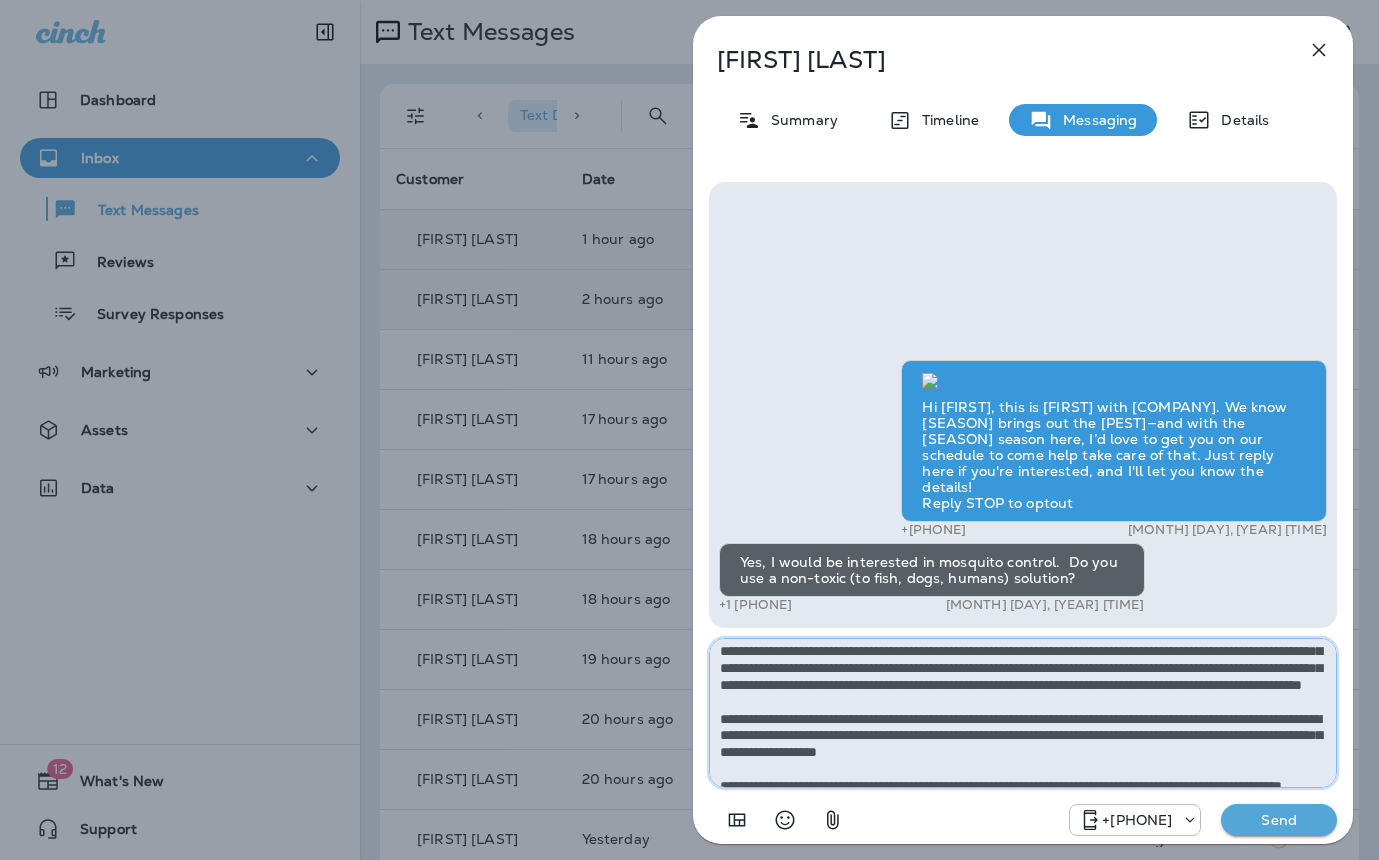 click on "**********" at bounding box center [1023, 713] 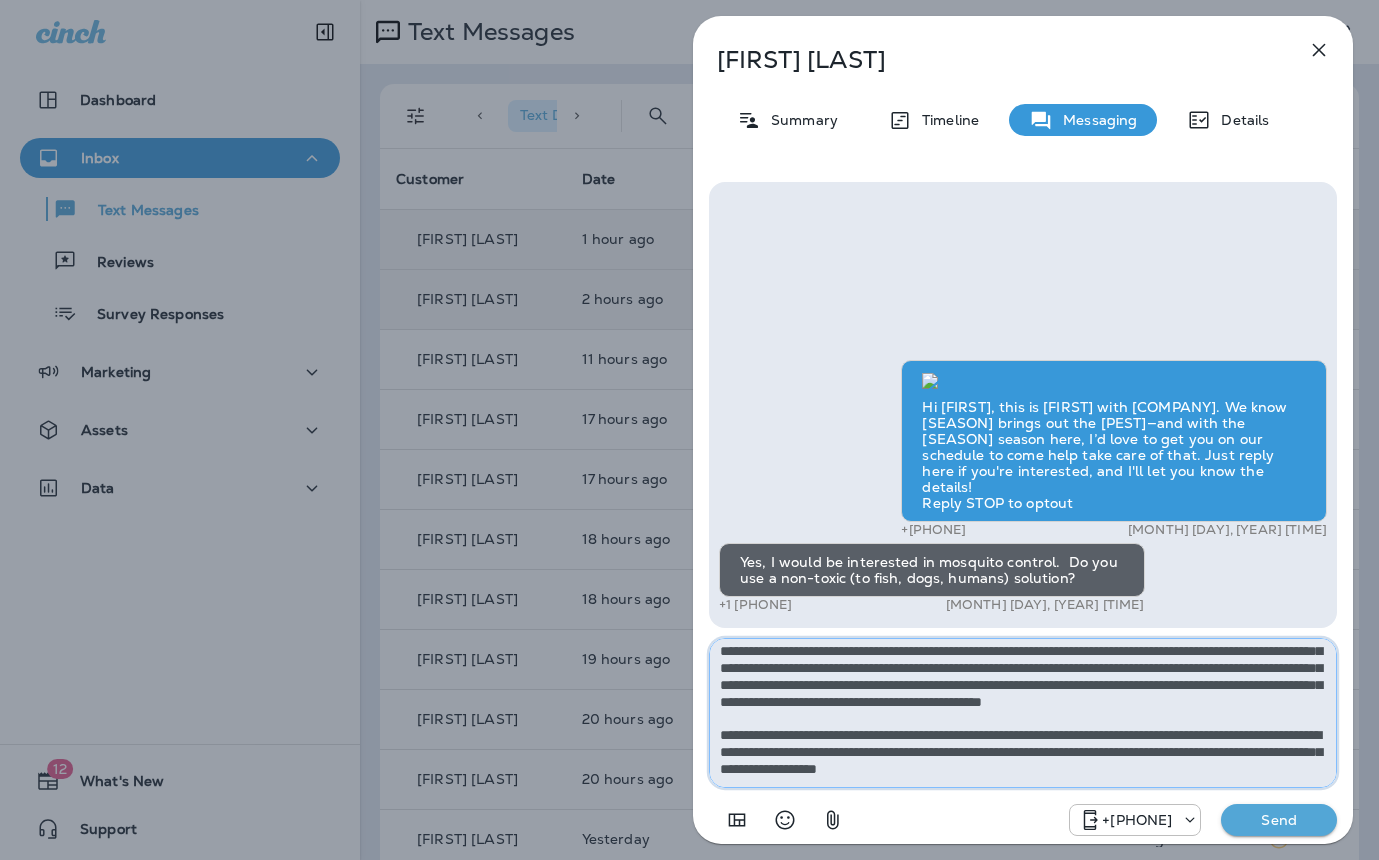 click on "**********" at bounding box center [1023, 713] 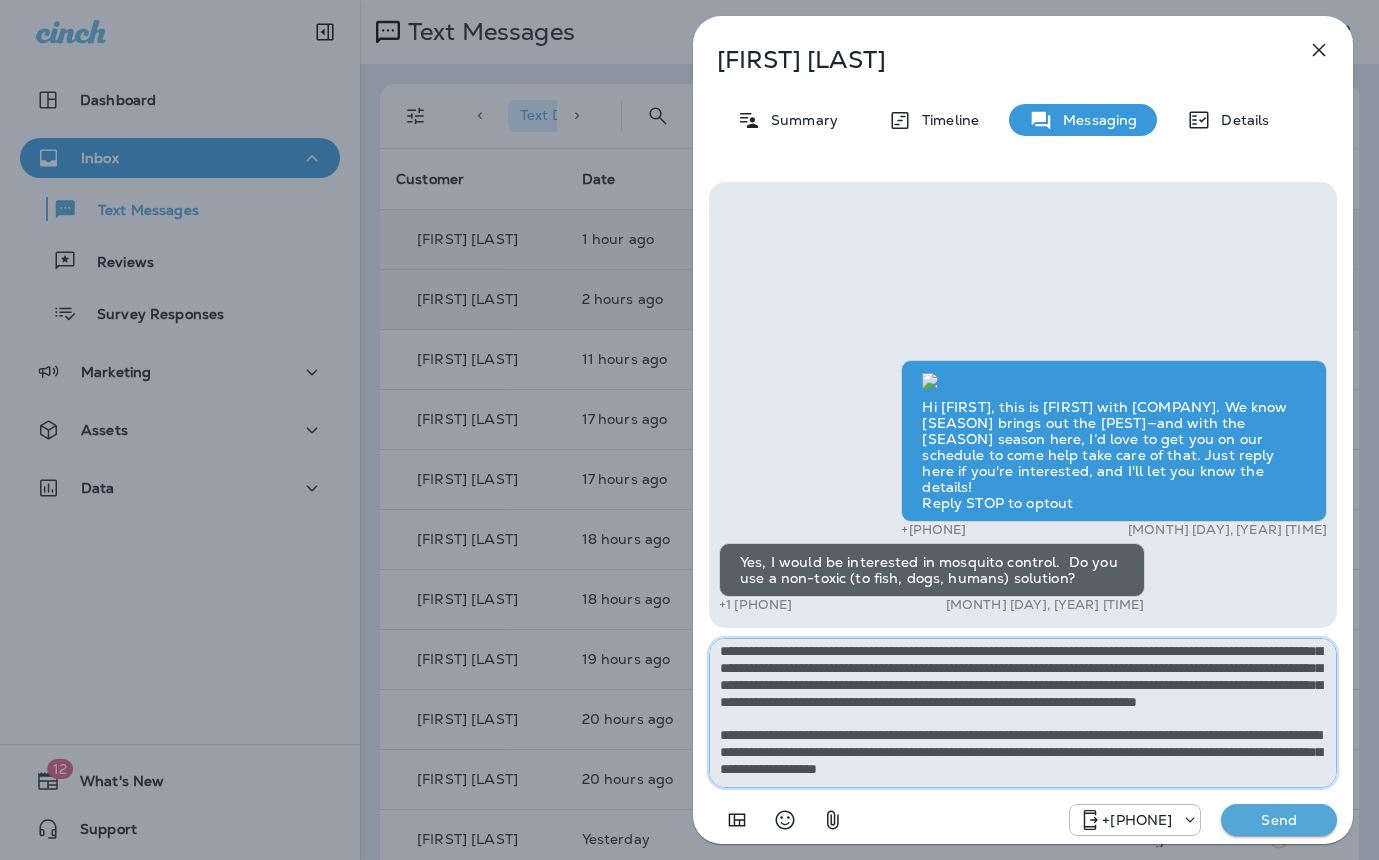 drag, startPoint x: 819, startPoint y: 736, endPoint x: 837, endPoint y: 749, distance: 22.203604 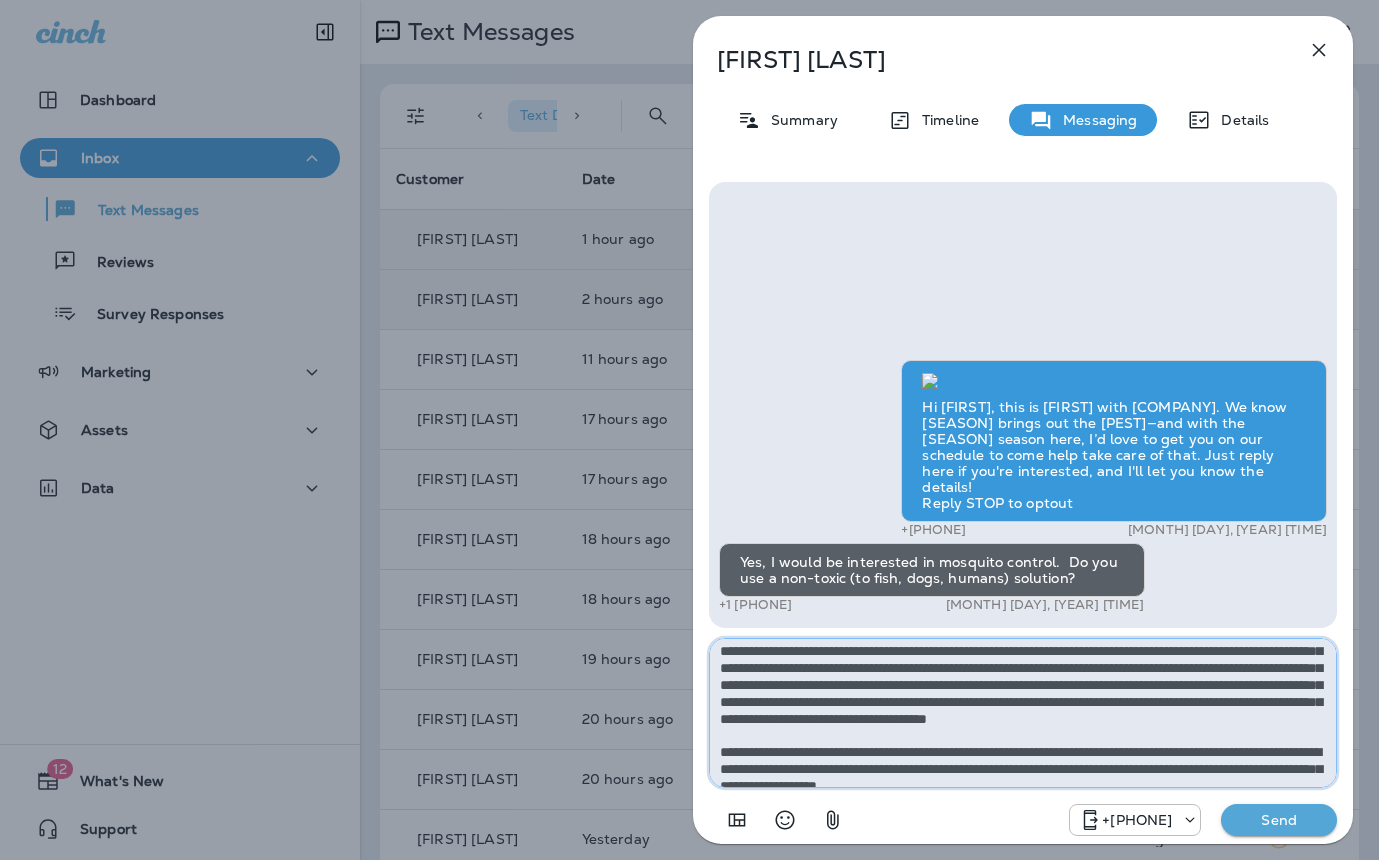 click at bounding box center (1023, 713) 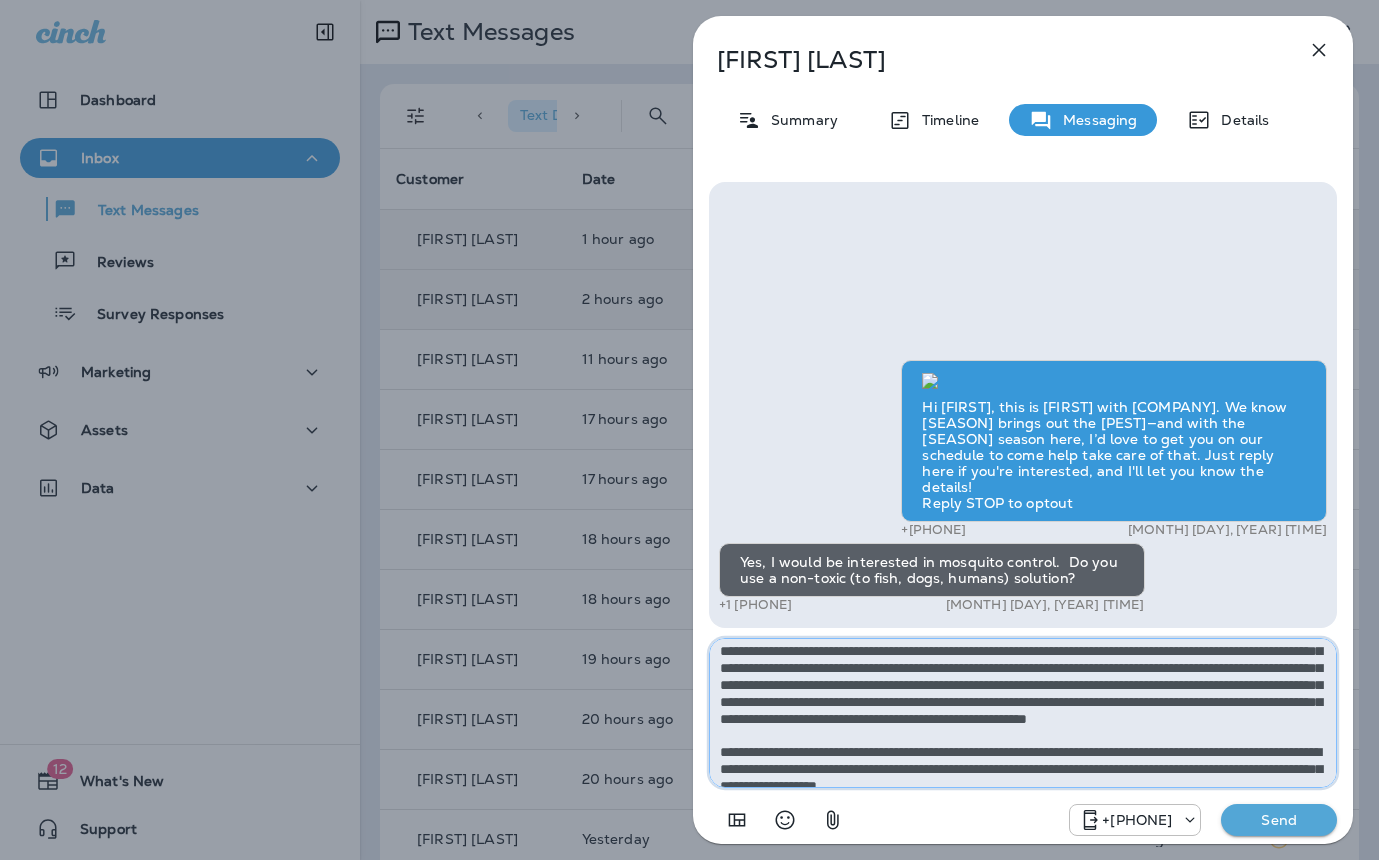click at bounding box center (1023, 713) 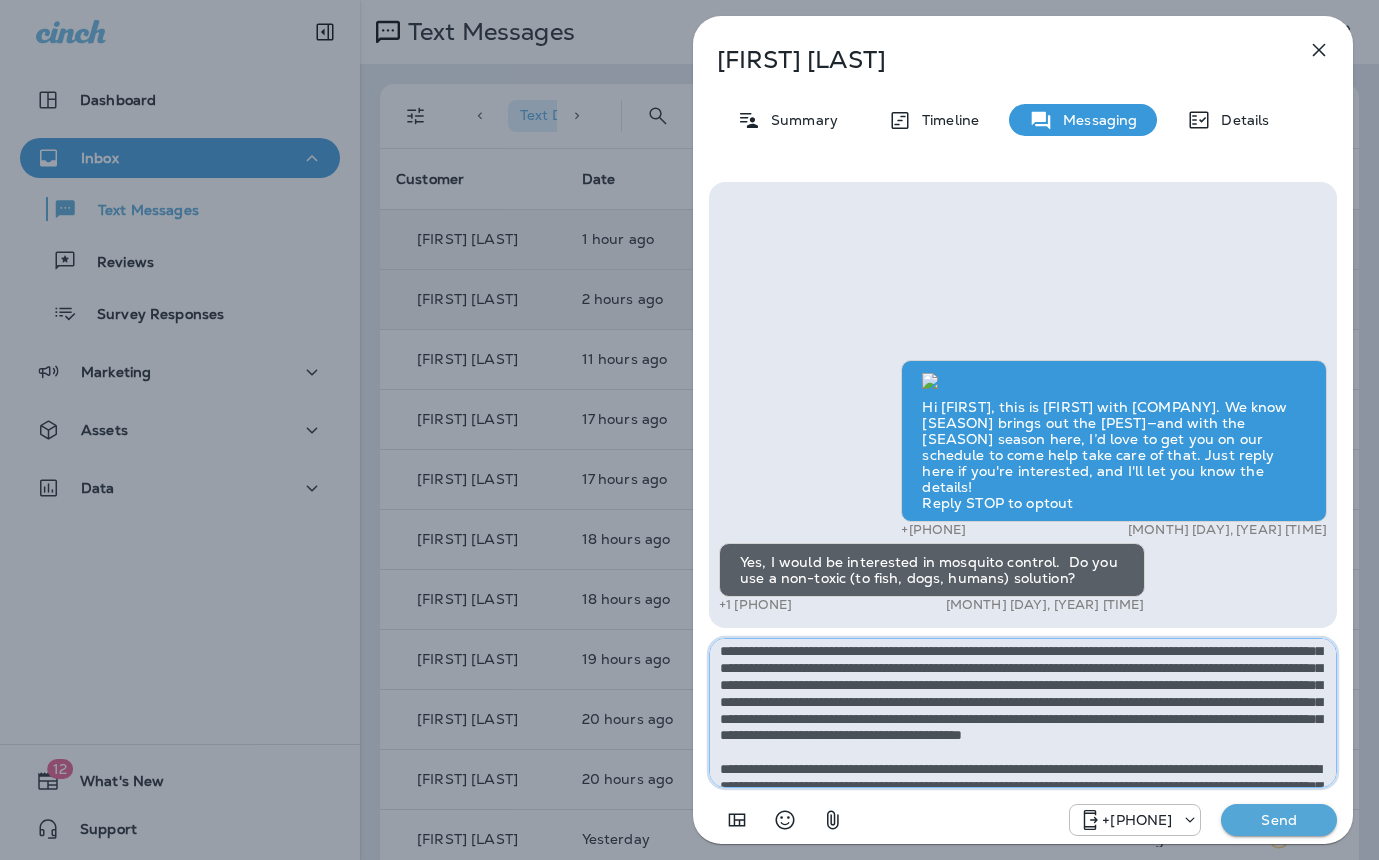 type on "**********" 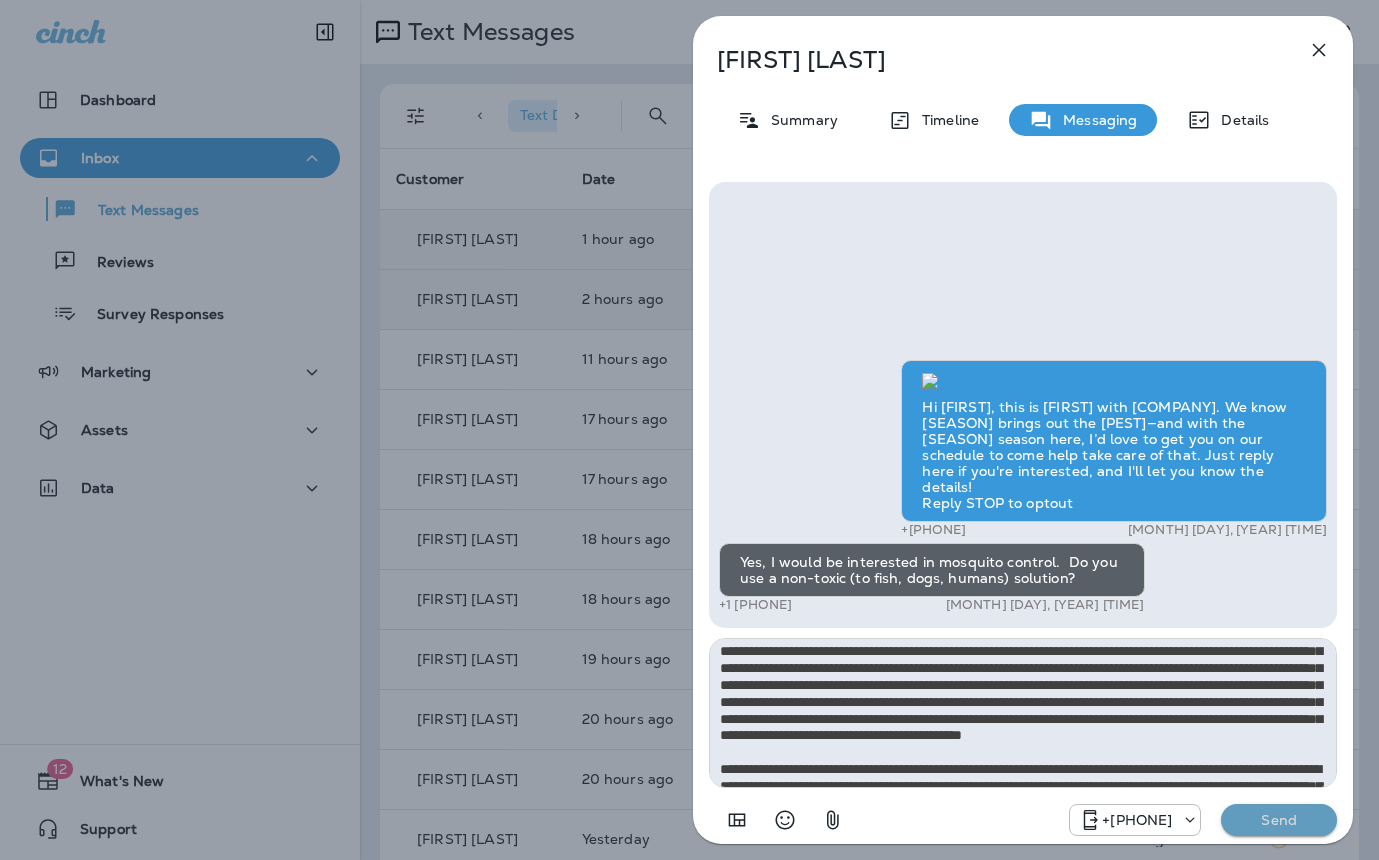 click on "Send" at bounding box center [1279, 820] 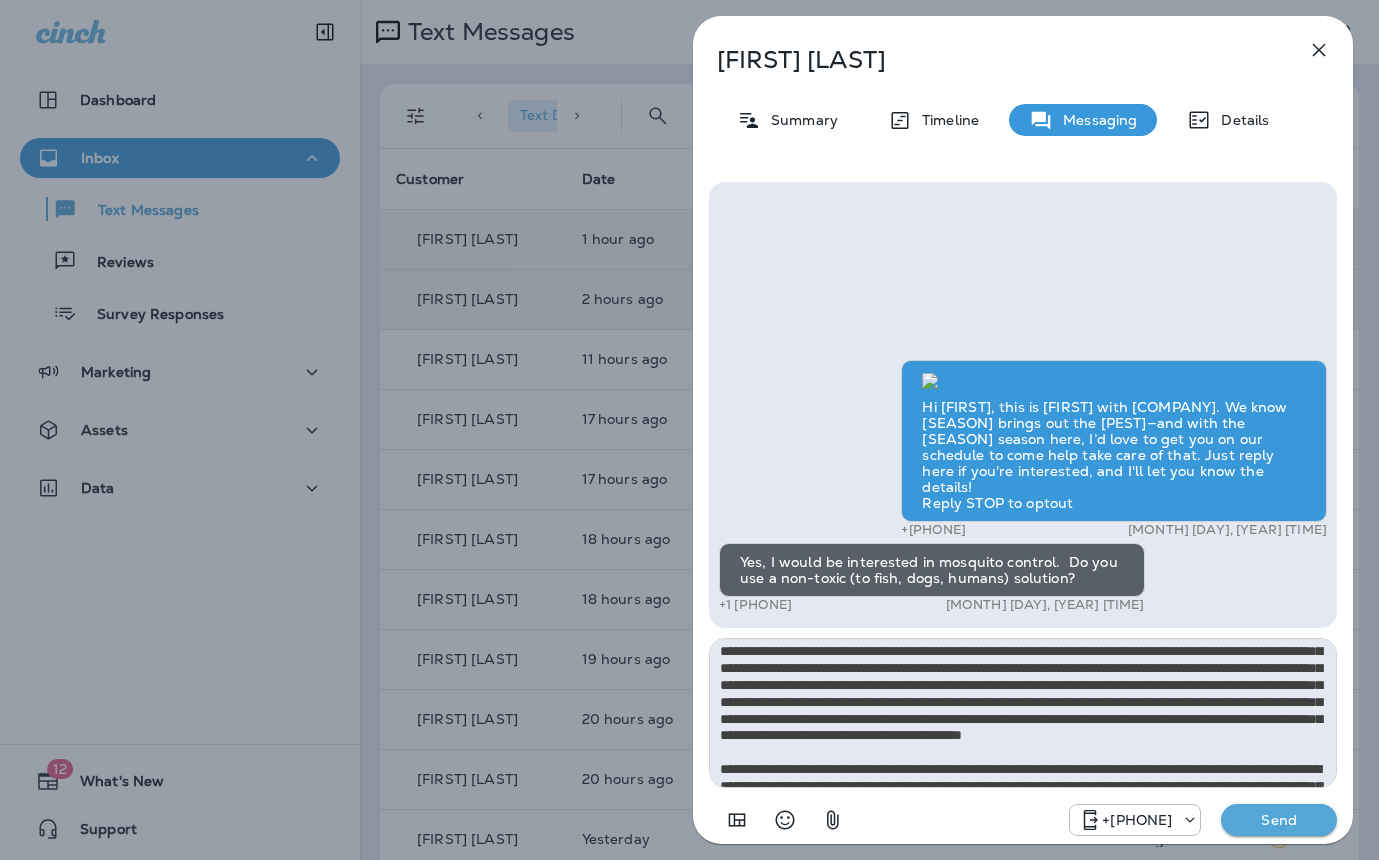 type 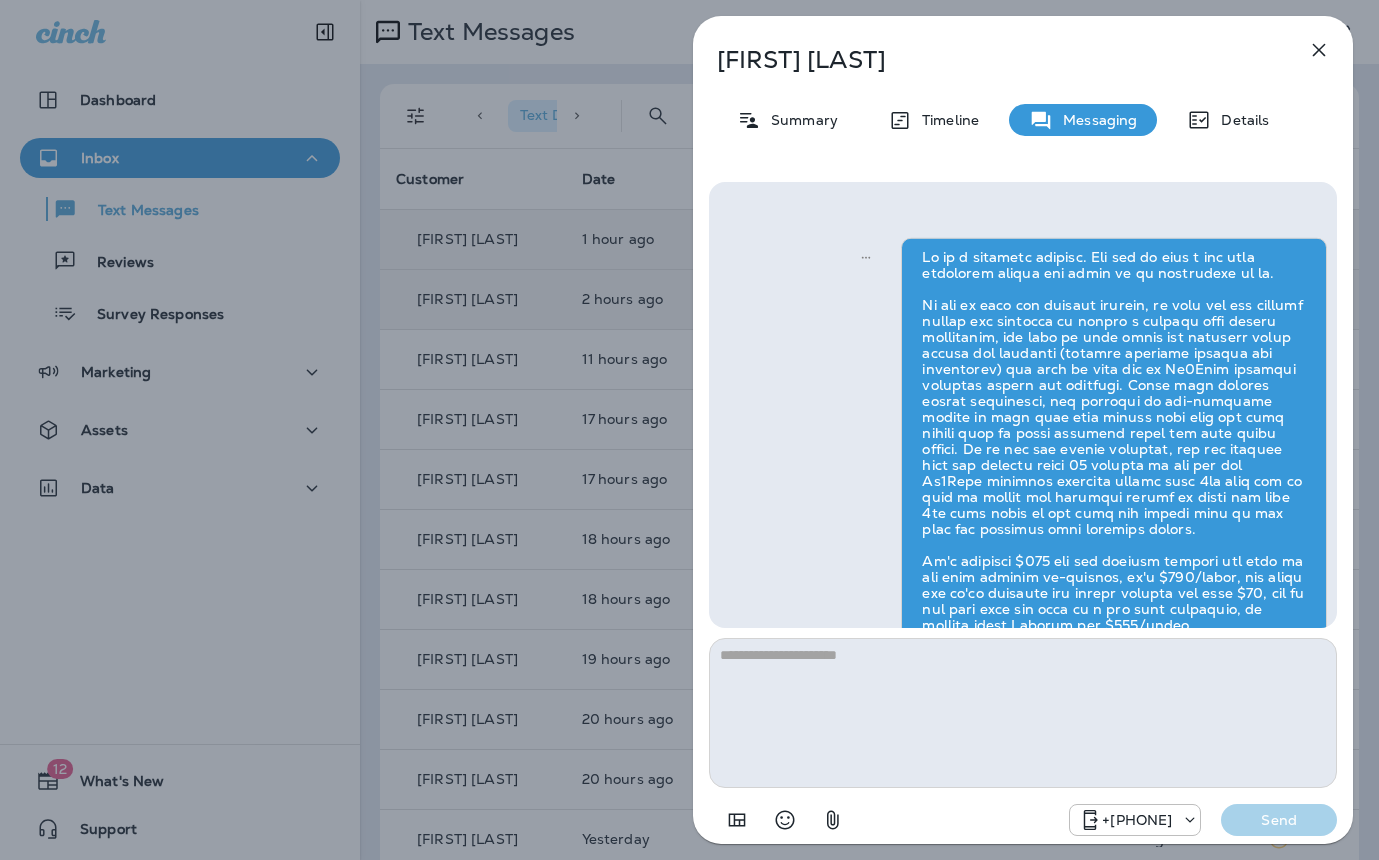 scroll, scrollTop: 0, scrollLeft: 0, axis: both 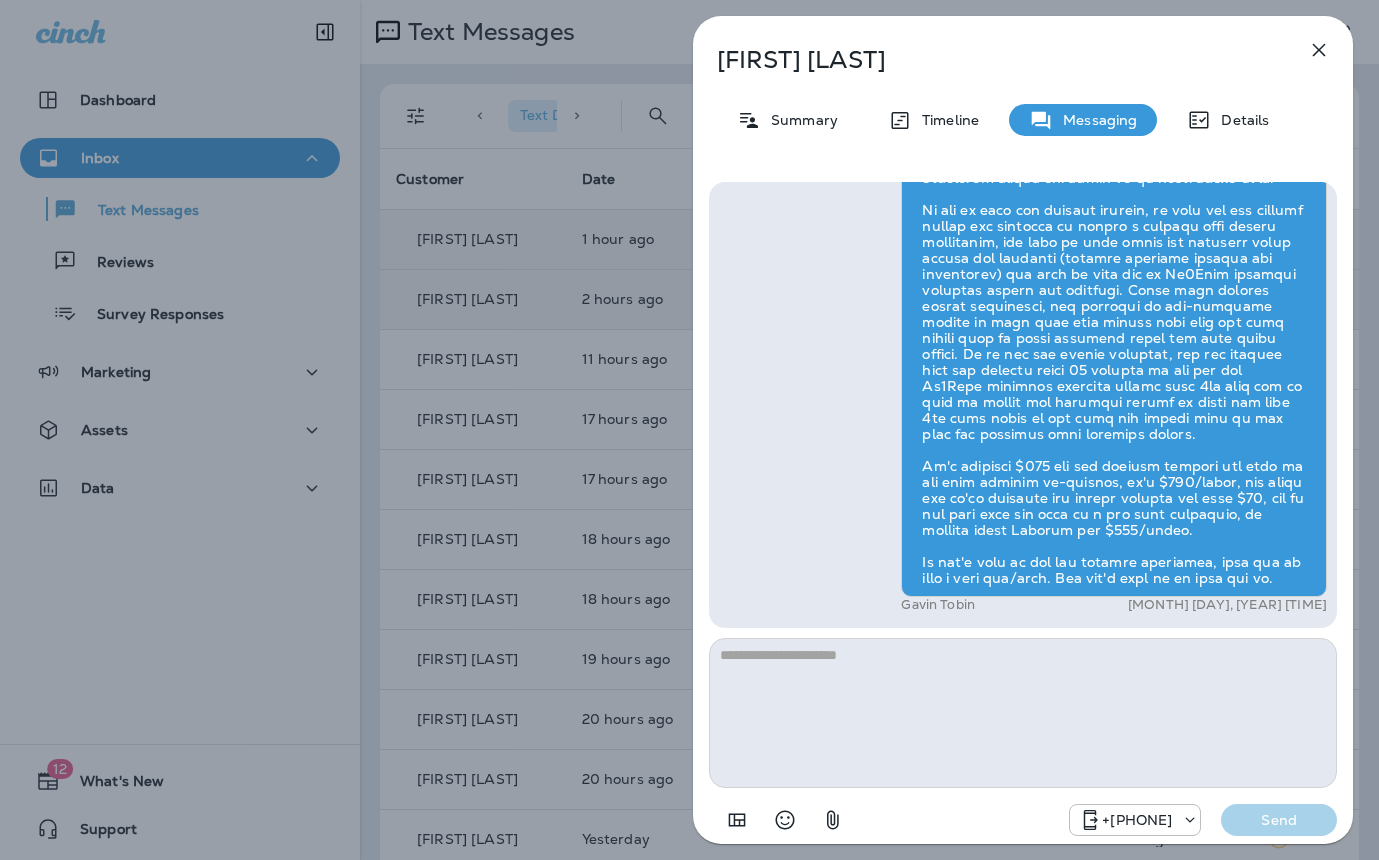 click on "Ellyan   Heymann Summary   Timeline   Messaging   Details   Hi Ellyan , this is Steven with Moxie Pest Control. We know Summer brings out the mosquitoes—and with the Summer season here, I’d love to get you on our schedule to come help take care of that. Just reply here if you're interested, and I'll let you know the details!
Reply STOP to optout +18174823792 Aug 2, 2025 12:50 PM Yes, I would be interested in mosquito control.  Do you use a non-toxic (to fish, dogs, humans) solution? +1 (703) 855-2595 Aug 3, 2025 11:39 AM   Gavin Tobin Aug 4, 2025 7:33 AM +18174823792 Send" at bounding box center [689, 430] 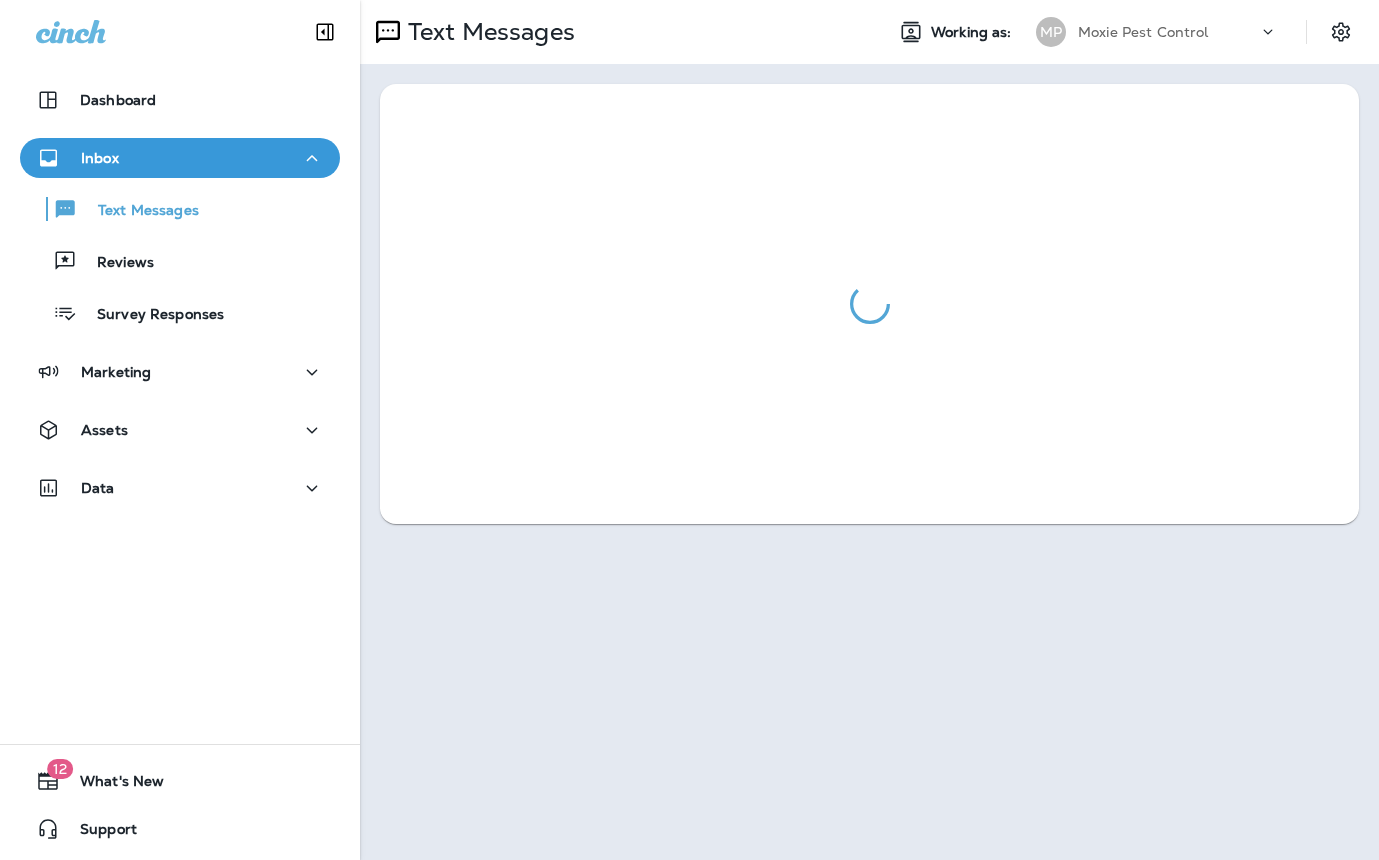 scroll, scrollTop: 0, scrollLeft: 0, axis: both 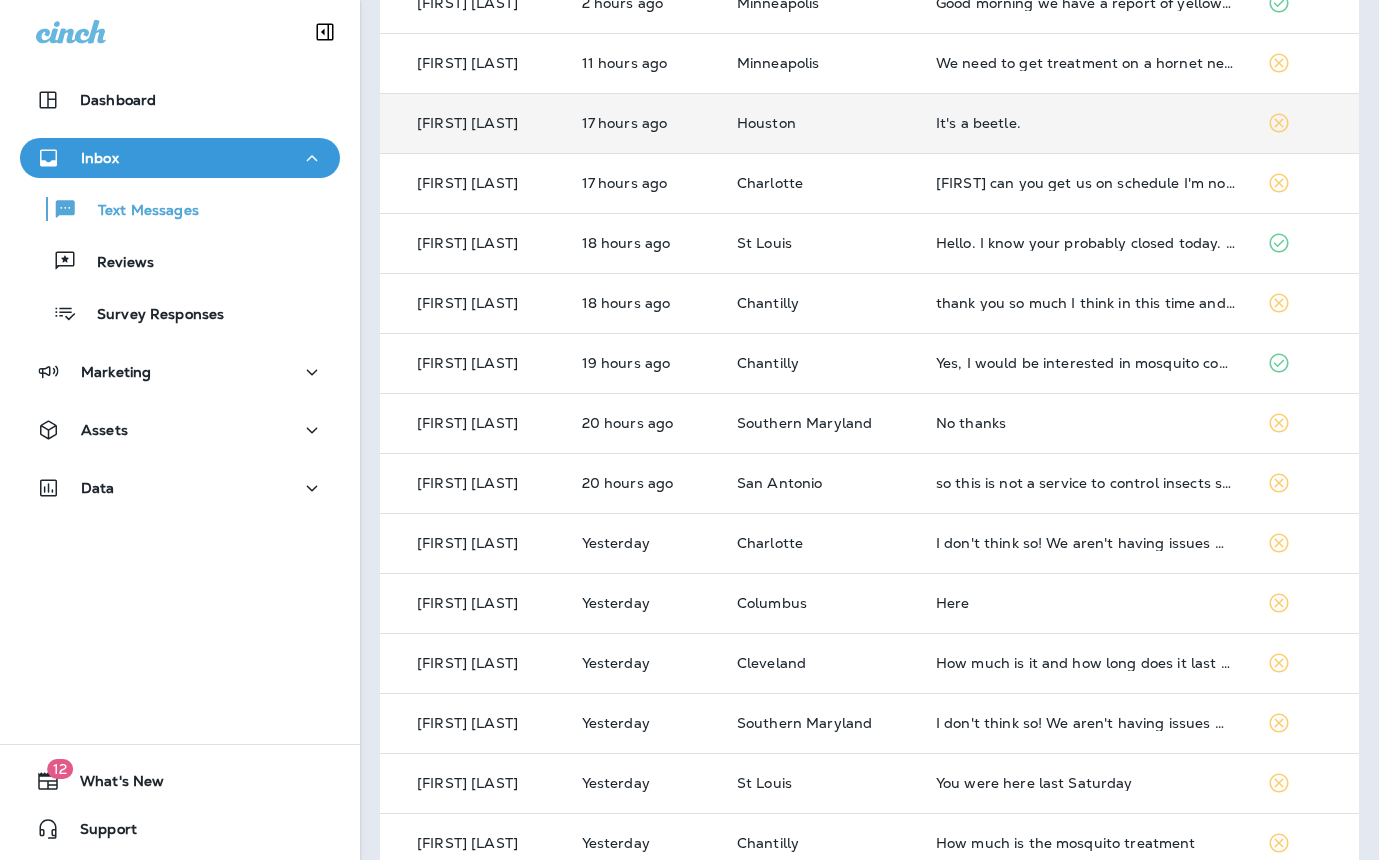 click on "It's a beetle." at bounding box center [1086, 123] 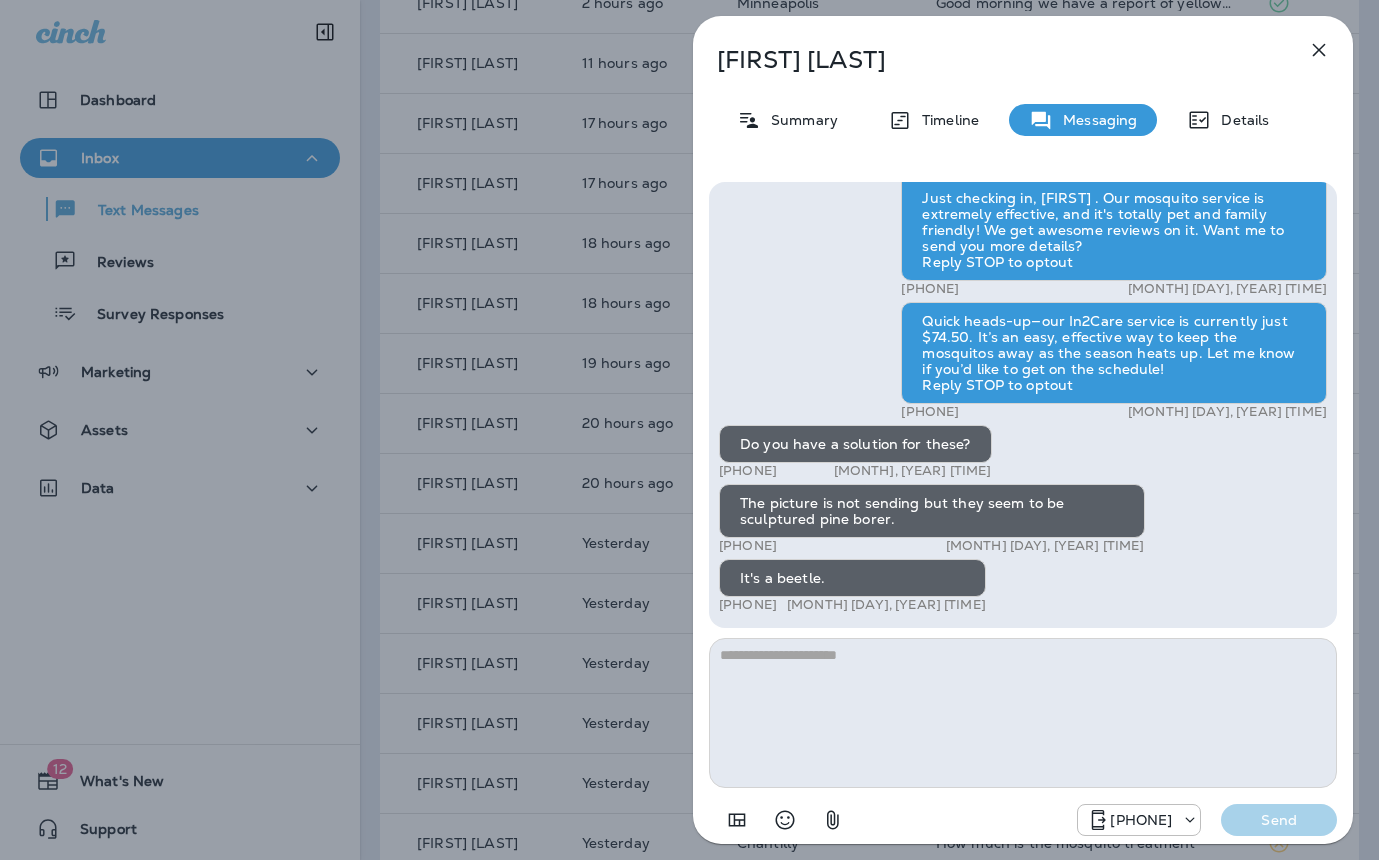 click on "Tina   Carkhuff Summary   Timeline   Messaging   Details   Hi,  Tina , this is Cameron with Moxie Pest Control. We know Summer brings out the mosquitoes—and with the Summer season here, I’d love to get you on our schedule to come help take care of that. Just reply here if you're interested, and I'll let you know the details!
Reply STOP to optout +18174823792 Jul 1, 2025 9:20 AM Just checking in,  Tina . Our mosquito service is extremely effective, and it's totally pet and family friendly! We get awesome reviews on it.  Want me to send you more details?
Reply STOP to optout +18174823792 Jul 2, 2025 9:25 AM Quick heads-up—our In2Care service is currently just $74.50. It’s an easy, effective way to keep the mosquitos away as the season heats up. Let me know if you’d like to get on the schedule!
Reply STOP to optout +18174823792 Jul 7, 2025 9:25 AM  Do you have a solution for these?  +1 (281) 512-6806 Aug 3, 2025 2:10 PM The picture is not sending but they seem to be sculptured pine borer.  +18174823792" at bounding box center (689, 430) 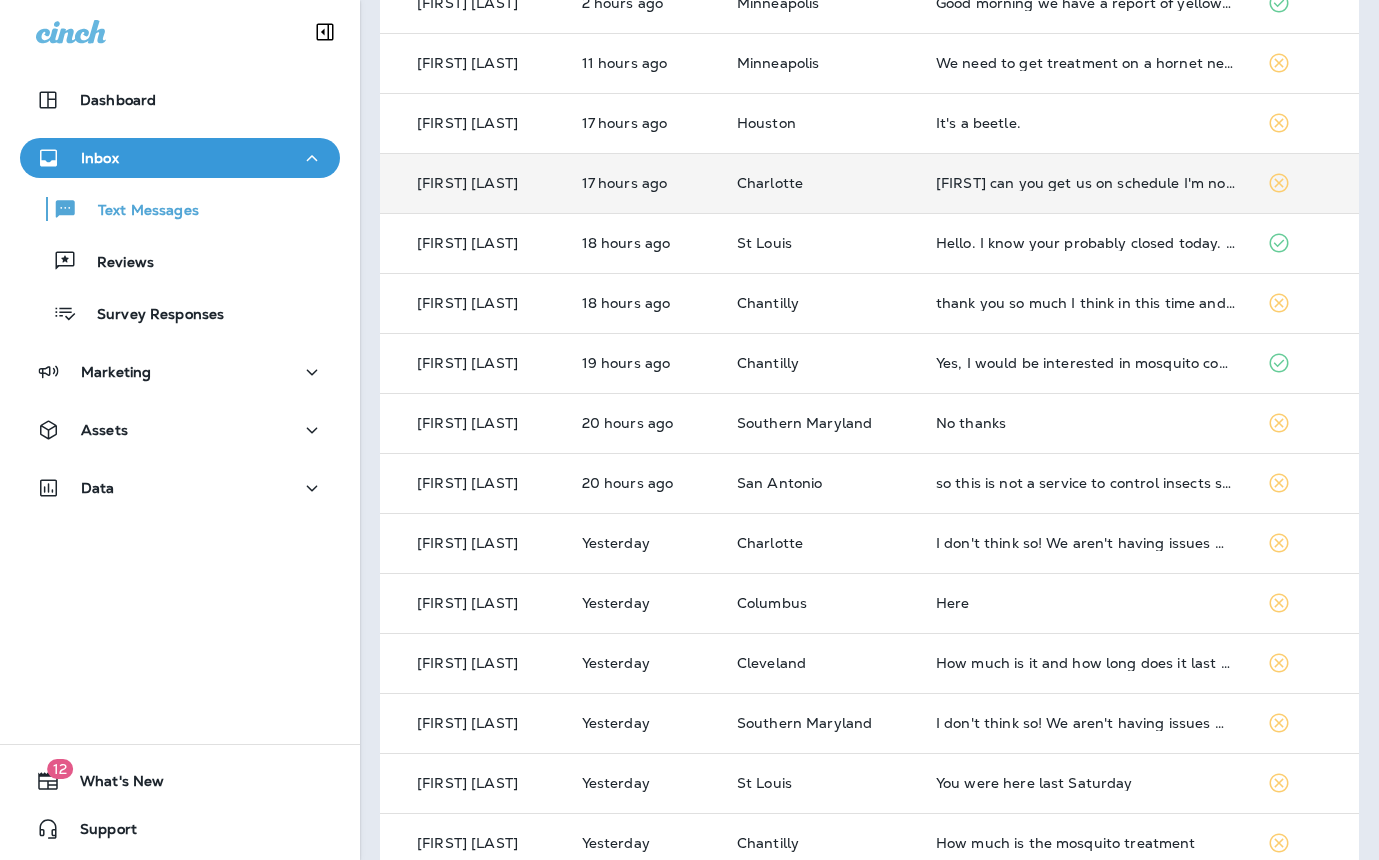 click on "Cameron can you get us on schedule I'm noticing more and more bugs since the last spray. Wednesday forward are better days for us. Thank you." at bounding box center (1086, 183) 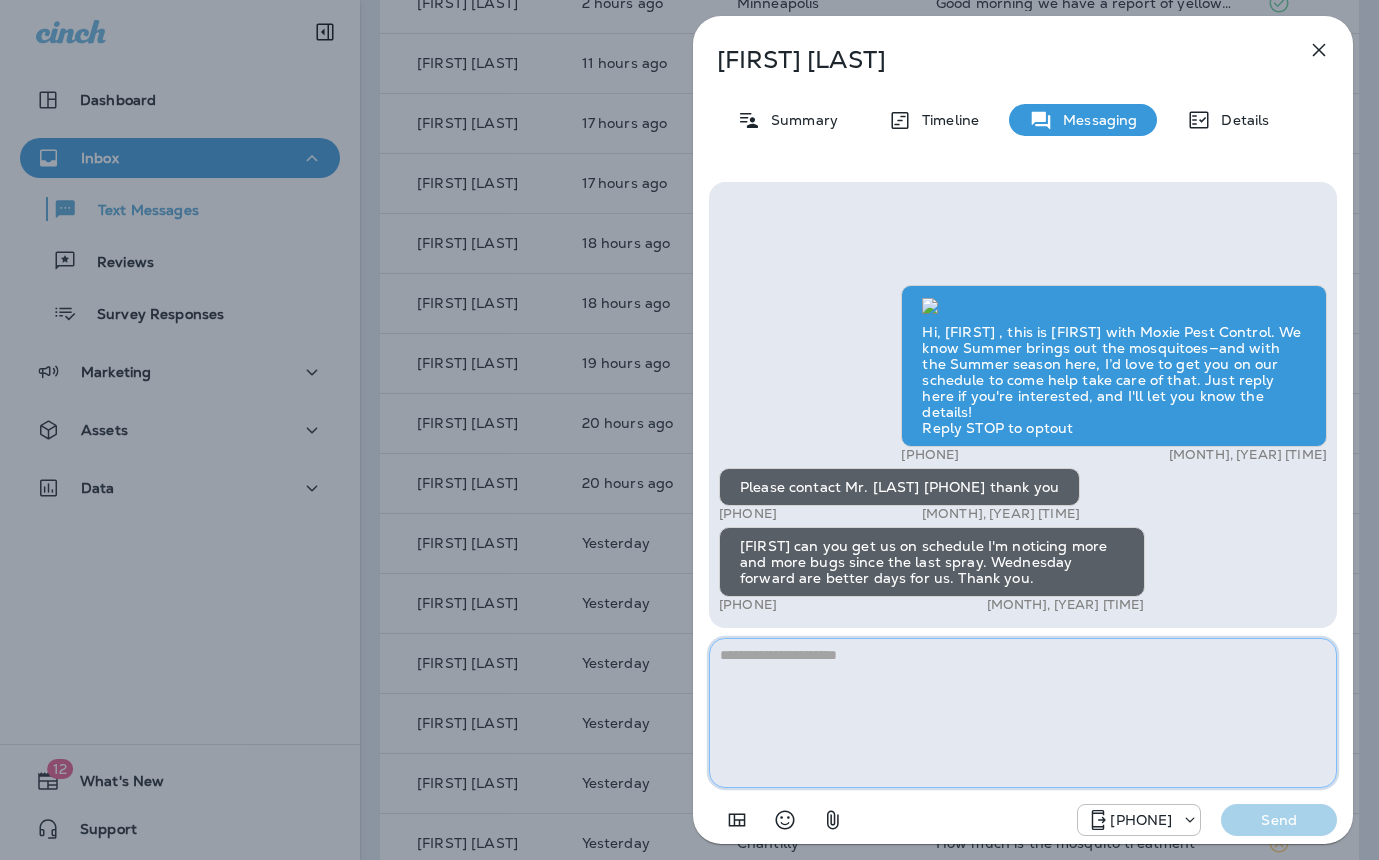 click at bounding box center (1023, 713) 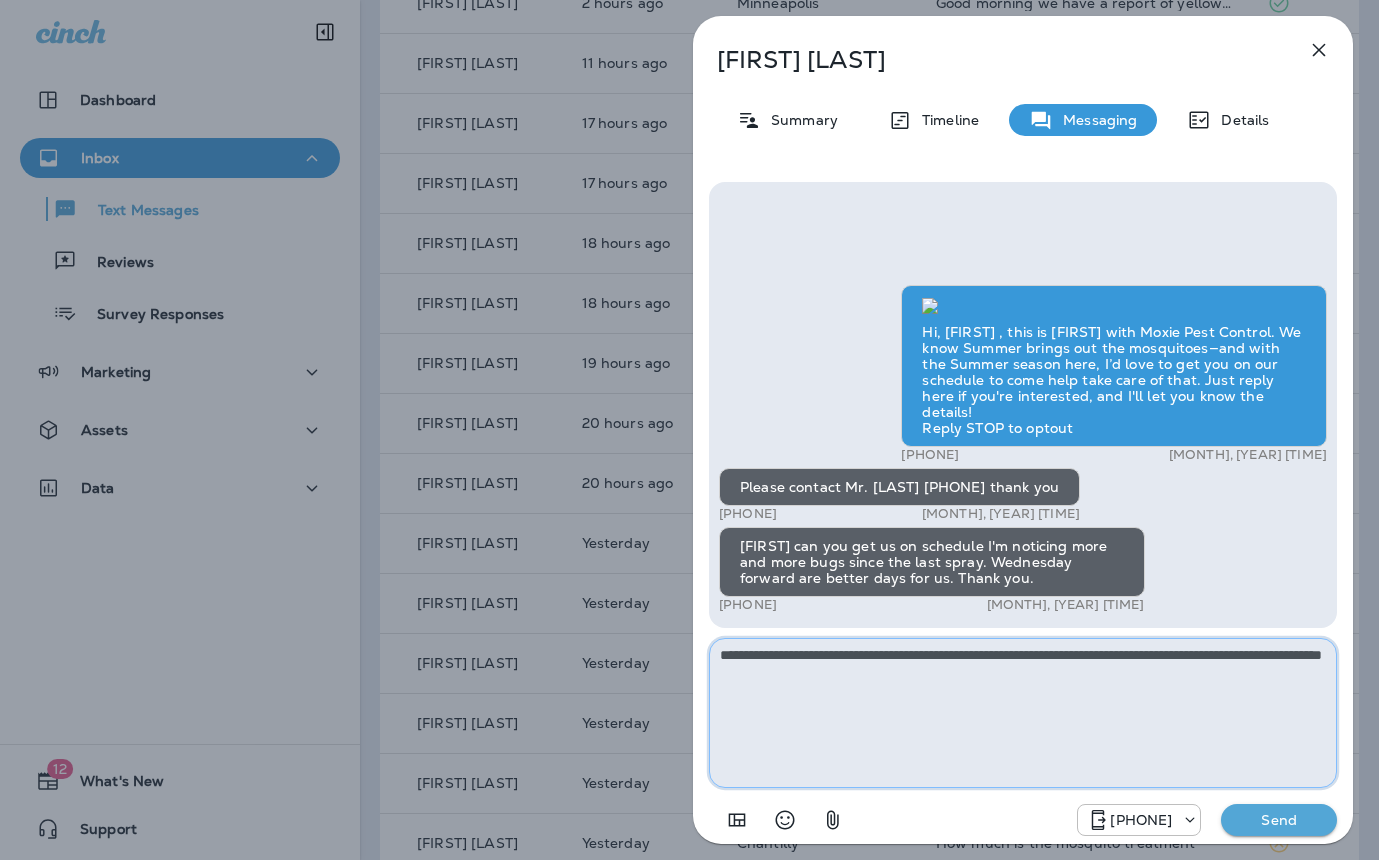 type on "**********" 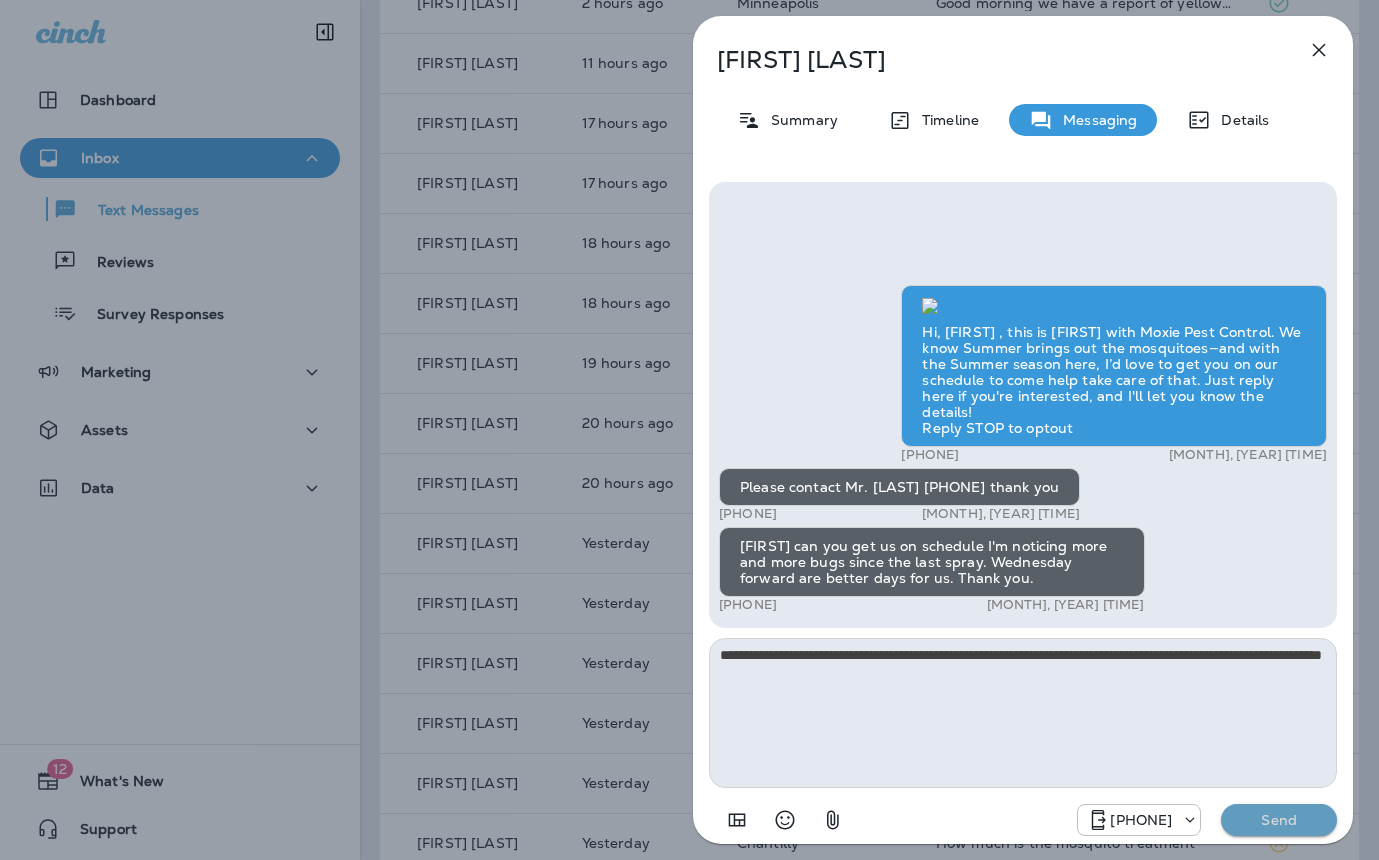 click on "Send" at bounding box center (1279, 820) 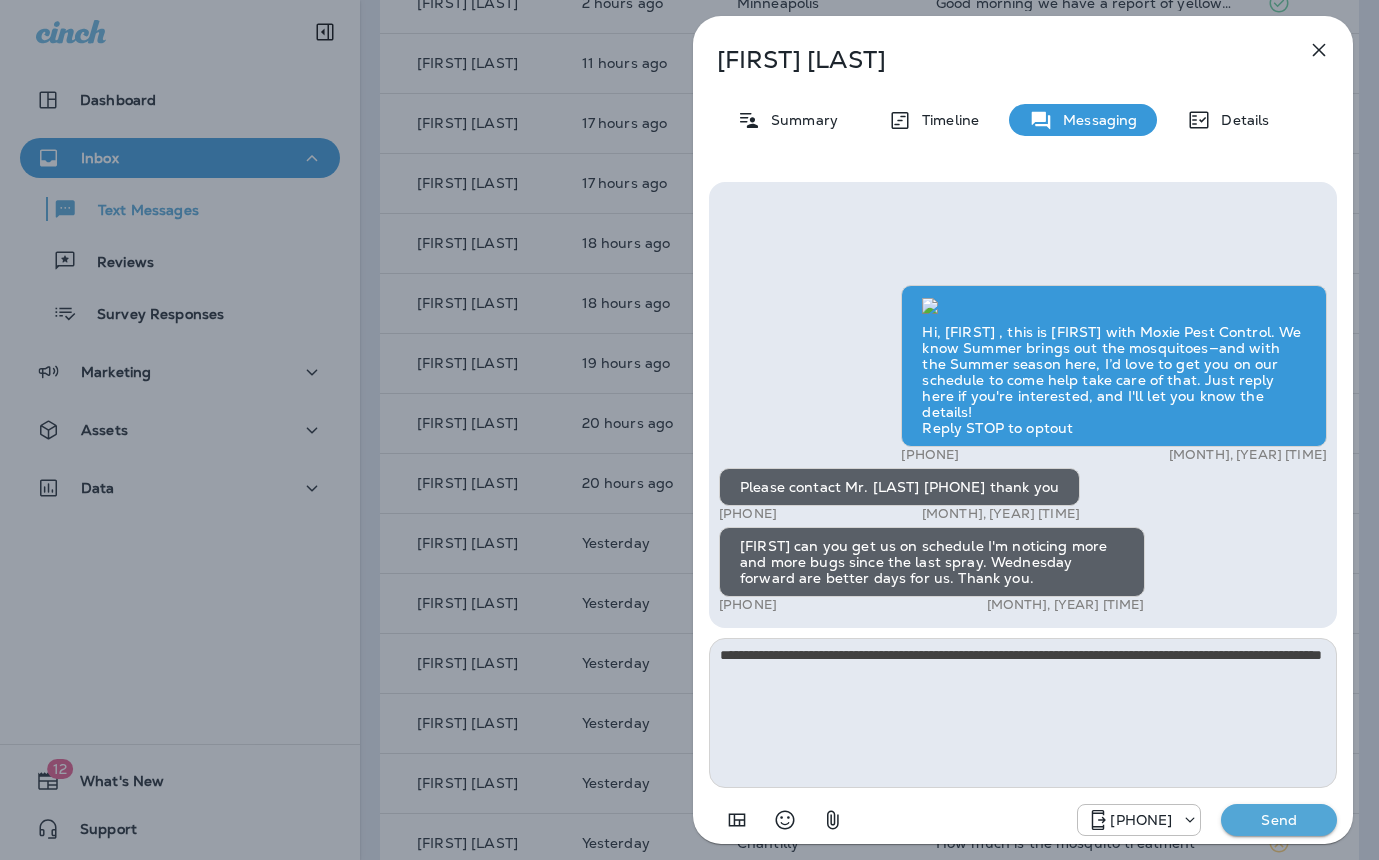 type 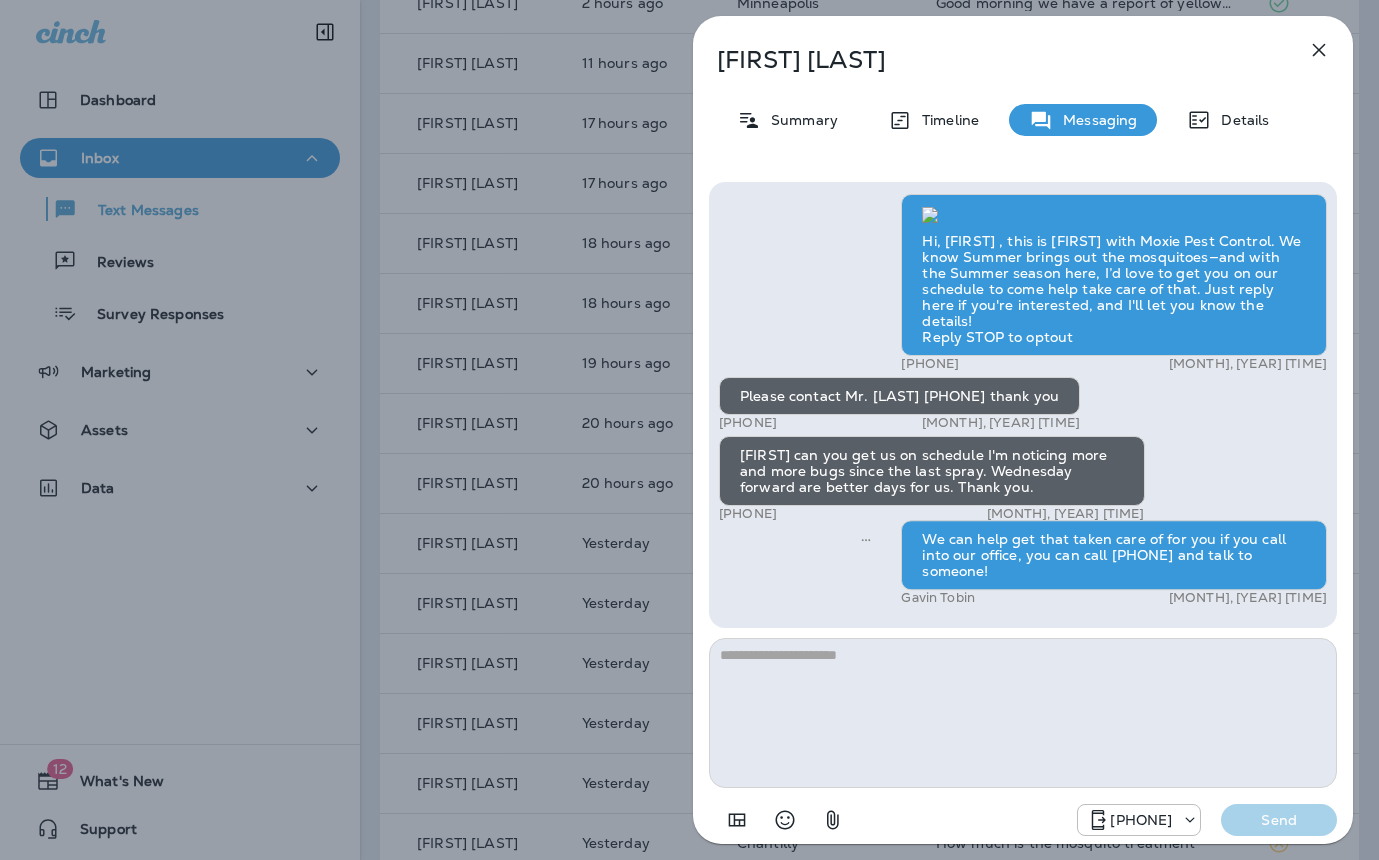 click on "Melinda   Owens Summary   Timeline   Messaging   Details   Hi,  Melinda , this is Cameron with Moxie Pest Control. We know Summer brings out the mosquitoes—and with the Summer season here, I’d love to get you on our schedule to come help take care of that. Just reply here if you're interested, and I'll let you know the details!
Reply STOP to optout +18174823792 Jun 30, 2025 1:06 PM Please contact Mr. Owens 704-654-7805 thank you +1 (980) 229-7344 Jun 30, 2025 1:16 PM Cameron can you get us on schedule I'm noticing more and more bugs since the last spray. Wednesday forward are better days for us. Thank you. +1 (980) 229-7344 Aug 3, 2025 1:40 PM   We can help get that taken care of for you if you call into our office, you can call (817) 659-2888 and talk to someone! Gavin Tobin Aug 4, 2025 7:34 AM +18174823792 Send" at bounding box center [689, 430] 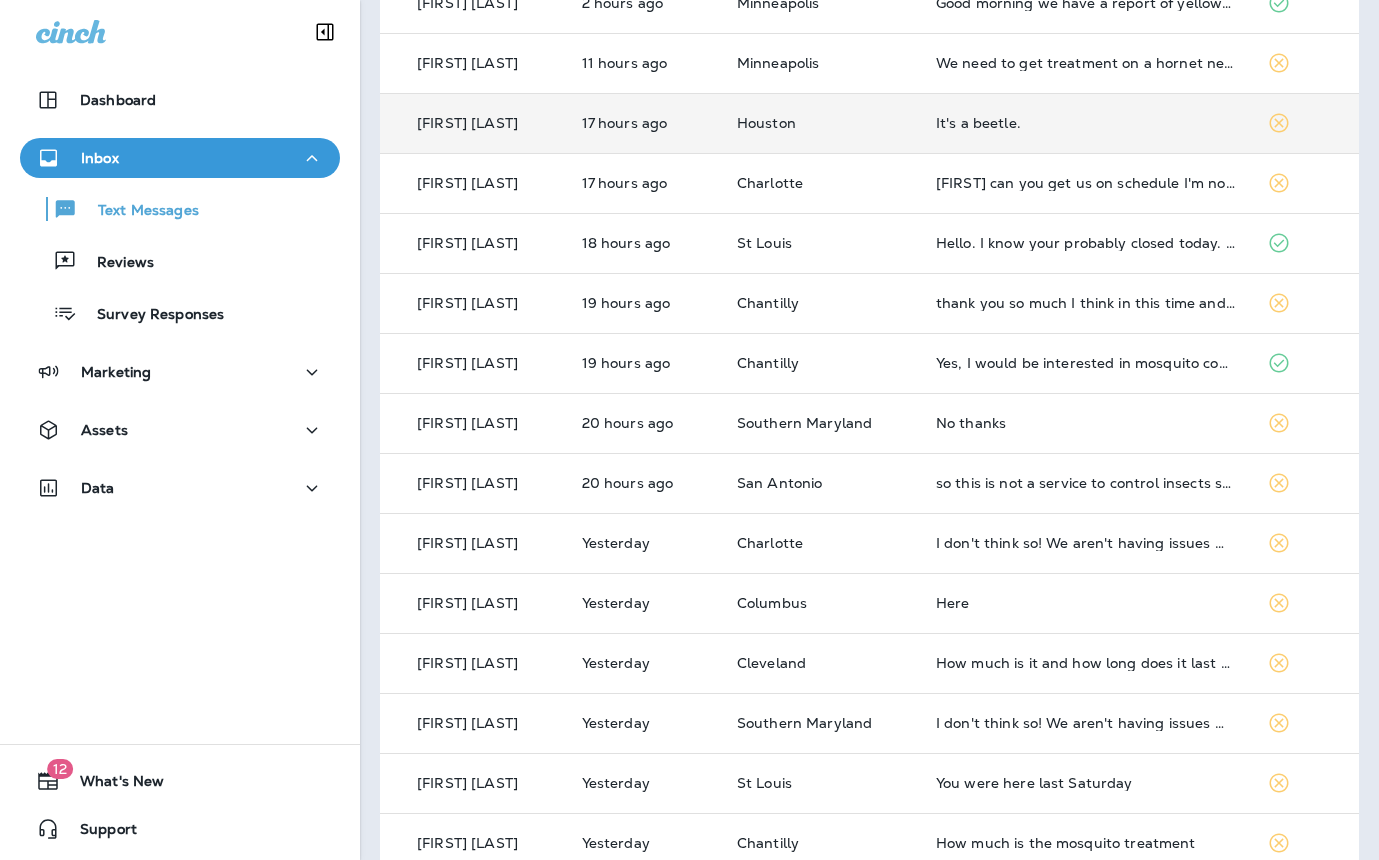 scroll, scrollTop: 0, scrollLeft: 0, axis: both 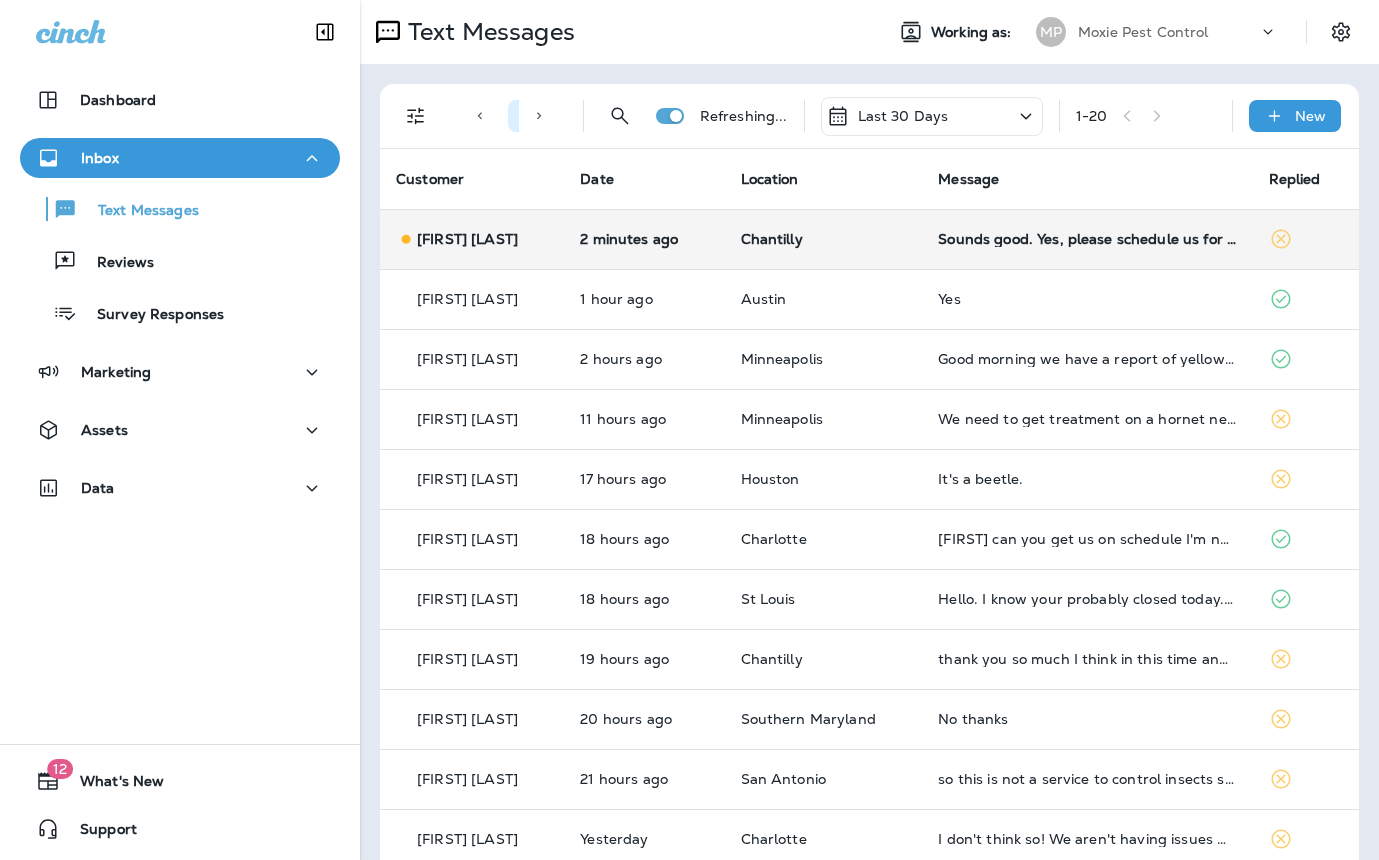 click on "Sounds good.  Yes, please schedule us for the special." at bounding box center [1087, 239] 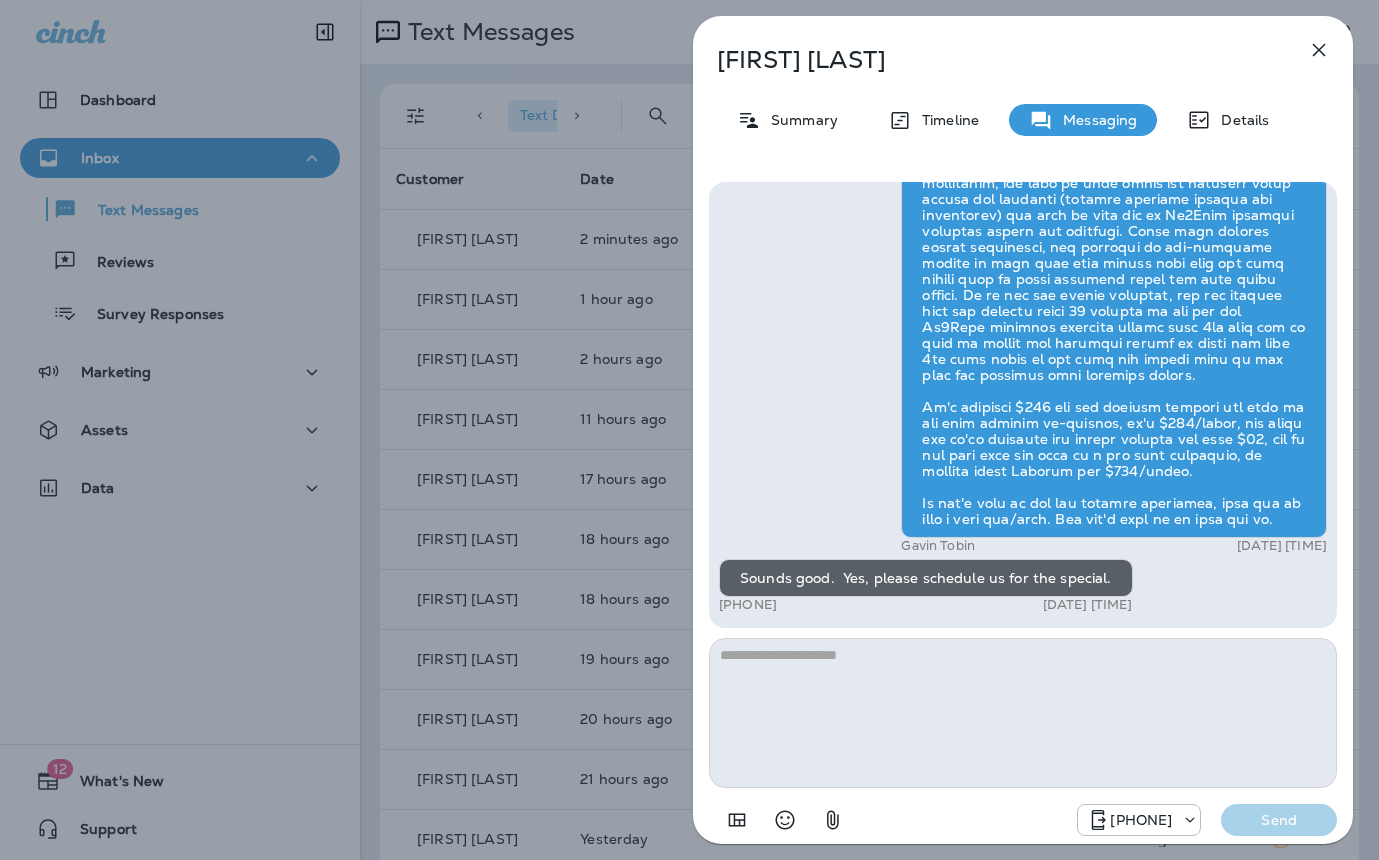 click at bounding box center [1023, 713] 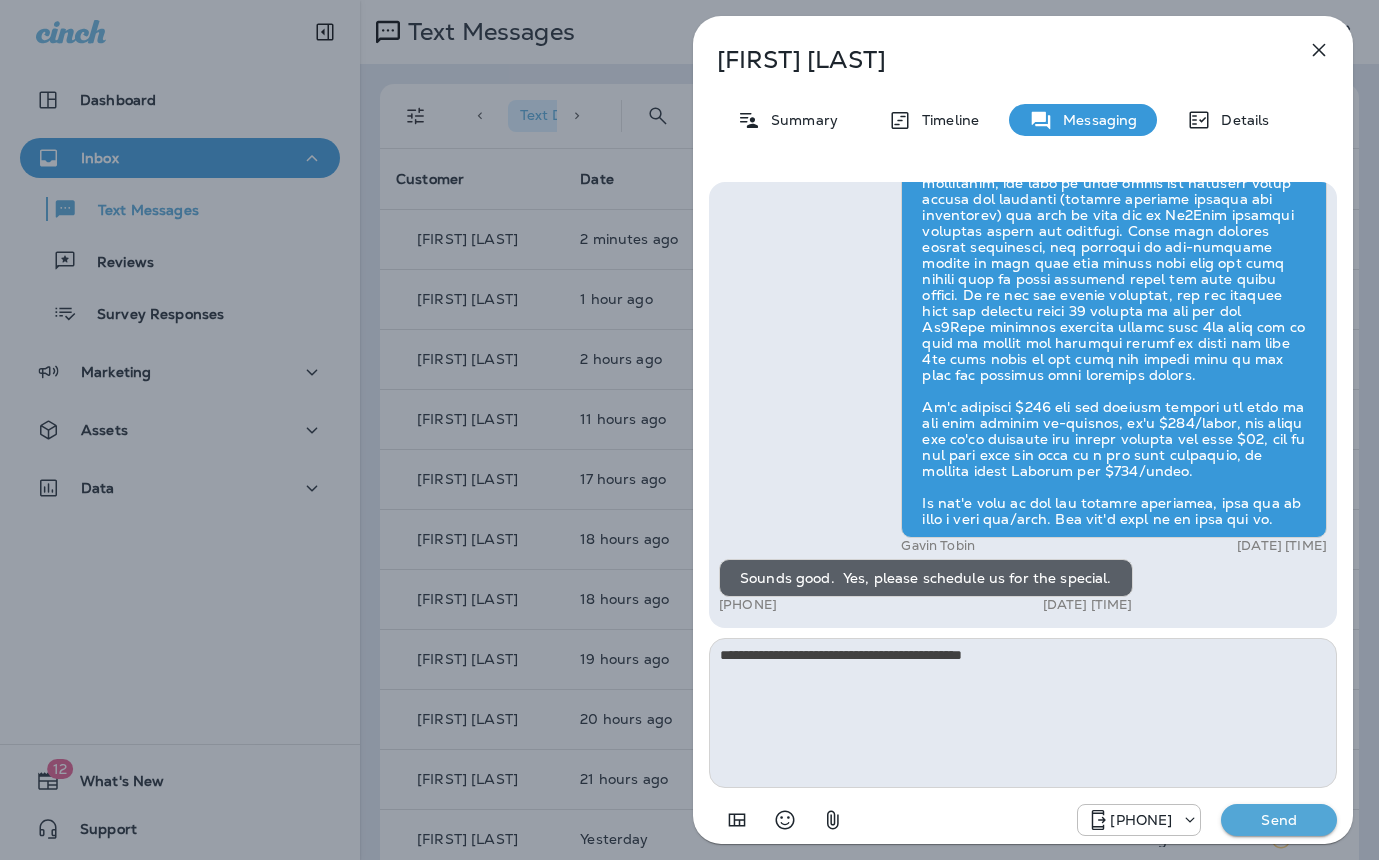 type on "**********" 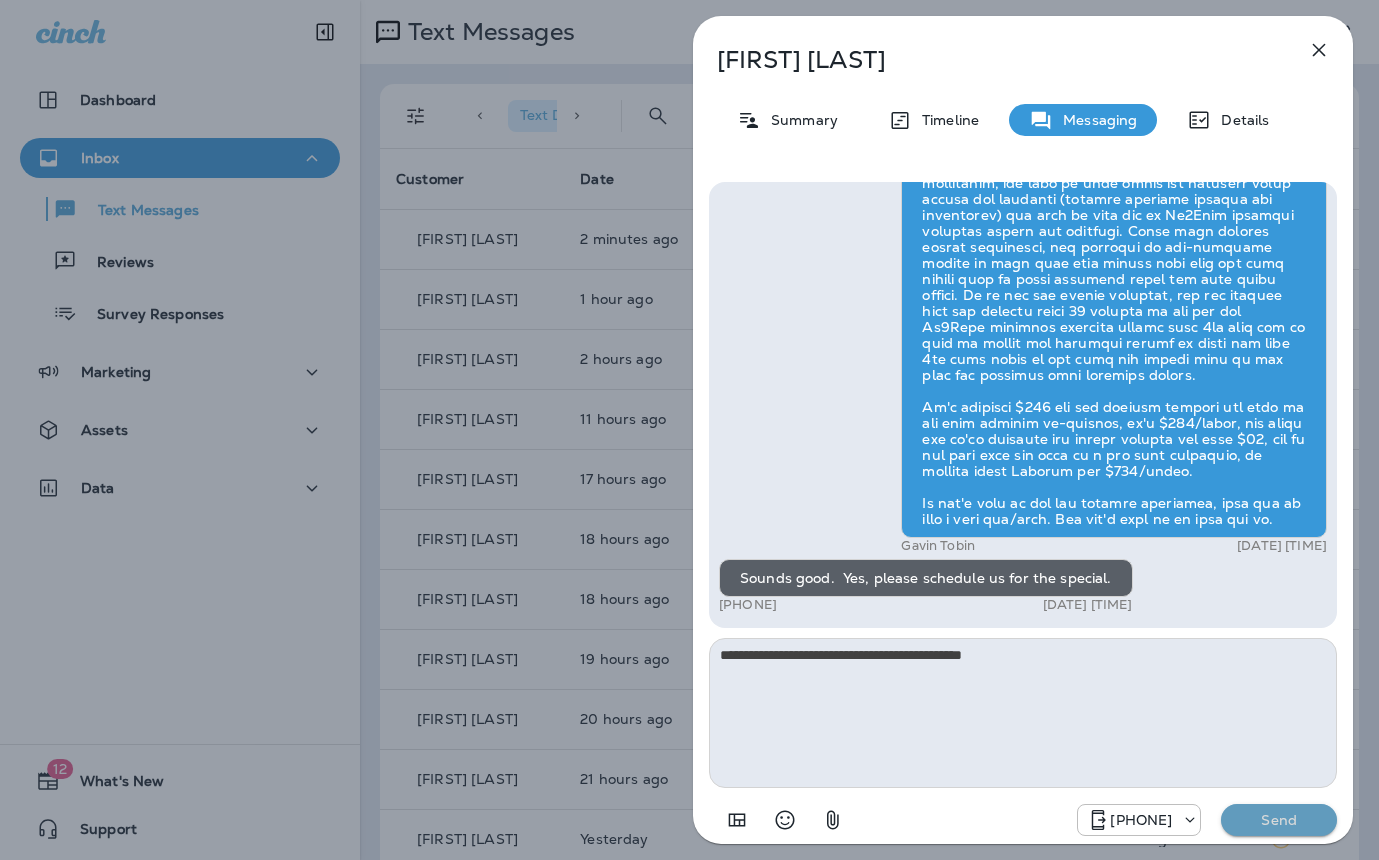 click on "Send" at bounding box center (1279, 820) 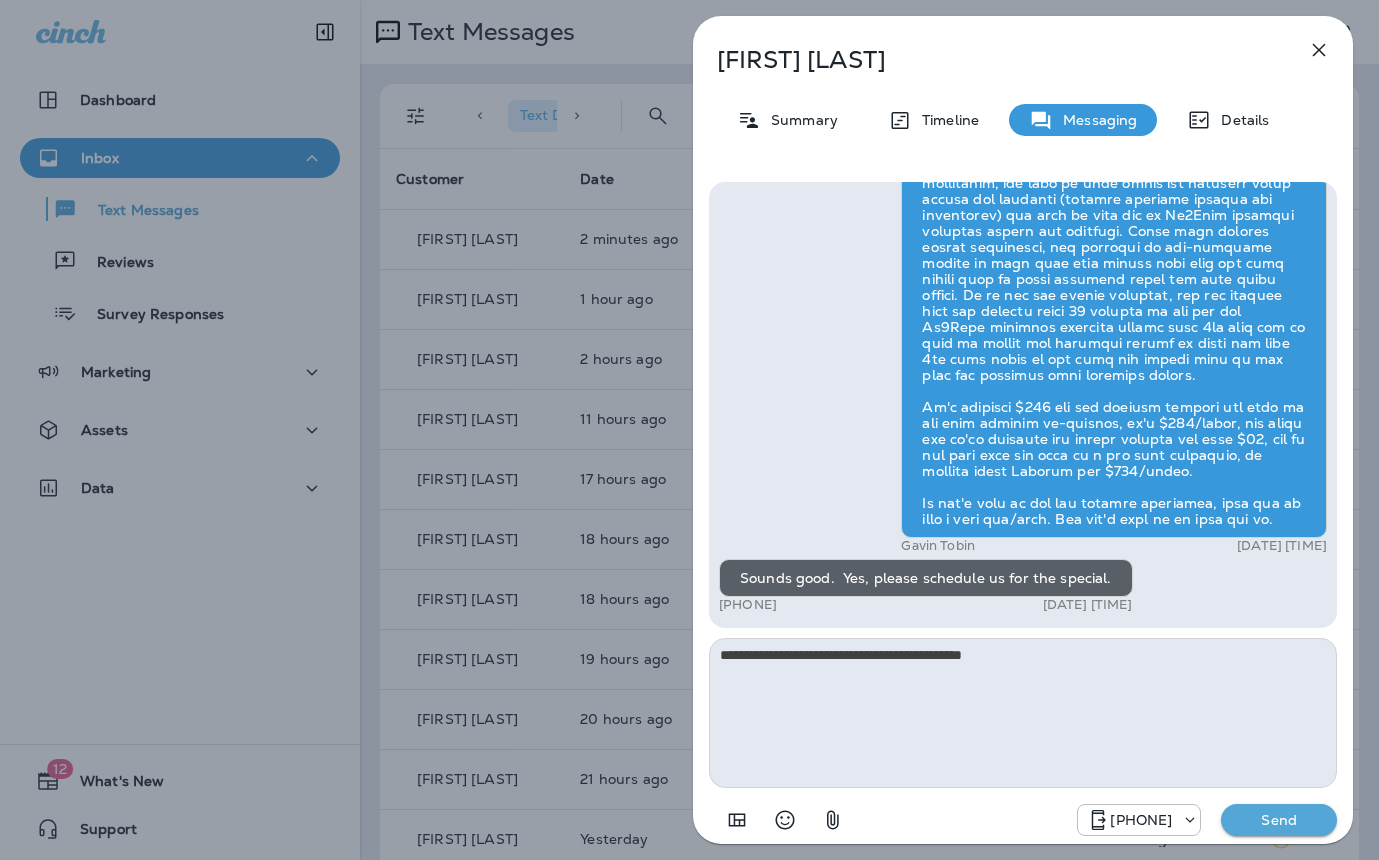 type 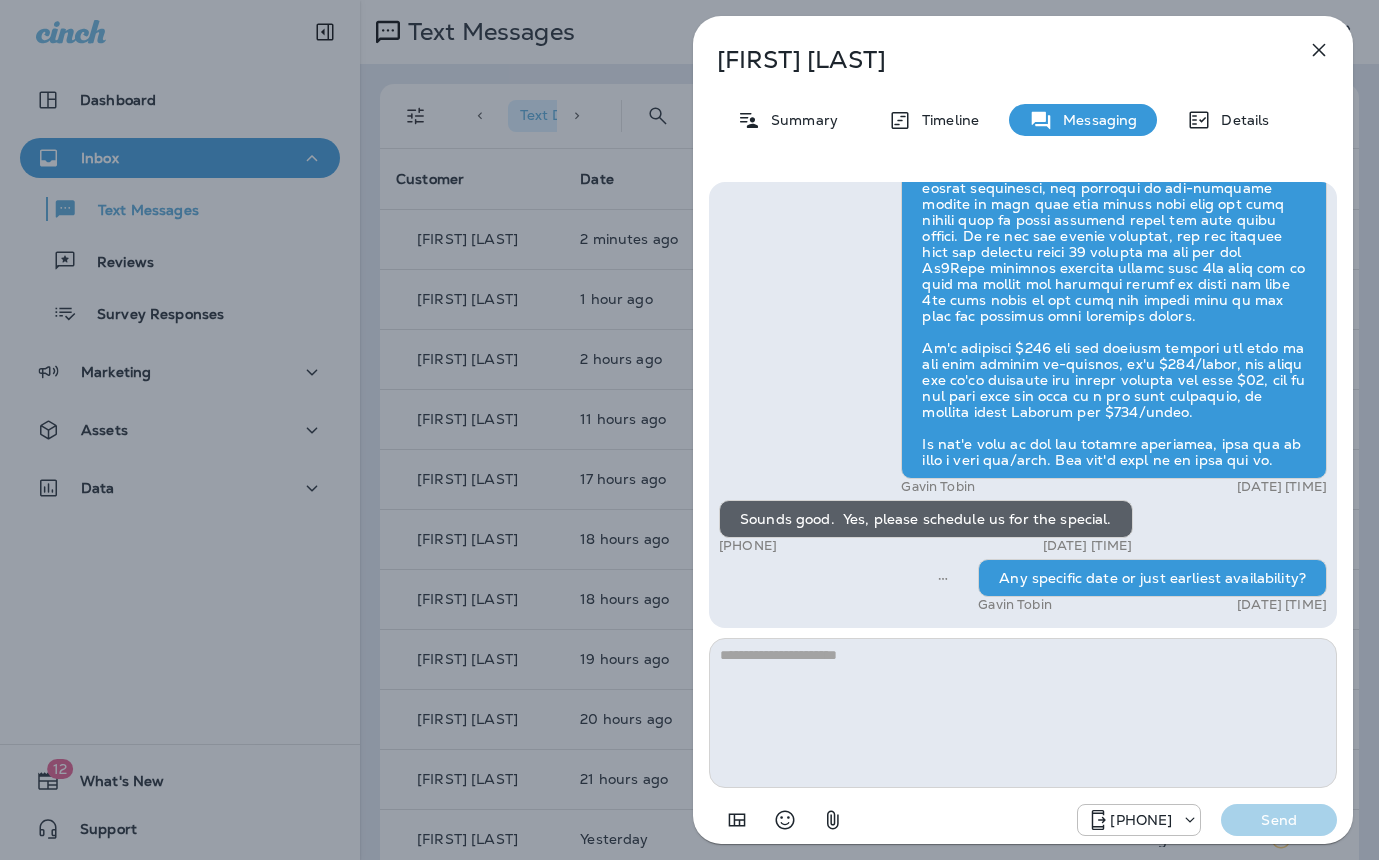 click on "Ellyan   Heymann Summary   Timeline   Messaging   Details   Hi Ellyan , this is Steven with Moxie Pest Control. We know Summer brings out the mosquitoes—and with the Summer season here, I’d love to get you on our schedule to come help take care of that. Just reply here if you're interested, and I'll let you know the details!
Reply STOP to optout +18174823792 Aug 2, 2025 12:50 PM Yes, I would be interested in mosquito control.  Do you use a non-toxic (to fish, dogs, humans) solution? +1 (703) 855-2595 Aug 3, 2025 11:39 AM Gavin Tobin Aug 4, 2025 7:33 AM Sounds good.  Yes, please schedule us for the special.  +1 (703) 855-2595 Aug 4, 2025 7:47 AM   Any specific date or just earliest availability? Gavin Tobin Aug 4, 2025 7:51 AM +18174823792 Send" at bounding box center (689, 430) 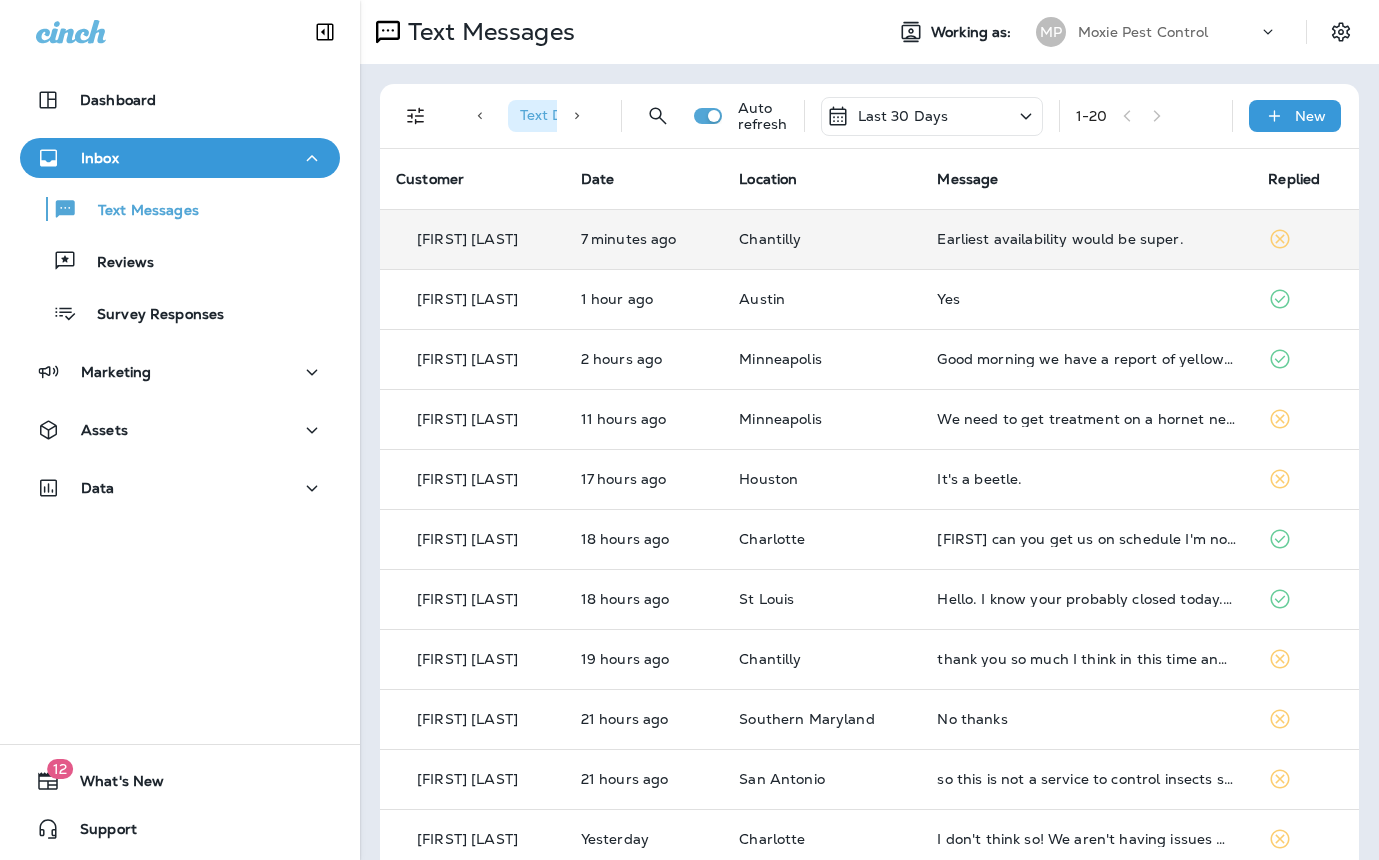 click on "Earliest availability would be super." at bounding box center [1086, 239] 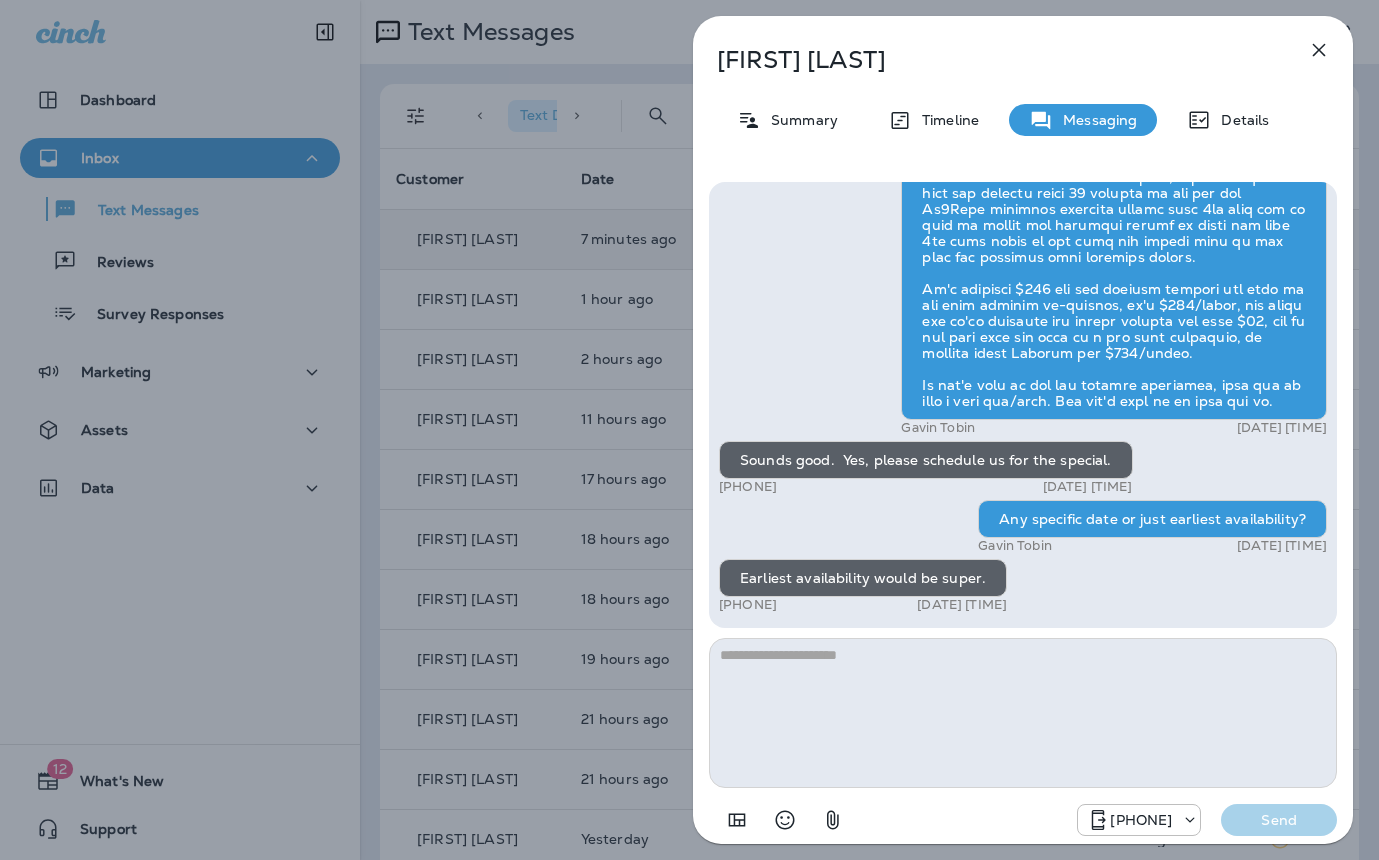 click at bounding box center [1023, 713] 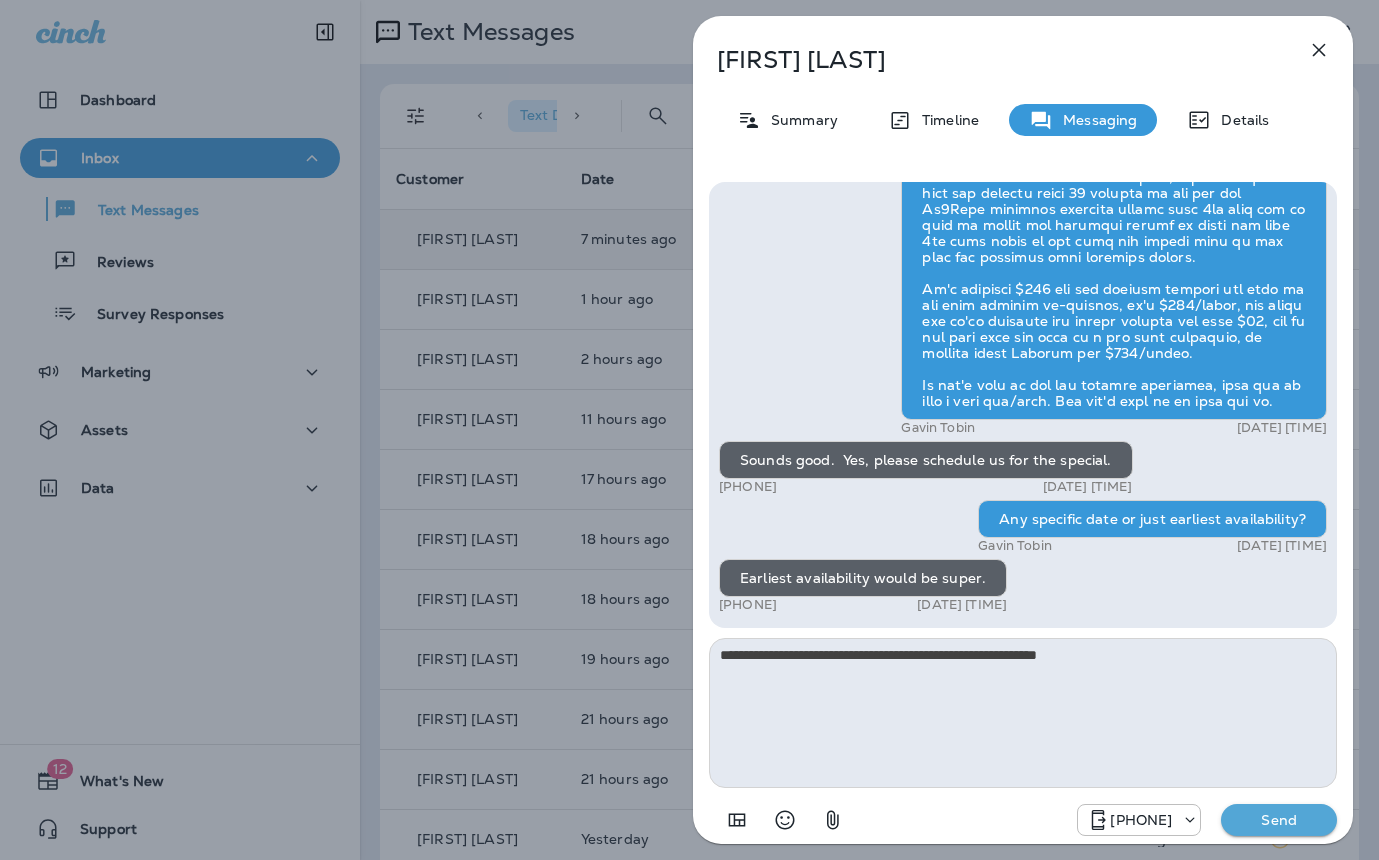 type on "**********" 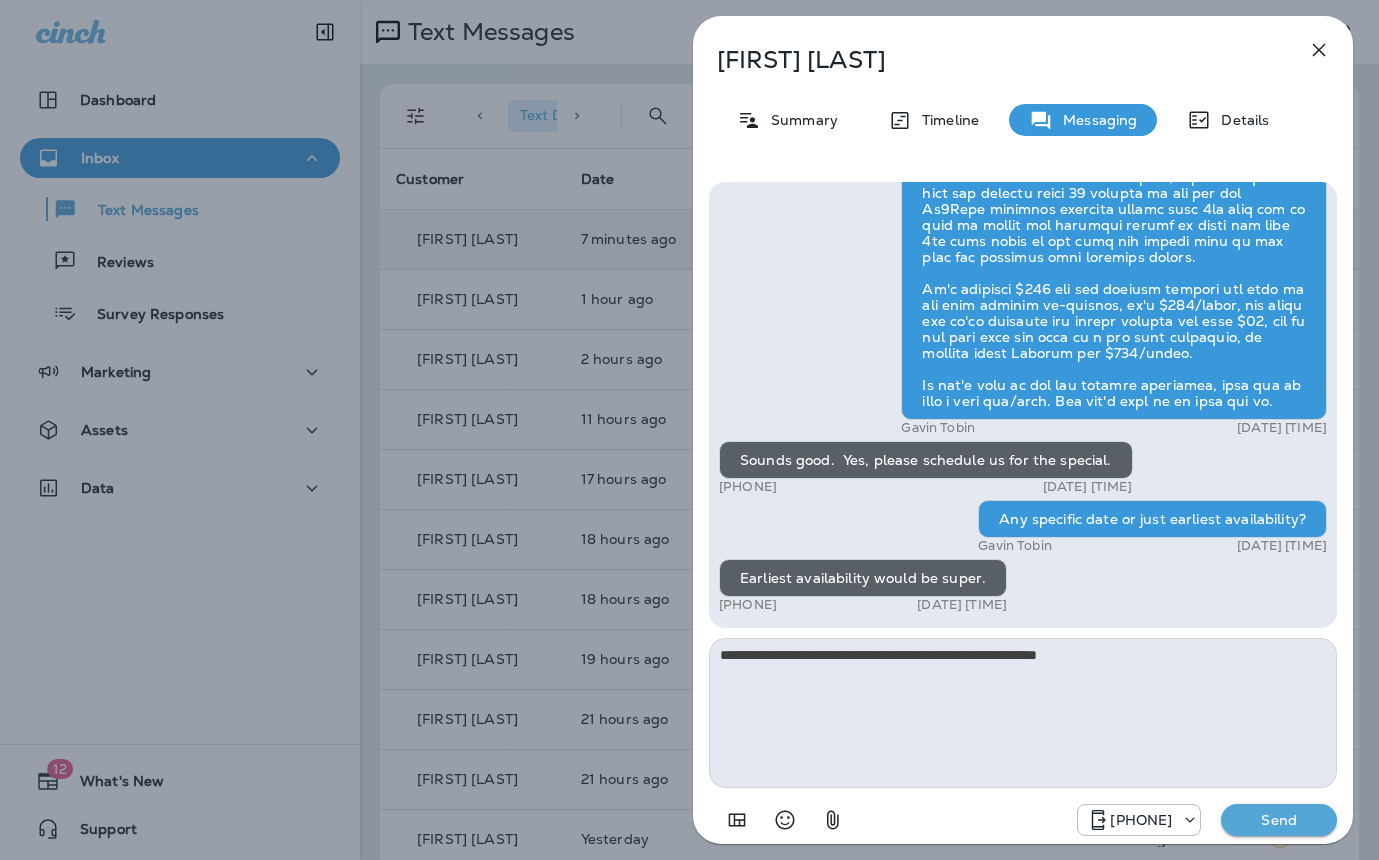 type 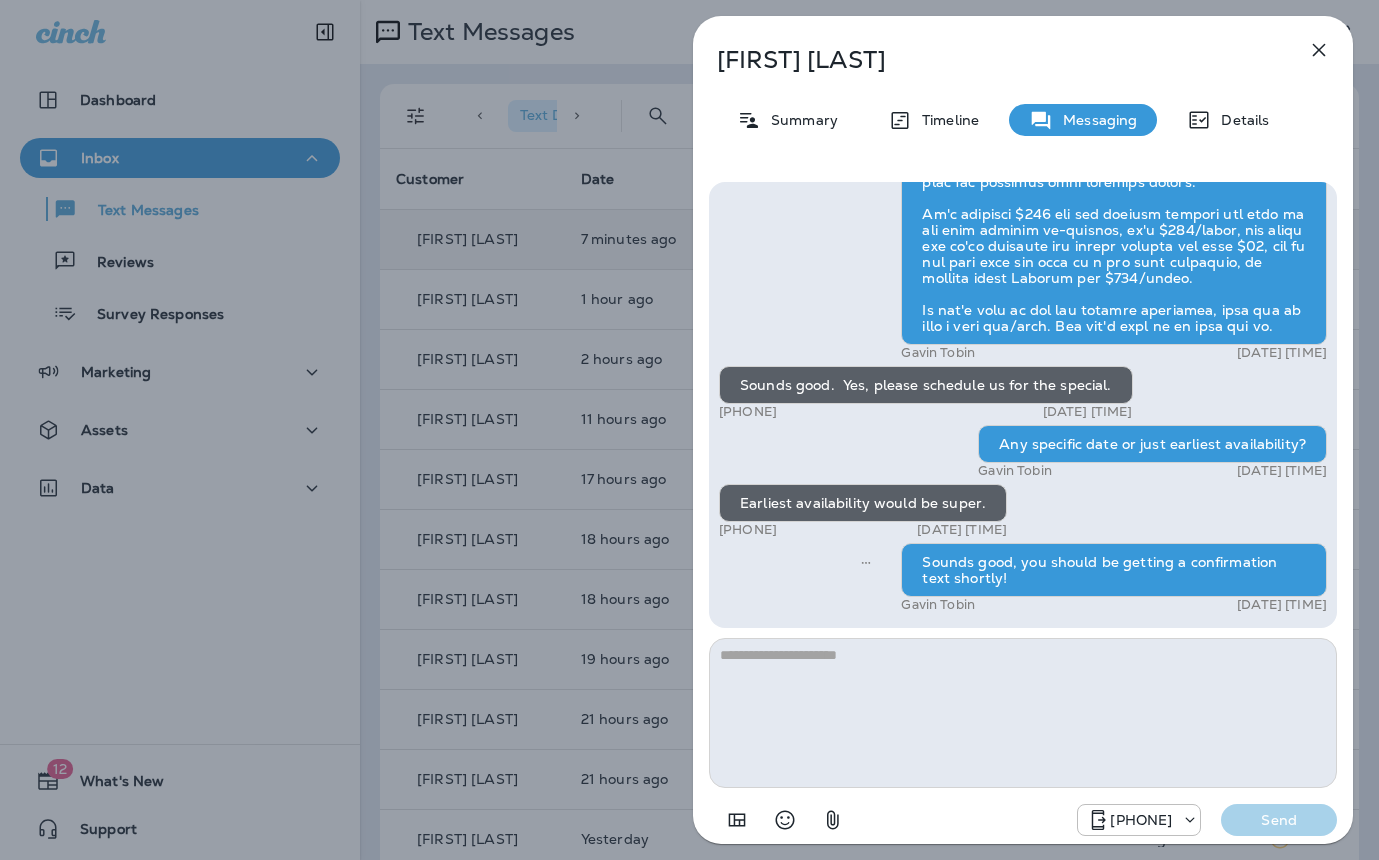 drag, startPoint x: 907, startPoint y: 56, endPoint x: 737, endPoint y: 58, distance: 170.01176 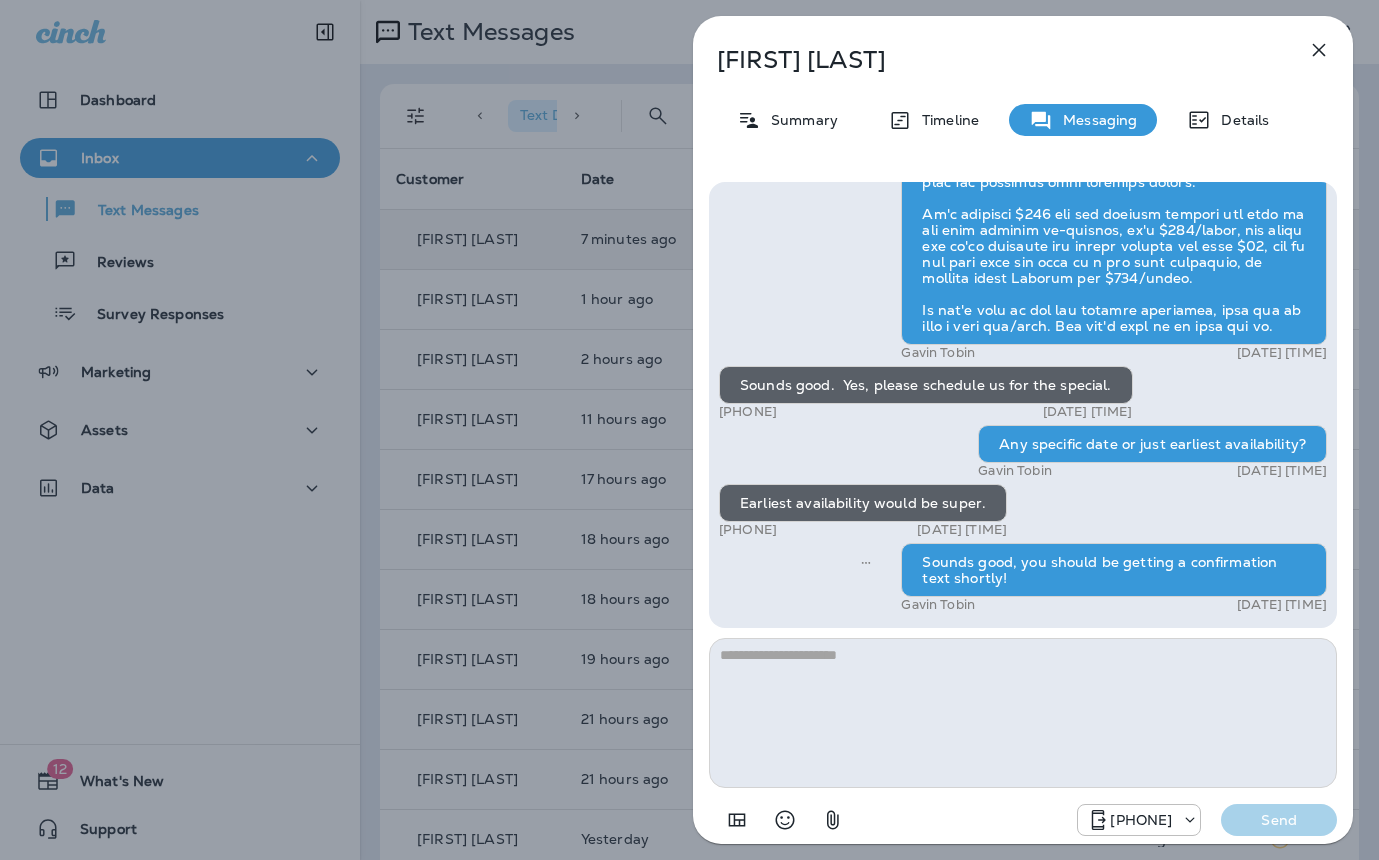 copy on "Ellyan   Heymann" 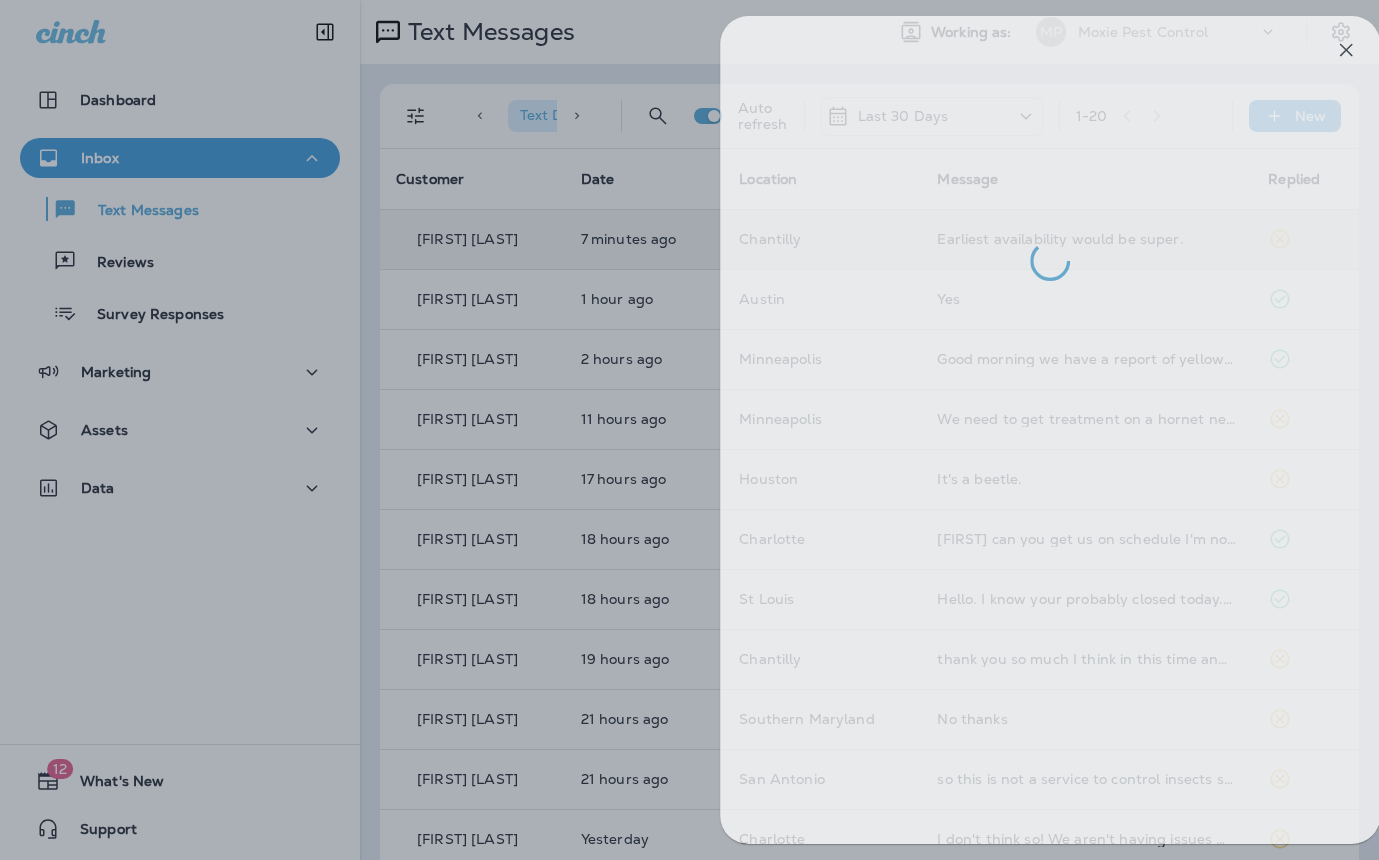 click at bounding box center (716, 430) 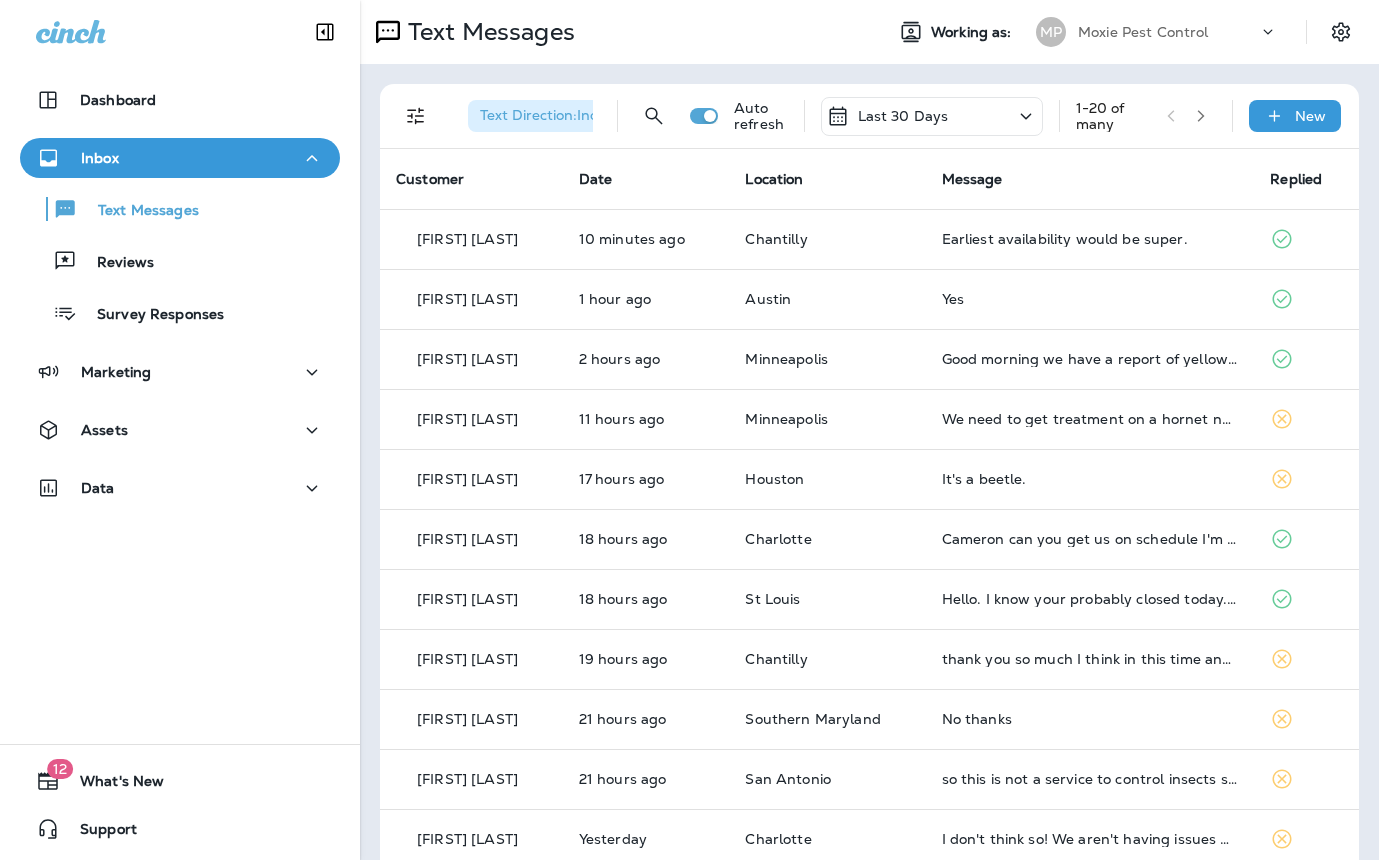 scroll, scrollTop: 0, scrollLeft: 0, axis: both 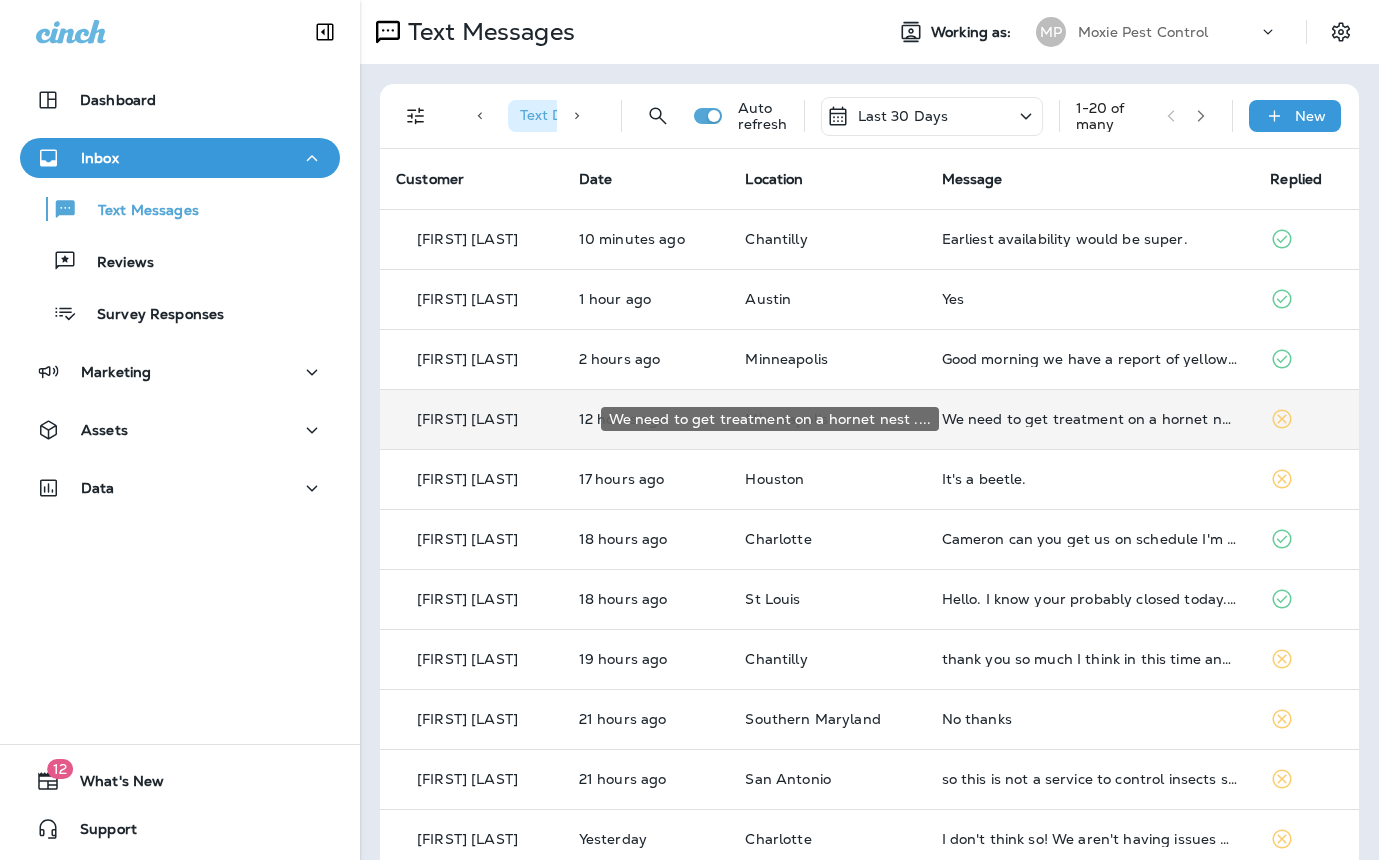 click on "We need  to get treatment on a hornet nest ...." at bounding box center [1090, 419] 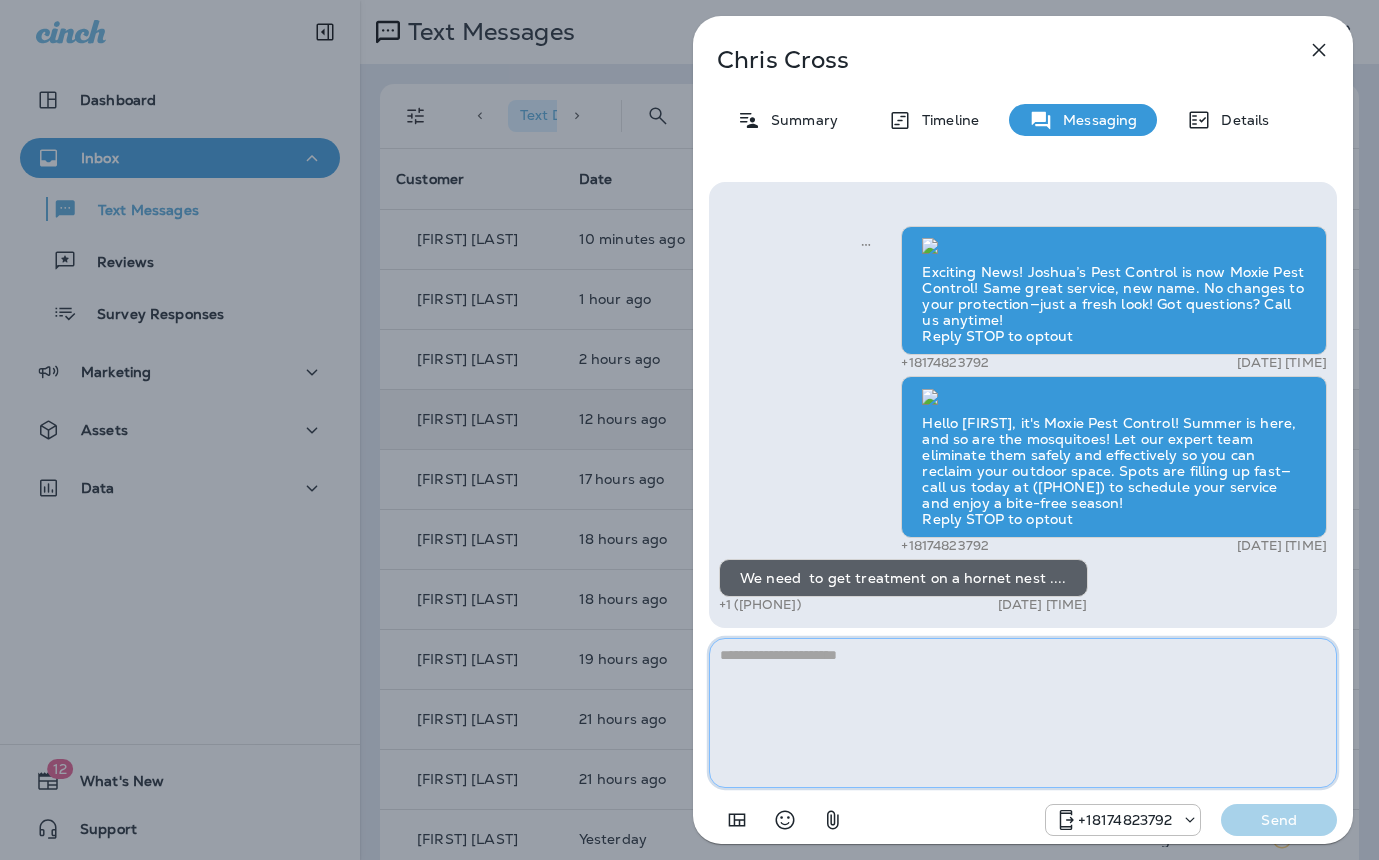 paste on "**********" 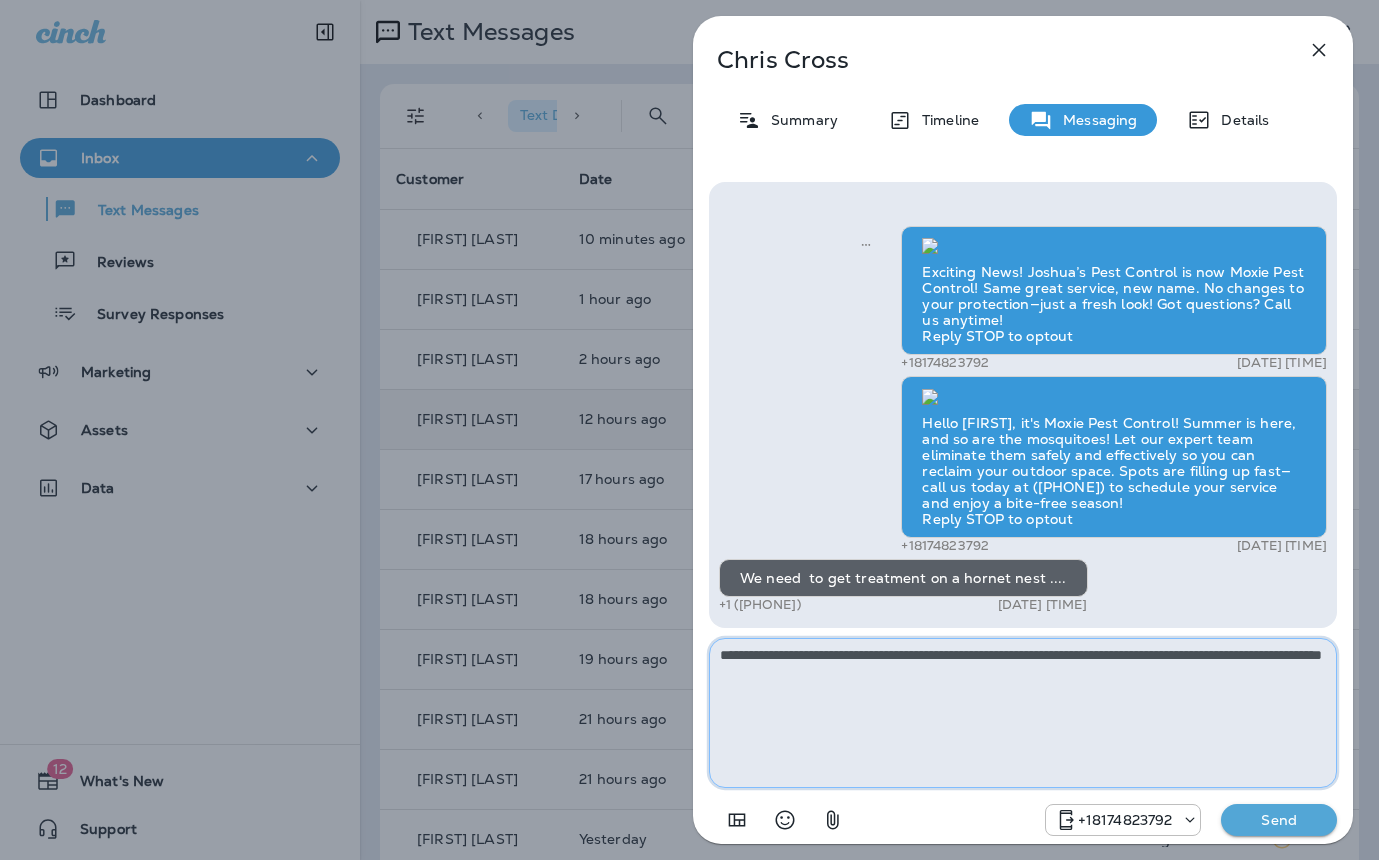 type on "**********" 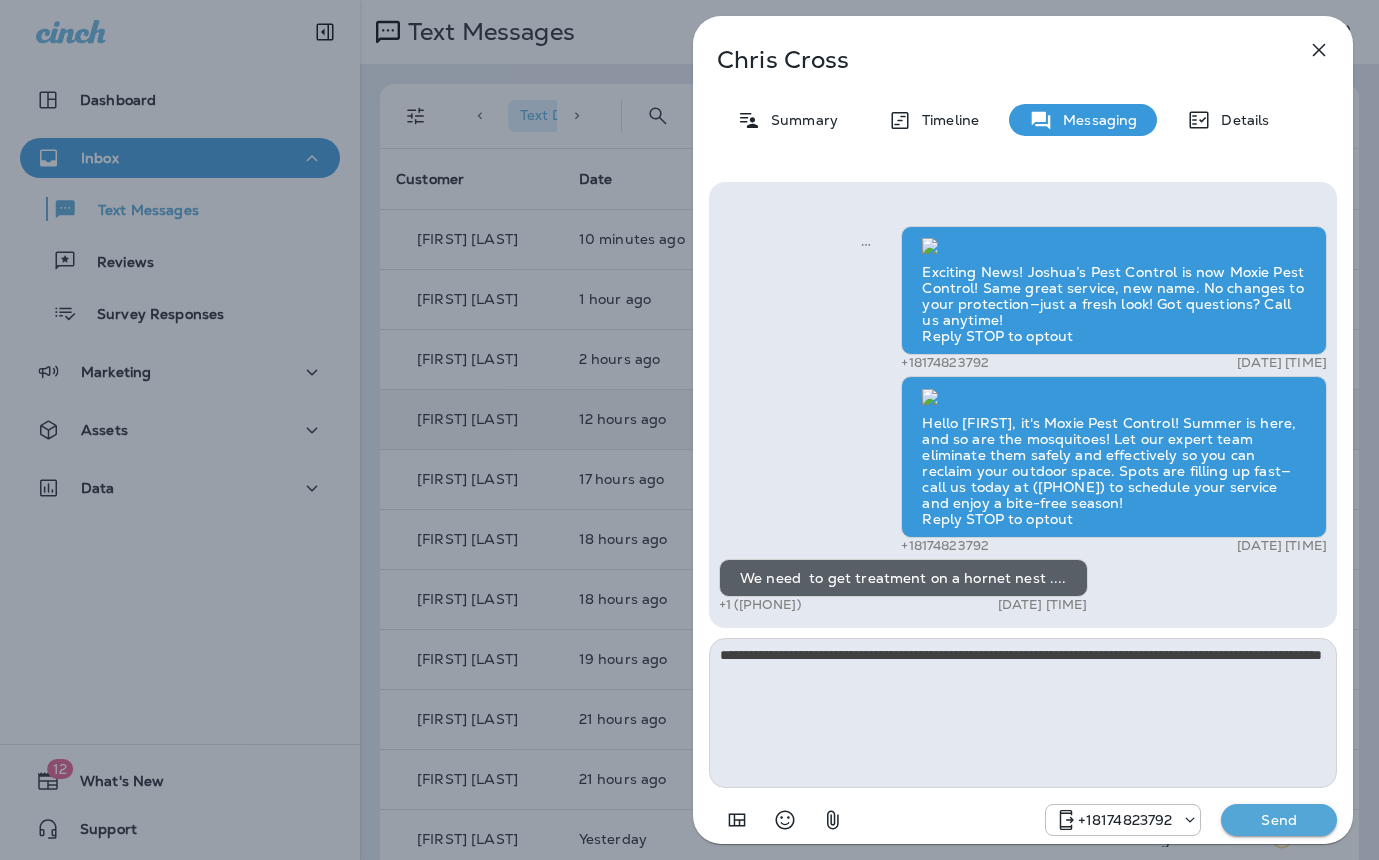 click on "Send" at bounding box center (1279, 820) 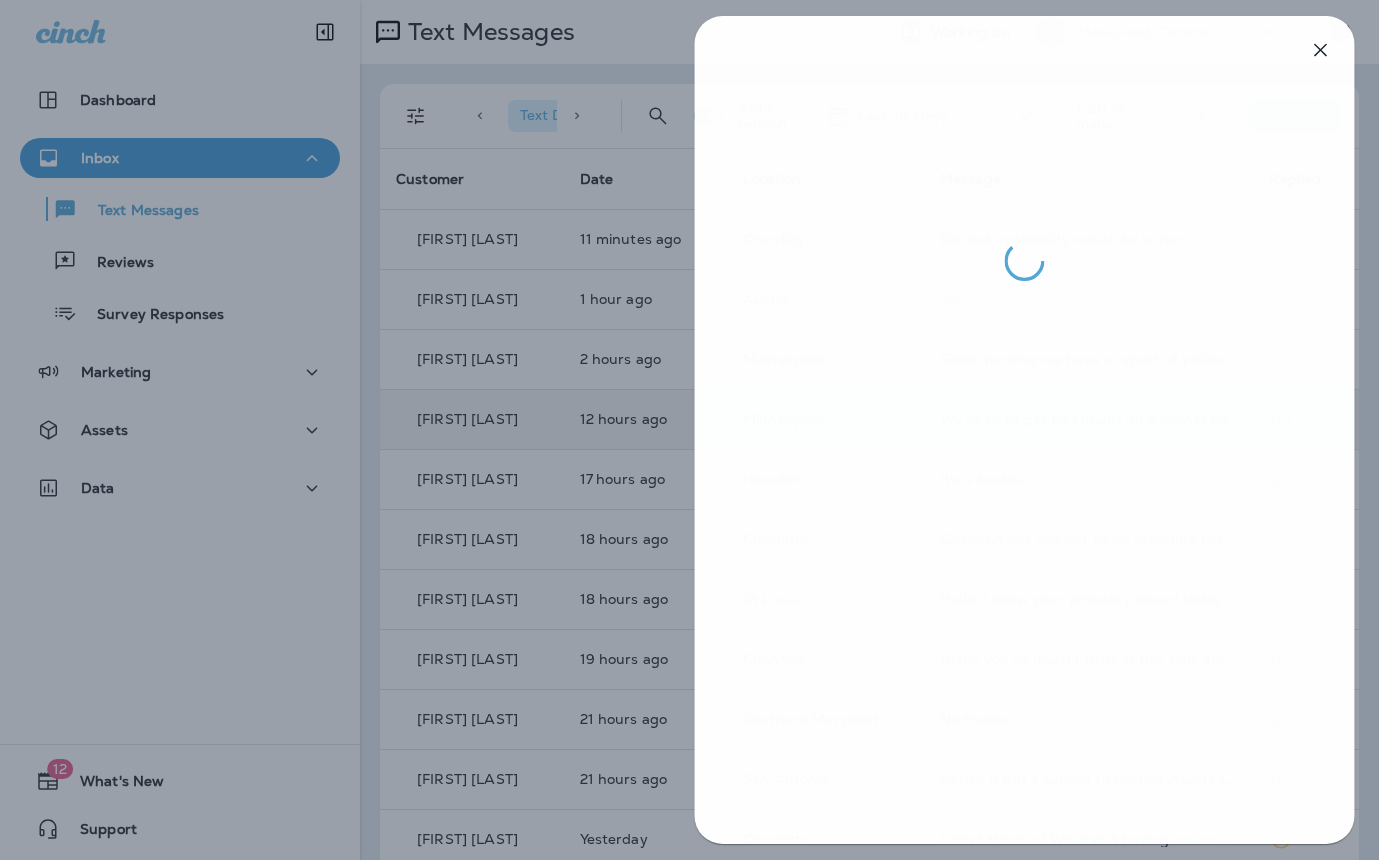 click at bounding box center [690, 430] 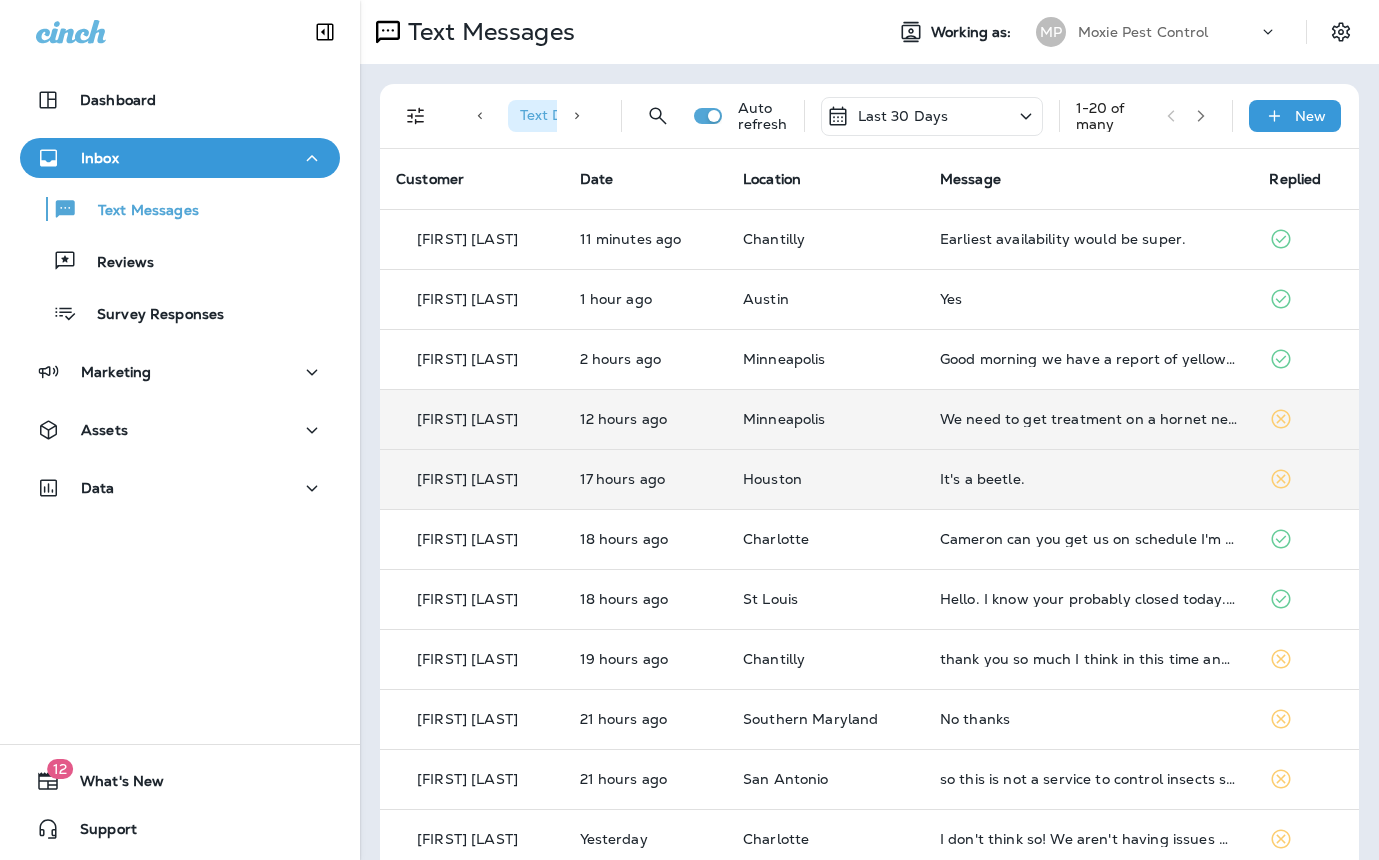 click on "It's a beetle." at bounding box center [1089, 479] 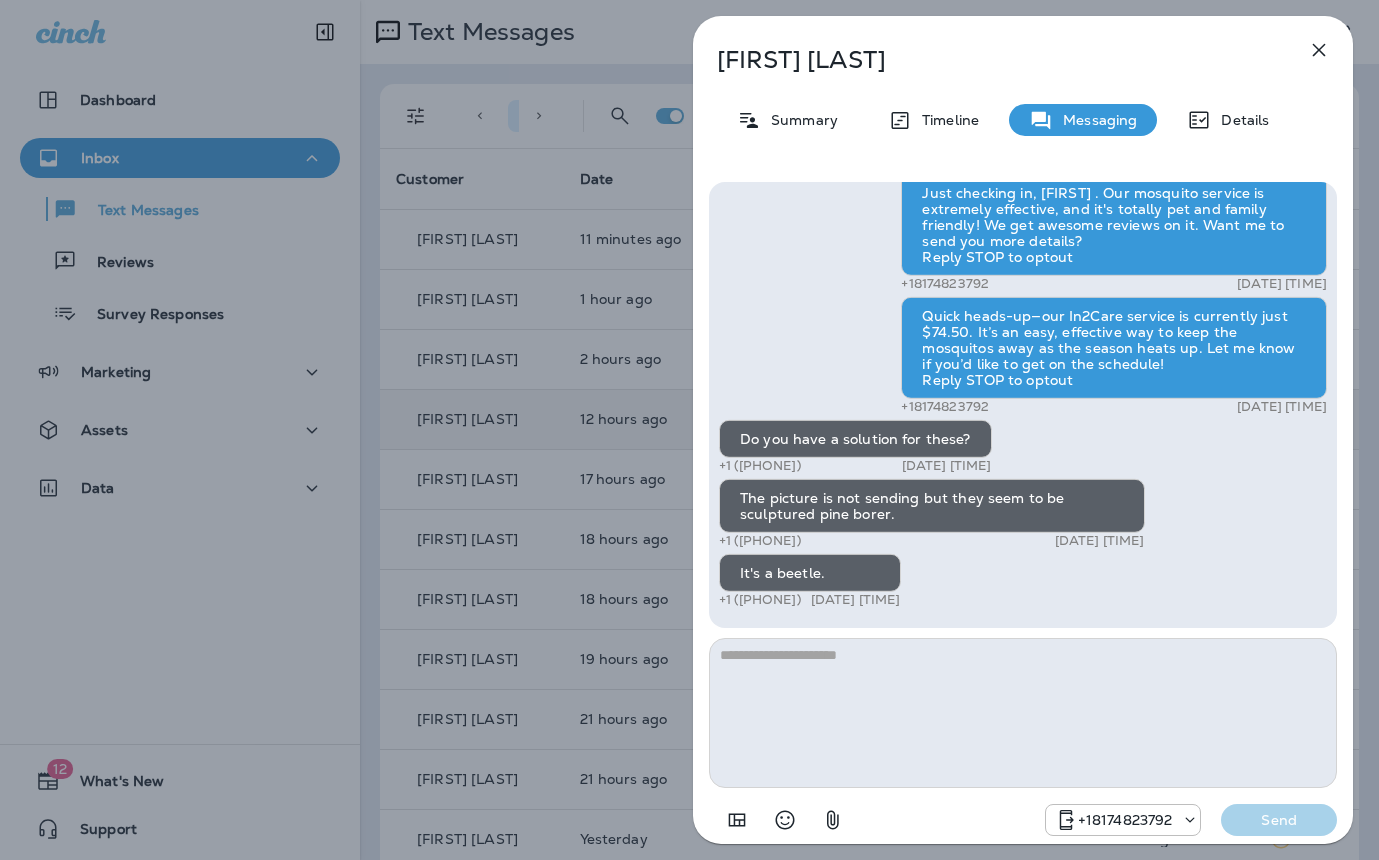 click at bounding box center [1023, 713] 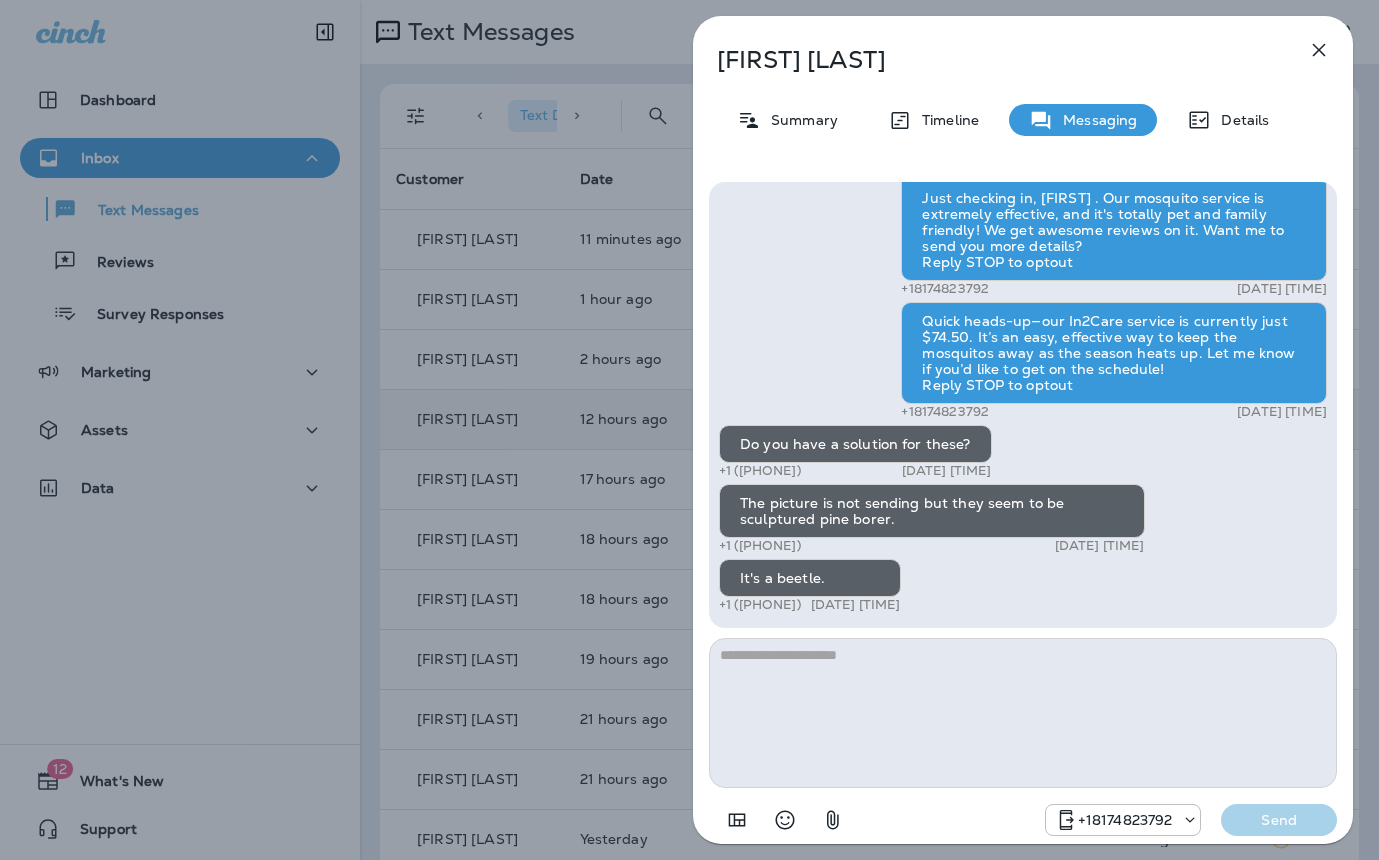 click at bounding box center (1023, 713) 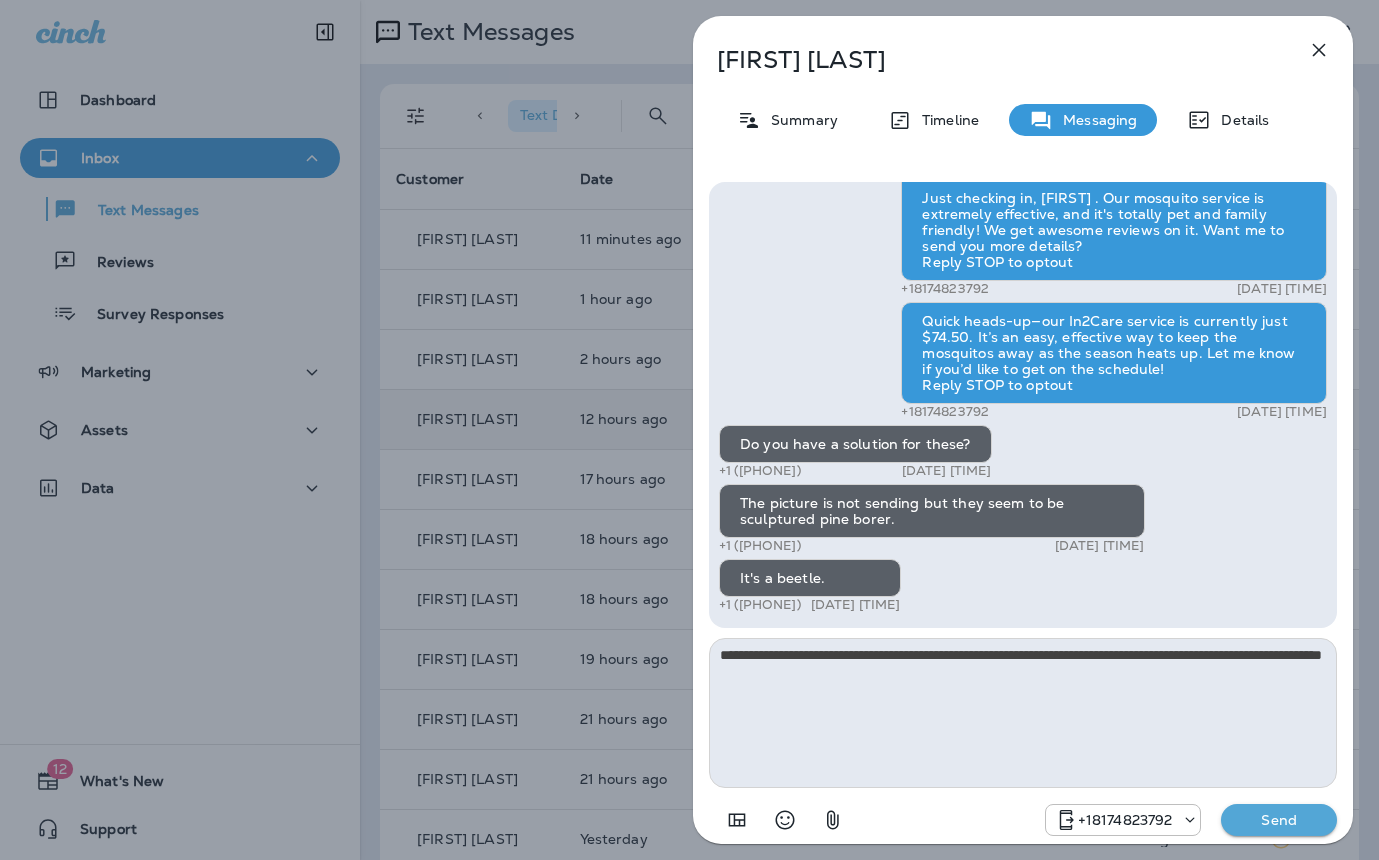 type on "**********" 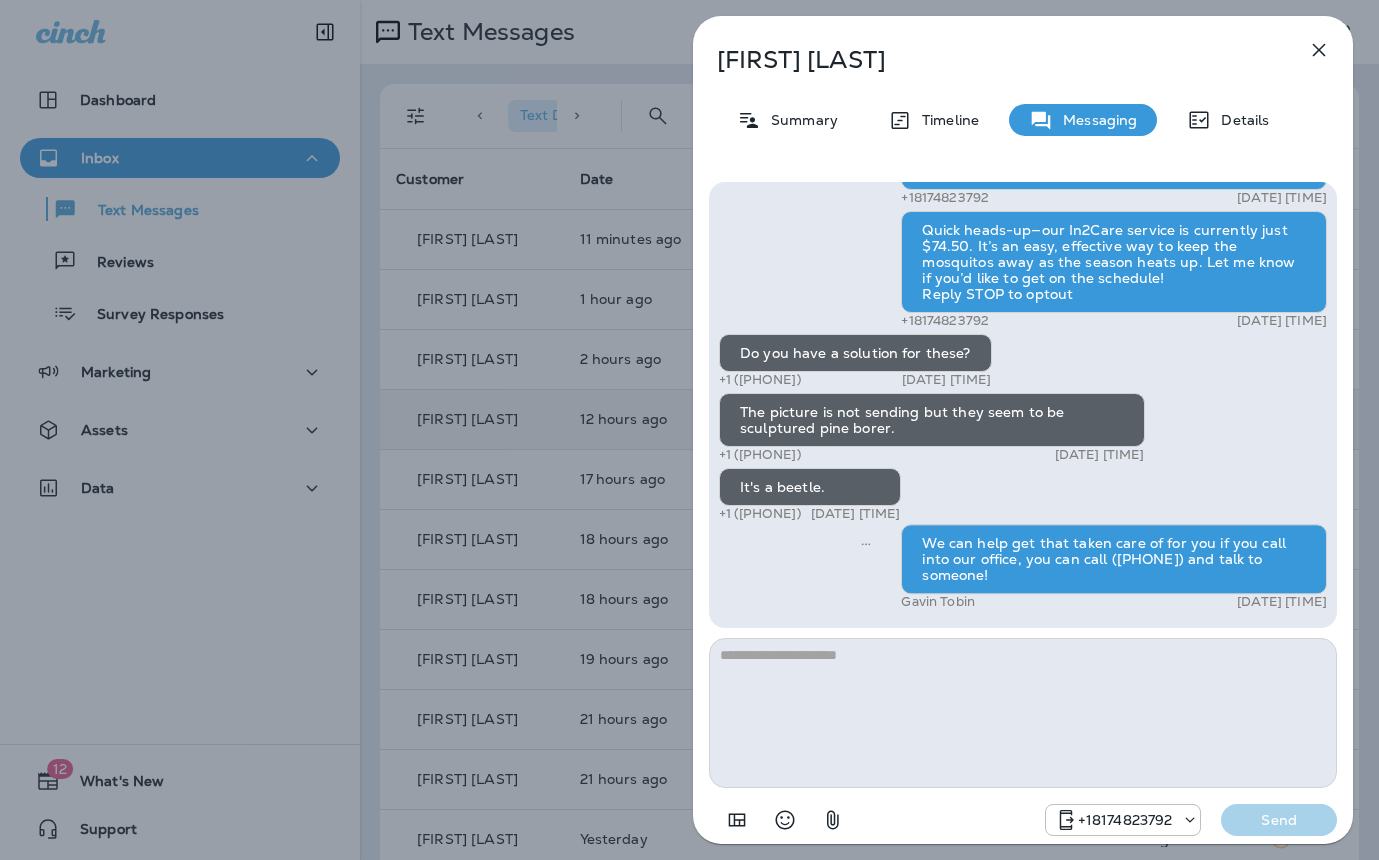 click on "Tina   Carkhuff Summary   Timeline   Messaging   Details   Hi,  Tina , this is Cameron with Moxie Pest Control. We know Summer brings out the mosquitoes—and with the Summer season here, I’d love to get you on our schedule to come help take care of that. Just reply here if you're interested, and I'll let you know the details!
Reply STOP to optout +18174823792 Jul 1, 2025 9:20 AM Just checking in,  Tina . Our mosquito service is extremely effective, and it's totally pet and family friendly! We get awesome reviews on it.  Want me to send you more details?
Reply STOP to optout +18174823792 Jul 2, 2025 9:25 AM Quick heads-up—our In2Care service is currently just $74.50. It’s an easy, effective way to keep the mosquitos away as the season heats up. Let me know if you’d like to get on the schedule!
Reply STOP to optout +18174823792 Jul 7, 2025 9:25 AM  Do you have a solution for these?  +1 (281) 512-6806 Aug 3, 2025 2:10 PM The picture is not sending but they seem to be sculptured pine borer.    Send" at bounding box center (689, 430) 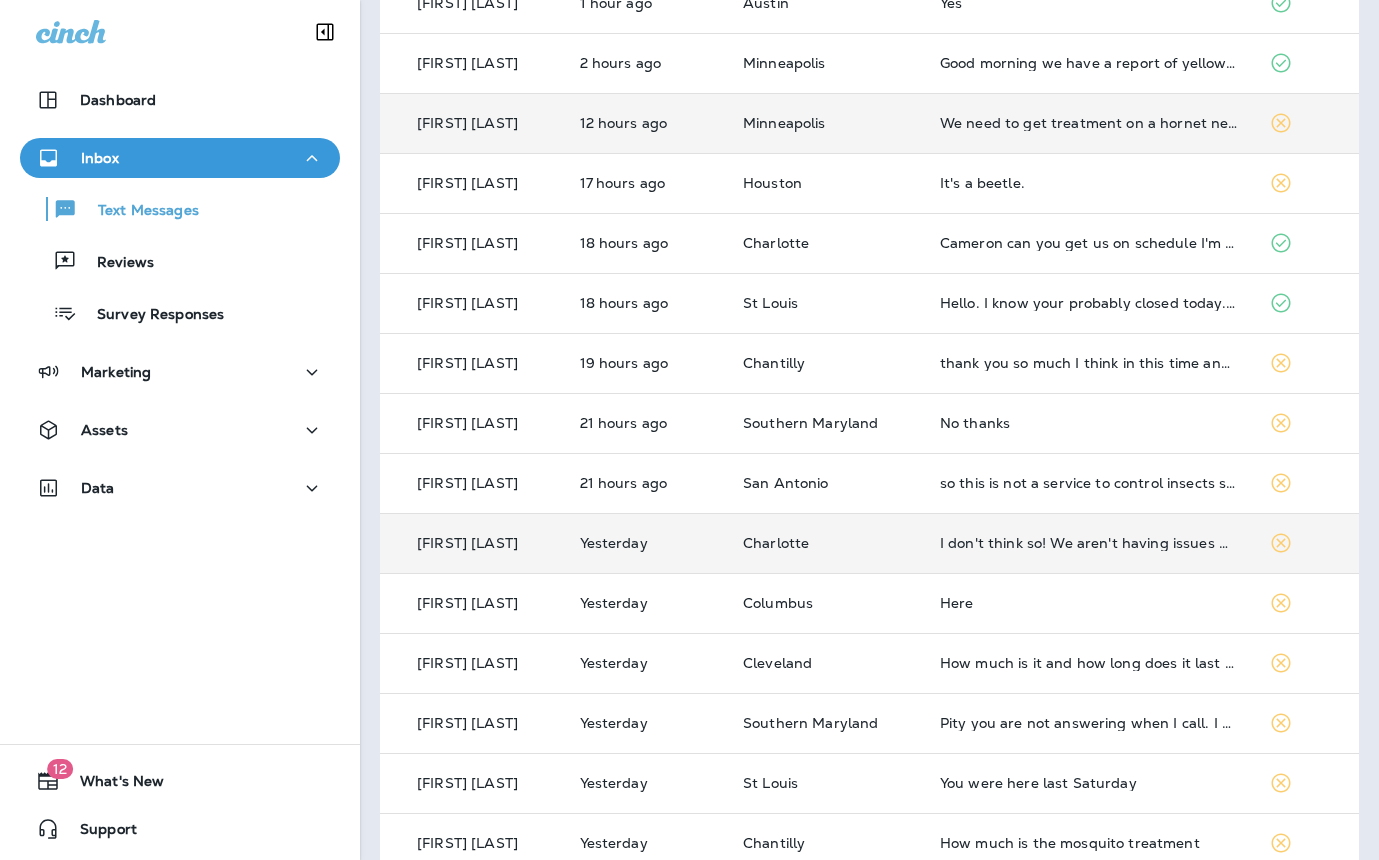 scroll, scrollTop: 302, scrollLeft: 0, axis: vertical 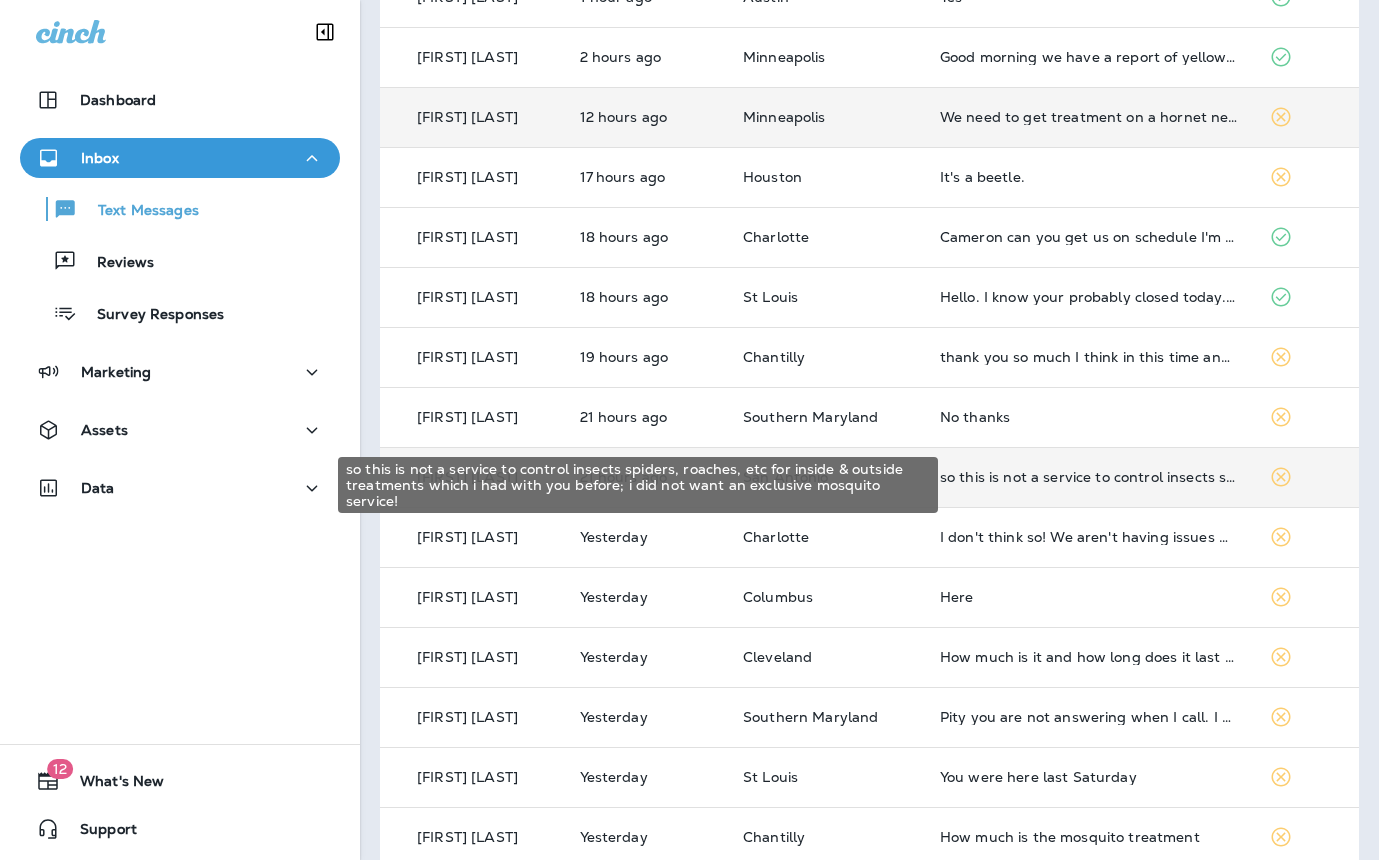 click on "so this is not a service to control insects spiders, roaches, etc for inside & outside treatments which i had with you before;  i did not want an exclusive mosquito service!" at bounding box center [1089, 477] 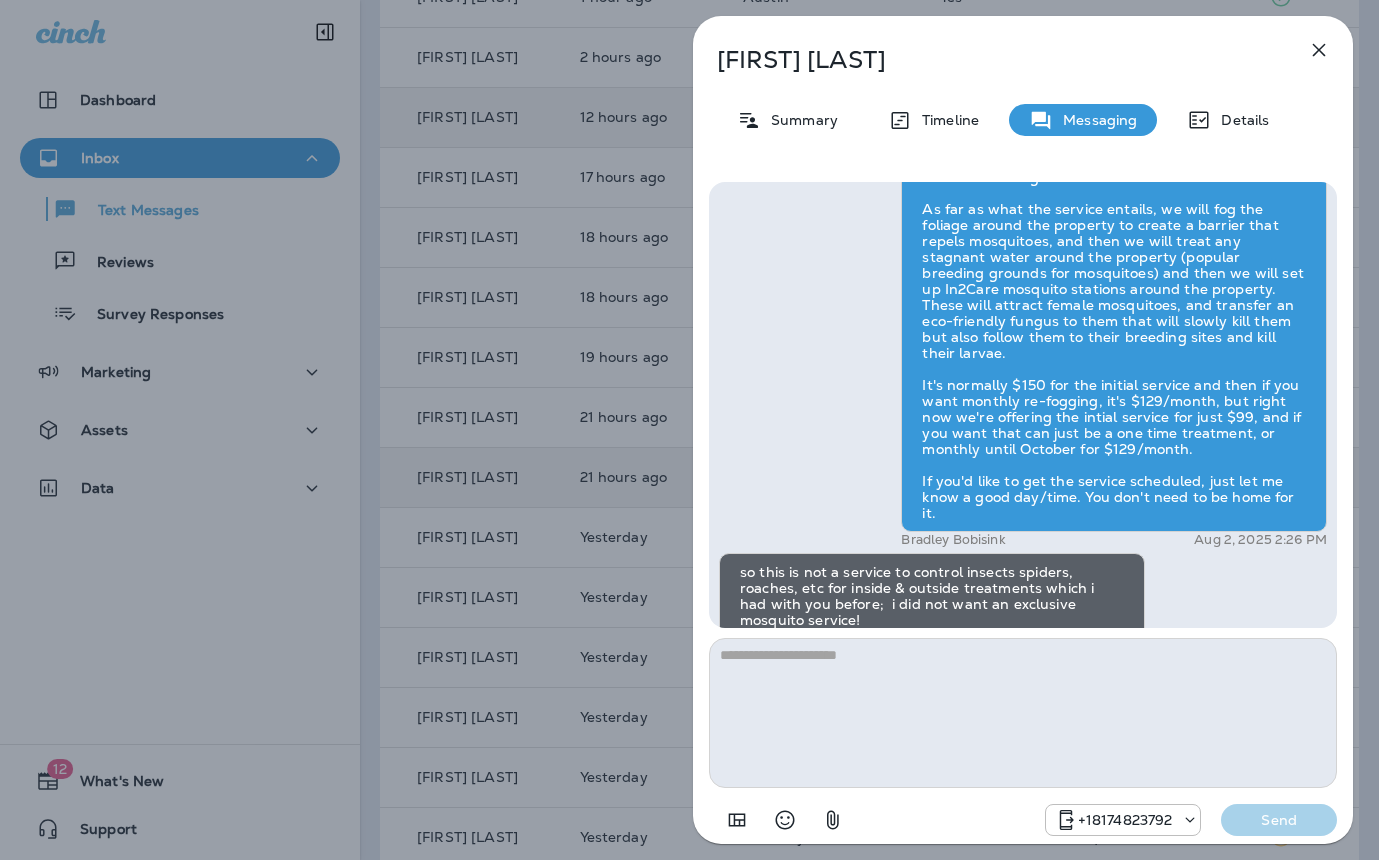 scroll, scrollTop: 1, scrollLeft: 0, axis: vertical 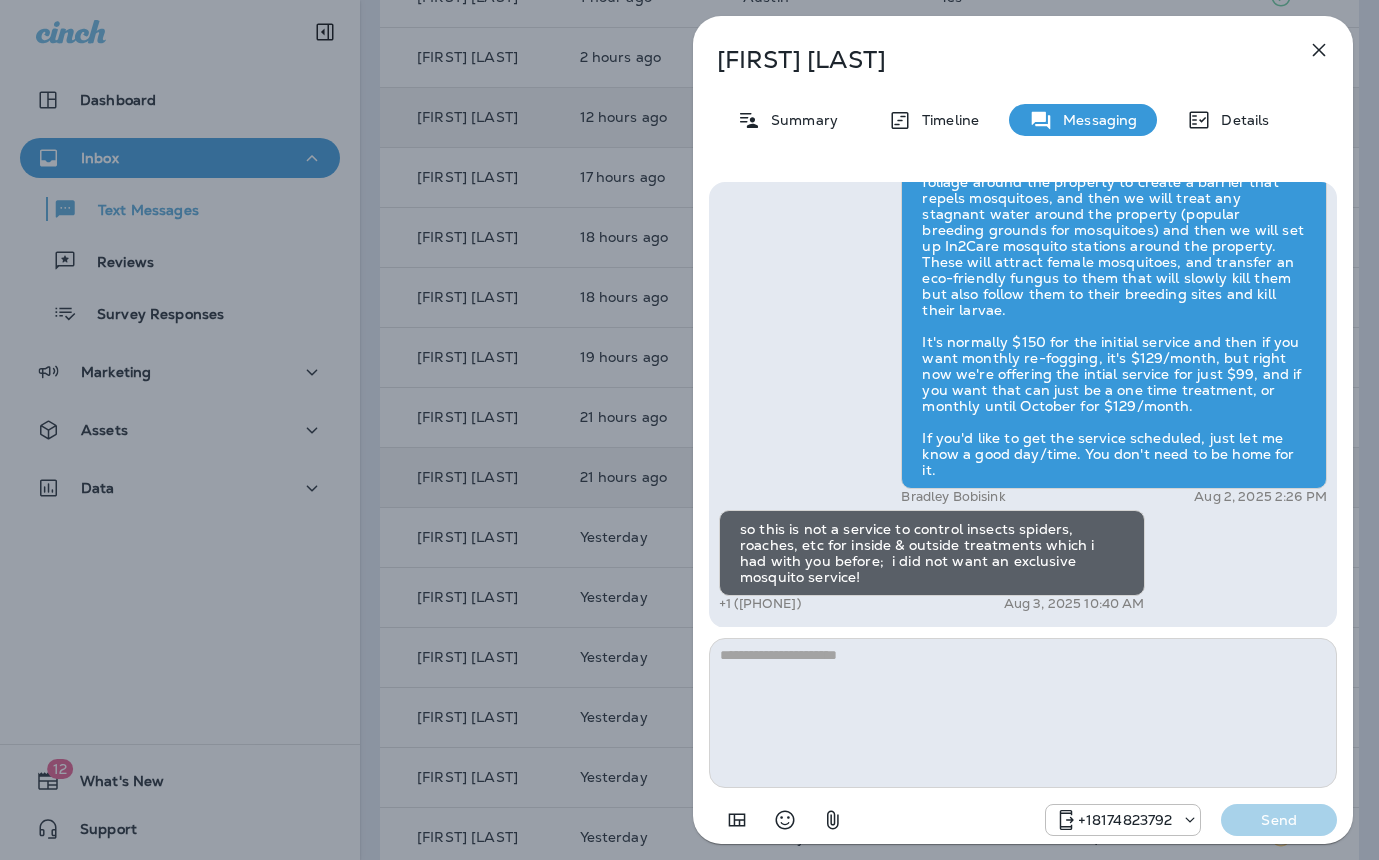 click on "Jimmie   Friesenhahn Summary   Timeline   Messaging   Details   Hi,  Jimmie , this is Cameron with Moxie Pest Control. We know Summer brings out the mosquitoes—and with the Summer season here, I’d love to get you on our schedule to come help take care of that. Just reply here if you're interested, and I'll let you know the details!
Reply STOP to optout +18174823792 Jul 29, 2025 10:24 AM we just had Aptive do our last service so we won't need it till September, so if we tie both svcs together, include Vet status, what would be total cost & is pest svc 3 or 4x ?
~ jimi friesenhahn  +1 (210) 723-4863 Aug 2, 2025 2:18 PM Bradley Bobisink Aug 2, 2025 2:26 PM so this is not a service to control insects spiders, roaches, etc for inside & outside treatments which i had with you before;  i did not want an exclusive mosquito service! +1 (210) 723-4863 Aug 3, 2025 10:40 AM +18174823792 Send" at bounding box center (689, 430) 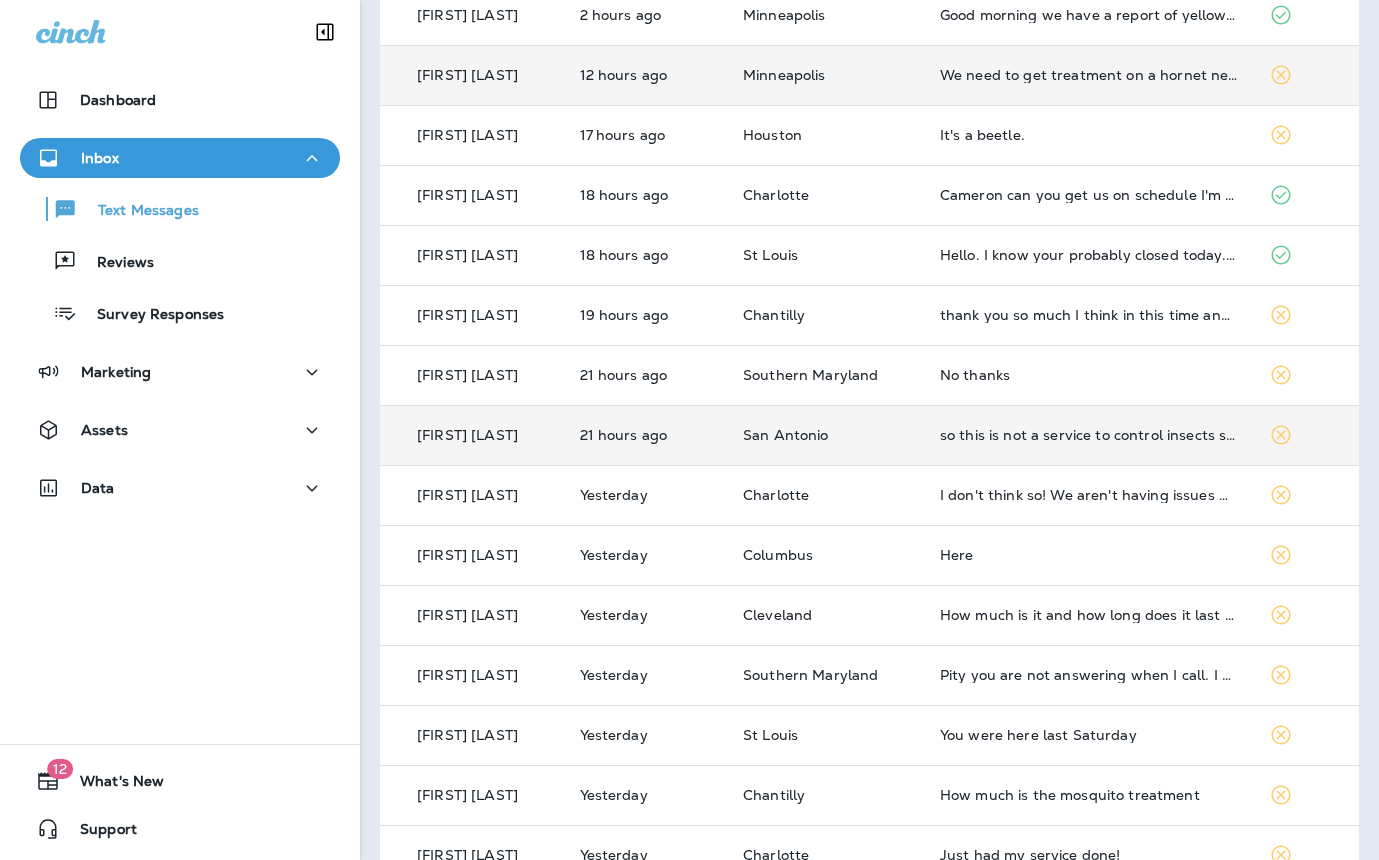 scroll, scrollTop: 412, scrollLeft: 0, axis: vertical 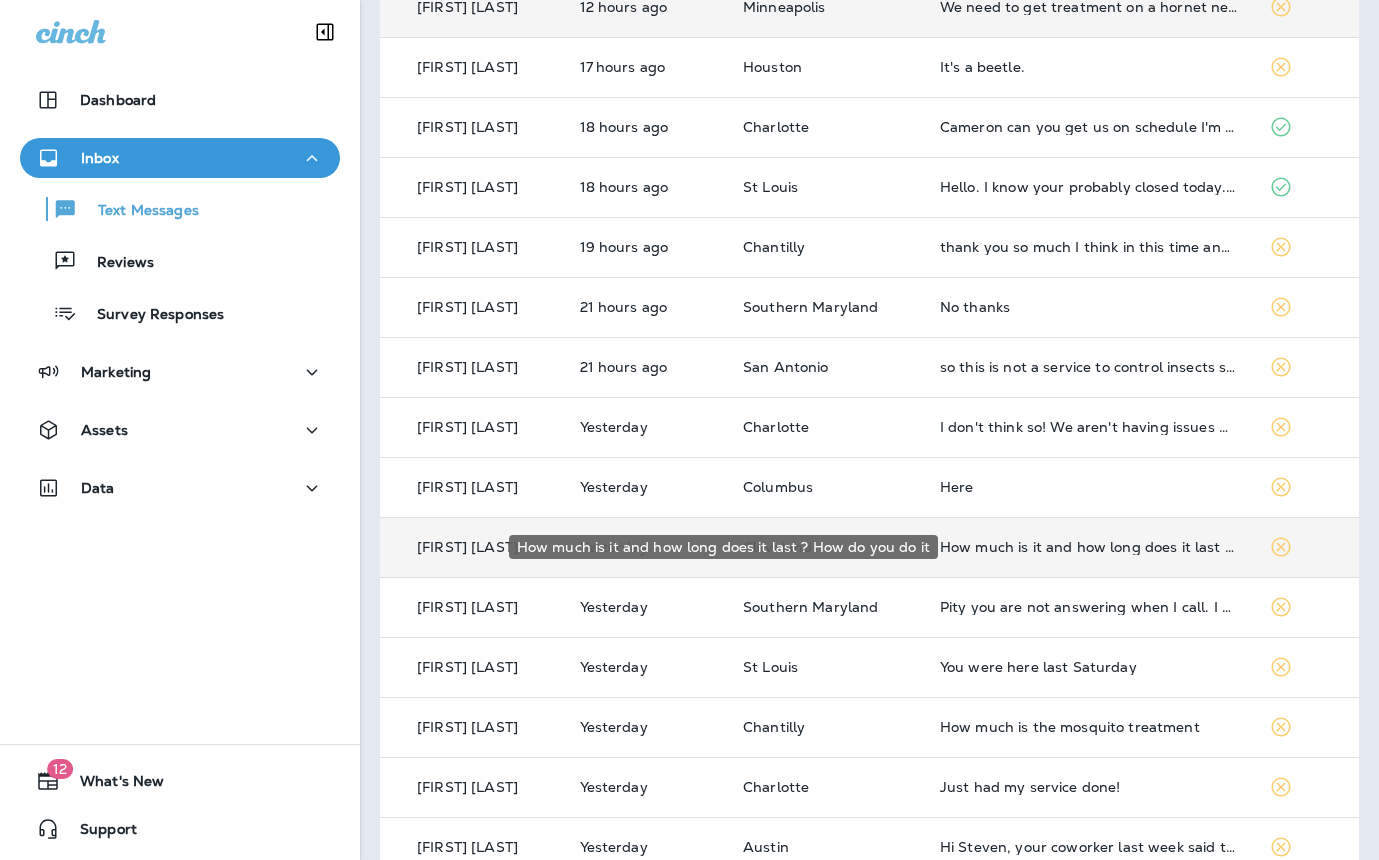 click on "How much is it and how long does it last ? How do you do it" at bounding box center [1089, 547] 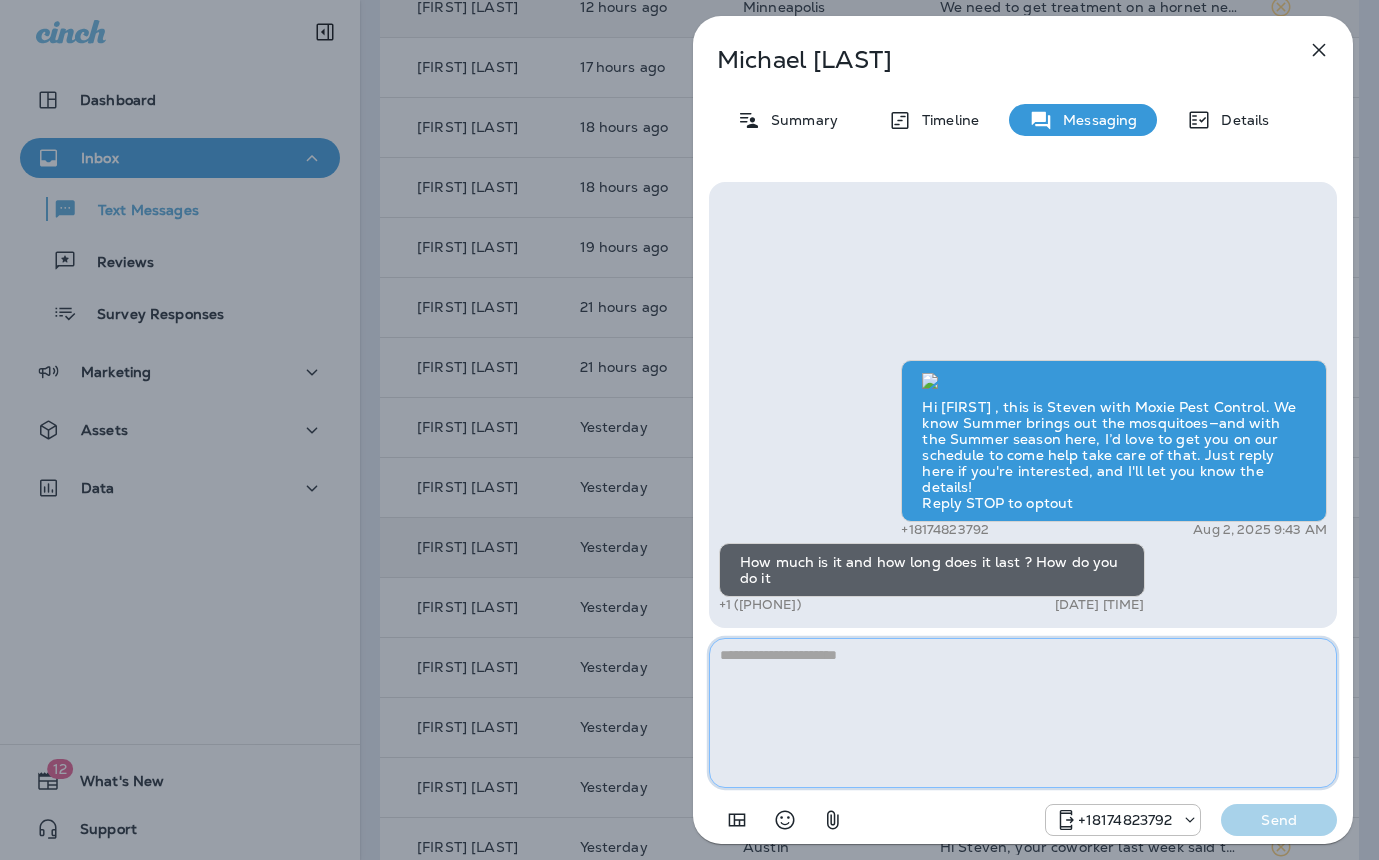 paste on "**********" 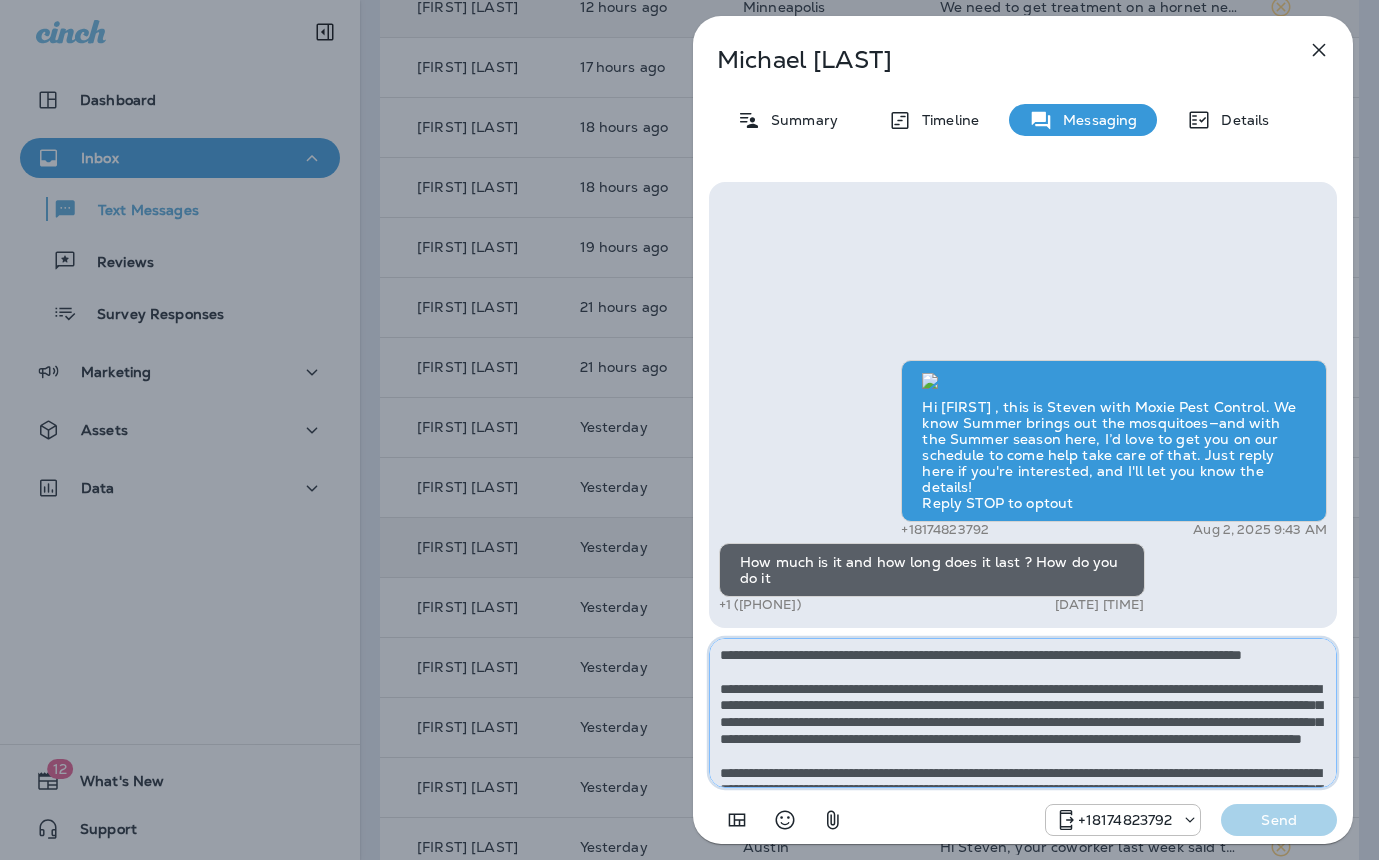 scroll, scrollTop: 112, scrollLeft: 0, axis: vertical 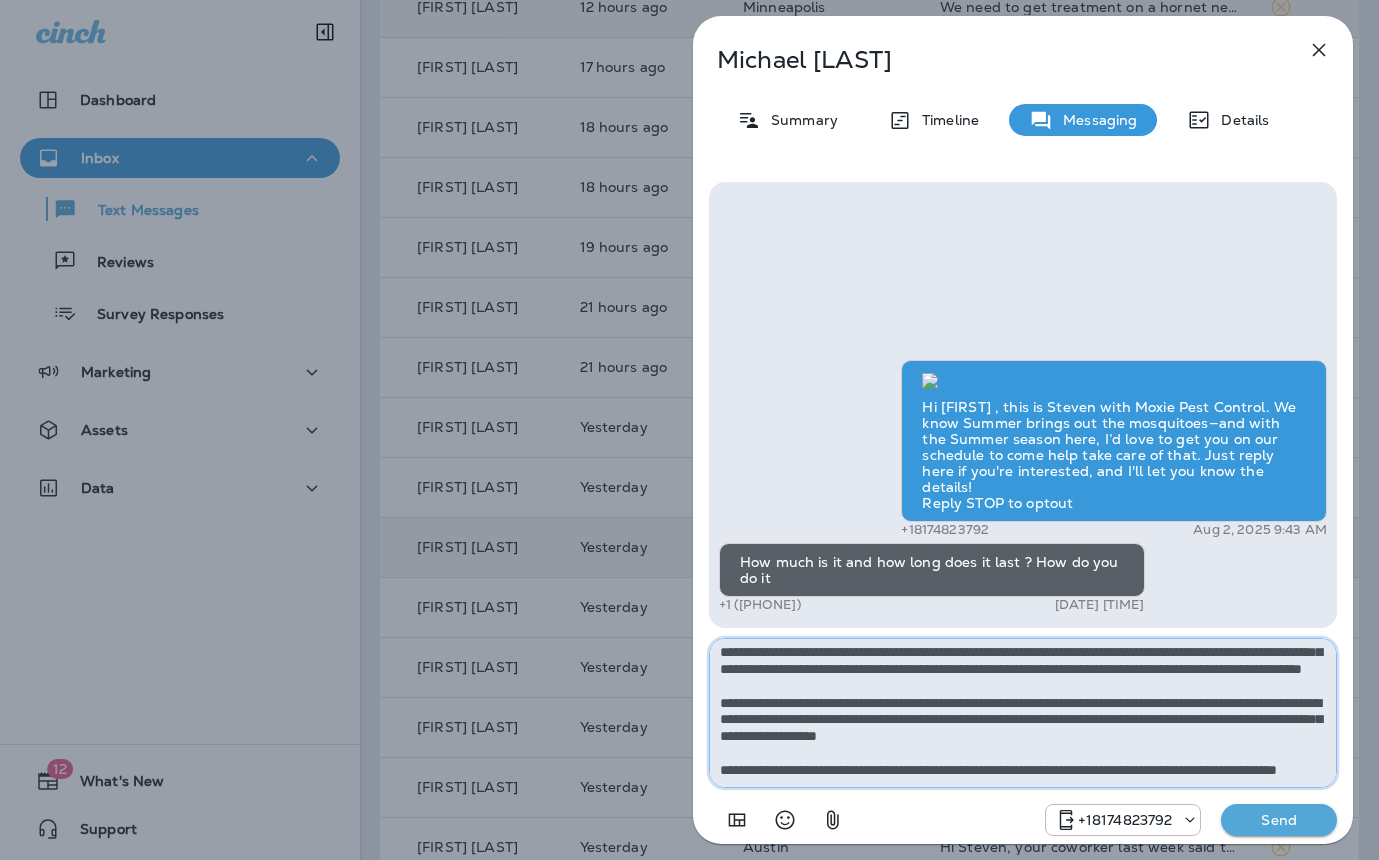 click on "**********" at bounding box center (1023, 713) 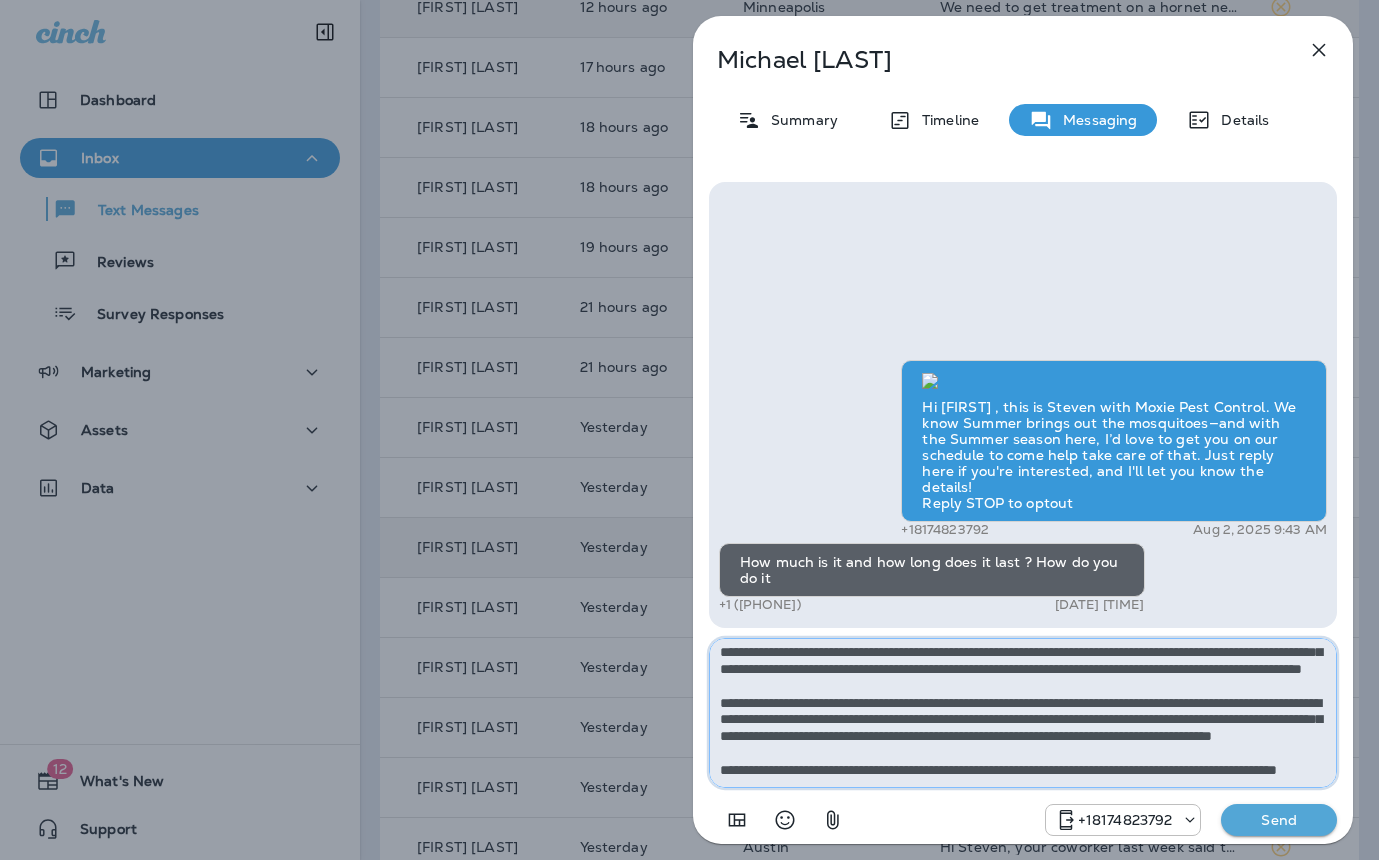 scroll, scrollTop: 137, scrollLeft: 0, axis: vertical 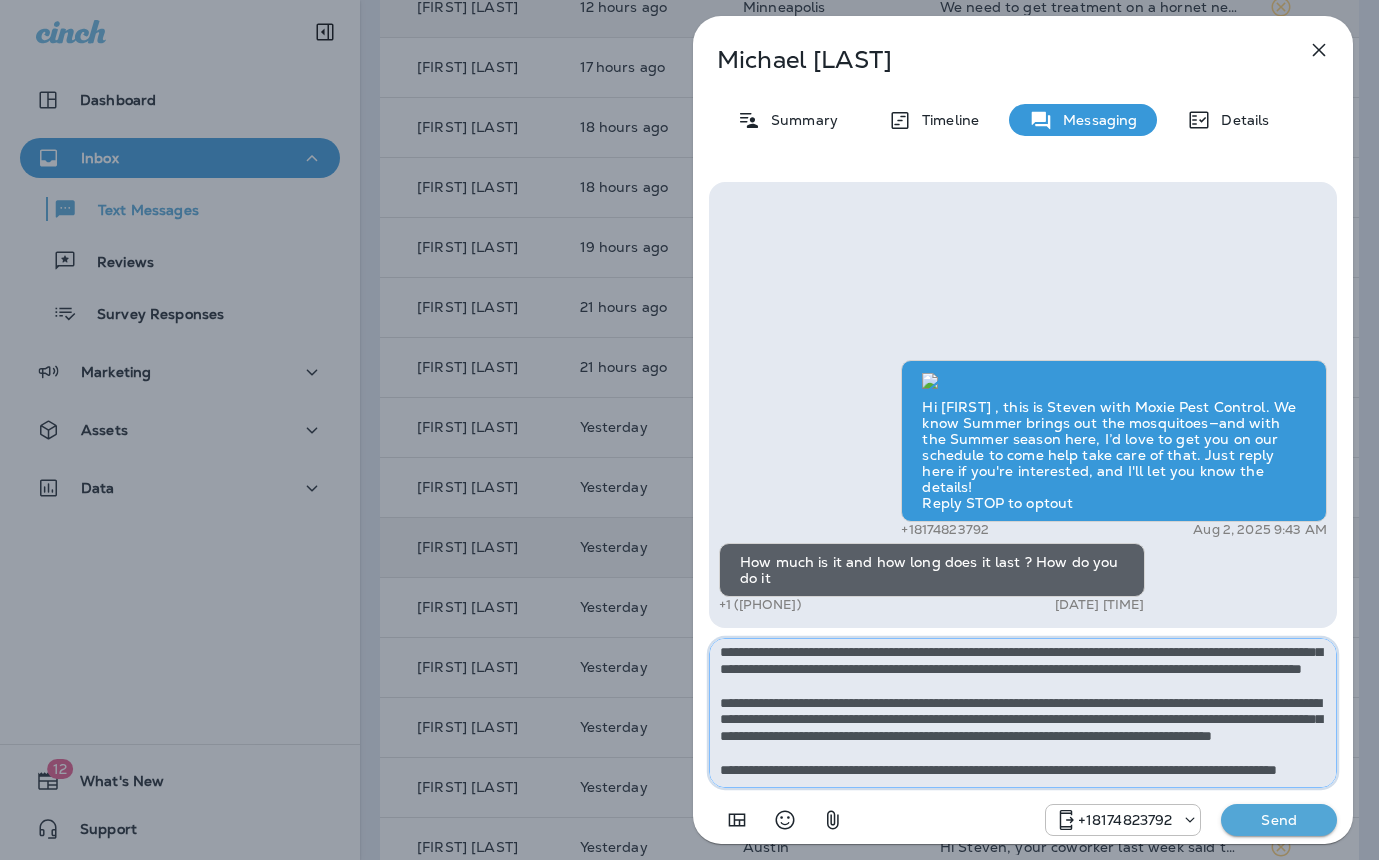 type on "**********" 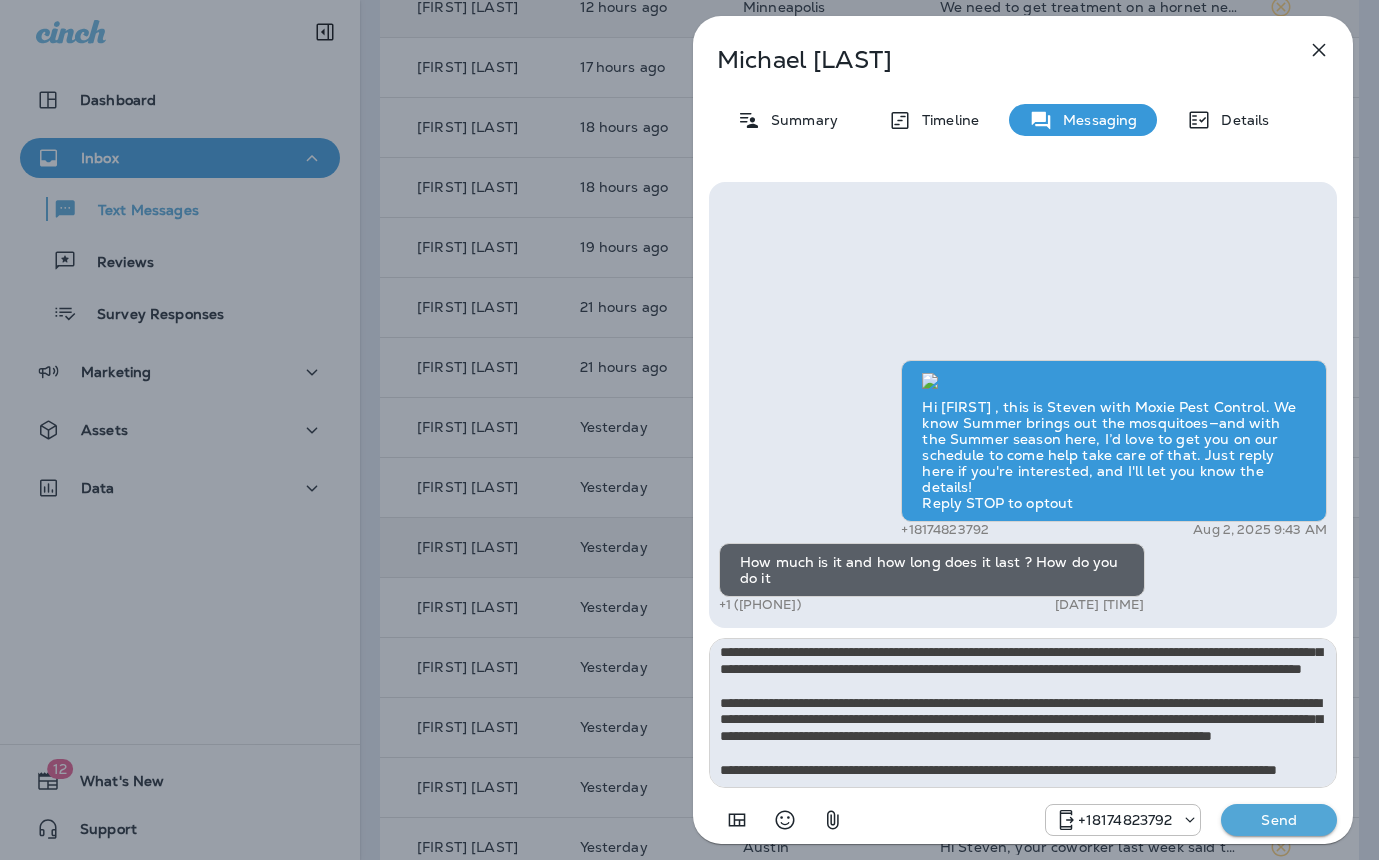 click on "Send" at bounding box center (1279, 820) 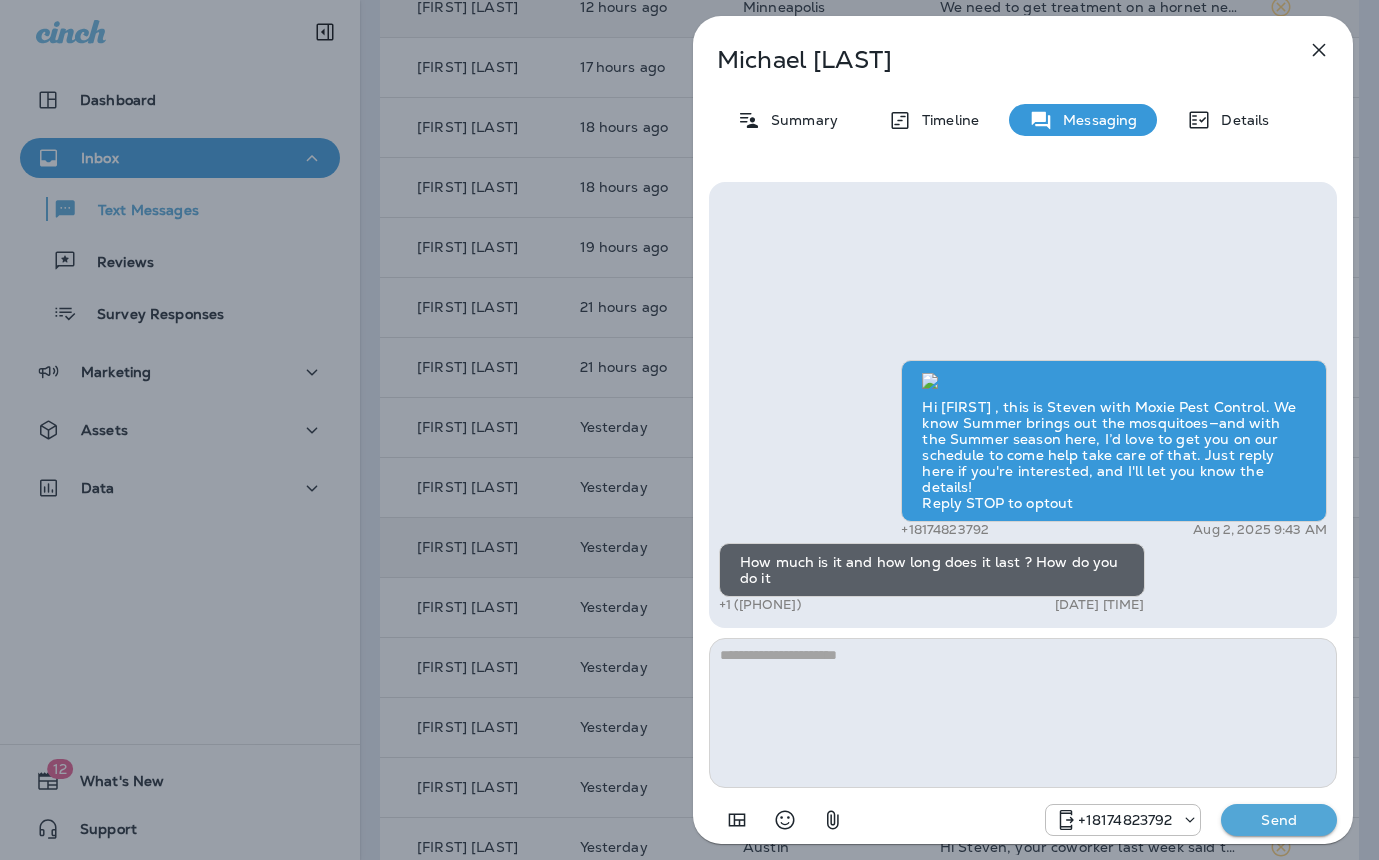 scroll, scrollTop: 0, scrollLeft: 0, axis: both 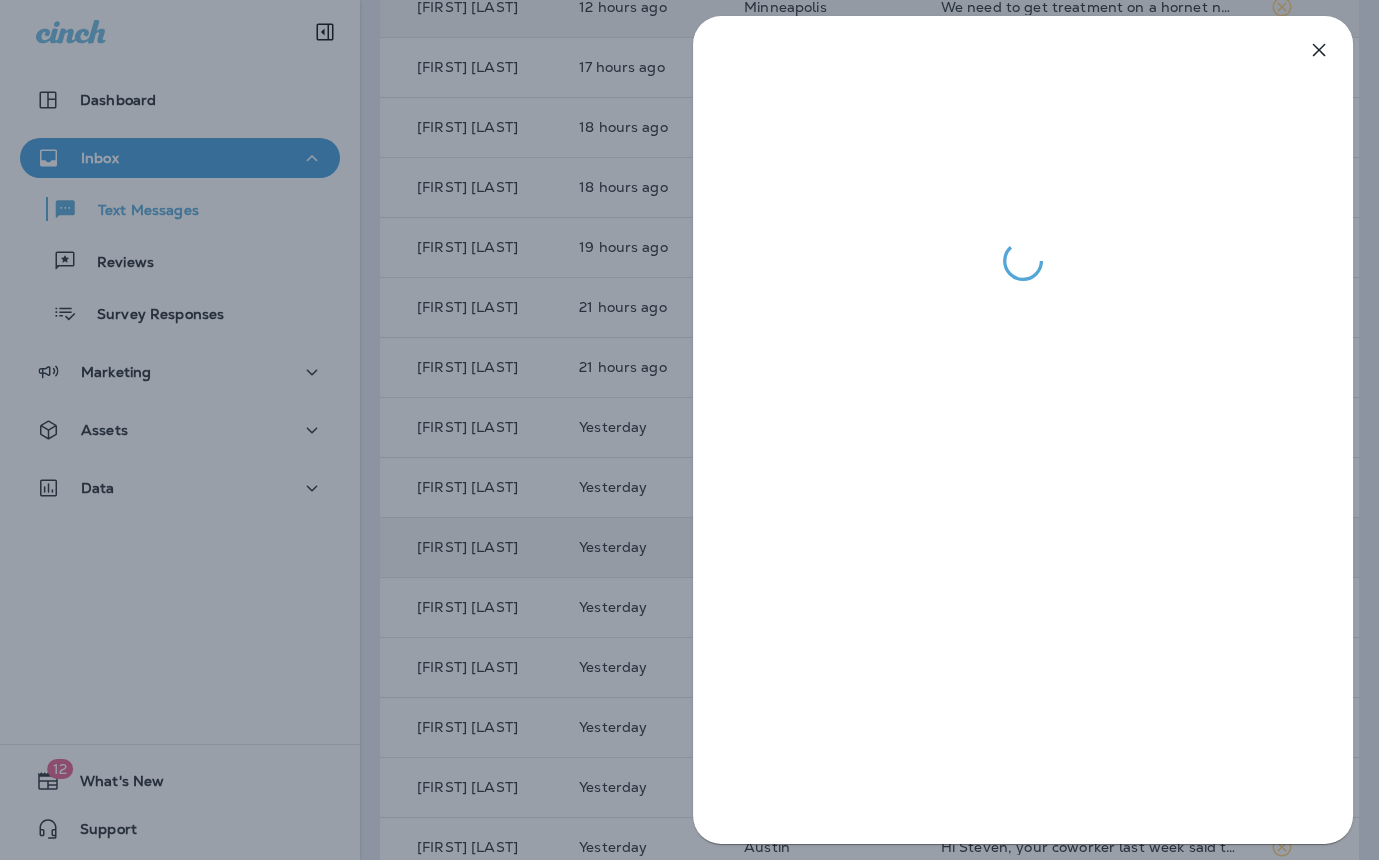 click at bounding box center (689, 430) 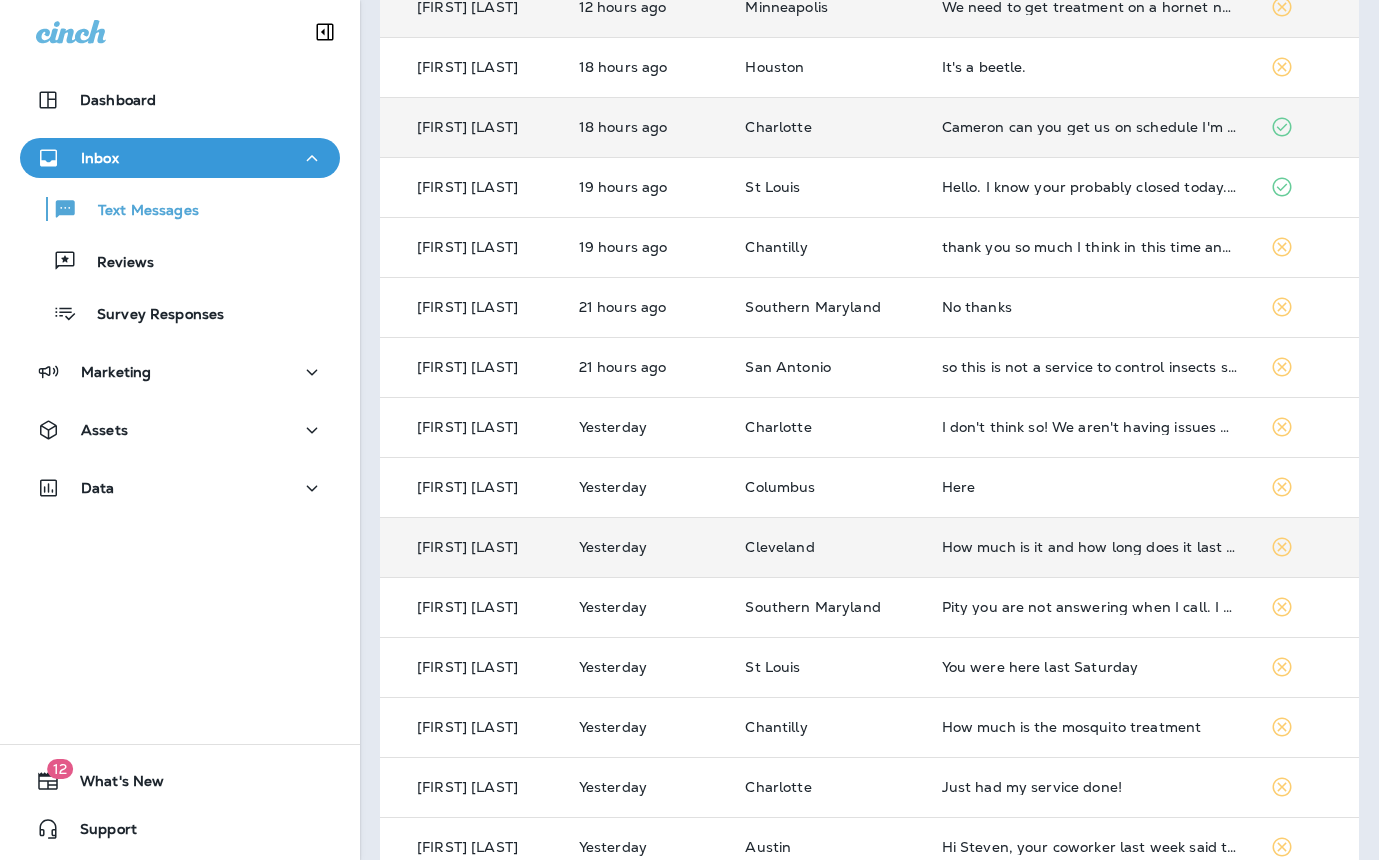 scroll, scrollTop: 0, scrollLeft: 0, axis: both 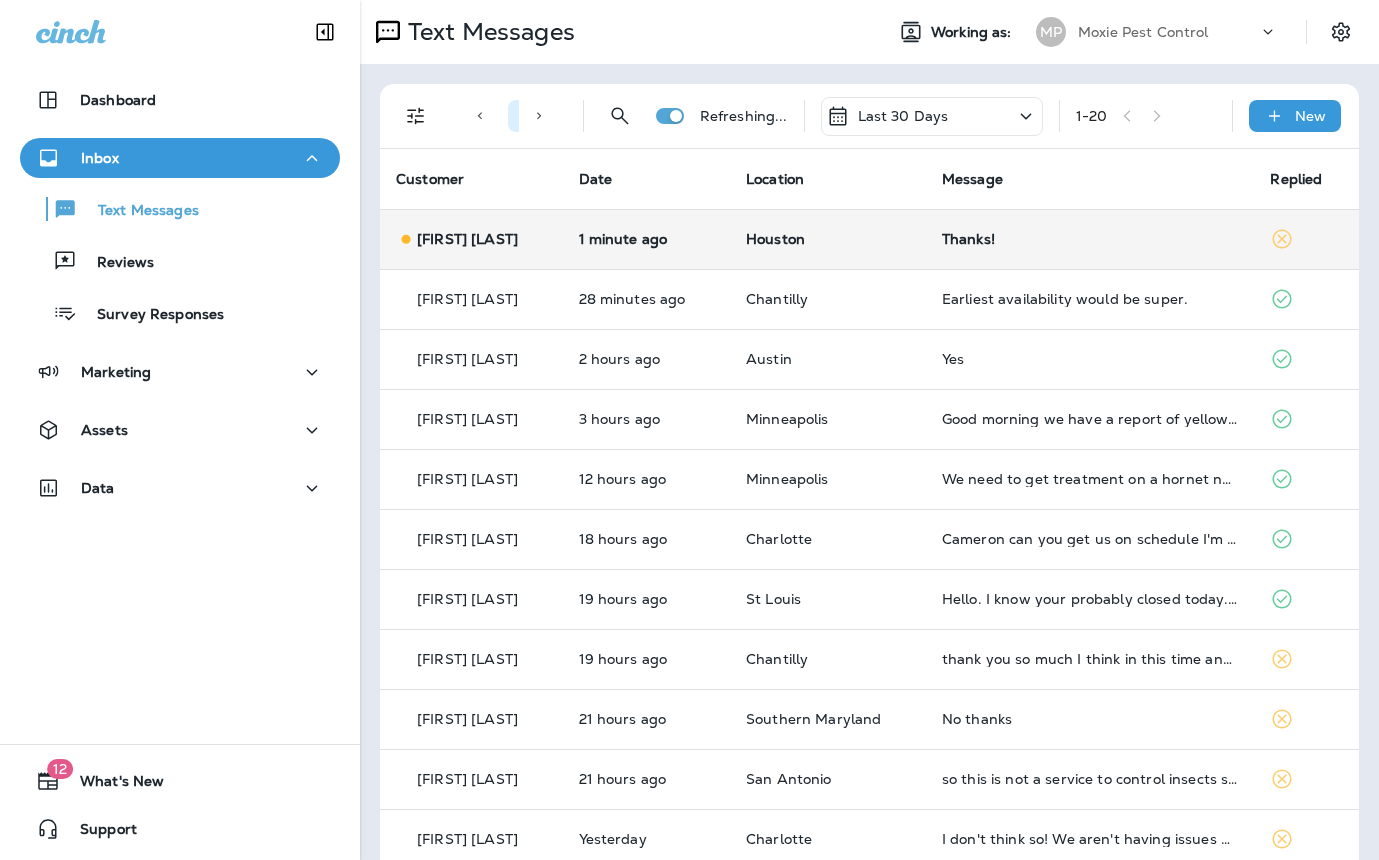 click on "Houston" at bounding box center [828, 239] 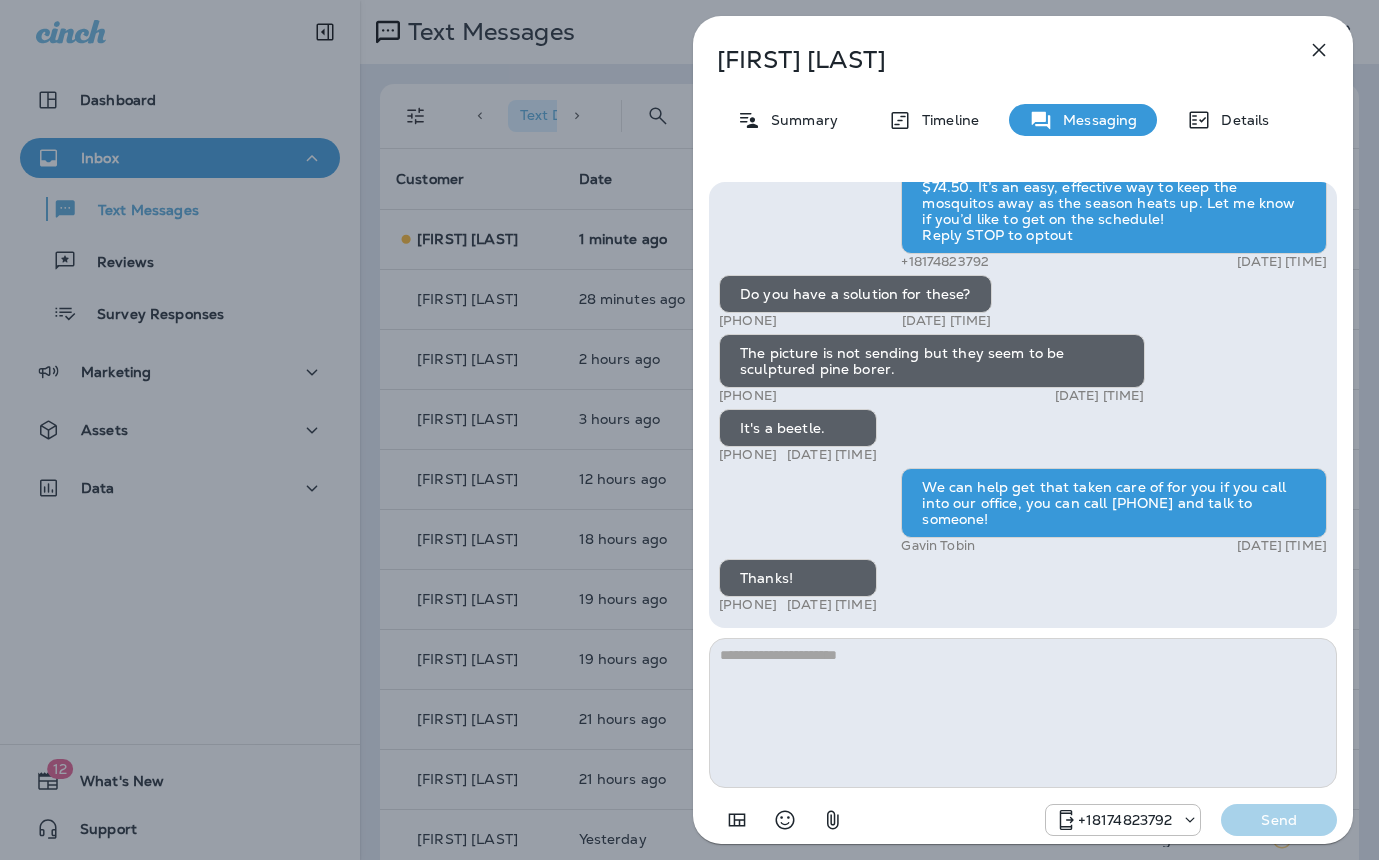 click on "[FIRST] [LAST] [TIME] [TIME] Hi, [FIRST] , this is Cameron with Moxie Pest Control. We know Summer brings out the mosquitoes—and with the Summer season here, I’d love to get you on our schedule to come help take care of that. Just reply here if you're interested, and I'll let you know the details!
Reply STOP to optout [PHONE] [DATE] [TIME] Just checking in, [FIRST] . Our mosquito service is extremely effective, and it's totally pet and family friendly! We get awesome reviews on it.  Want me to send you more details?
Reply STOP to optout [PHONE] [DATE] [TIME] Quick heads-up—our In2Care service is currently just $74.50. It’s an easy, effective way to keep the mosquitos away as the season heats up. Let me know if you’d like to get on the schedule!
Reply STOP to optout [PHONE] [DATE] [TIME]  Do you have a solution for these? [PHONE] [DATE] [TIME] The picture is not sending but they seem to be sculptured pine borer. [FIRST] [LAST]" at bounding box center [689, 430] 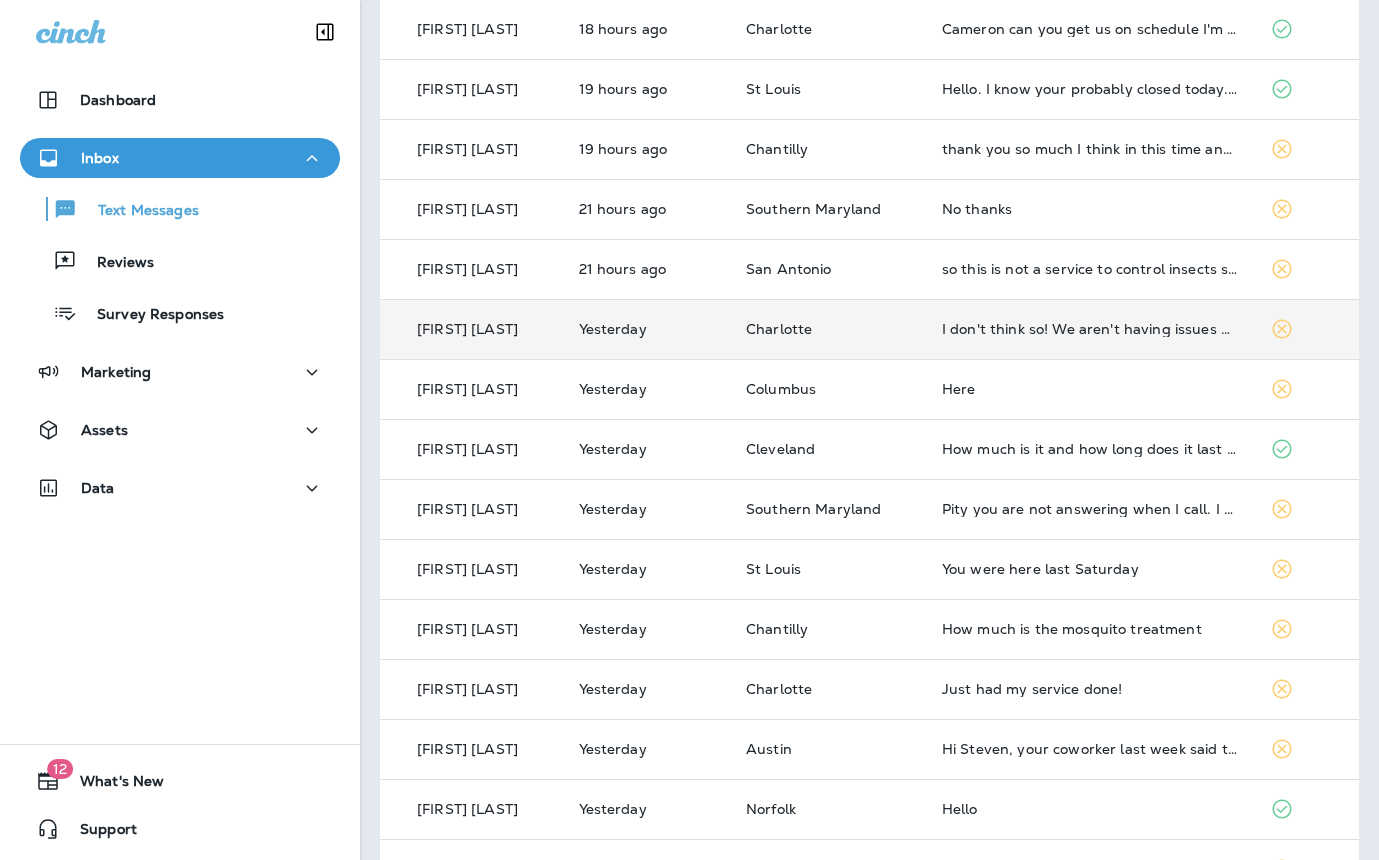 scroll, scrollTop: 522, scrollLeft: 0, axis: vertical 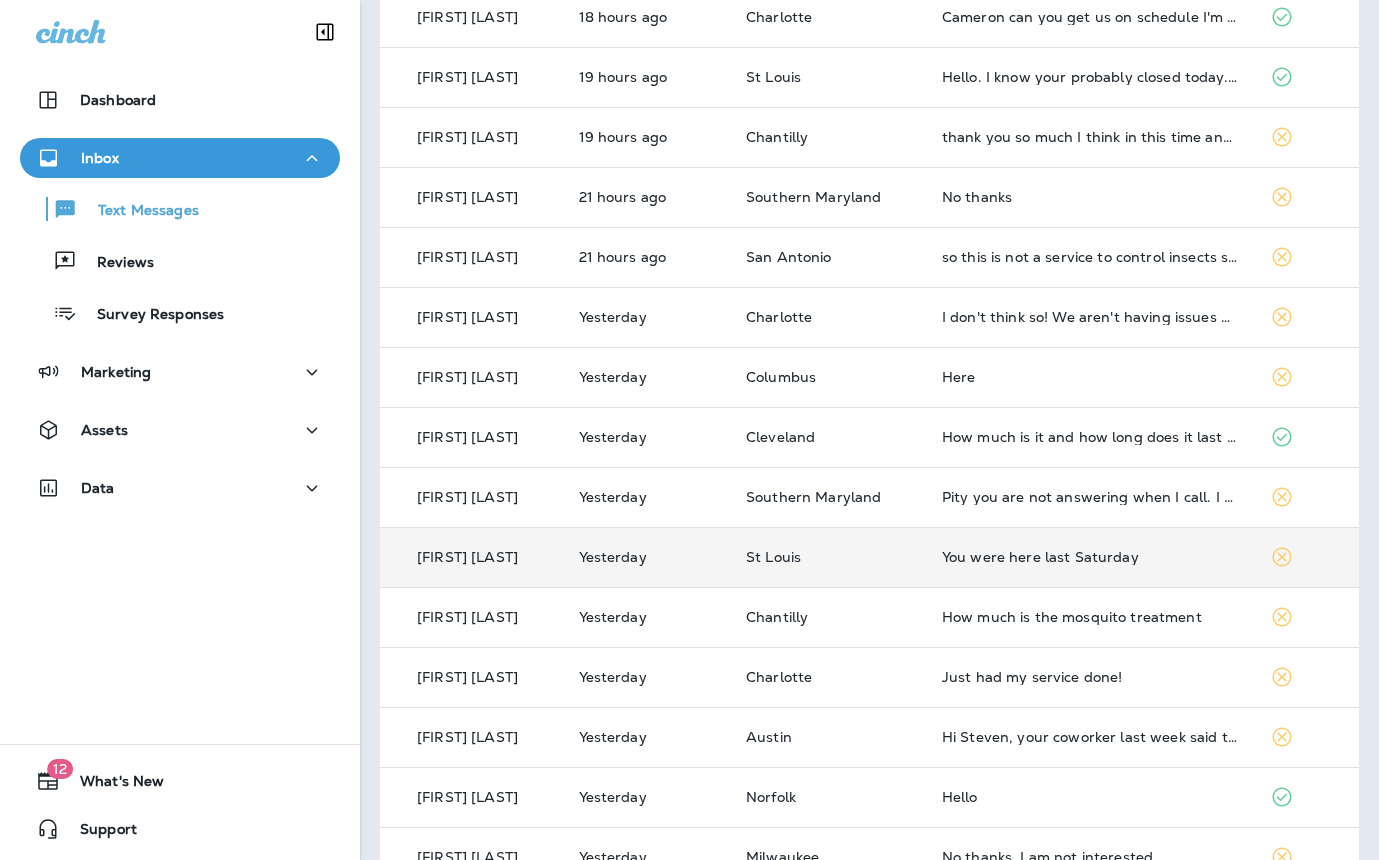 click on "You were here last Saturday" at bounding box center (1090, 557) 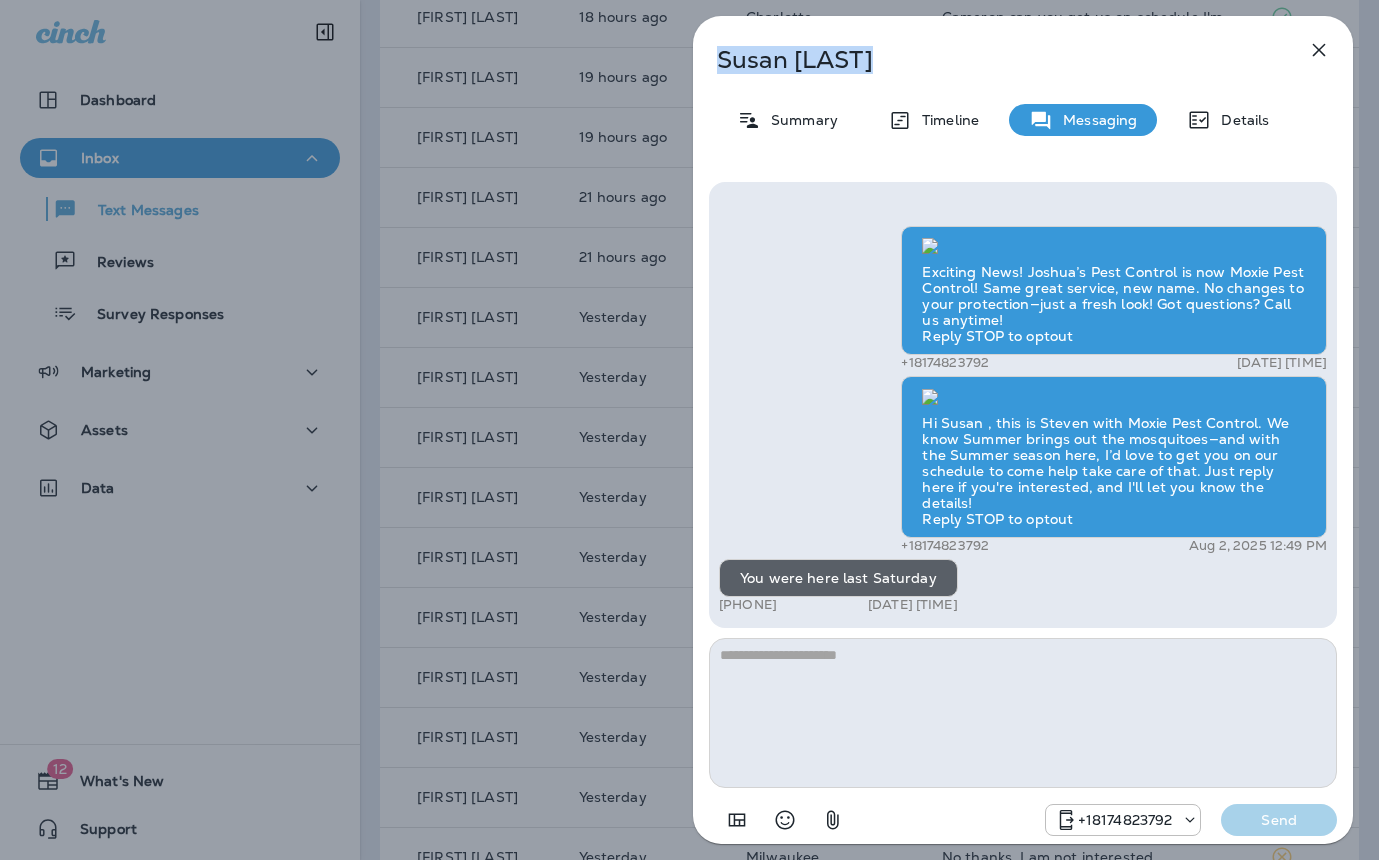 drag, startPoint x: 873, startPoint y: 61, endPoint x: 697, endPoint y: 57, distance: 176.04546 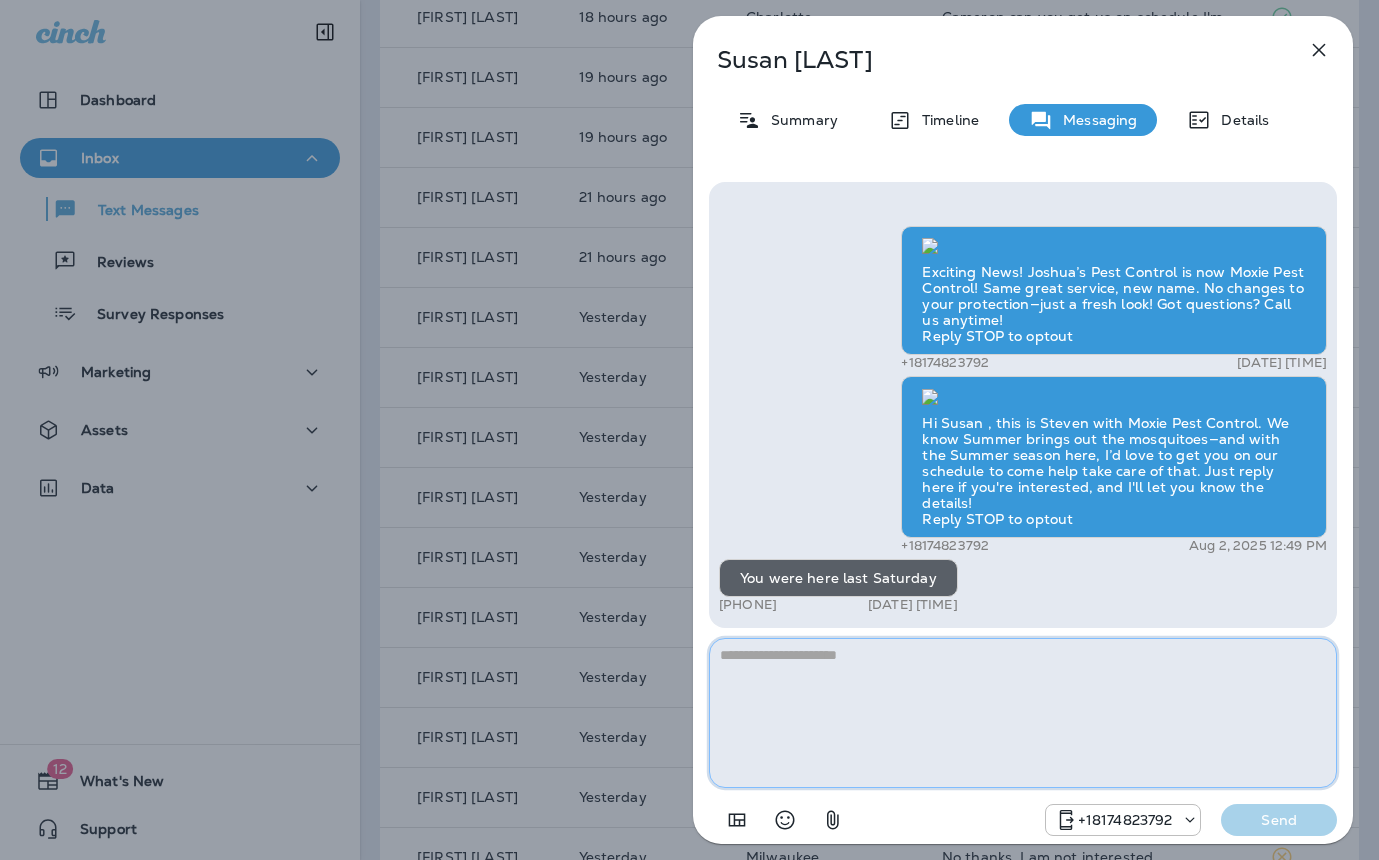 click at bounding box center [1023, 713] 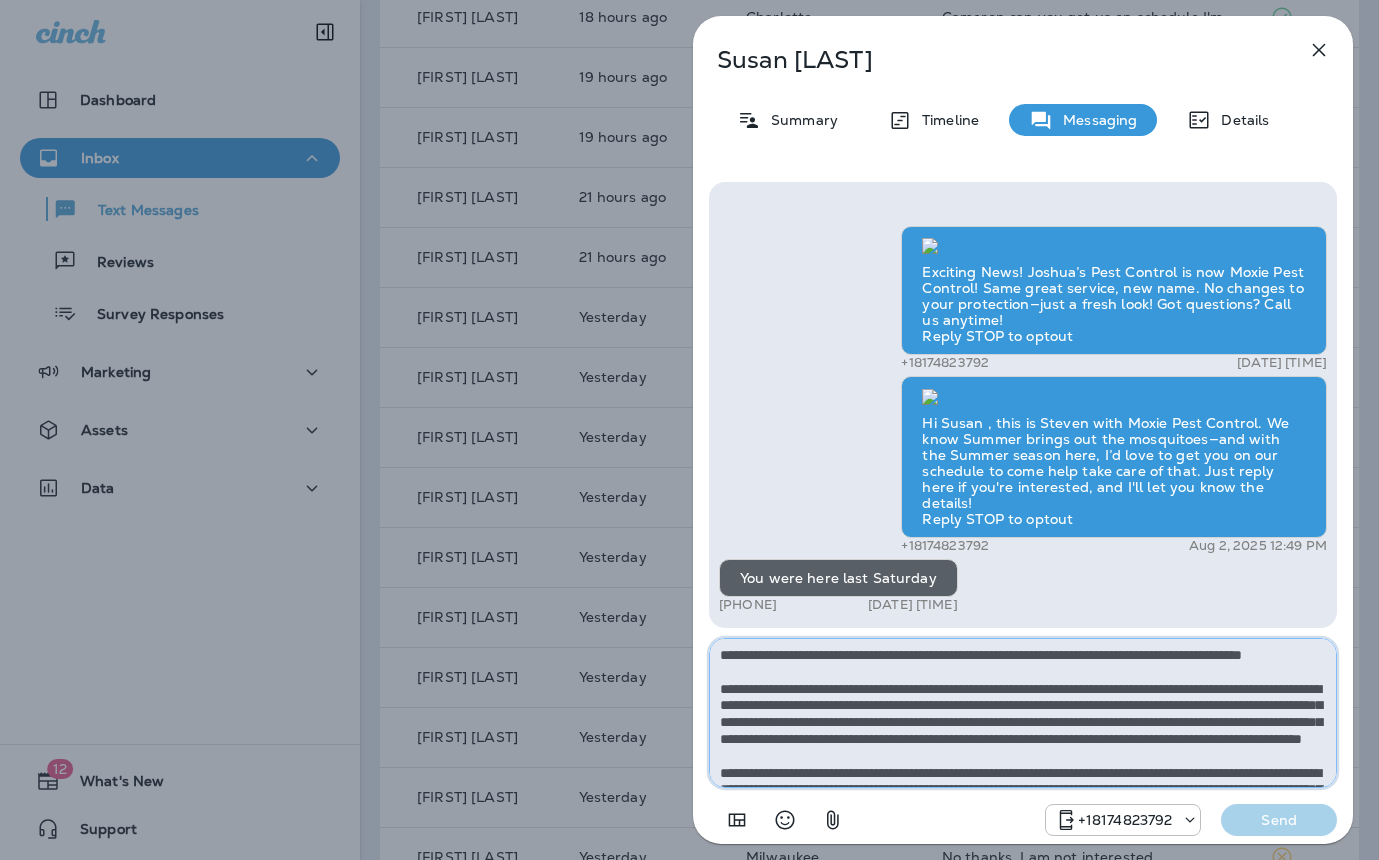 scroll, scrollTop: 112, scrollLeft: 0, axis: vertical 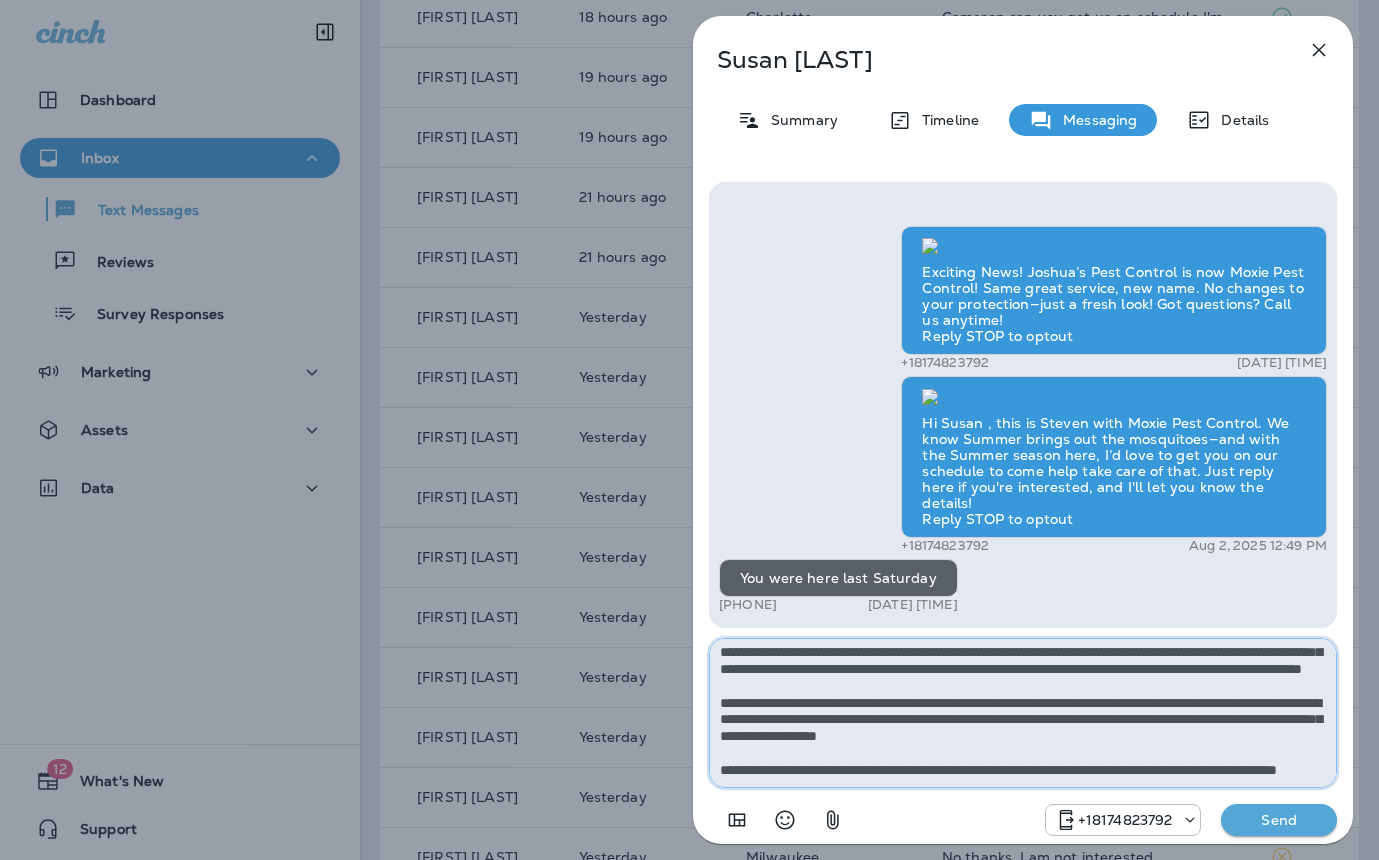 type on "**********" 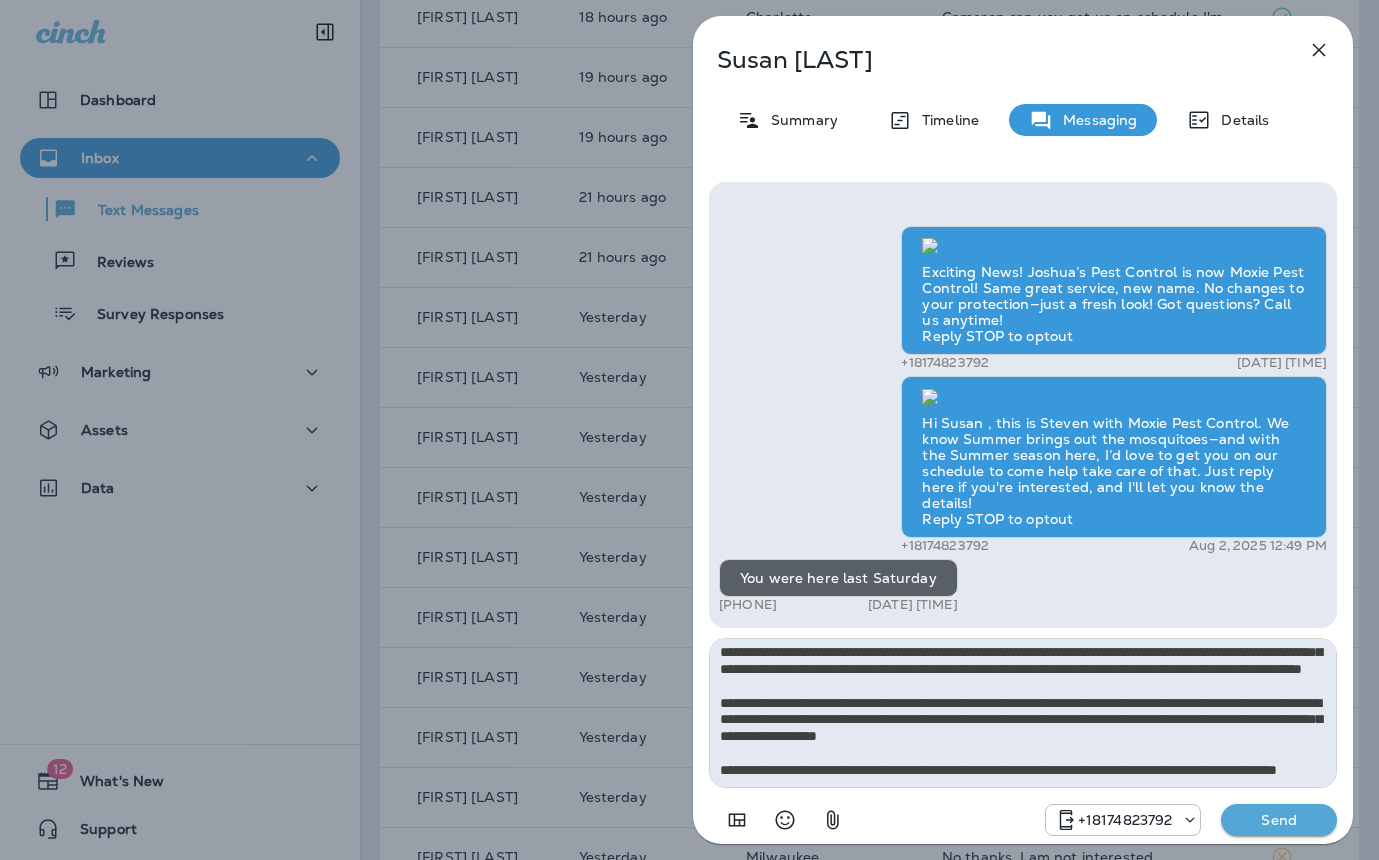 click on "Send" at bounding box center (1279, 820) 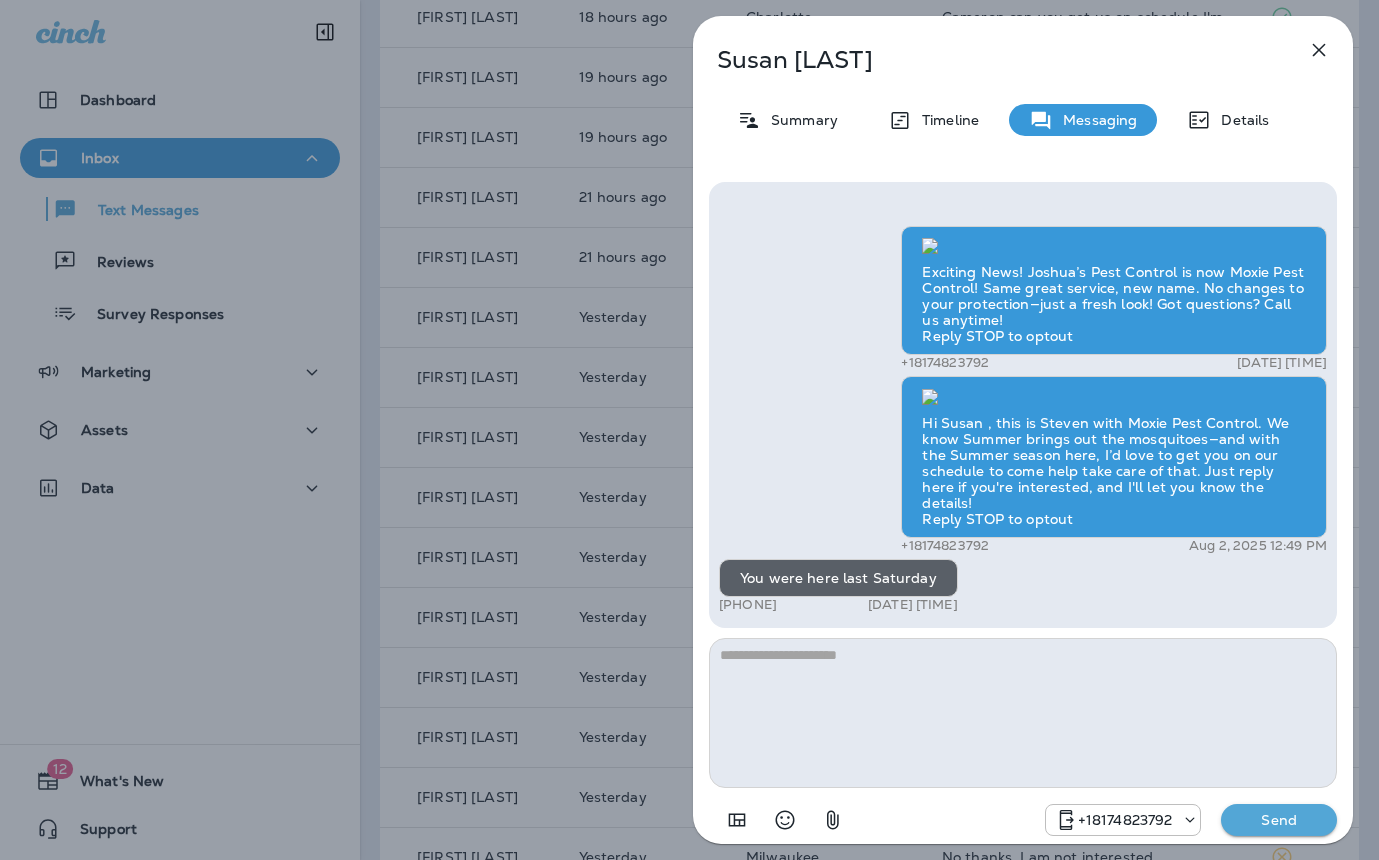 scroll, scrollTop: 0, scrollLeft: 0, axis: both 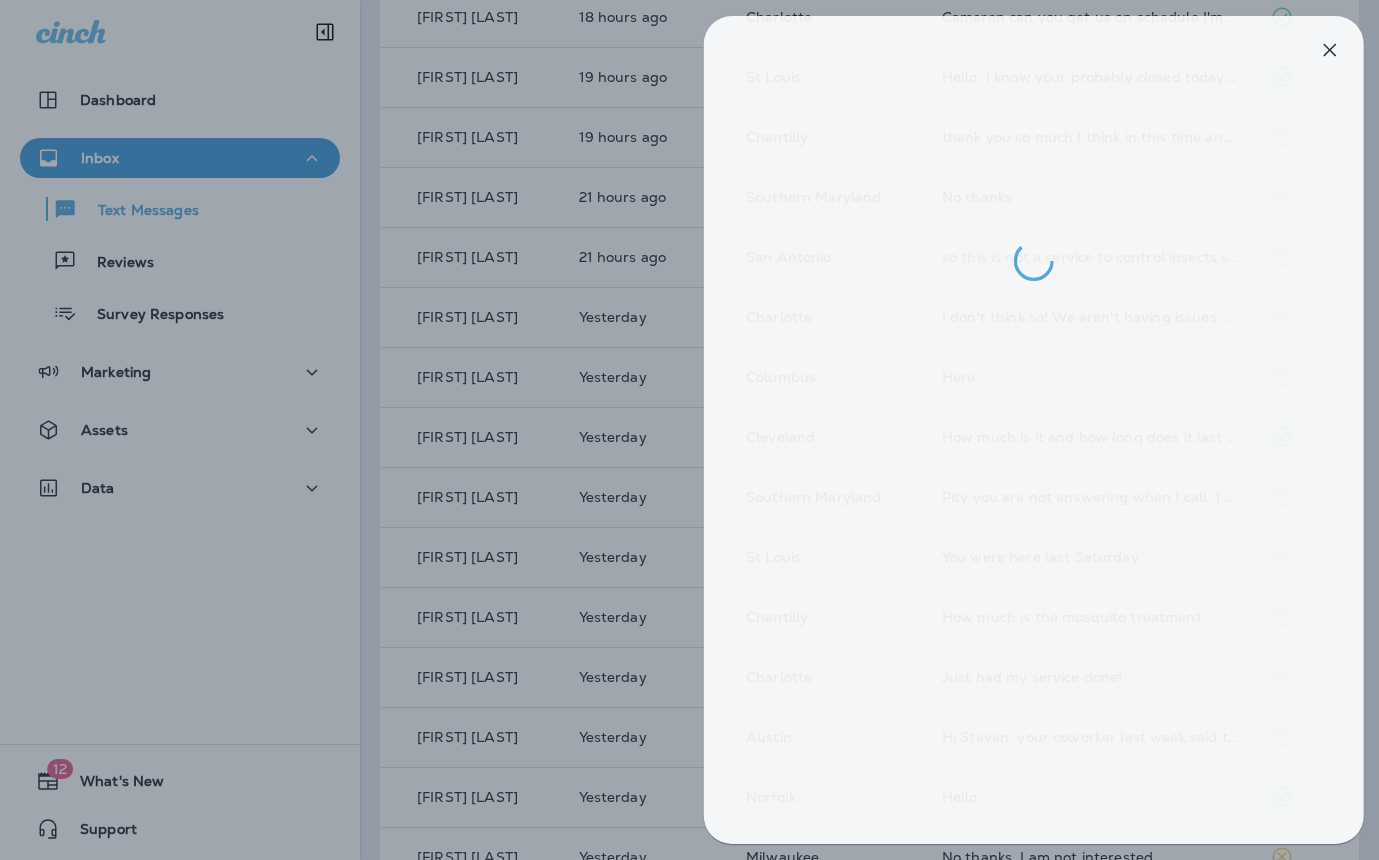 click at bounding box center [700, 430] 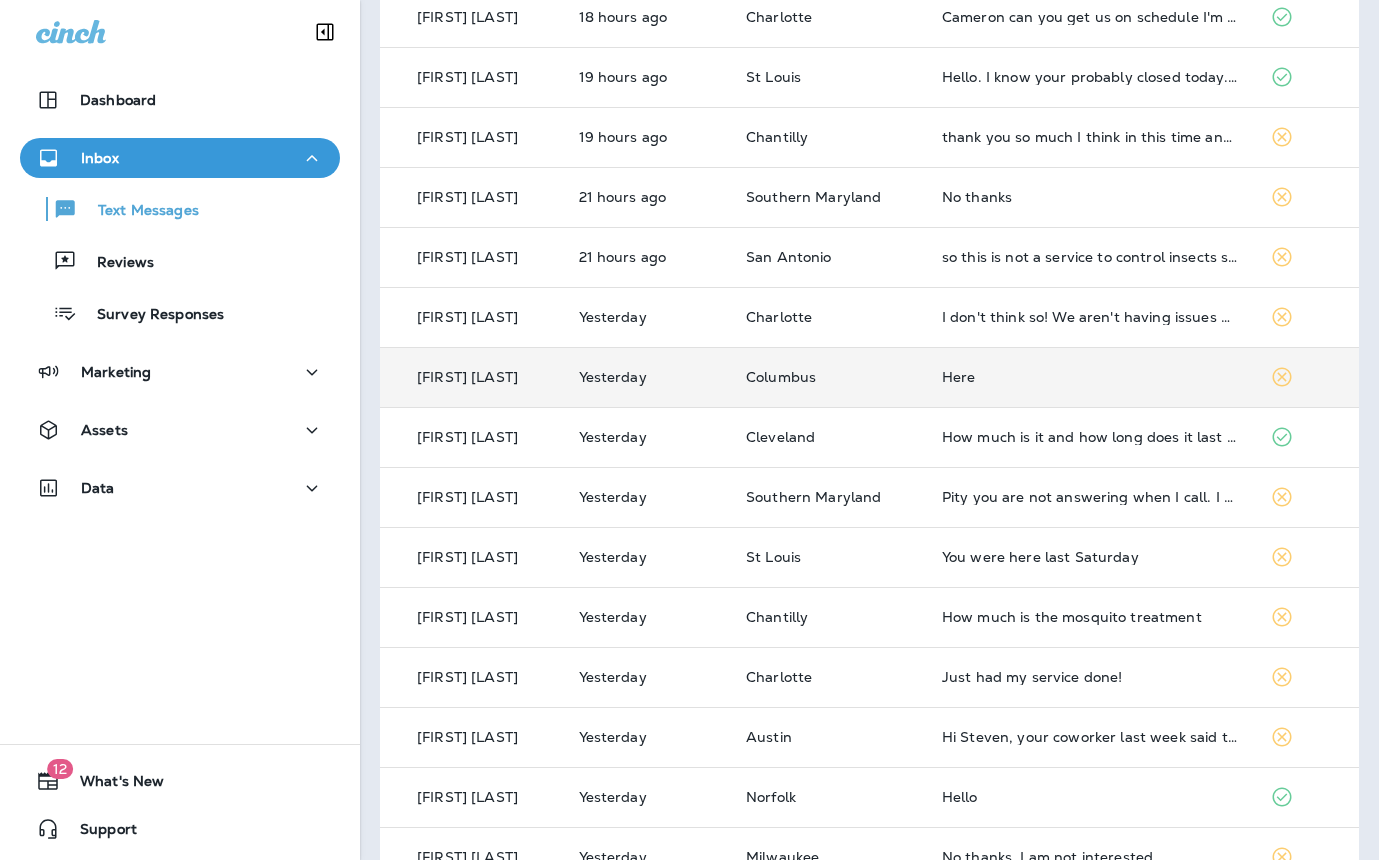 click on "Here" at bounding box center (1090, 377) 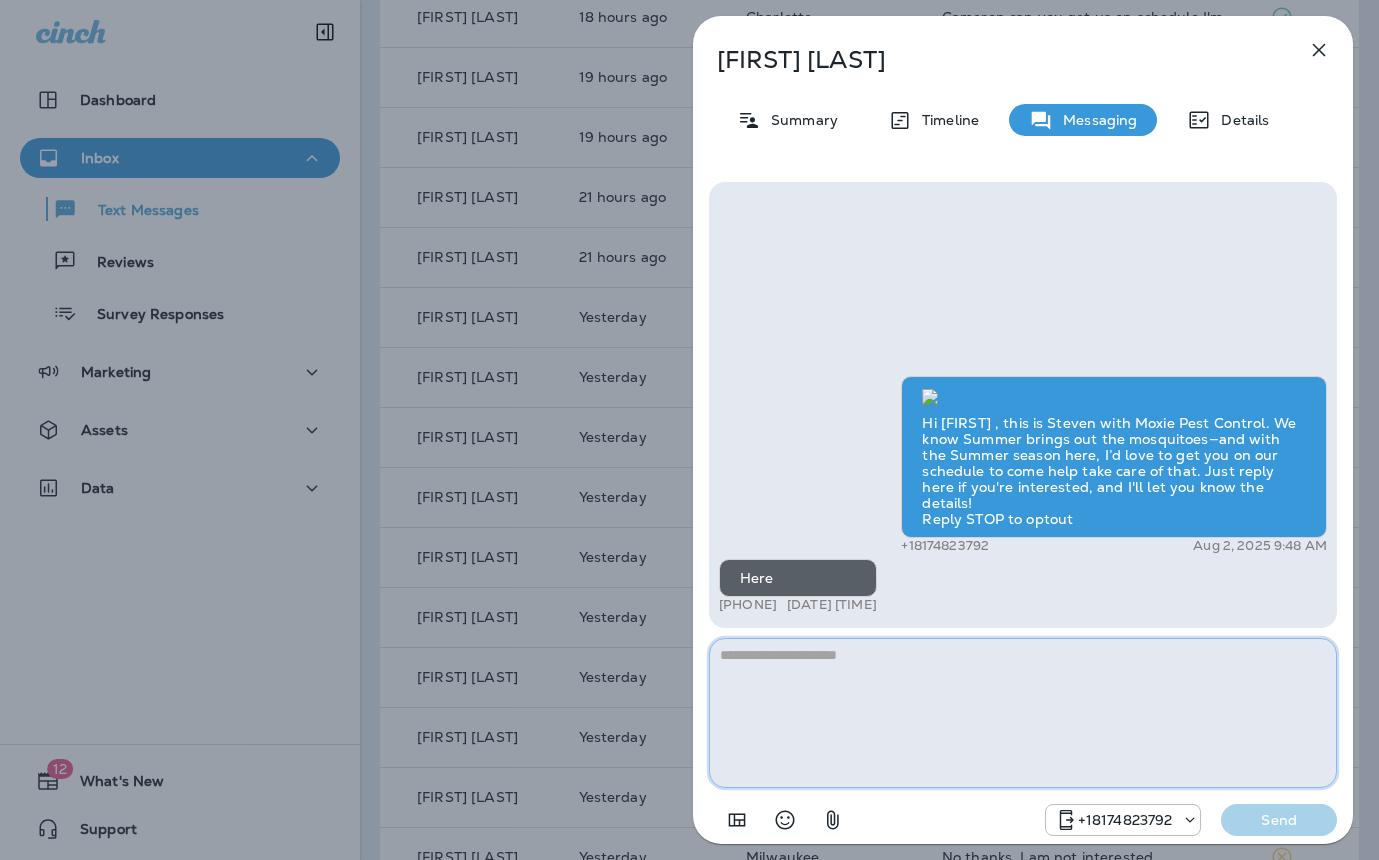 paste on "**********" 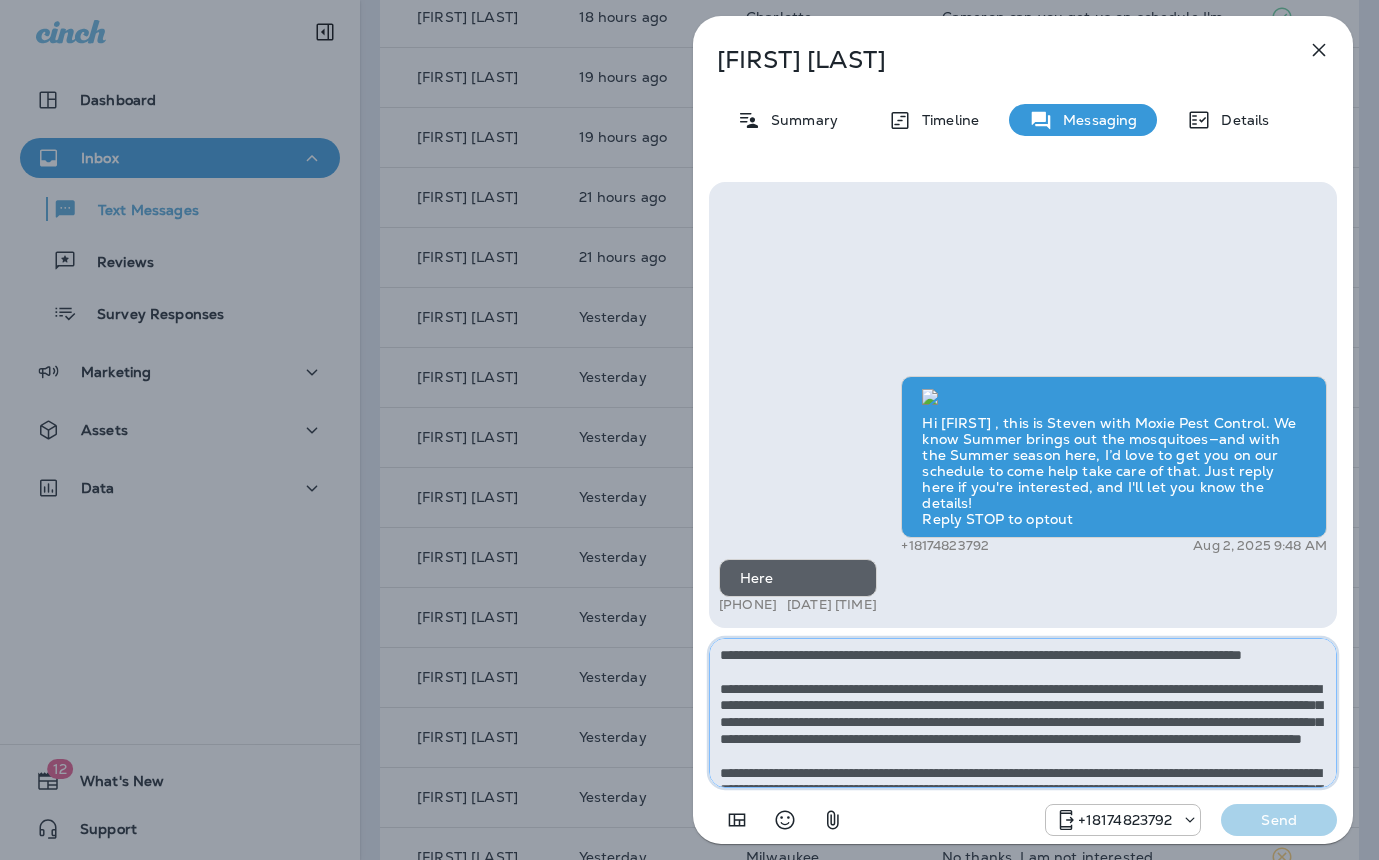 scroll, scrollTop: 112, scrollLeft: 0, axis: vertical 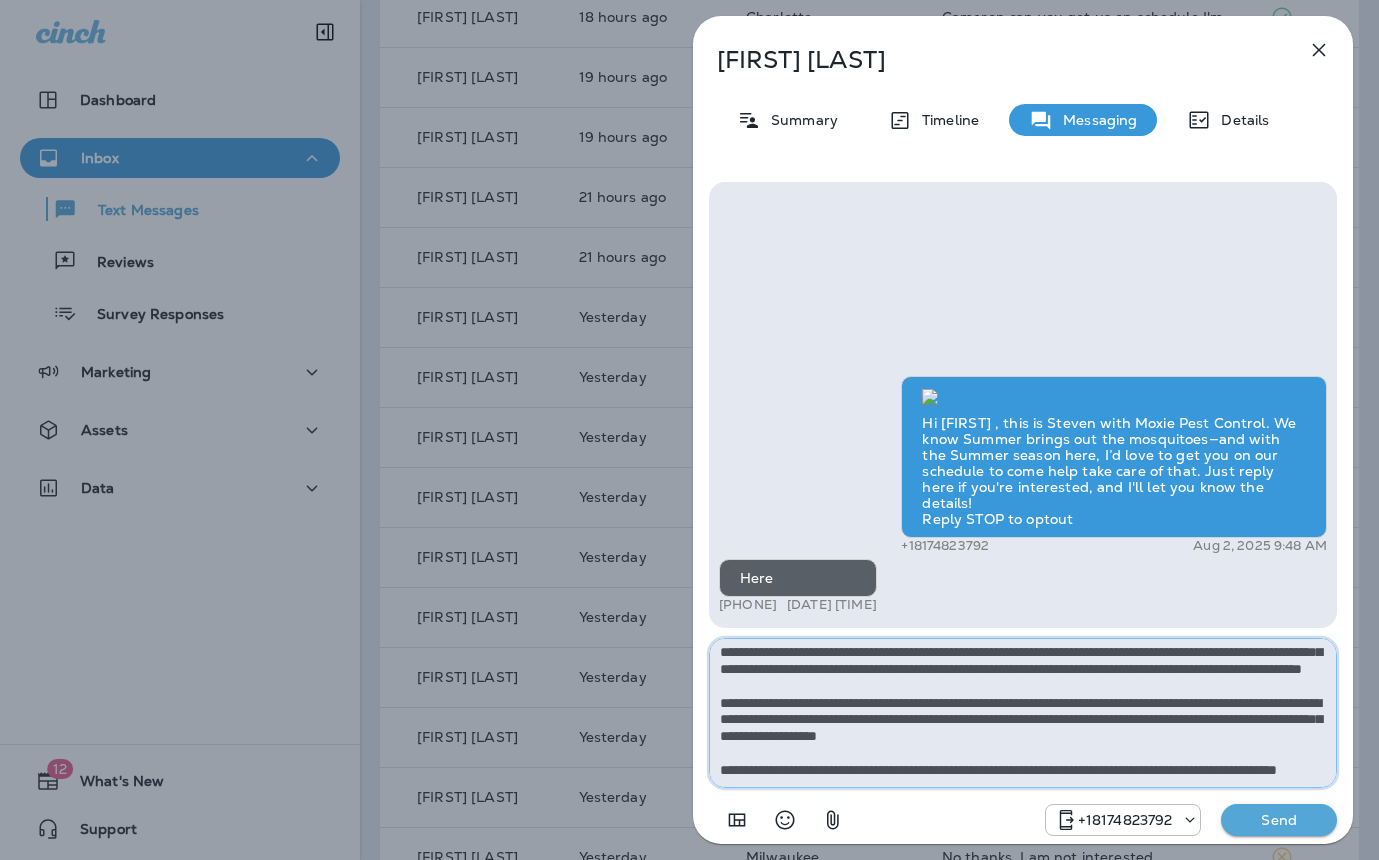 type on "**********" 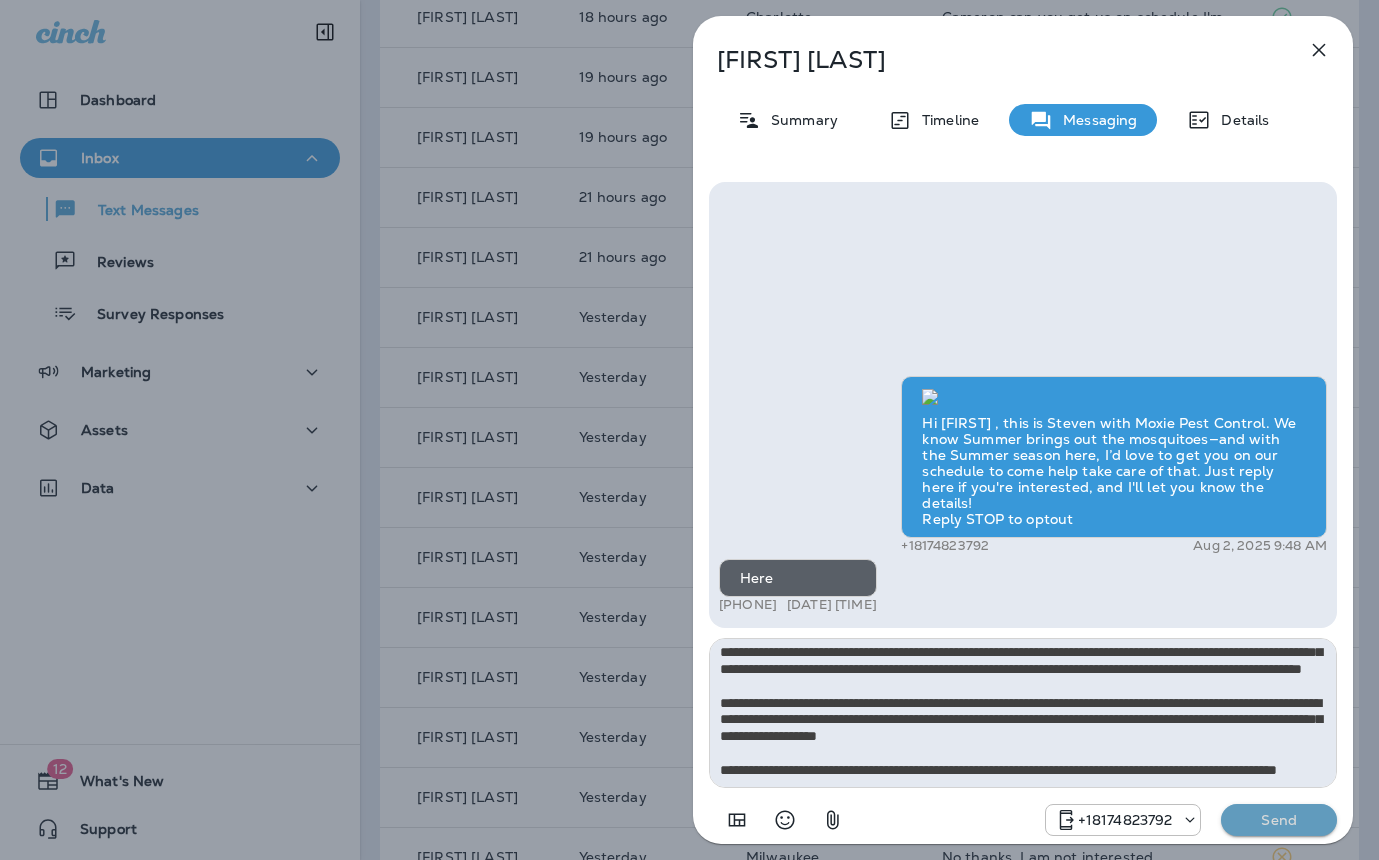 click on "Send" at bounding box center (1279, 820) 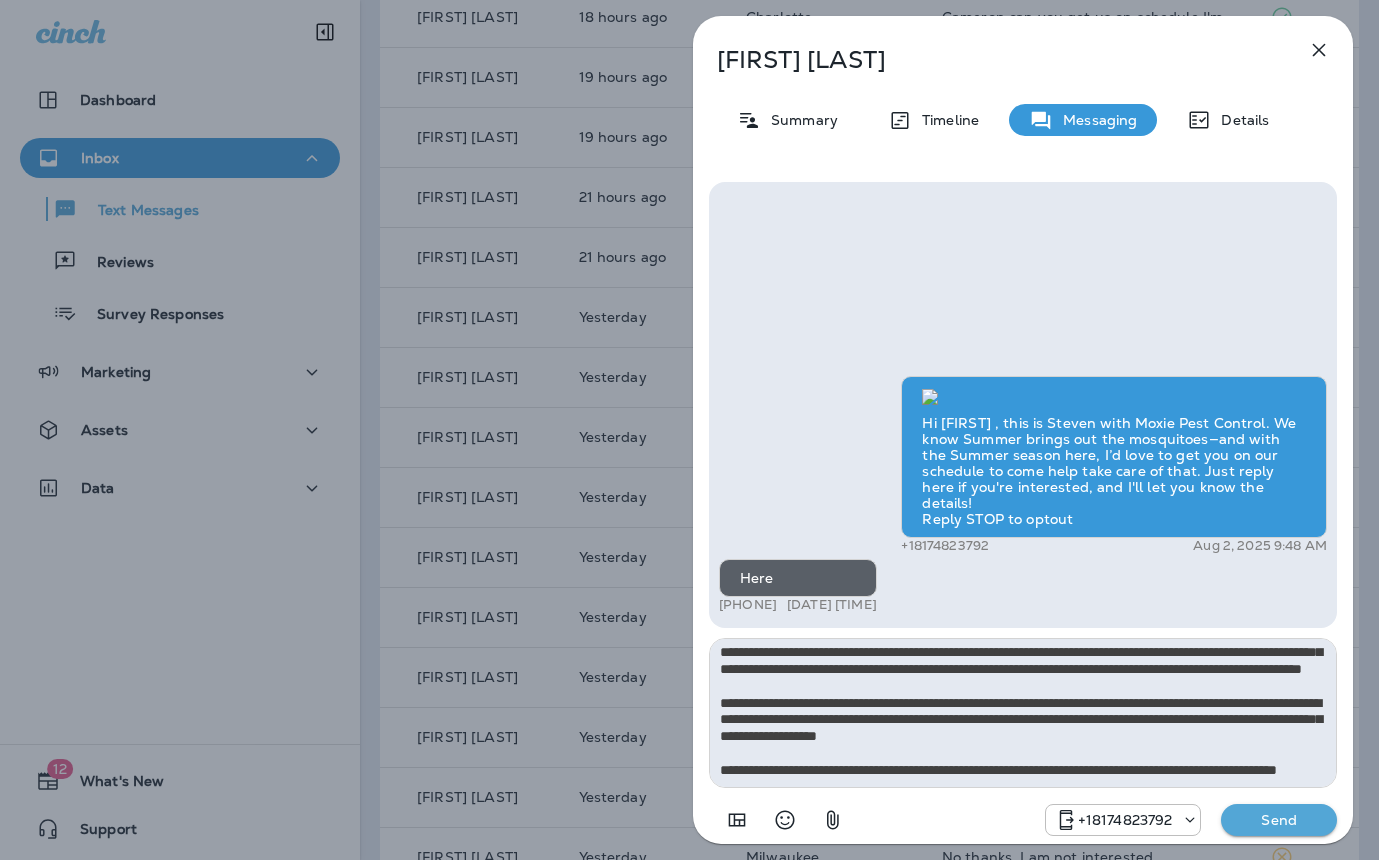 type 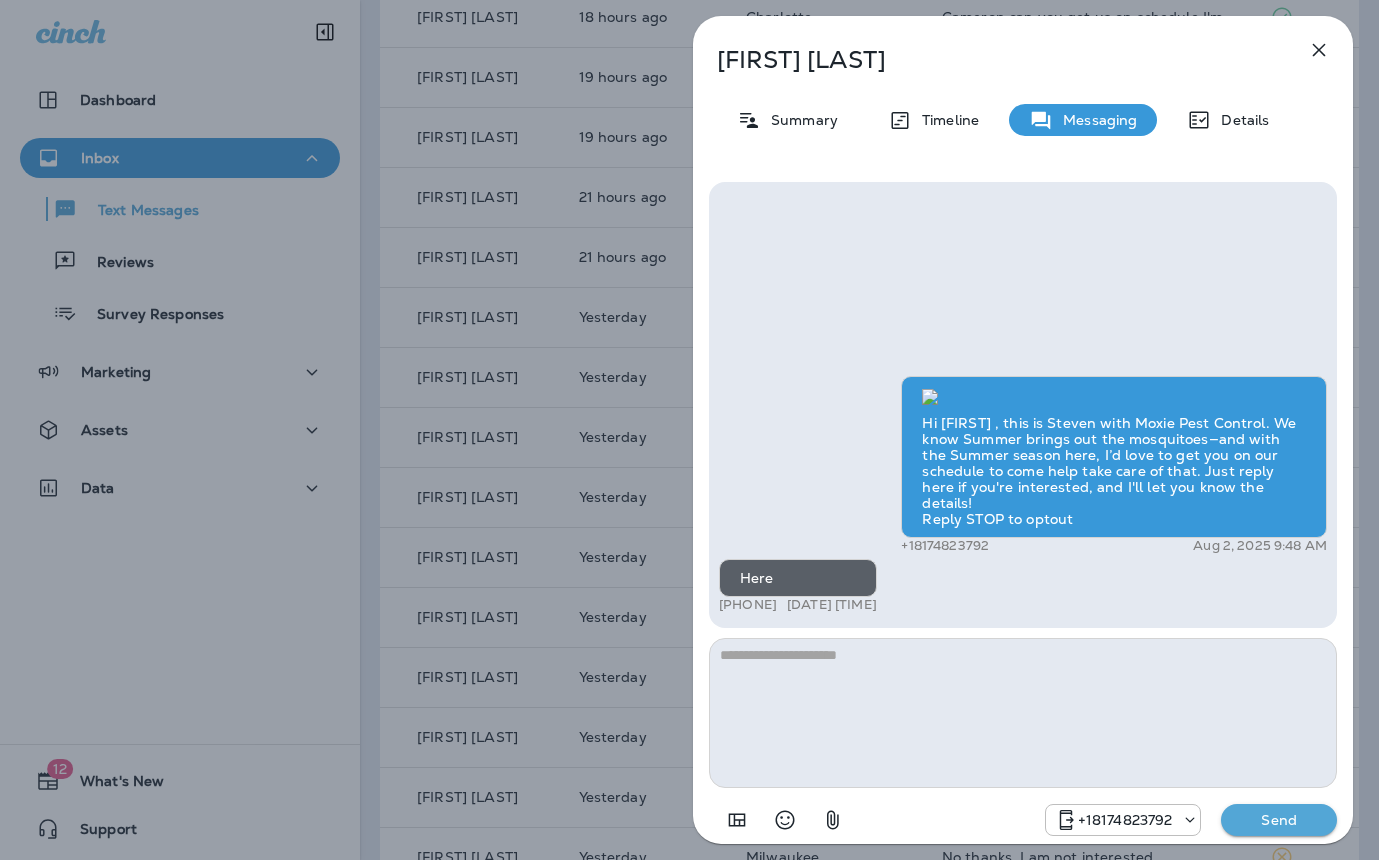click on "[PHONE] Send" at bounding box center (1191, 820) 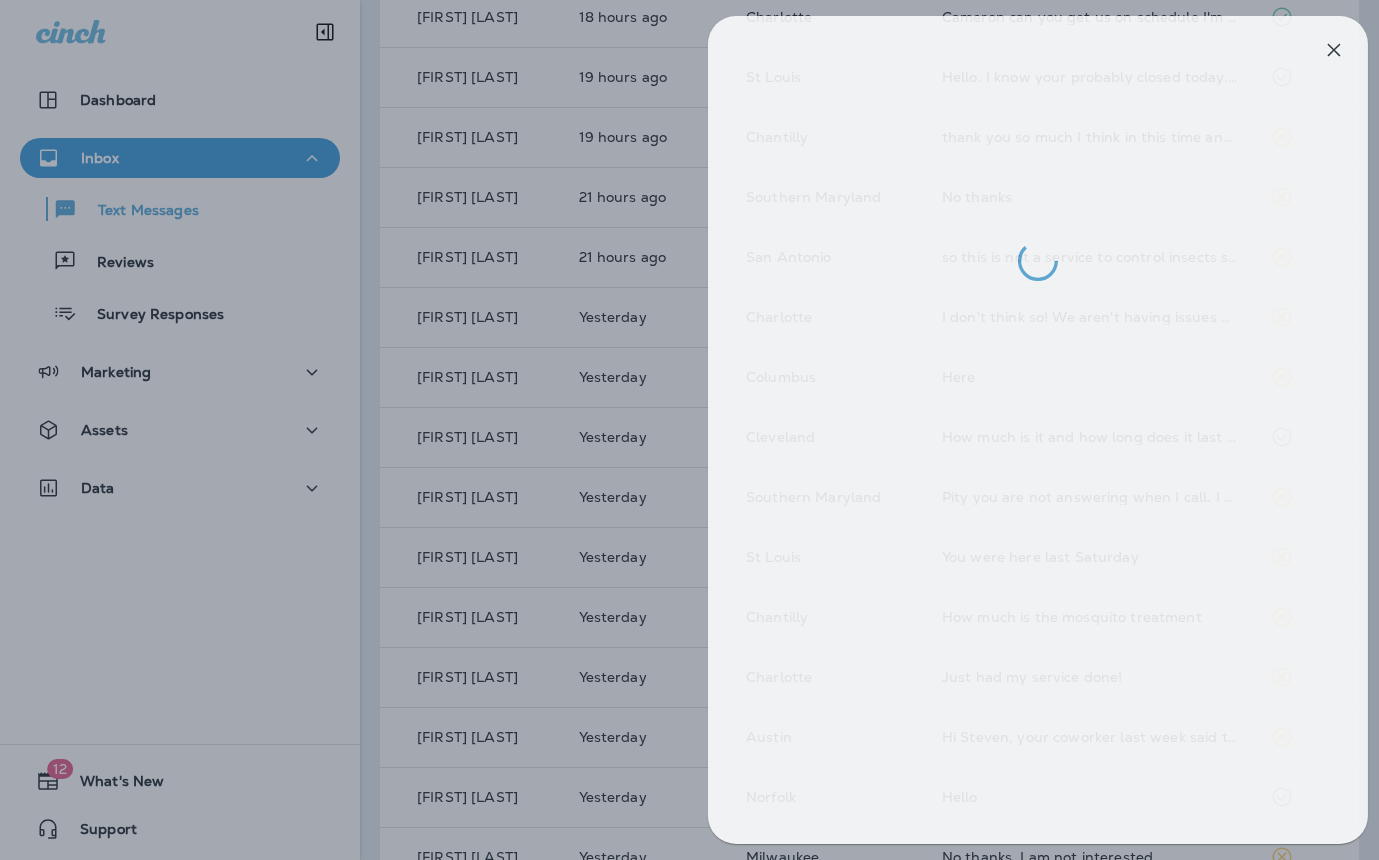 click at bounding box center [704, 430] 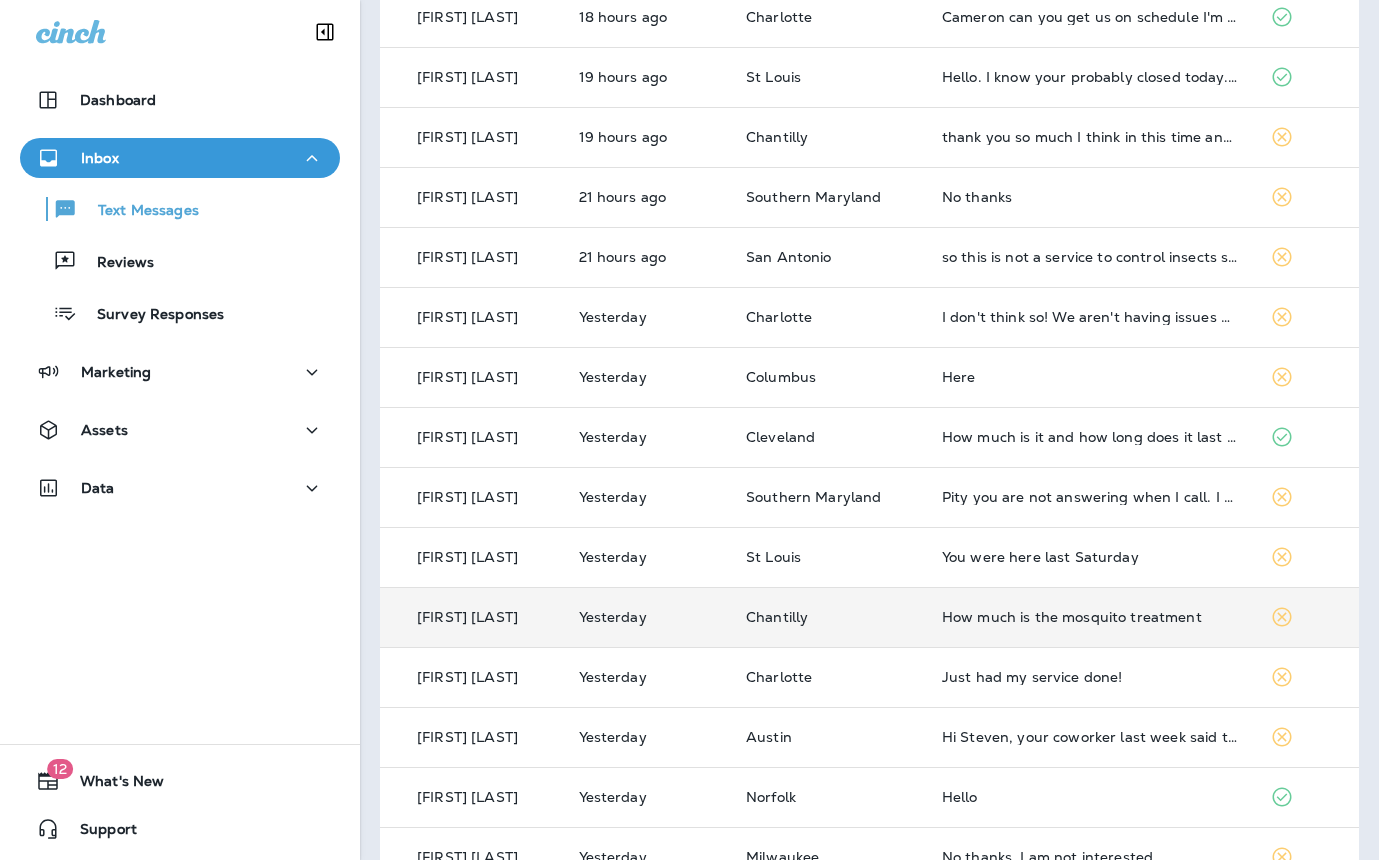 click on "How much is the mosquito treatment" at bounding box center (1090, 617) 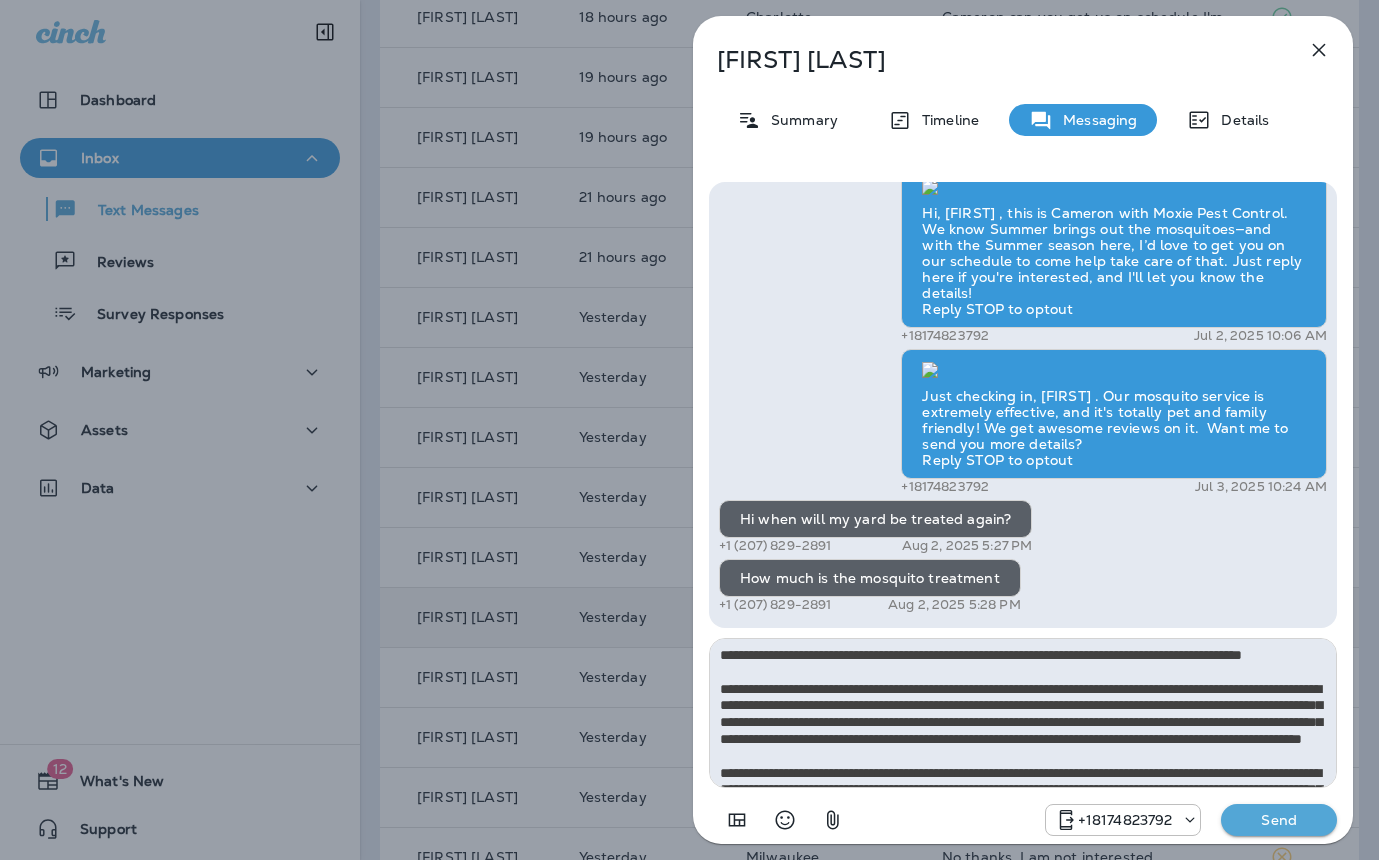 scroll, scrollTop: 112, scrollLeft: 0, axis: vertical 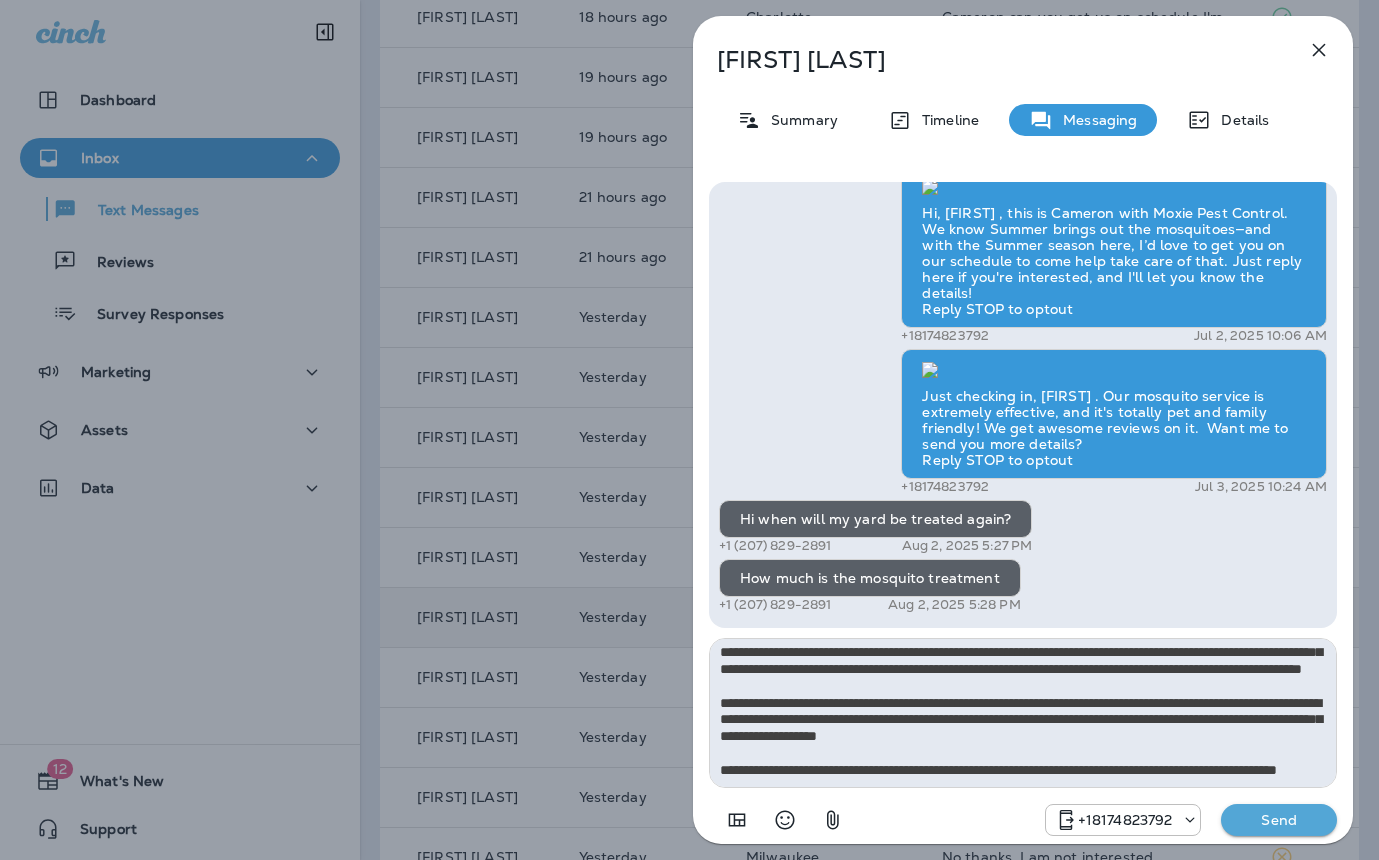 type on "**********" 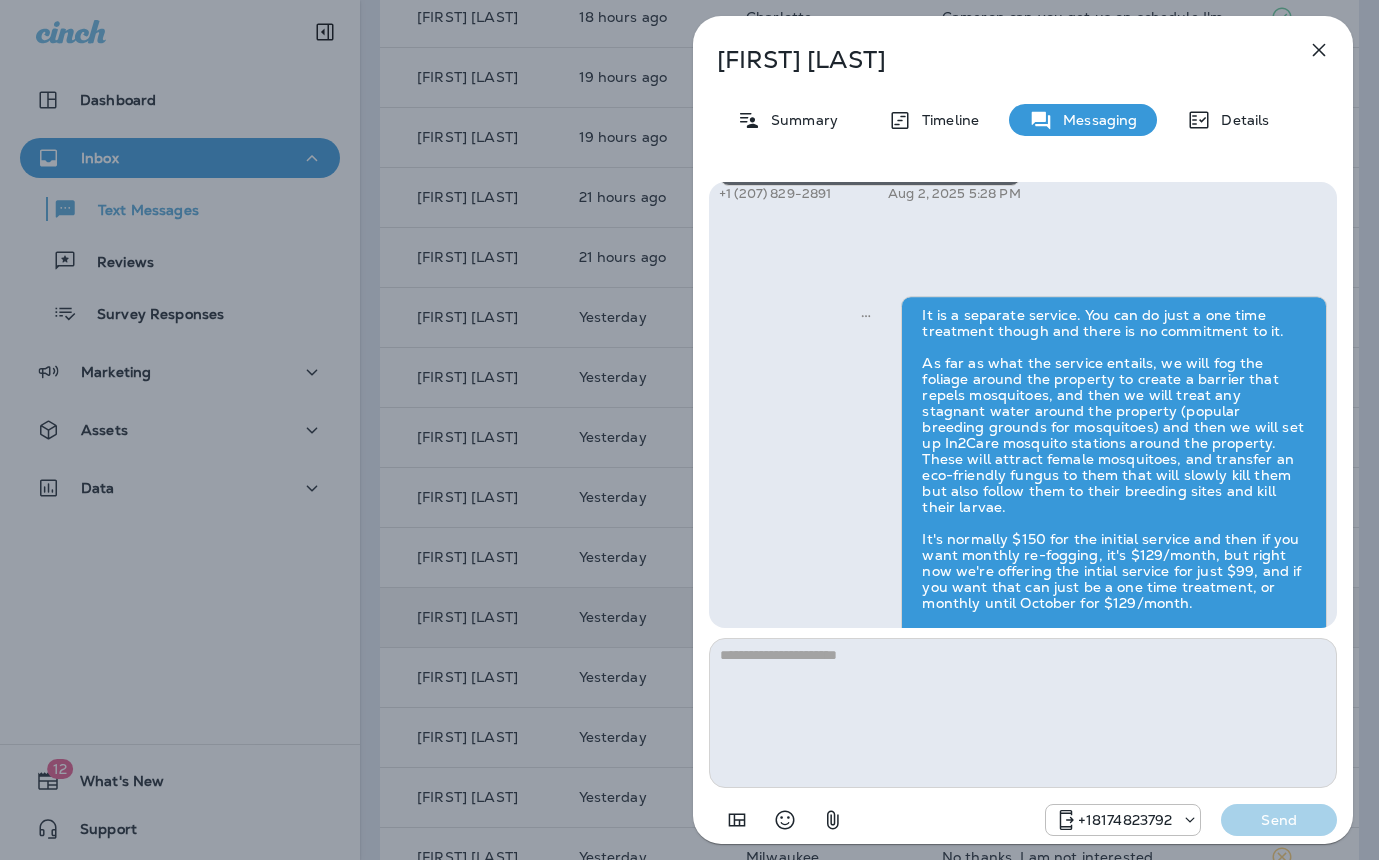 scroll, scrollTop: 0, scrollLeft: 0, axis: both 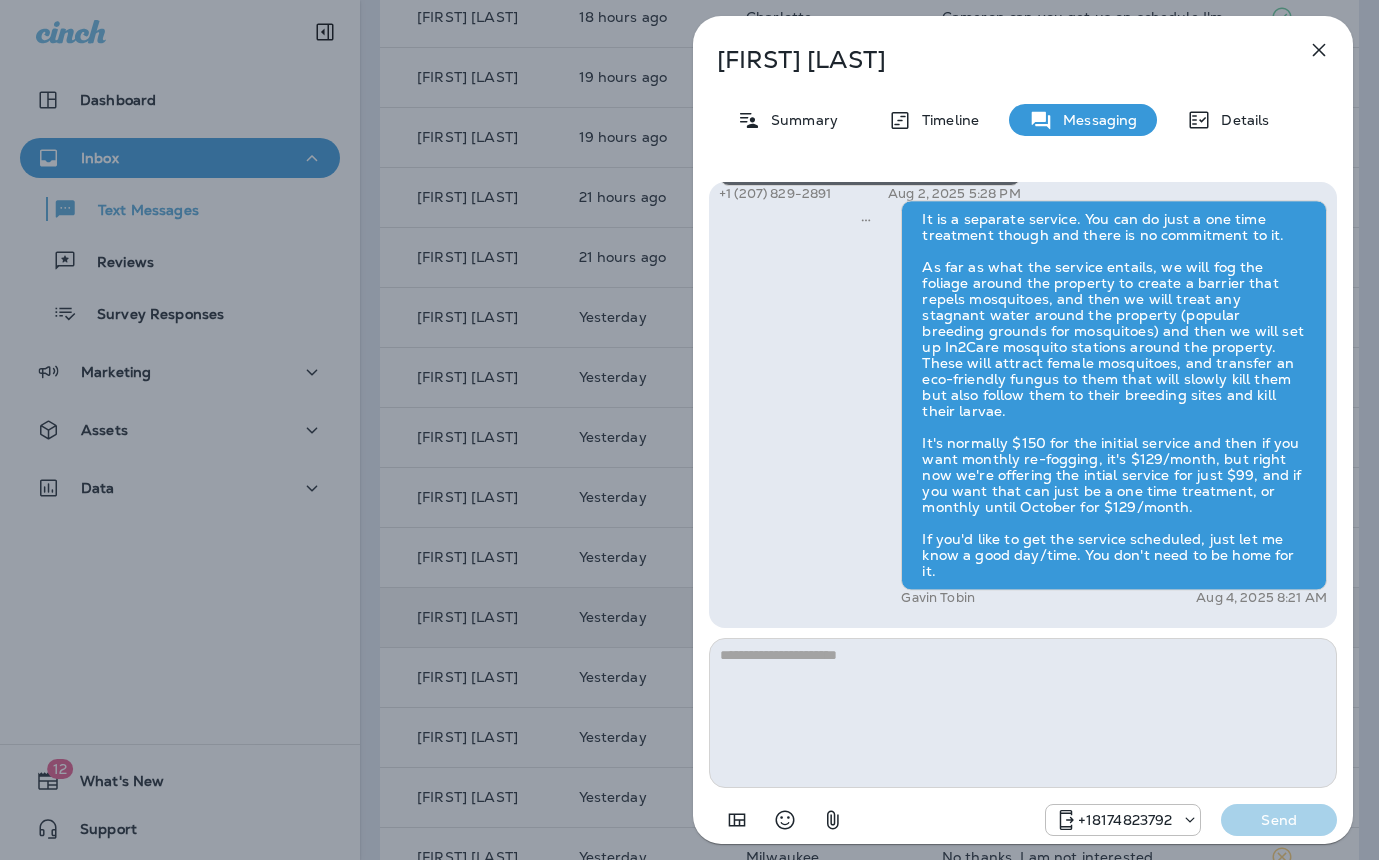 click on "[FIRST] [LAST] [TIME] [TIME] Hi, [FIRST] , this is Cameron with Moxie Pest Control. We know Summer brings out the mosquitoes—and with the Summer season here, I’d love to get you on our schedule to come help take care of that. Just reply here if you're interested, and I'll let you know the details!
Reply STOP to optout [PHONE] [DATE] [TIME] Just checking in, [FIRST] . Our mosquito service is extremely effective, and it's totally pet and family friendly! We get awesome reviews on it.  Want me to send you more details?
Reply STOP to optout [PHONE] [DATE] [TIME] Hi when will my yard be treated again? [PHONE] [DATE] [TIME] How much is the mosquito treatment [PHONE] [DATE] [TIME] [FIRST] [LAST] [DATE] [TIME] [PHONE] Send" at bounding box center [689, 430] 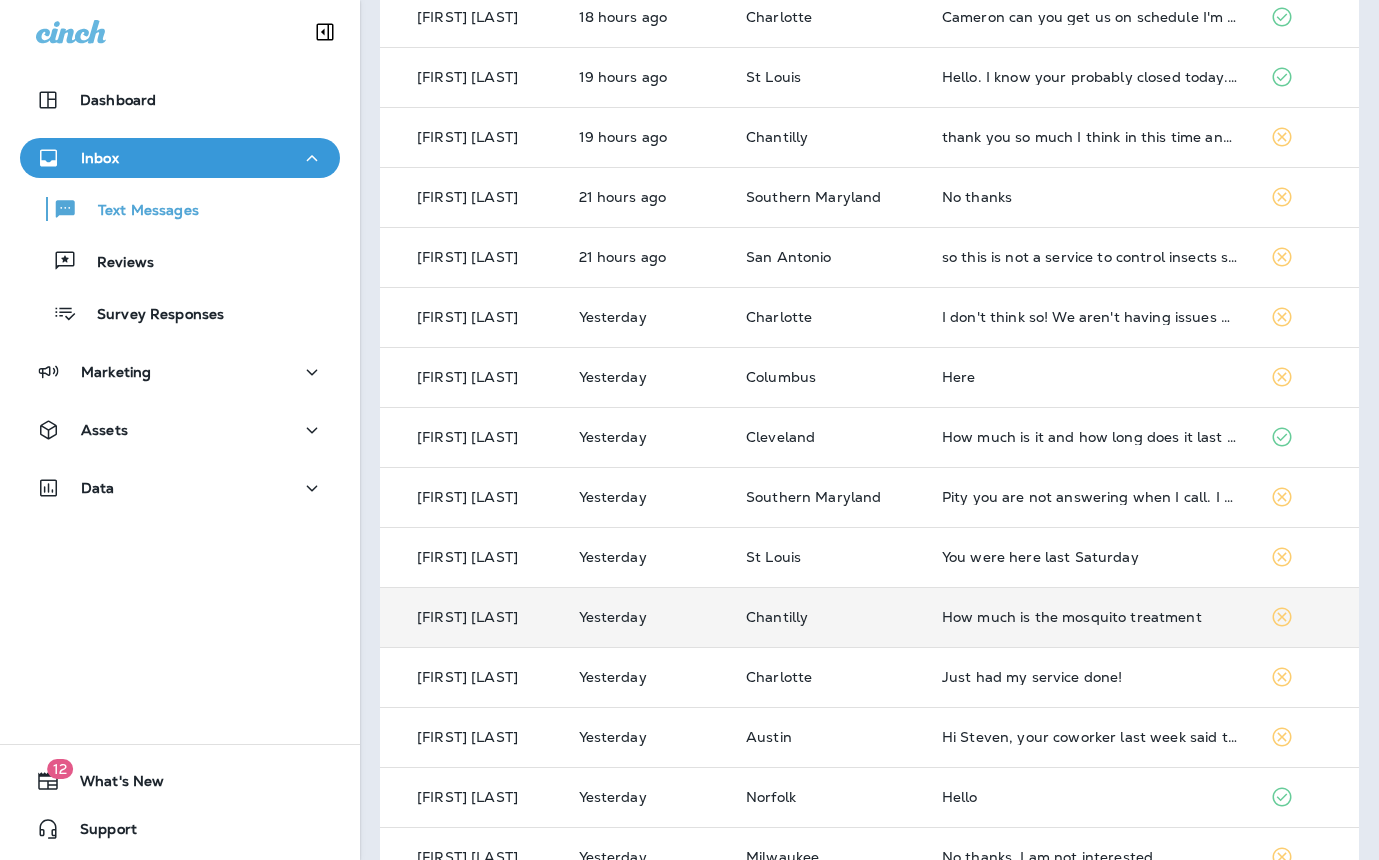 scroll, scrollTop: 570, scrollLeft: 0, axis: vertical 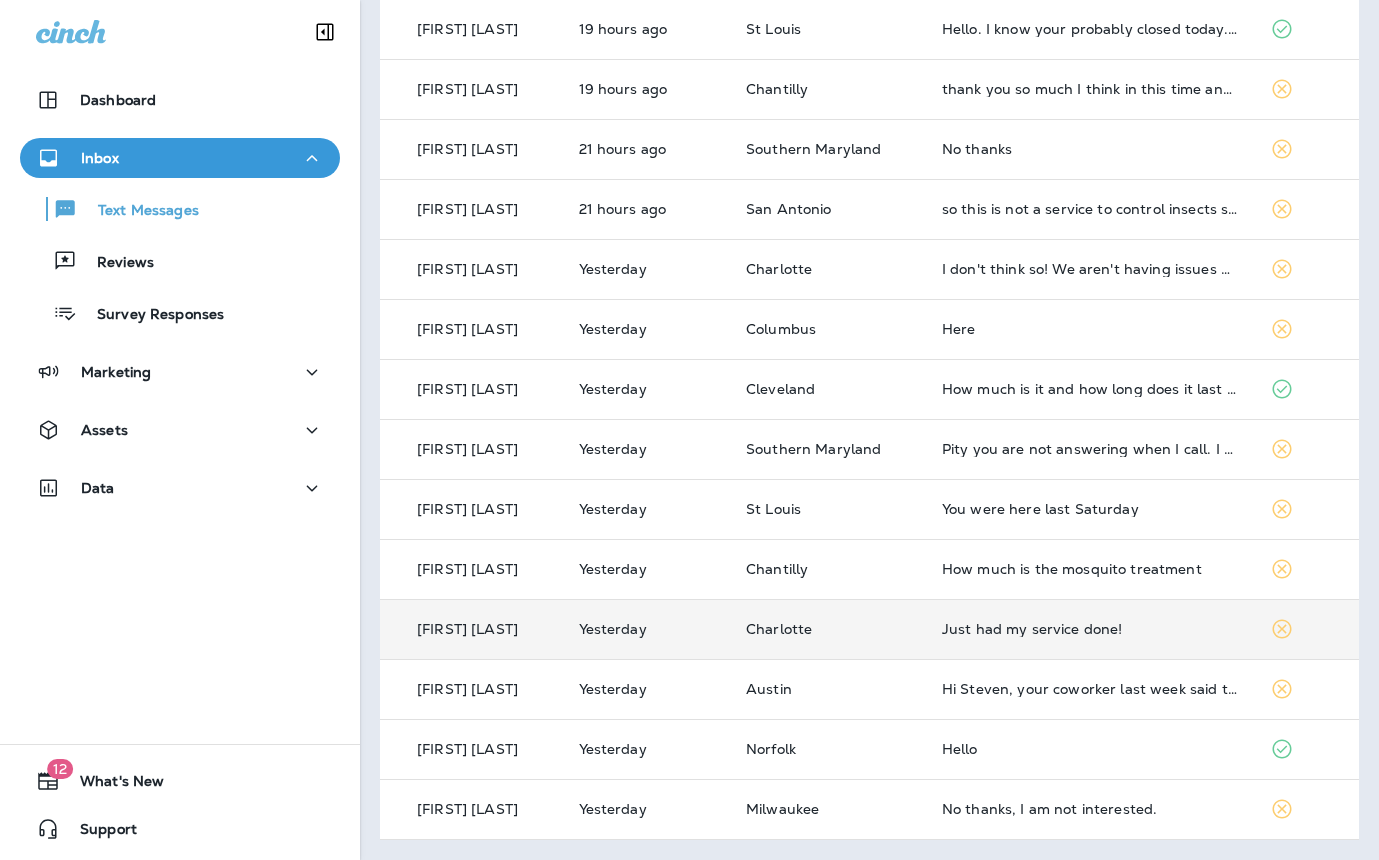 click on "Just had my service done!" at bounding box center [1090, 629] 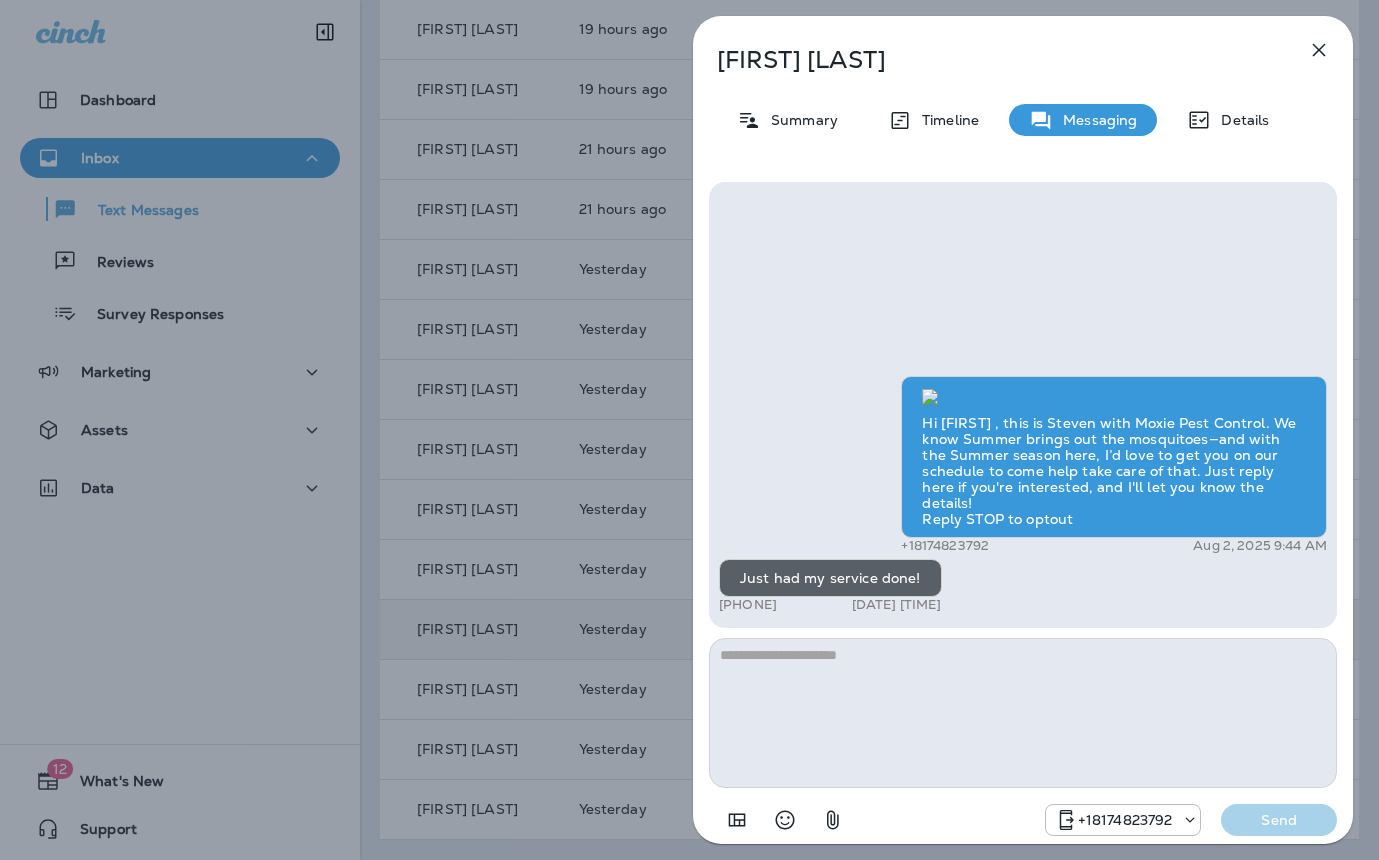 drag, startPoint x: 870, startPoint y: 59, endPoint x: 714, endPoint y: 57, distance: 156.01282 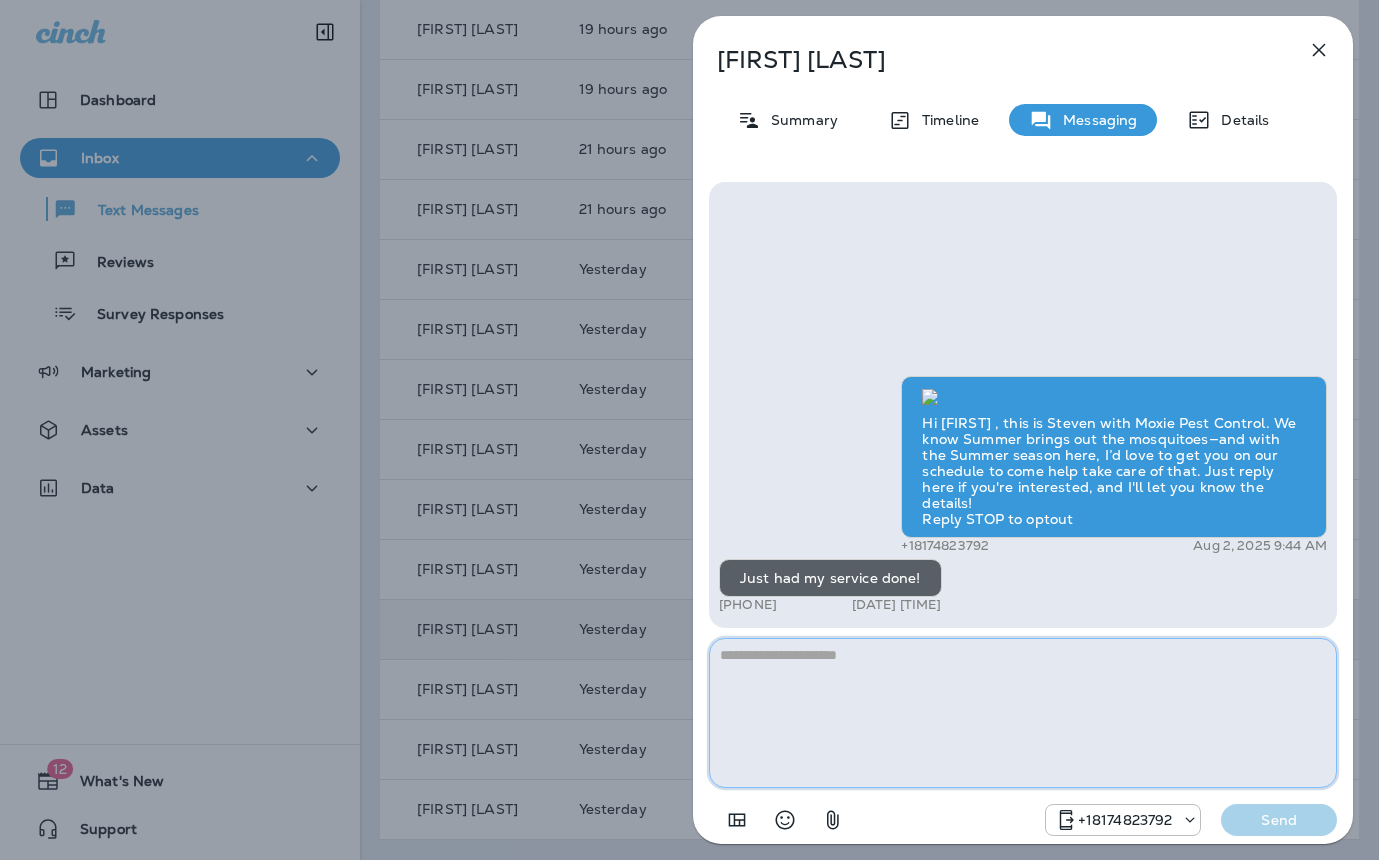 paste on "**********" 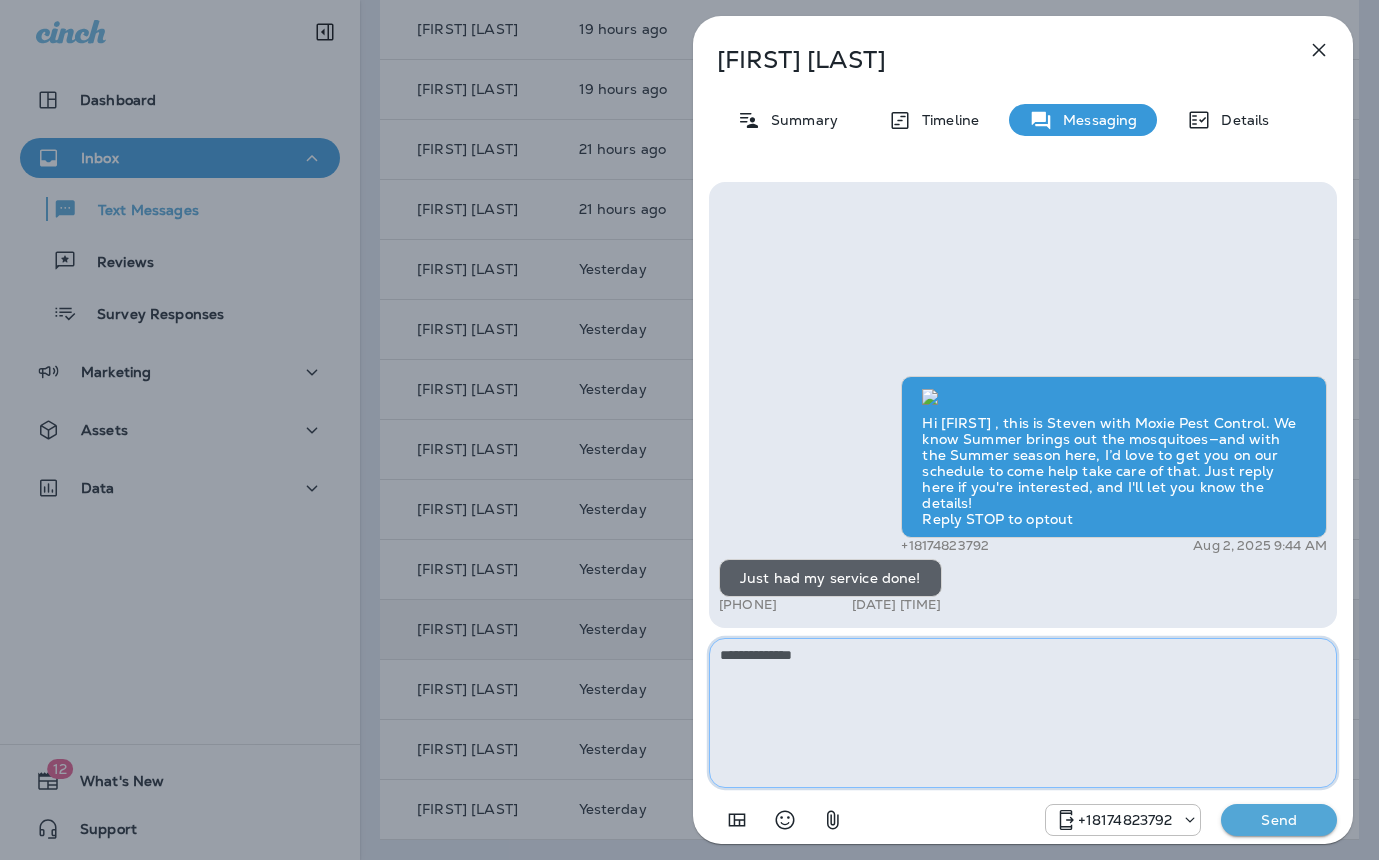 drag, startPoint x: 864, startPoint y: 666, endPoint x: 577, endPoint y: 652, distance: 287.34125 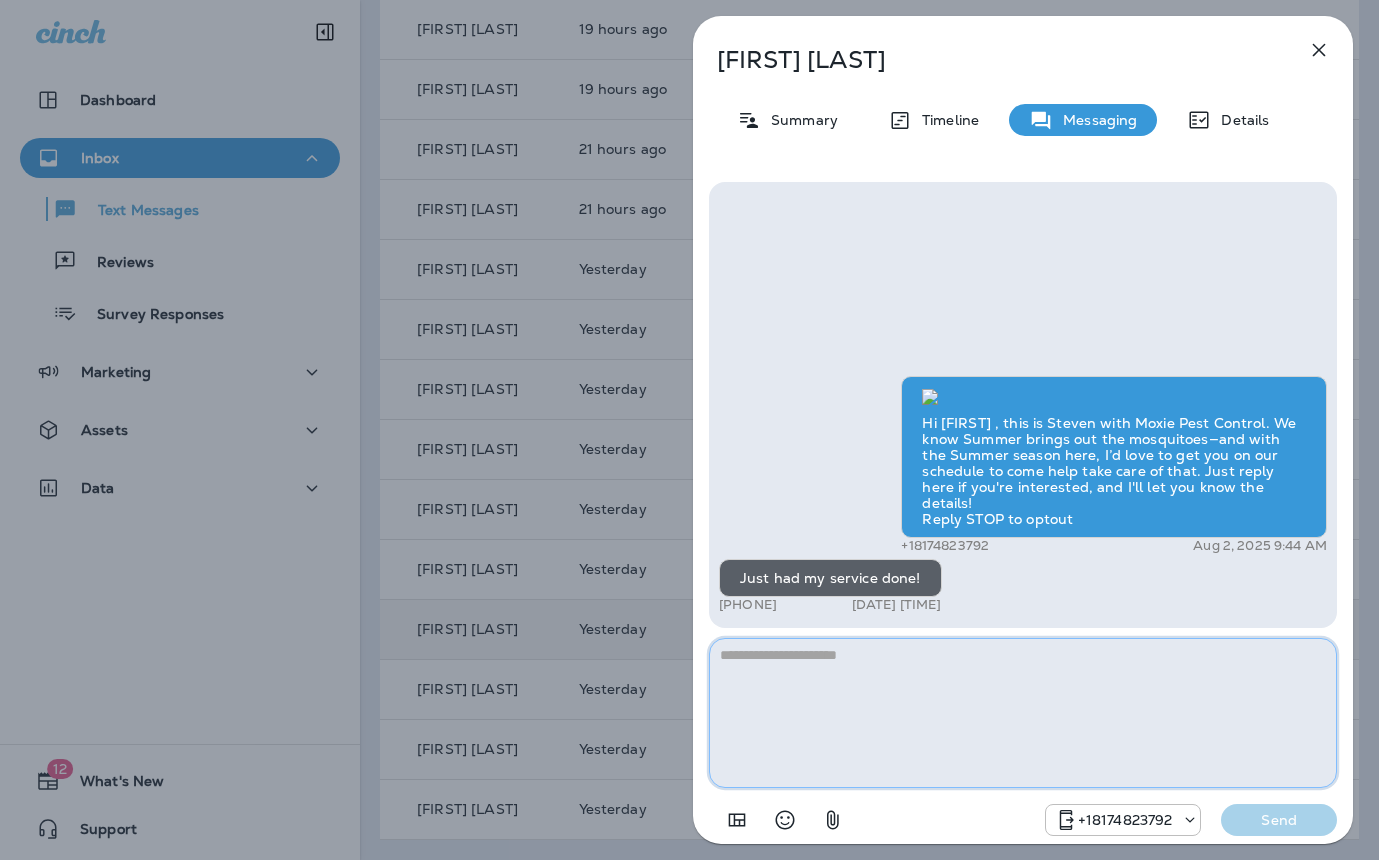 paste on "**********" 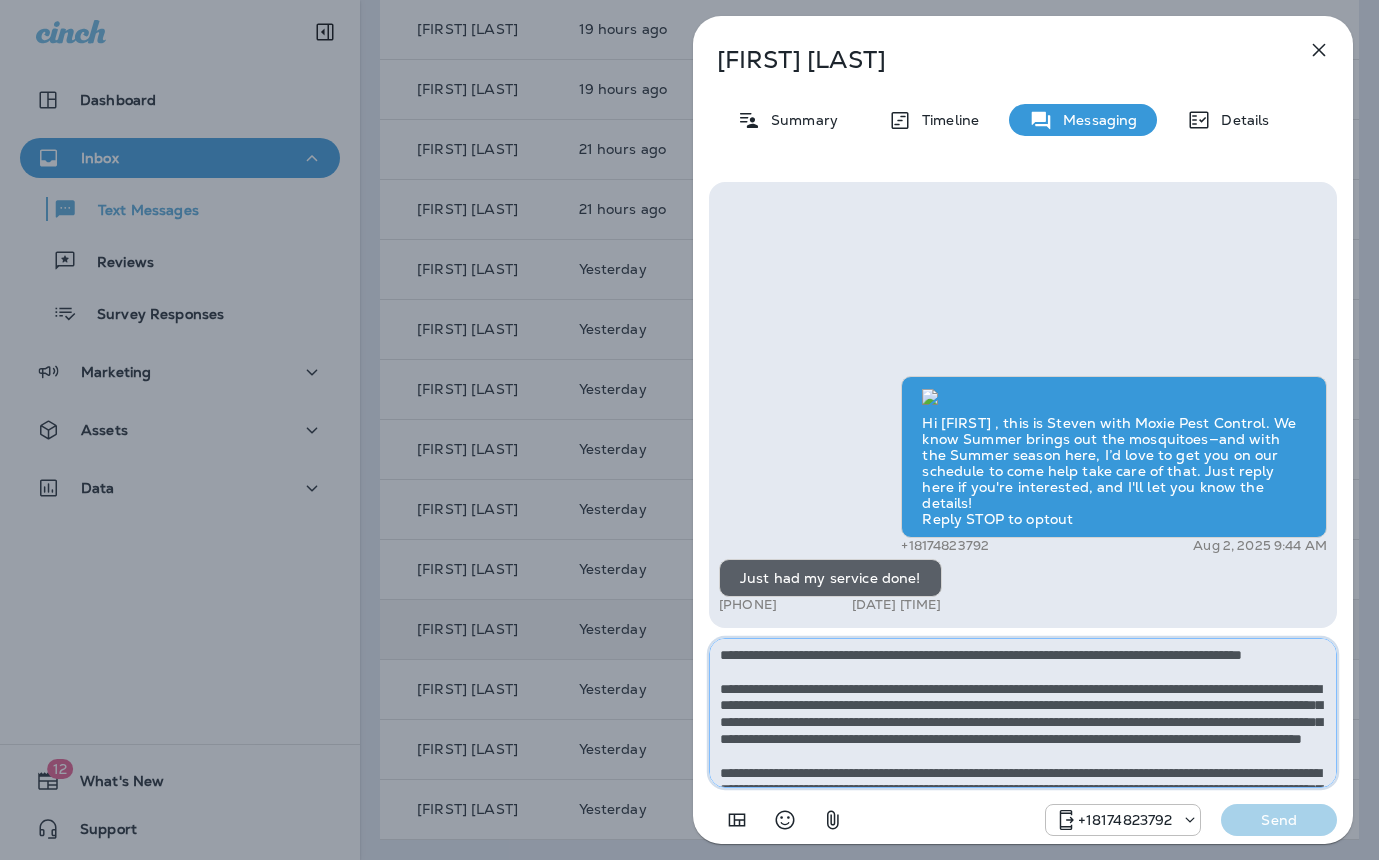 scroll, scrollTop: 112, scrollLeft: 0, axis: vertical 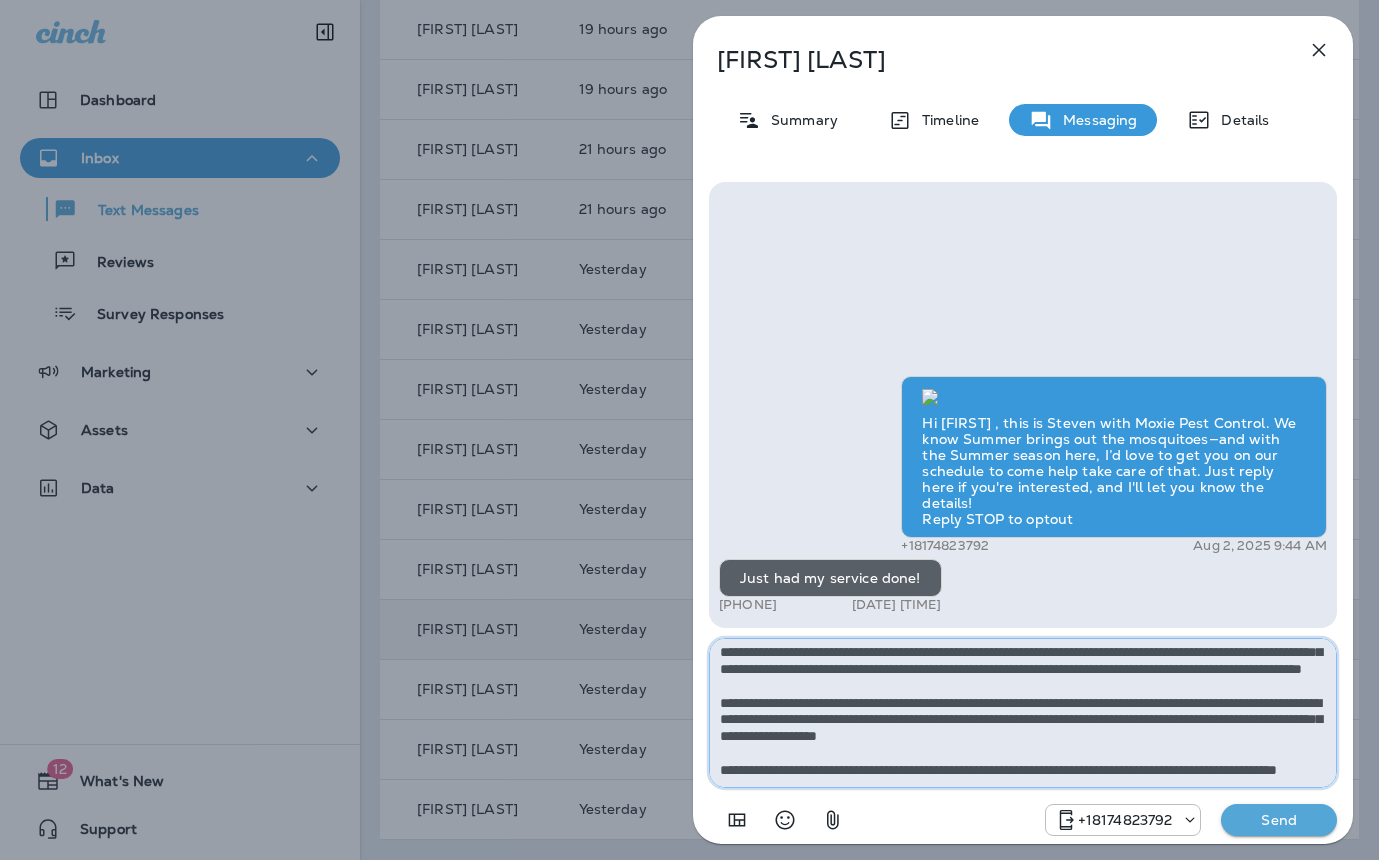 type on "**********" 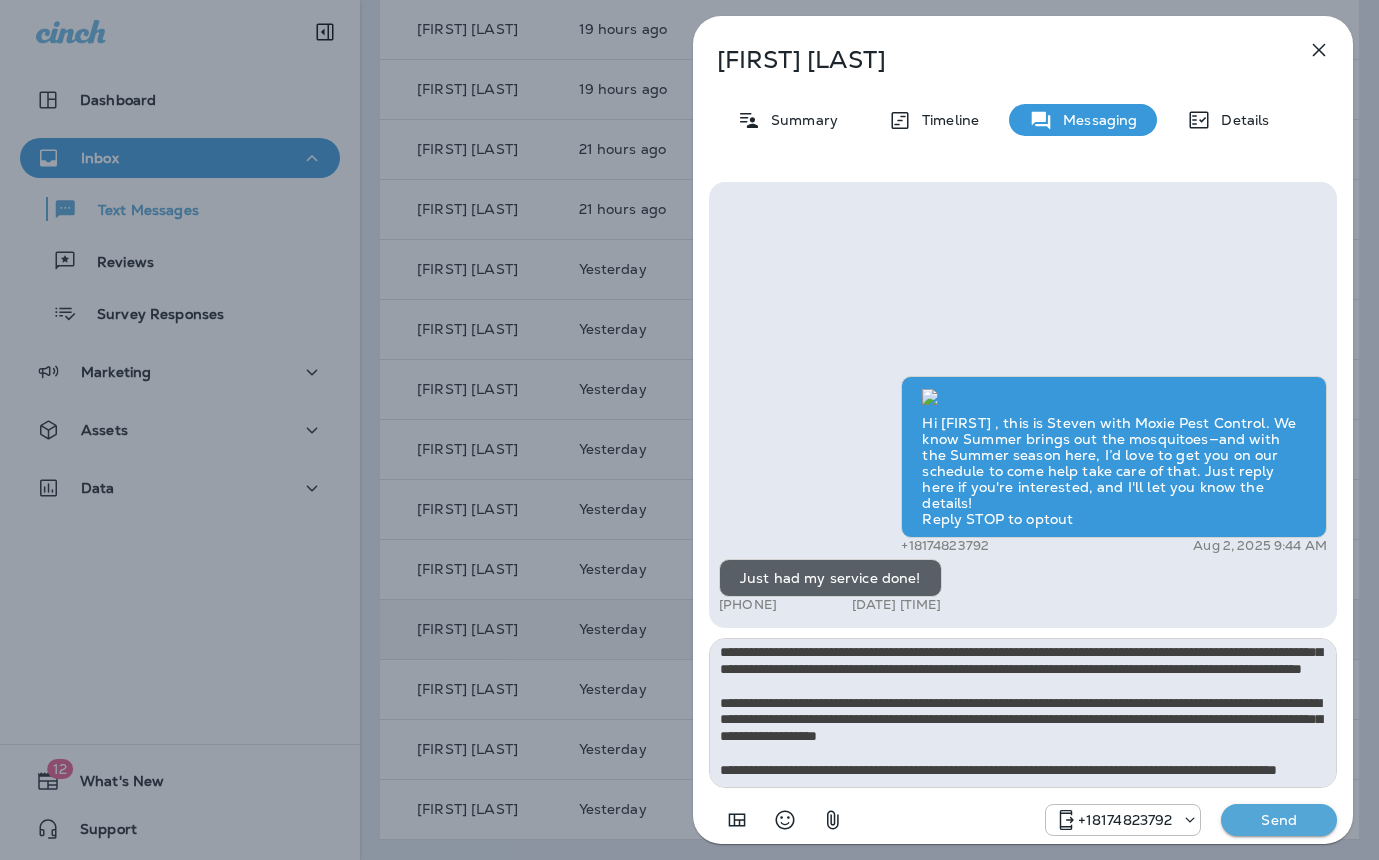 click on "Send" at bounding box center (1279, 820) 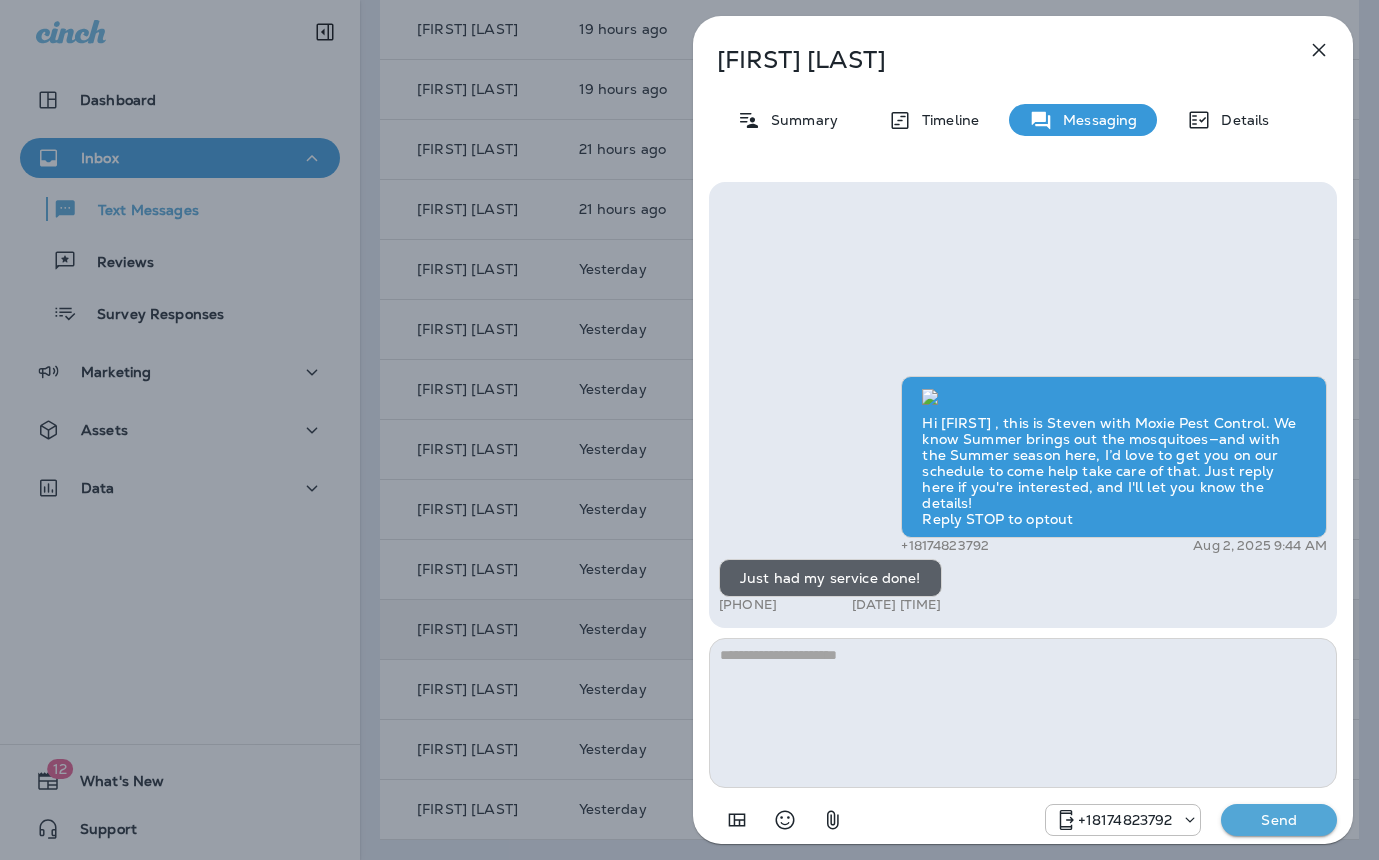 scroll, scrollTop: 0, scrollLeft: 0, axis: both 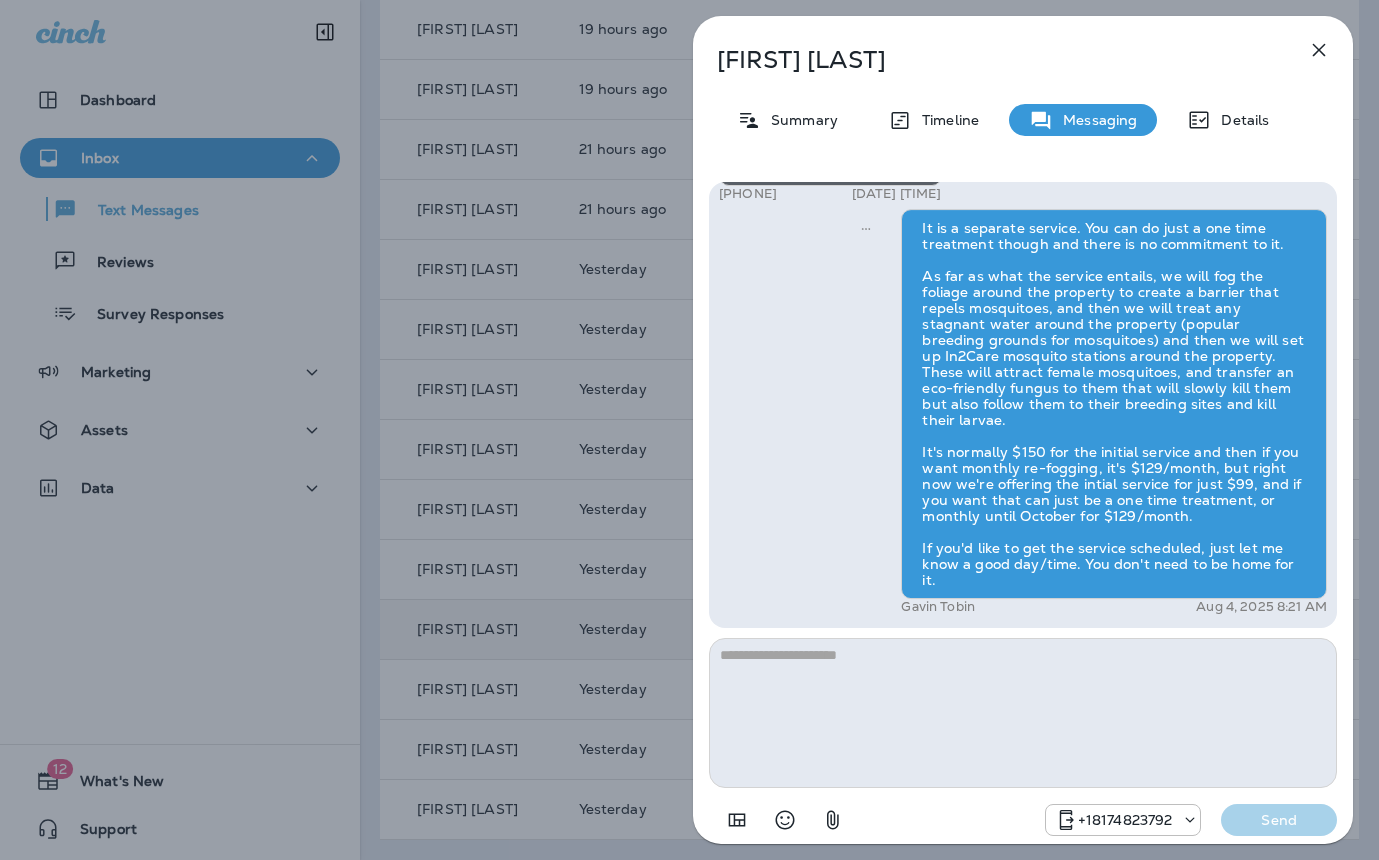 click on "Jason   Dorantes Summary   Timeline   Messaging   Details   Hi Jason , this is Steven with Moxie Pest Control. We know Summer brings out the mosquitoes—and with the Summer season here, I’d love to get you on our schedule to come help take care of that. Just reply here if you're interested, and I'll let you know the details!
Reply STOP to optout +18174823792 Aug 2, 2025 9:44 AM Just had my service done! +1 (704) 963-6918 Aug 2, 2025 5:24 PM   Gavin Tobin Aug 4, 2025 8:21 AM +18174823792 Send" at bounding box center (689, 430) 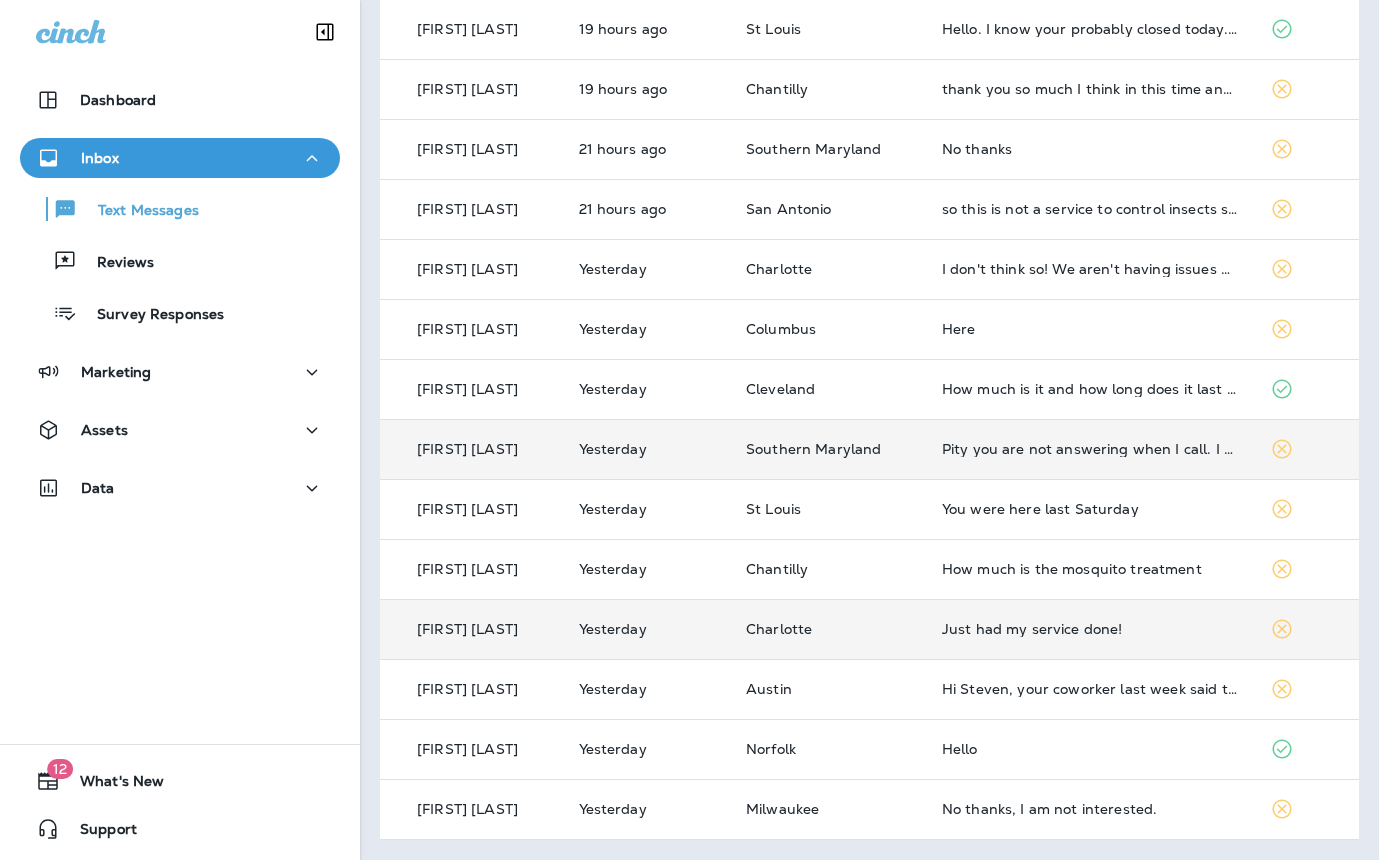 click on "Pity you are not answering when I call. I previously spoke to a representative in your office and she told me that she would contact me because of an awful service." at bounding box center [1090, 449] 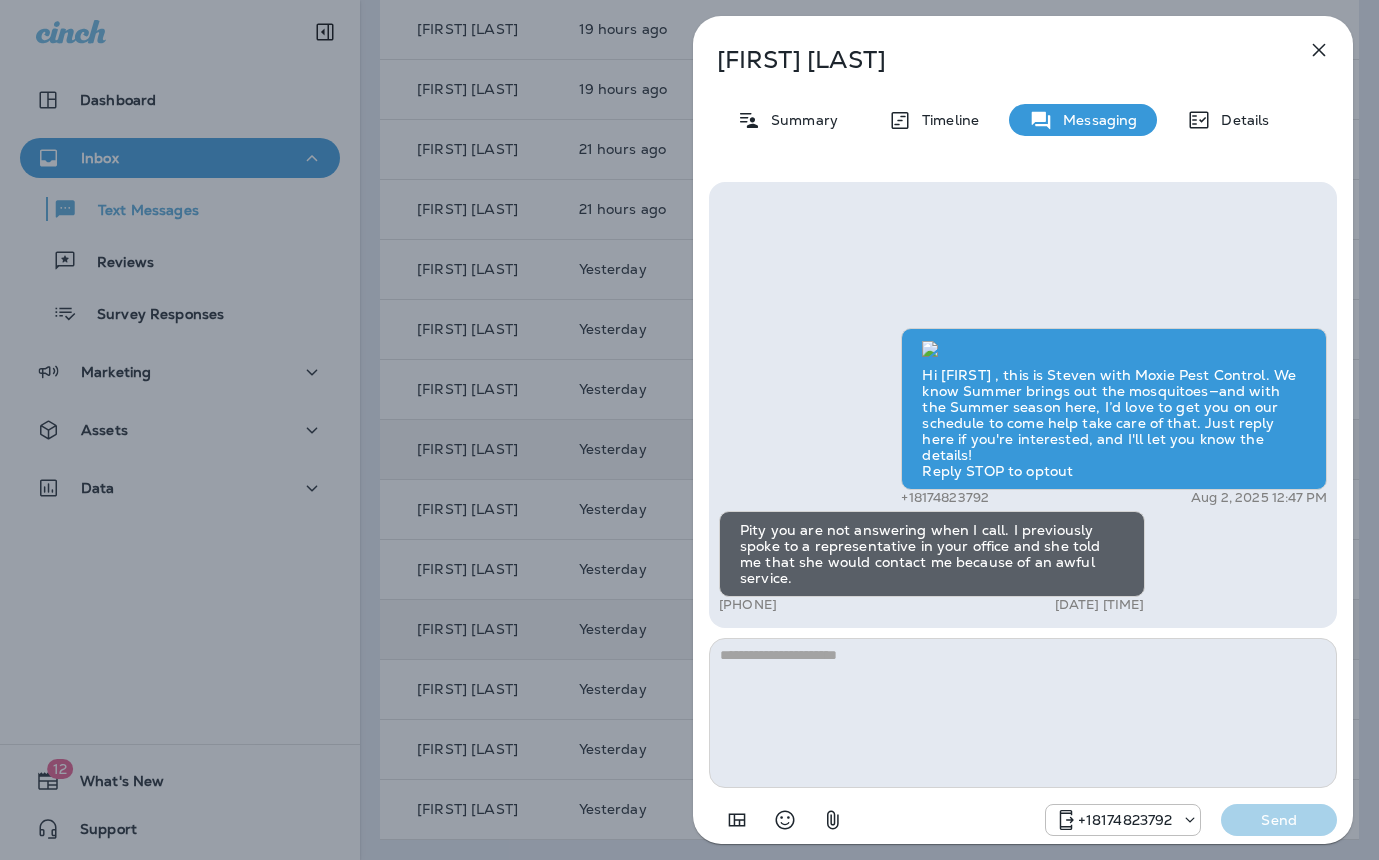 click on "Durward   Till Summary   Timeline   Messaging   Details   Hi Durward , this is Steven with Moxie Pest Control. We know Summer brings out the mosquitoes—and with the Summer season here, I’d love to get you on our schedule to come help take care of that. Just reply here if you're interested, and I'll let you know the details!
Reply STOP to optout +18174823792 Aug 2, 2025 12:47 PM Pity you are not answering when I call. I previously spoke to a representative in your office and she told me that she would contact me because of an awful service. +1 (301) 875-6955 Aug 2, 2025 6:10 PM +18174823792 Send" at bounding box center [689, 430] 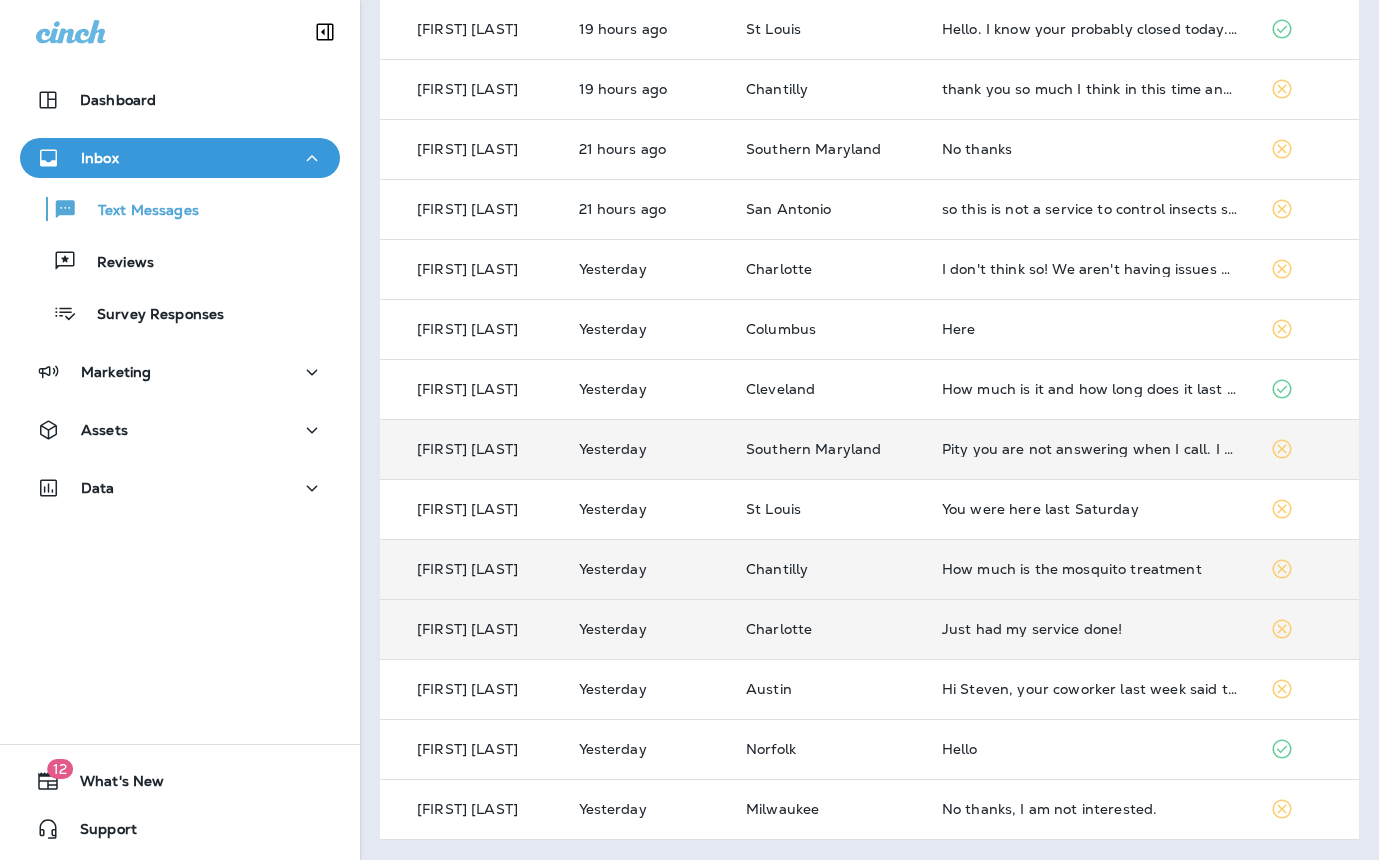 click on "How much is the mosquito treatment" at bounding box center (1090, 569) 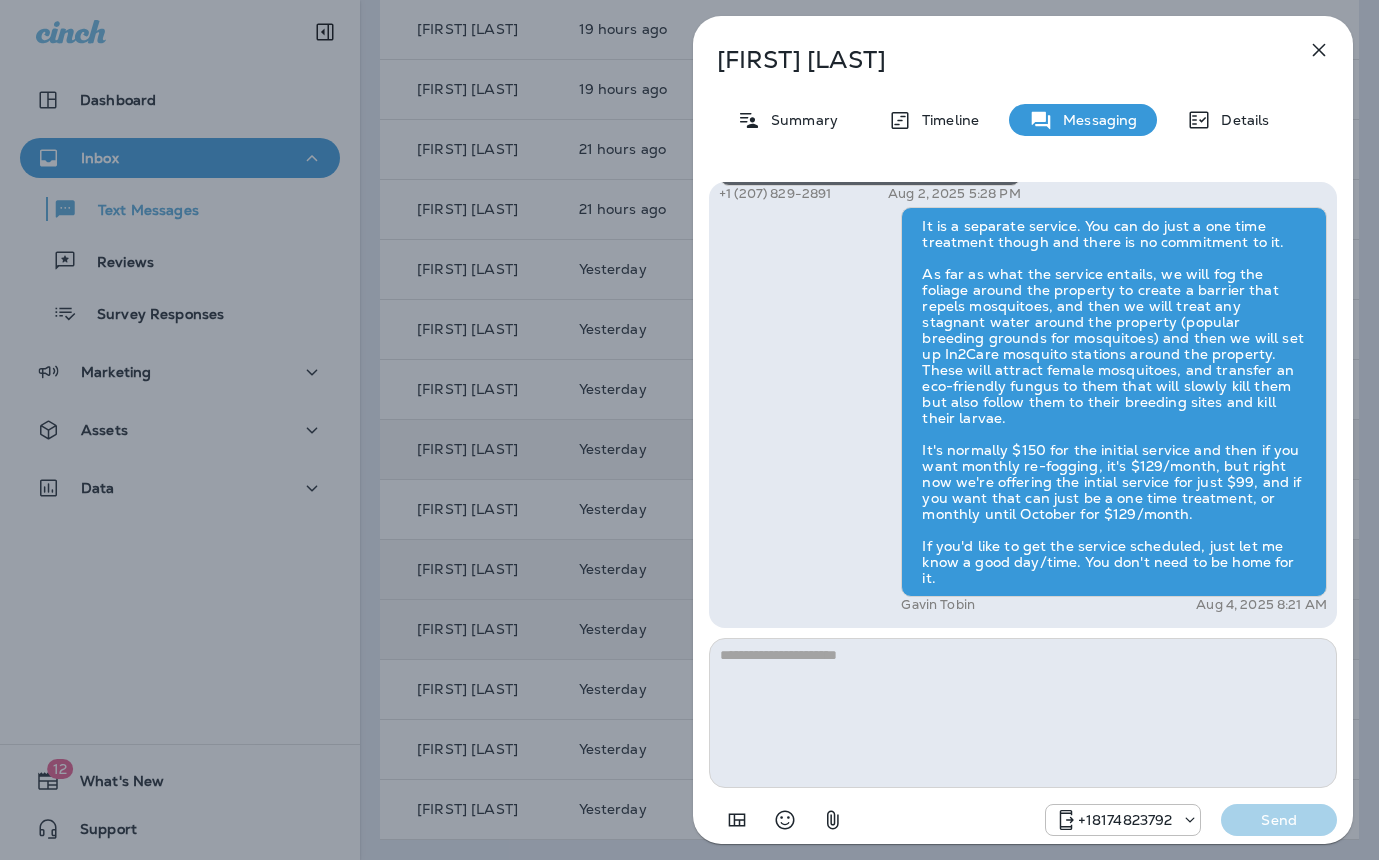 click on "Carol   Mcallister Summary   Timeline   Messaging   Details   Hi,  Carol , this is Cameron with Moxie Pest Control. We know Summer brings out the mosquitoes—and with the Summer season here, I’d love to get you on our schedule to come help take care of that. Just reply here if you're interested, and I'll let you know the details!
Reply STOP to optout +18174823792 Jul 2, 2025 10:06 AM Just checking in,  Carol . Our mosquito service is extremely effective, and it's totally pet and family friendly! We get awesome reviews on it.  Want me to send you more details?
Reply STOP to optout +18174823792 Jul 3, 2025 10:24 AM Hi when will my yard be treated again? +1 (207) 829-2891 Aug 2, 2025 5:27 PM How much is the mosquito treatment +1 (207) 829-2891 Aug 2, 2025 5:28 PM Gavin Tobin Aug 4, 2025 8:21 AM +18174823792 Send" at bounding box center (689, 430) 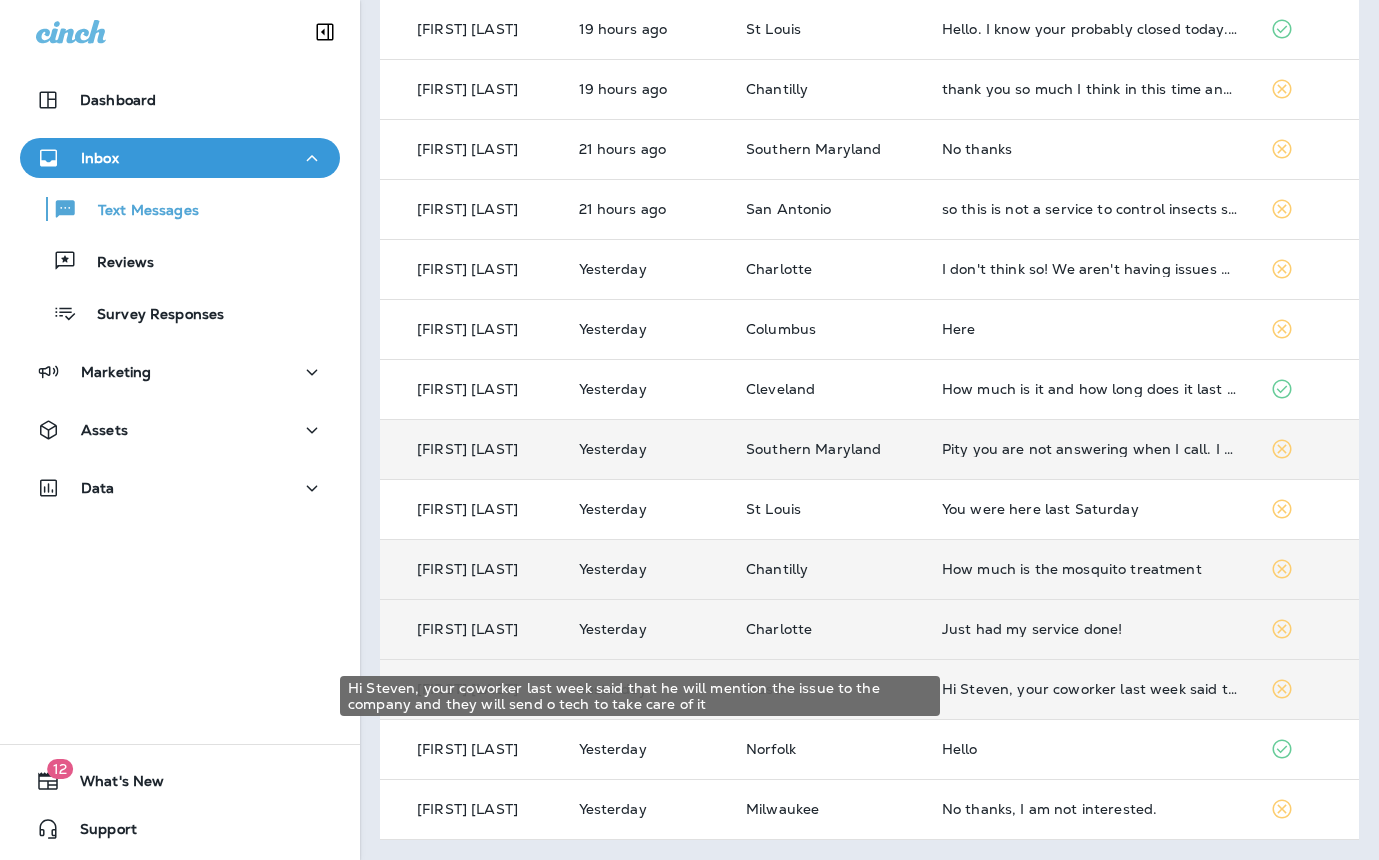 scroll, scrollTop: 0, scrollLeft: 0, axis: both 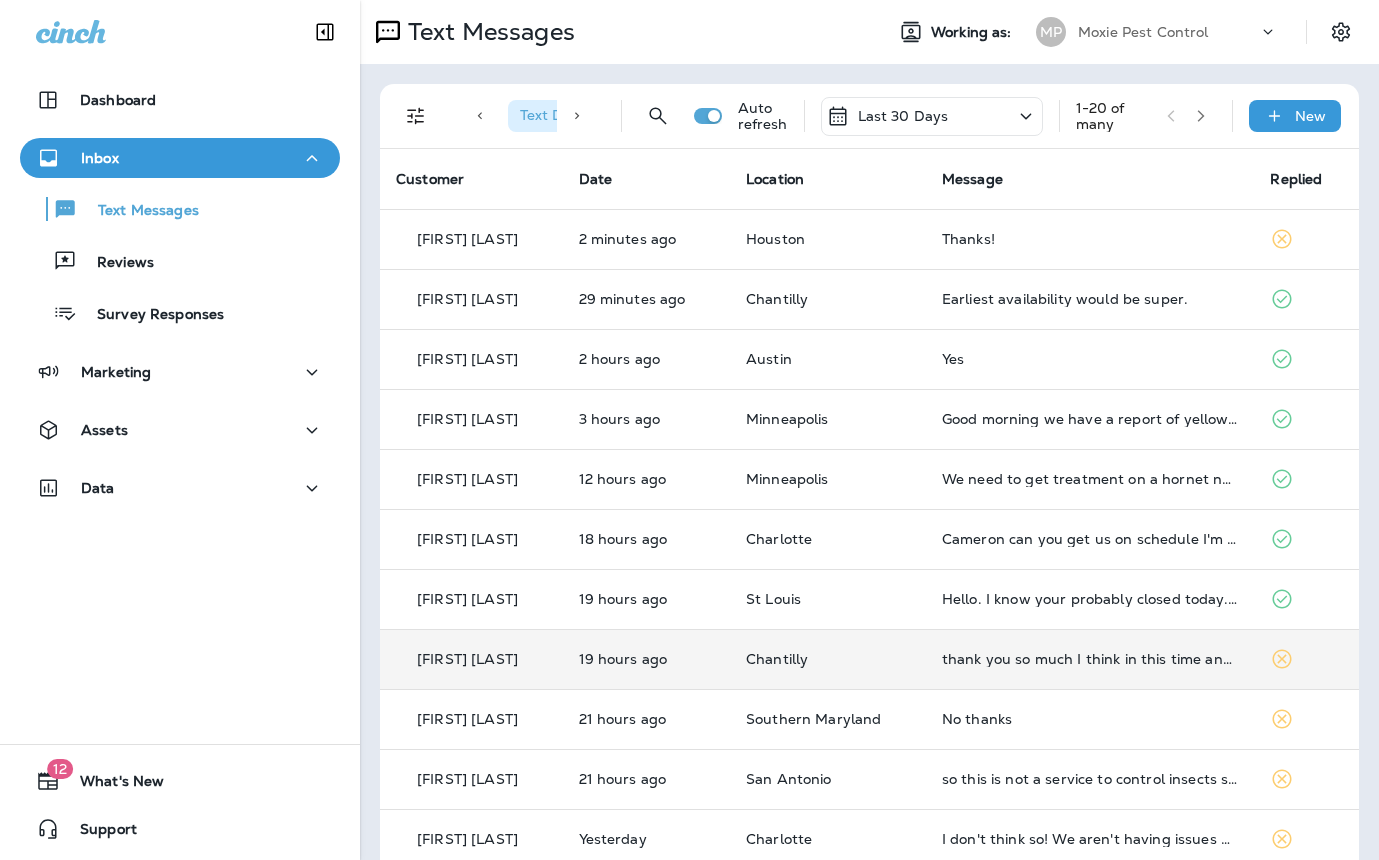 click on "thank you so much I think in this time and pass I'm not ready for that" at bounding box center (1090, 659) 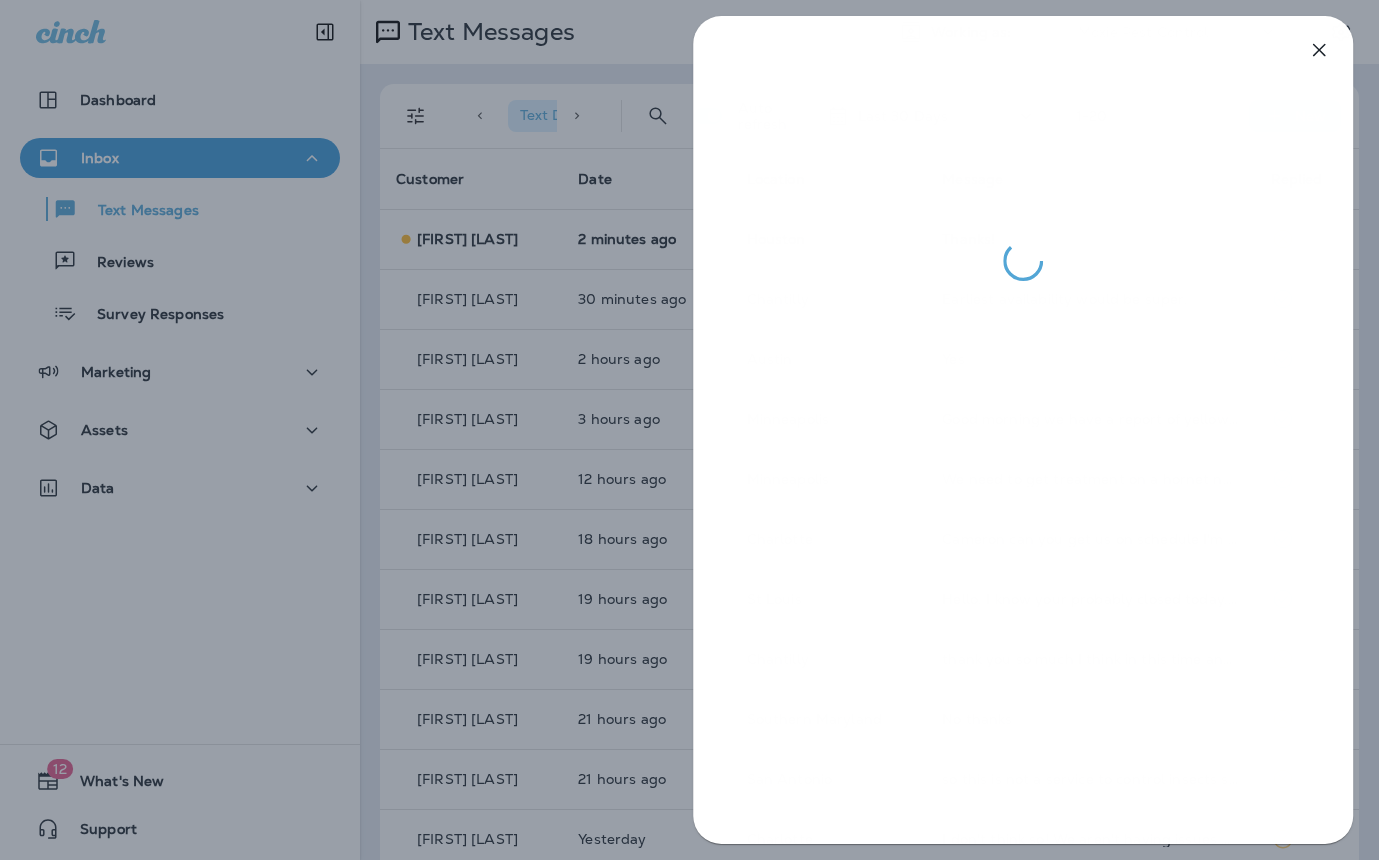click at bounding box center (689, 430) 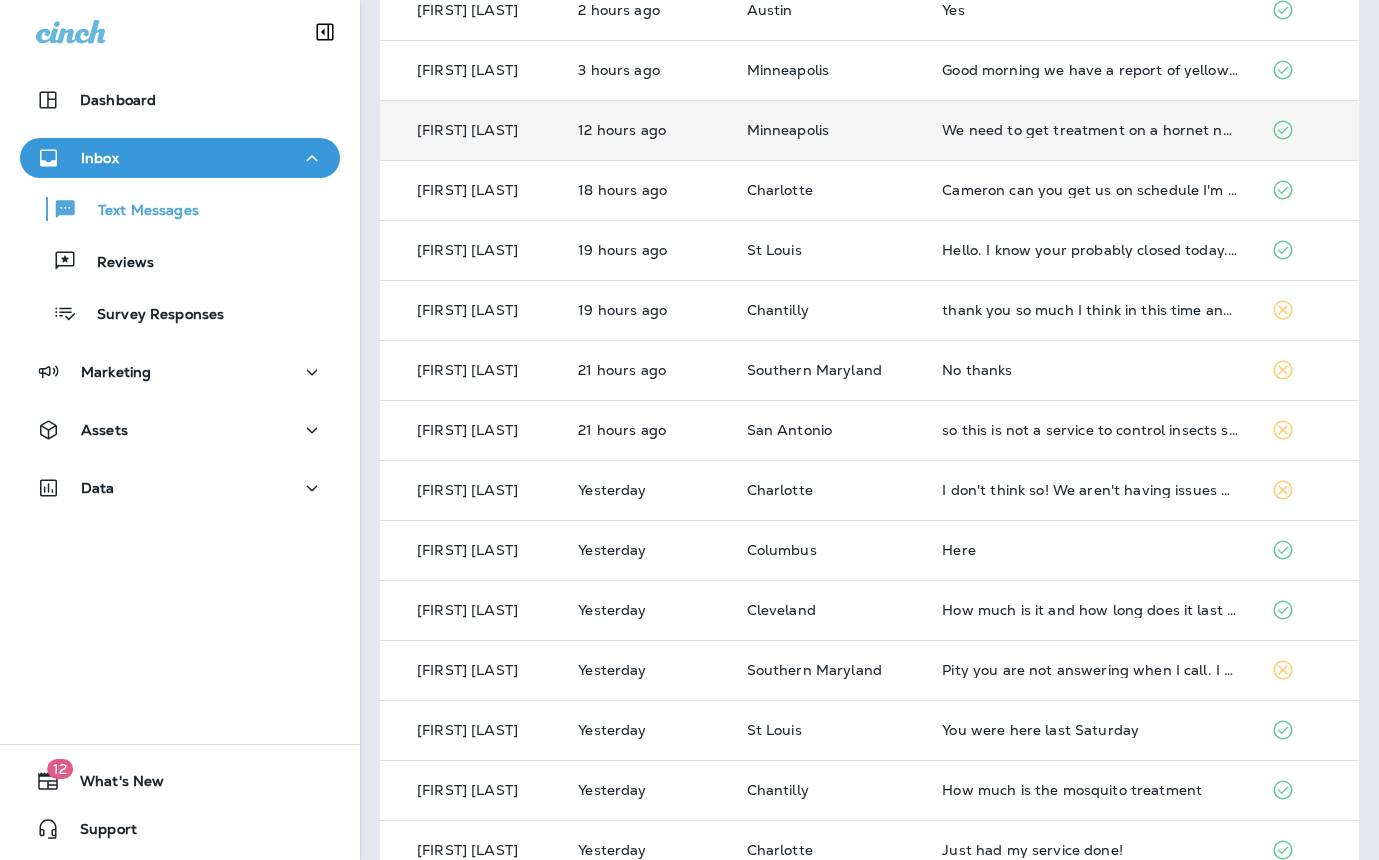 scroll, scrollTop: 121, scrollLeft: 0, axis: vertical 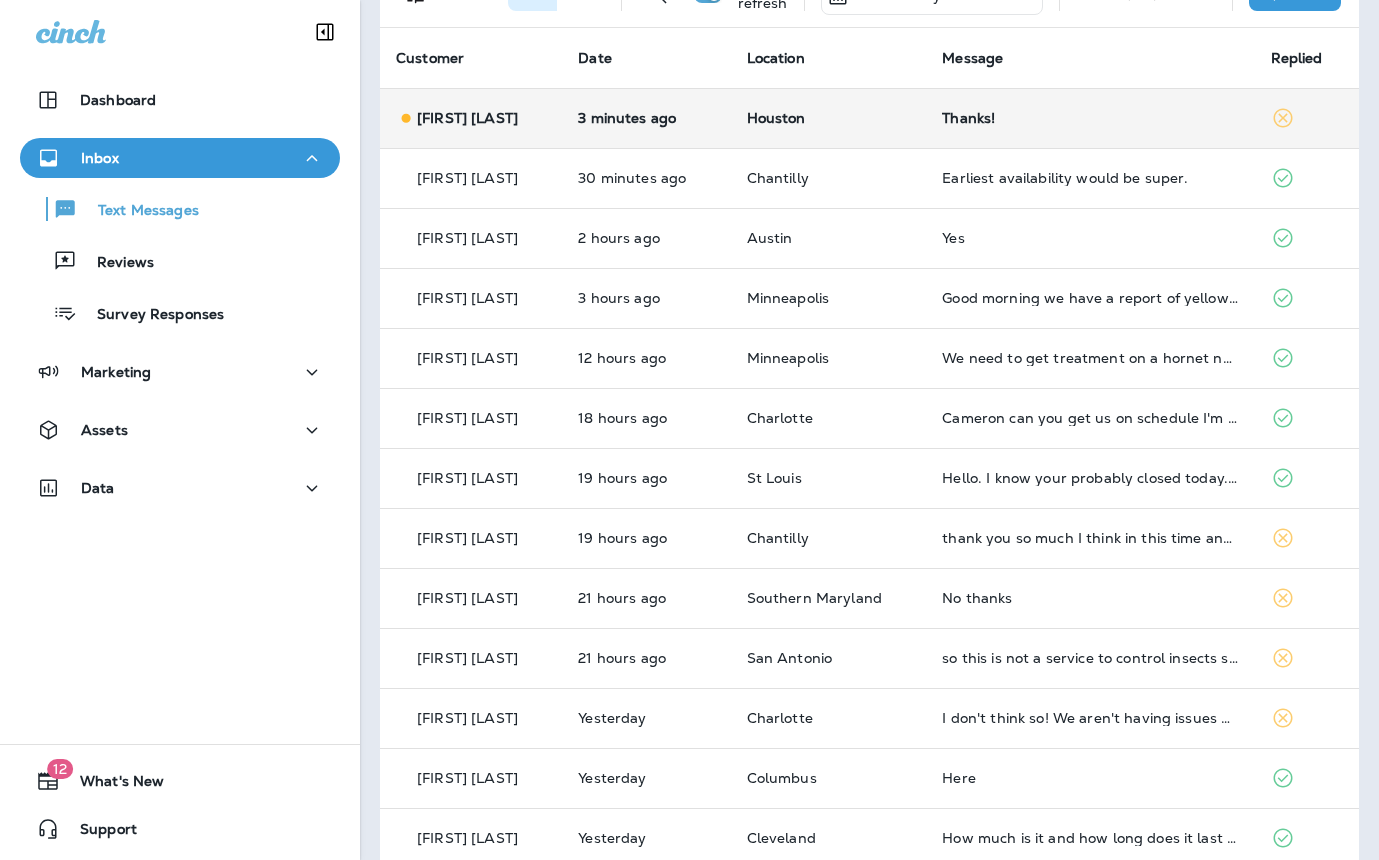click on "3 minutes ago" at bounding box center (646, 118) 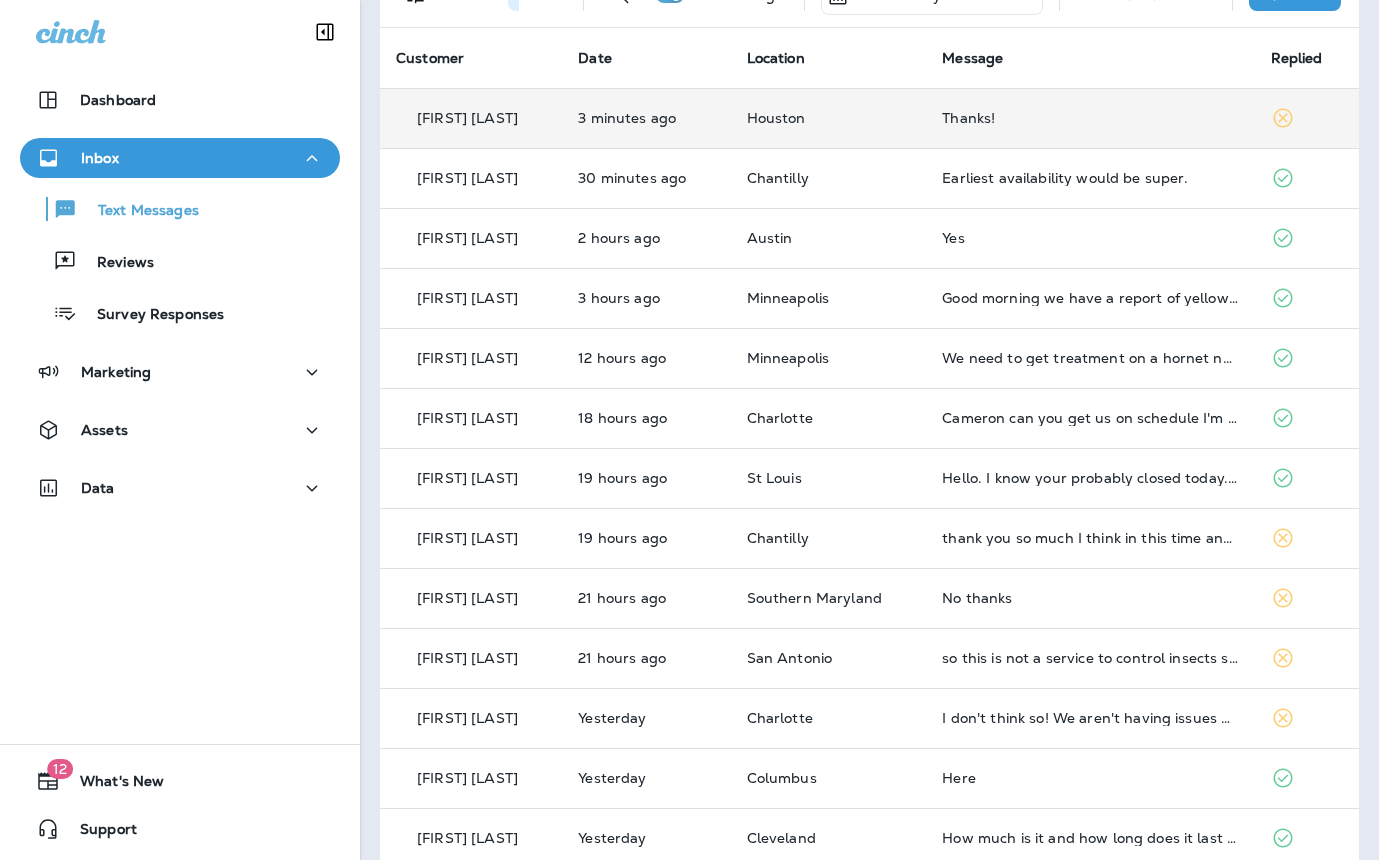scroll, scrollTop: 120, scrollLeft: 0, axis: vertical 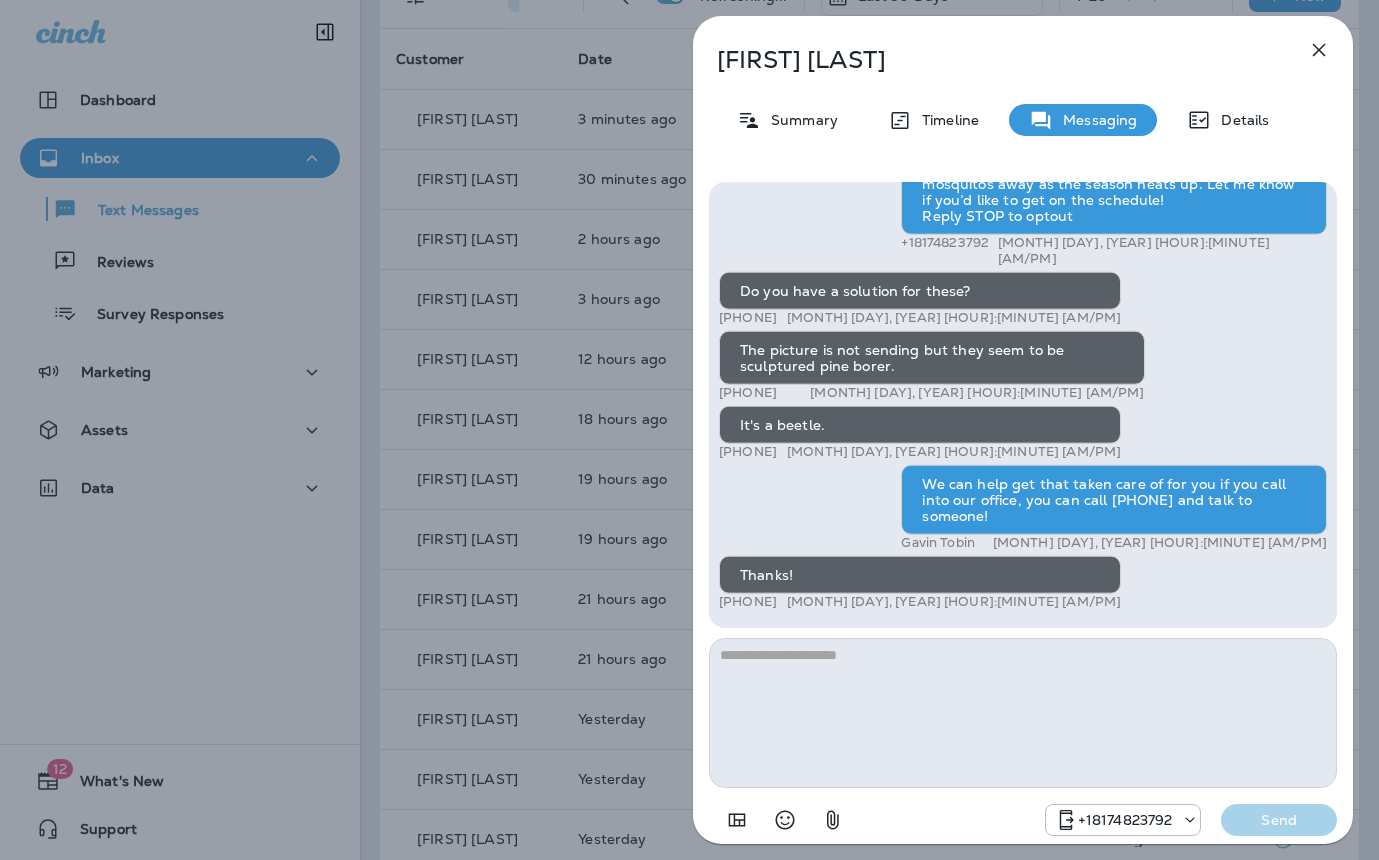 click on "Tina   Carkhuff Summary   Timeline   Messaging   Details   Hi,  Tina , this is Cameron with Moxie Pest Control. We know Summer brings out the mosquitoes—and with the Summer season here, I’d love to get you on our schedule to come help take care of that. Just reply here if you're interested, and I'll let you know the details!
Reply STOP to optout +18174823792 Jul 1, 2025 9:20 AM Just checking in,  Tina . Our mosquito service is extremely effective, and it's totally pet and family friendly! We get awesome reviews on it.  Want me to send you more details?
Reply STOP to optout +18174823792 Jul 2, 2025 9:25 AM Quick heads-up—our In2Care service is currently just $74.50. It’s an easy, effective way to keep the mosquitos away as the season heats up. Let me know if you’d like to get on the schedule!
Reply STOP to optout +18174823792 Jul 7, 2025 9:25 AM  Do you have a solution for these?  +1 (281) 512-6806 Aug 3, 2025 2:10 PM The picture is not sending but they seem to be sculptured pine borer.  Gavin Tobin" at bounding box center (689, 430) 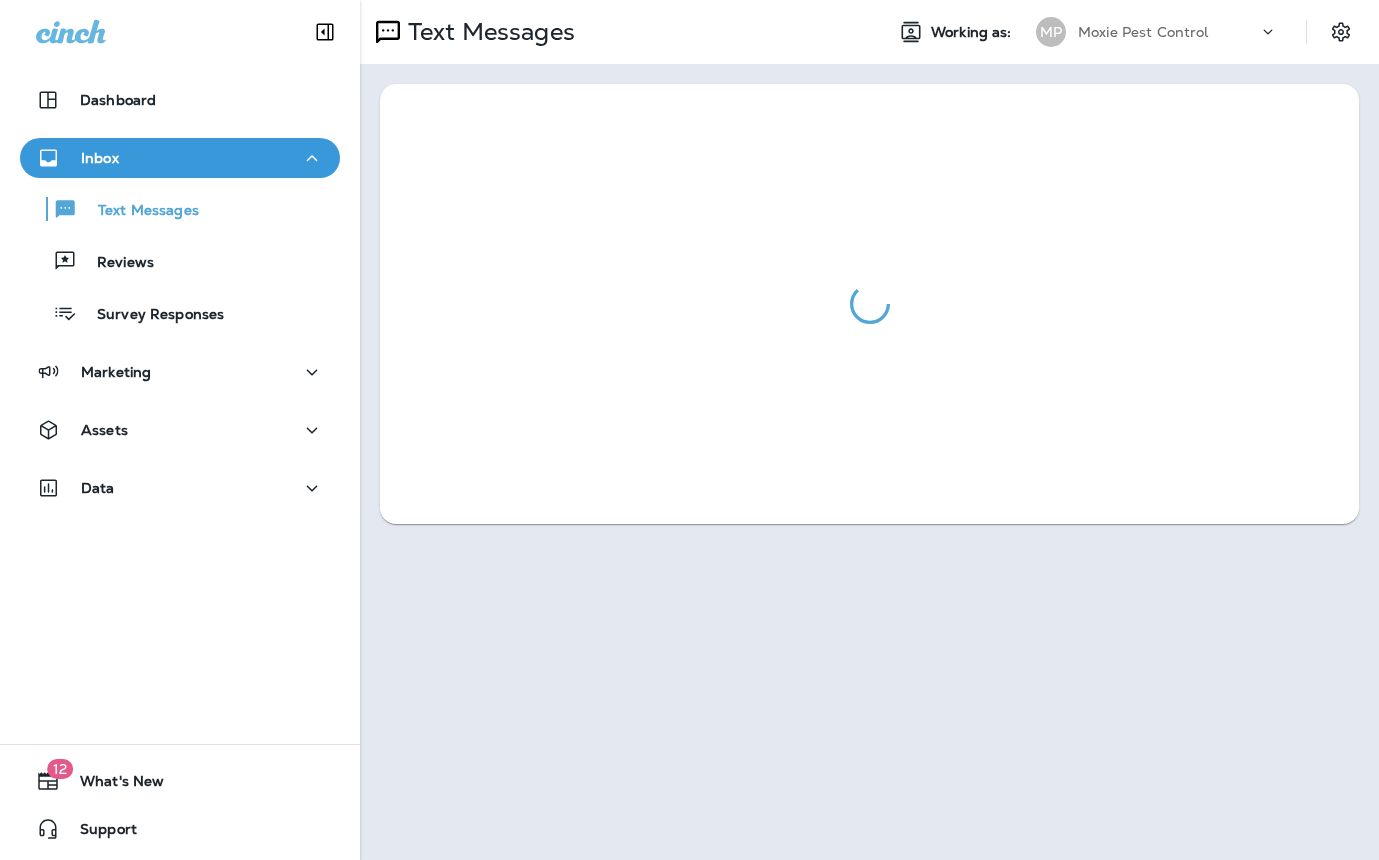 scroll, scrollTop: 0, scrollLeft: 0, axis: both 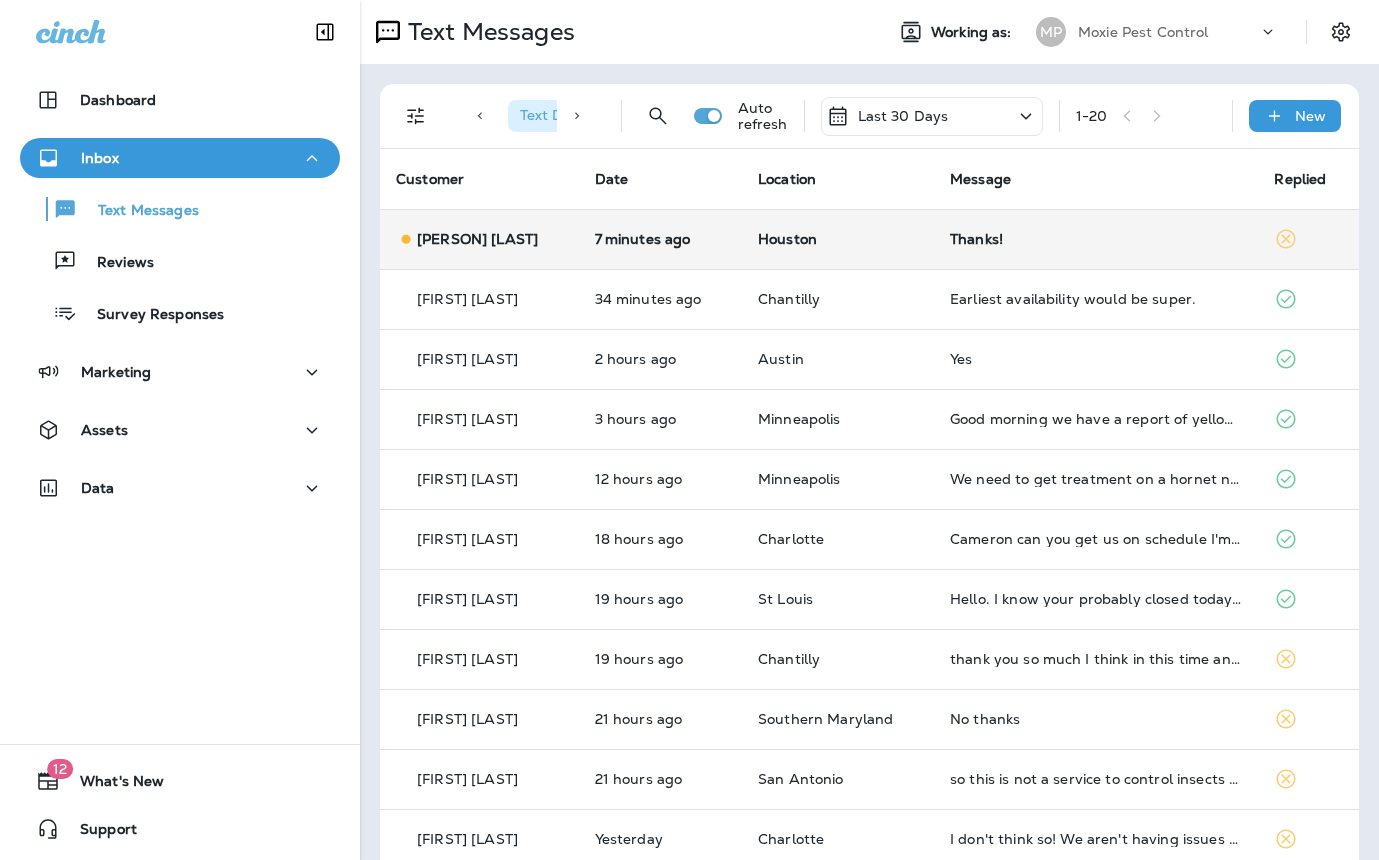 click on "Thanks!" at bounding box center [1096, 239] 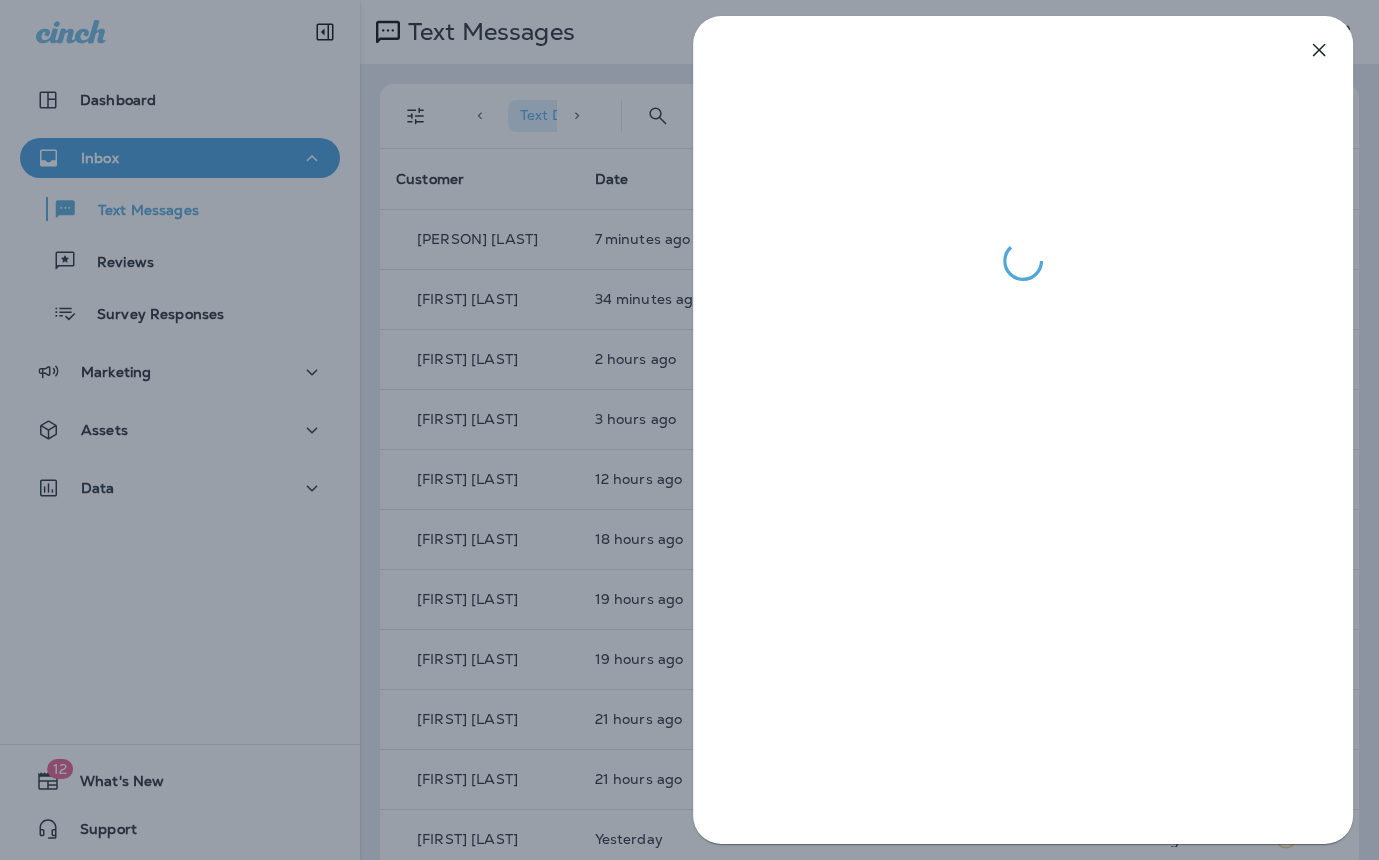 click at bounding box center (689, 430) 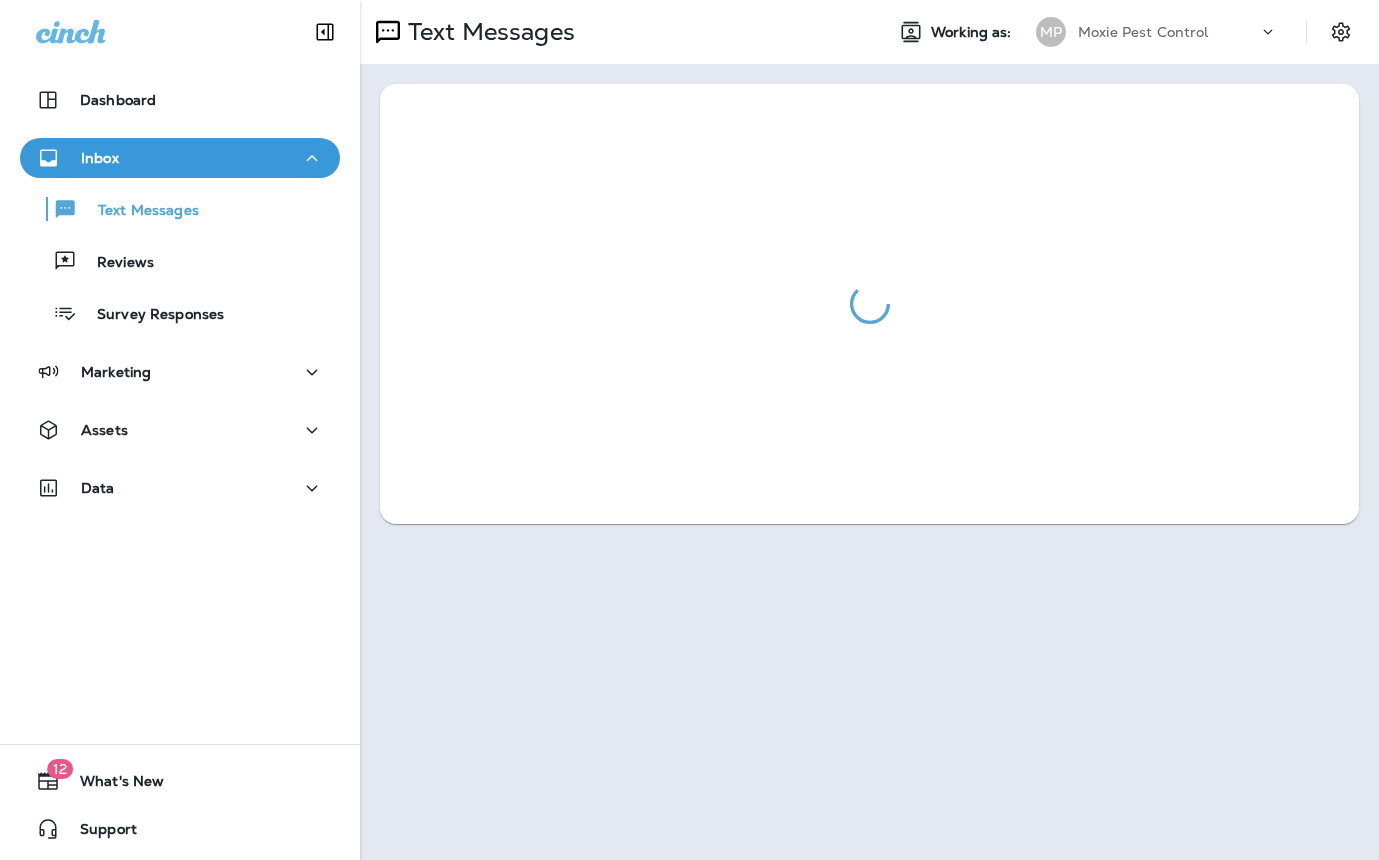 scroll, scrollTop: 0, scrollLeft: 0, axis: both 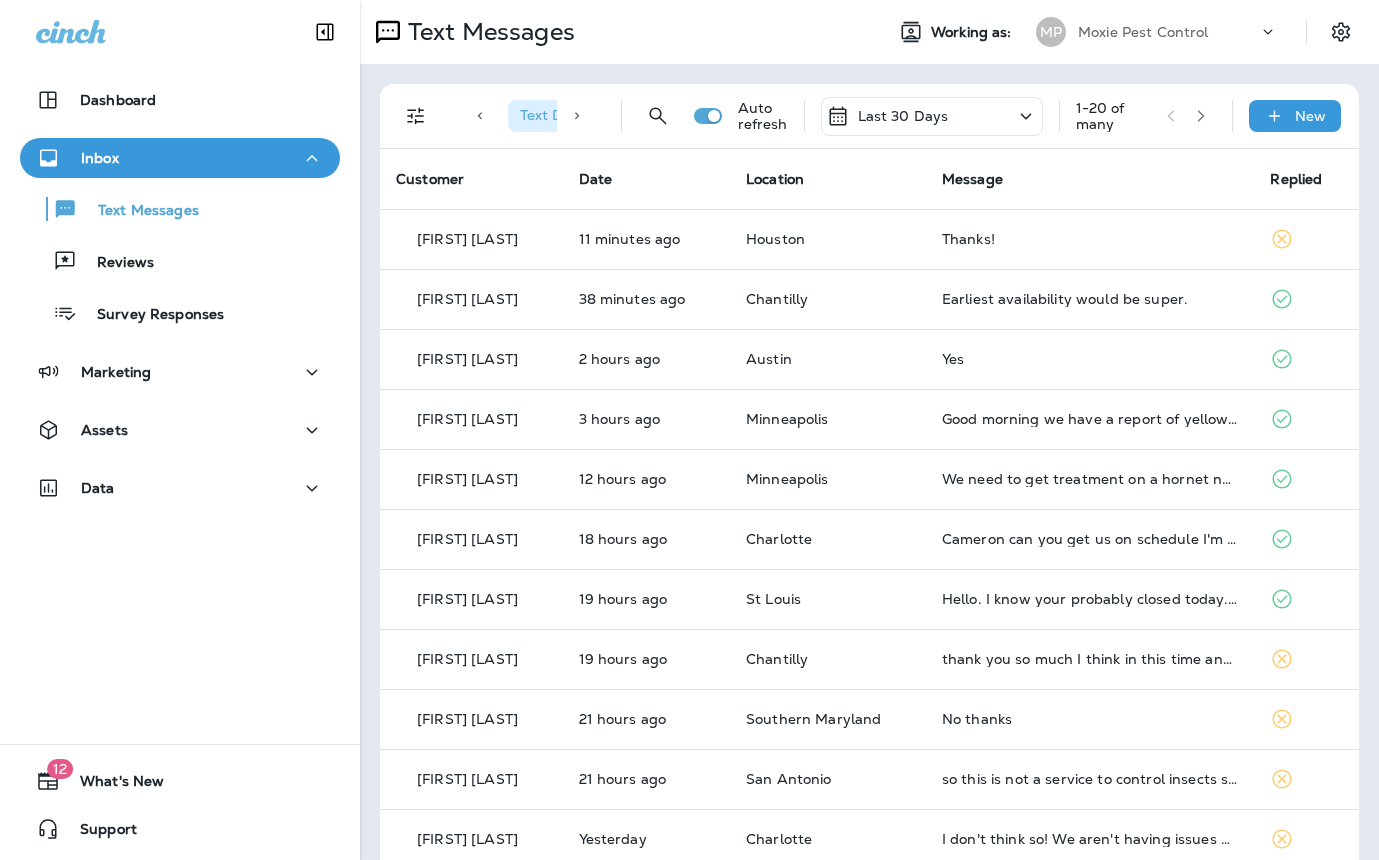 click 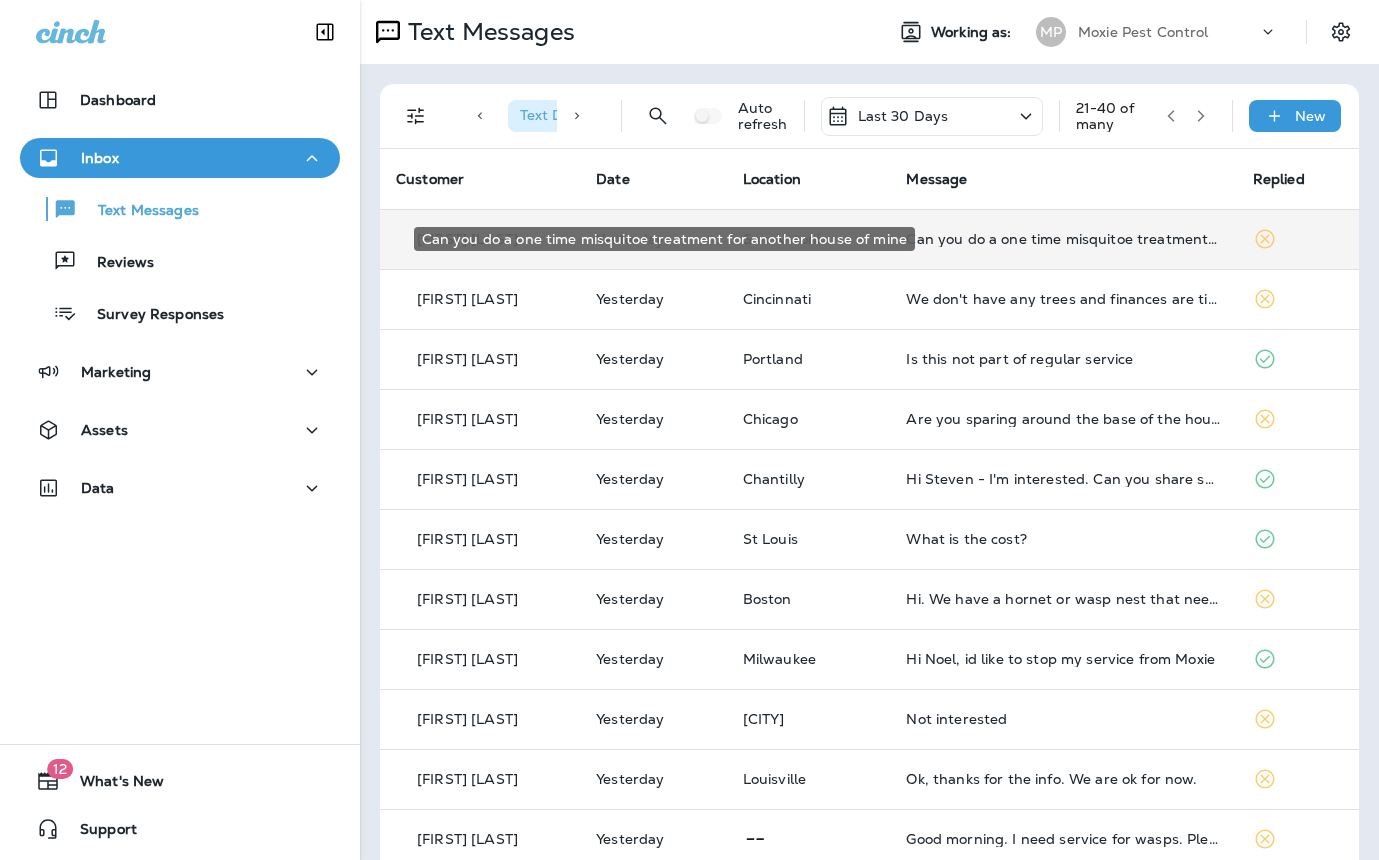 click on "Can you do a one time misquitoe treatment for another house of mine" at bounding box center [1063, 239] 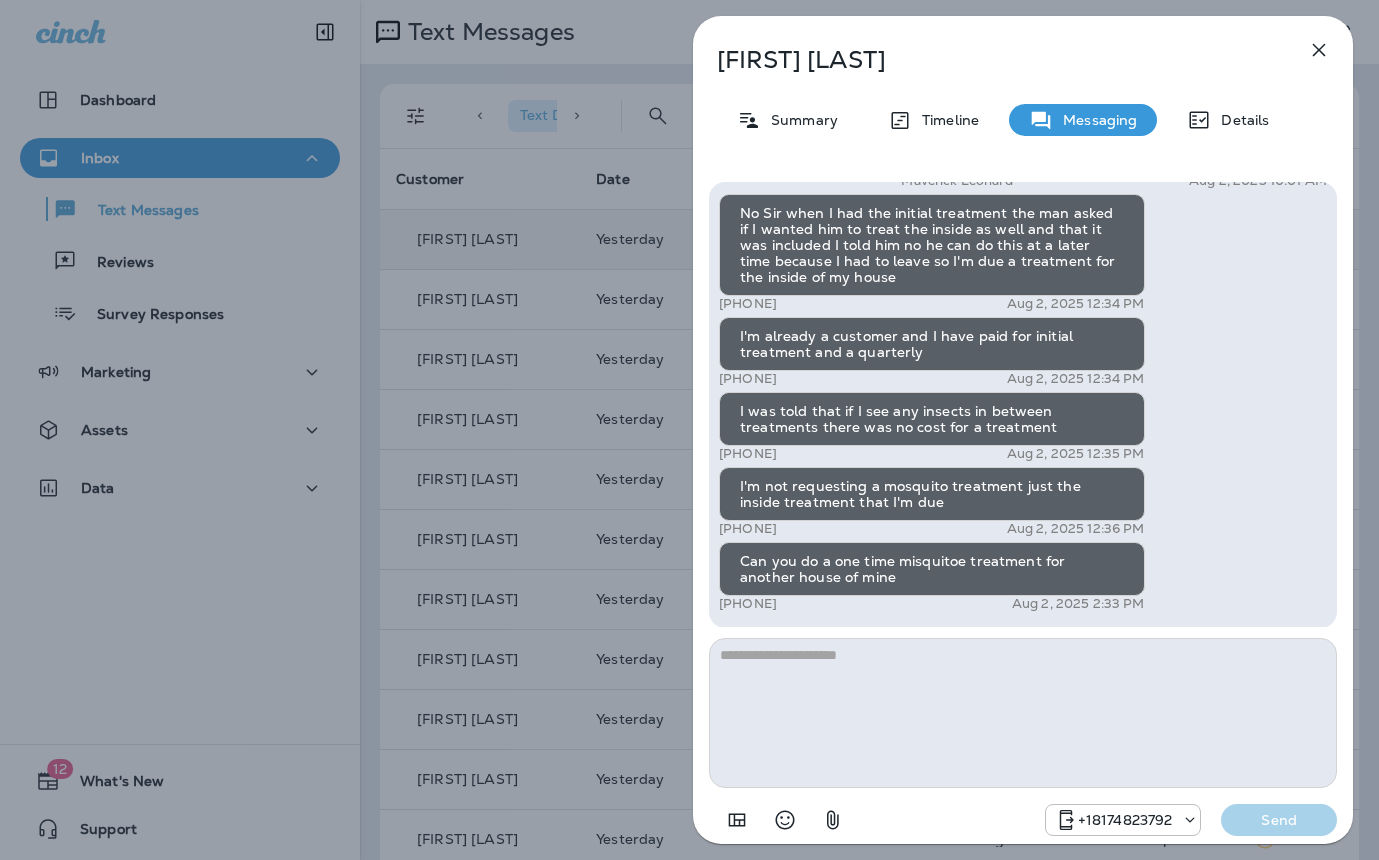 scroll, scrollTop: -1, scrollLeft: 0, axis: vertical 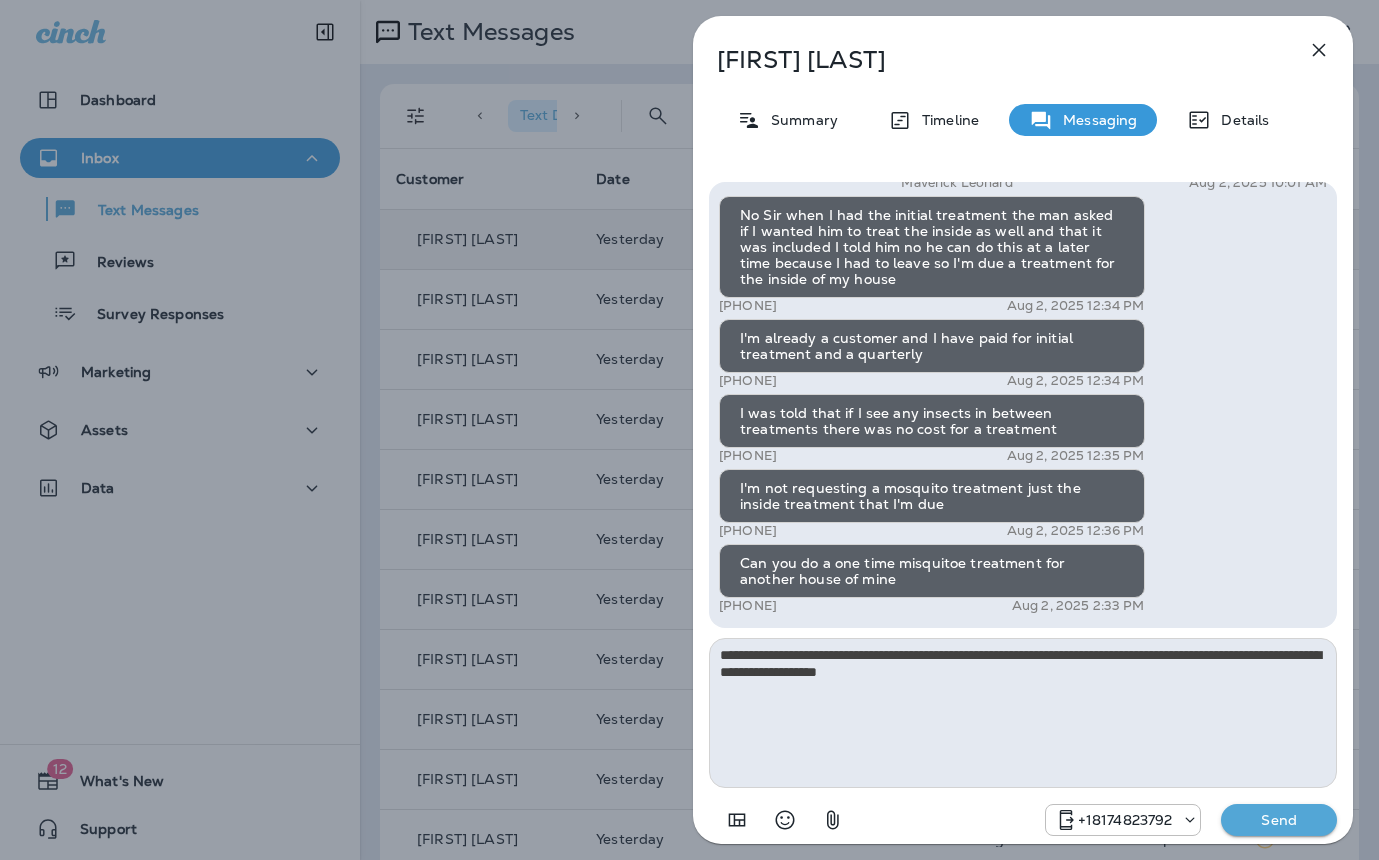 type on "**********" 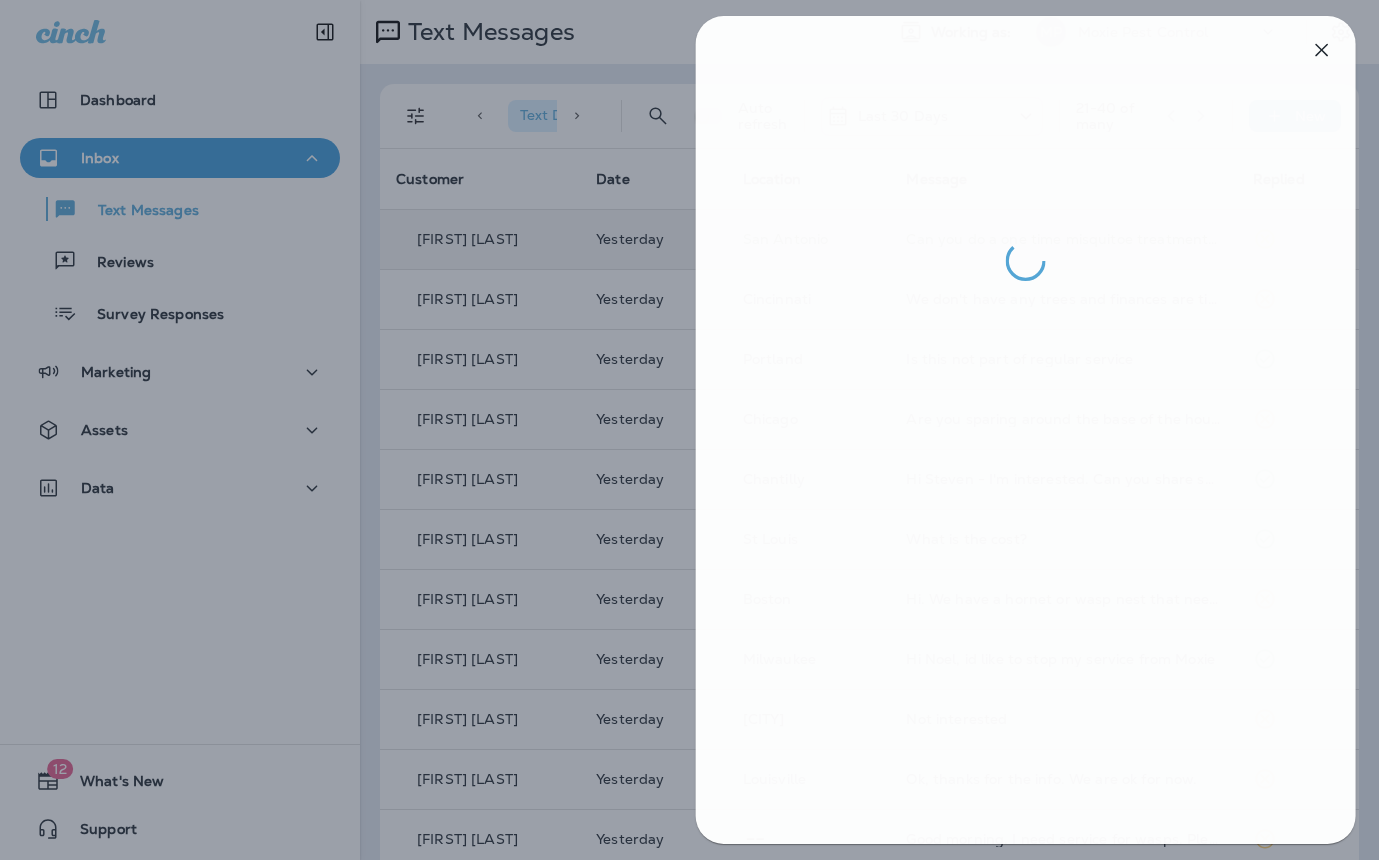 click at bounding box center [692, 430] 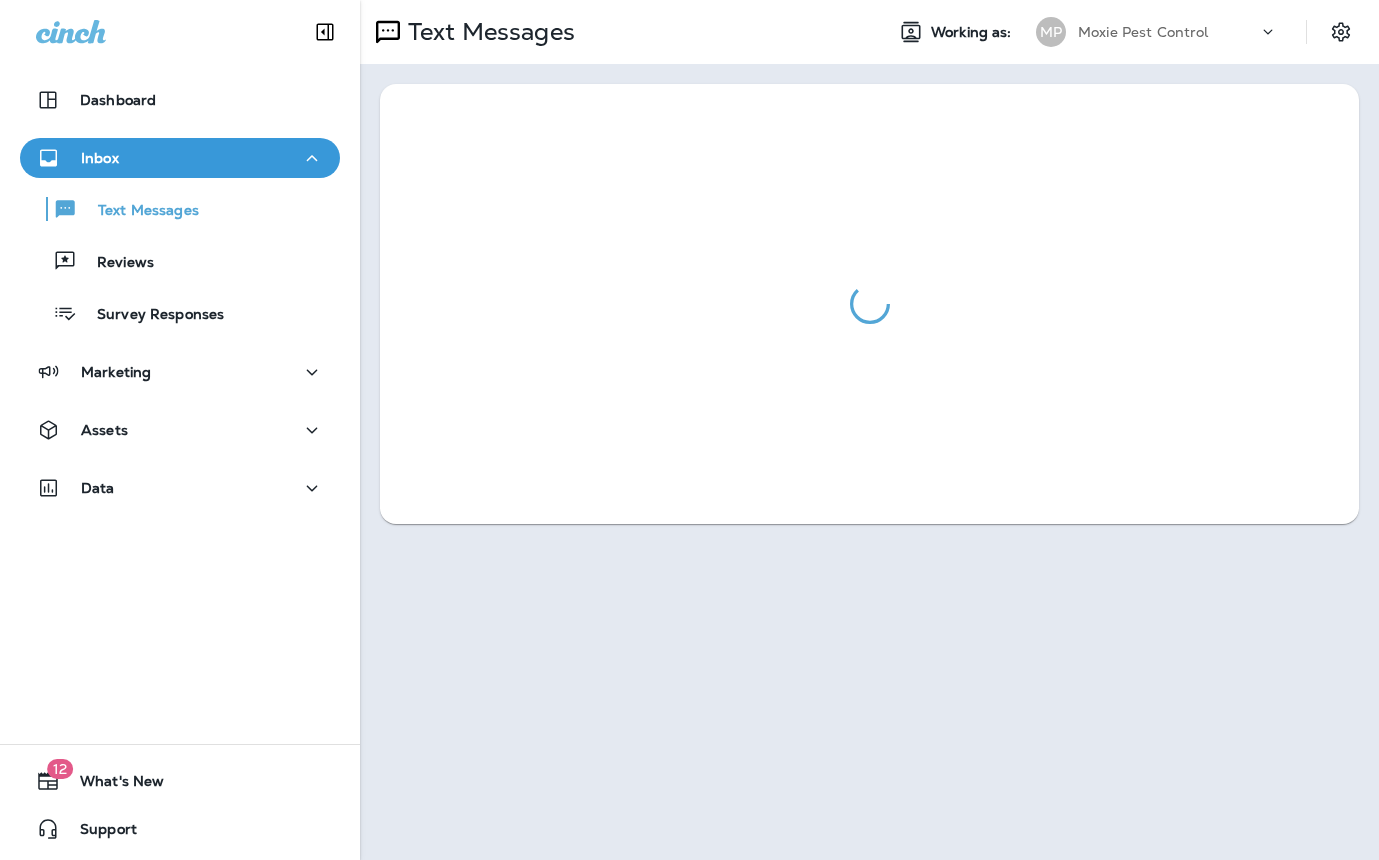 scroll, scrollTop: 0, scrollLeft: 0, axis: both 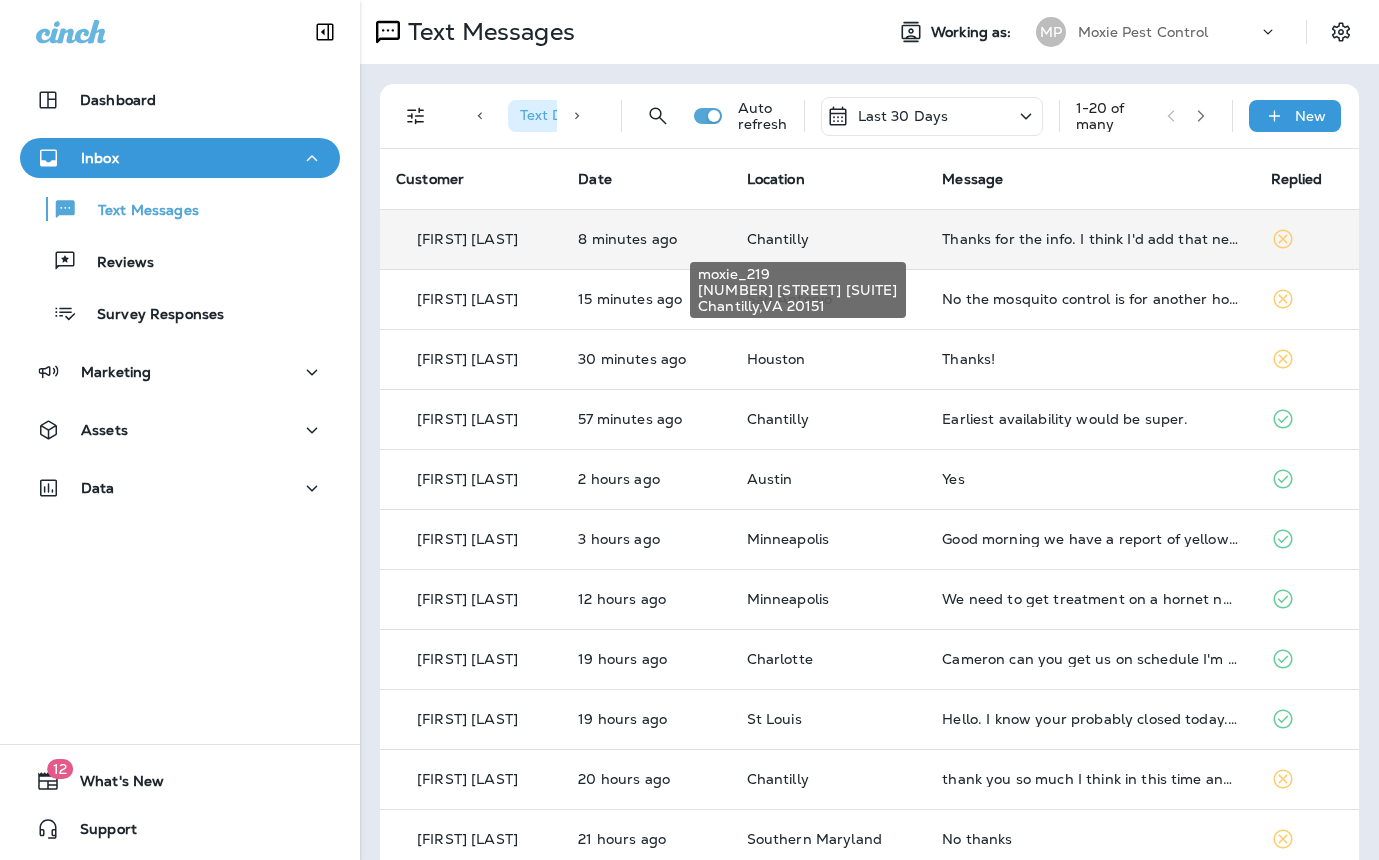 click on "Chantilly" at bounding box center [778, 239] 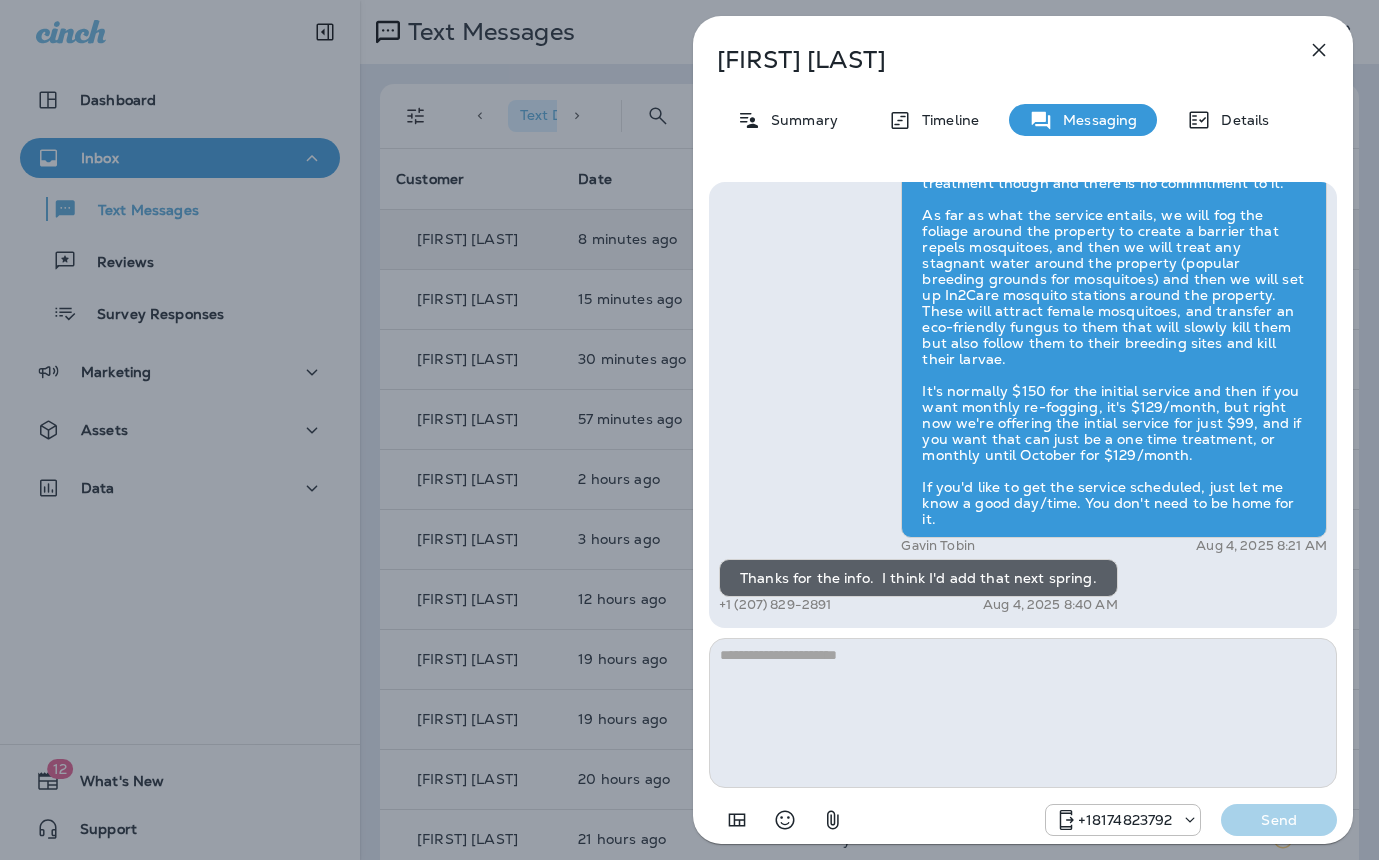 click on "[FIRST]   [LAST] Summary   Timeline   Messaging   Details   Hi,  [FIRST] , this is Cameron with Moxie Pest Control. We know Summer brings out the mosquitoes—and with the Summer season here, I’d love to get you on our schedule to come help take care of that. Just reply here if you're interested, and I'll let you know the details!
Reply STOP to optout [PHONE] [DATE] [TIME] Just checking in,  [FIRST] . Our mosquito service is extremely effective, and it's totally pet and family friendly! We get awesome reviews on it.  Want me to send you more details?
Reply STOP to optout [PHONE] [DATE] [TIME] Hi when will my yard be treated again? [PHONE] [DATE] [TIME] How much is the mosquito treatment [PHONE] [DATE] [TIME] [FIRST] [LAST] [DATE] [TIME] Thanks for the info.  I think I'd add that next spring.  [PHONE] [DATE] [TIME] [PHONE] Send" at bounding box center (689, 430) 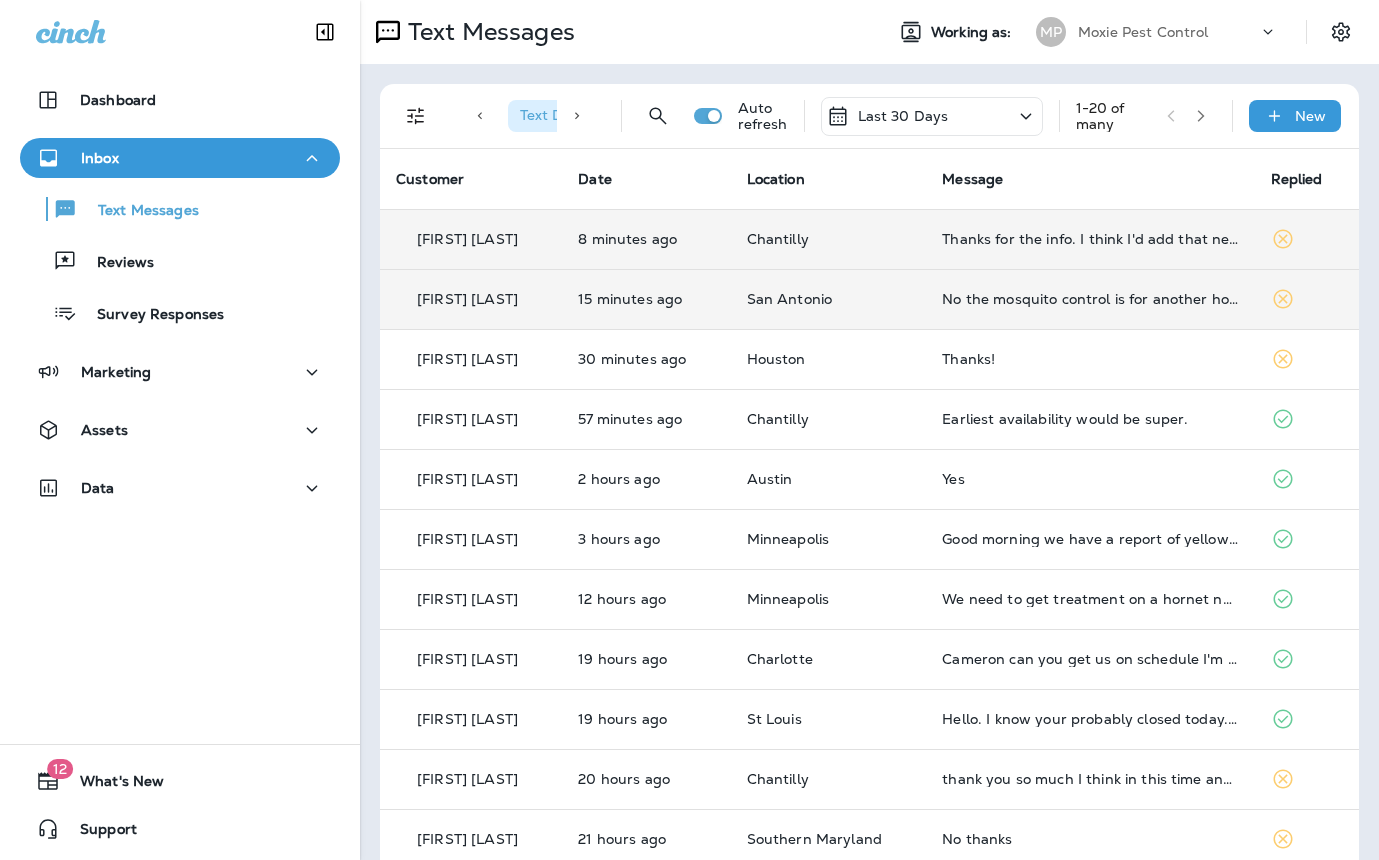 click on "No the mosquito control is for another house" at bounding box center (1090, 299) 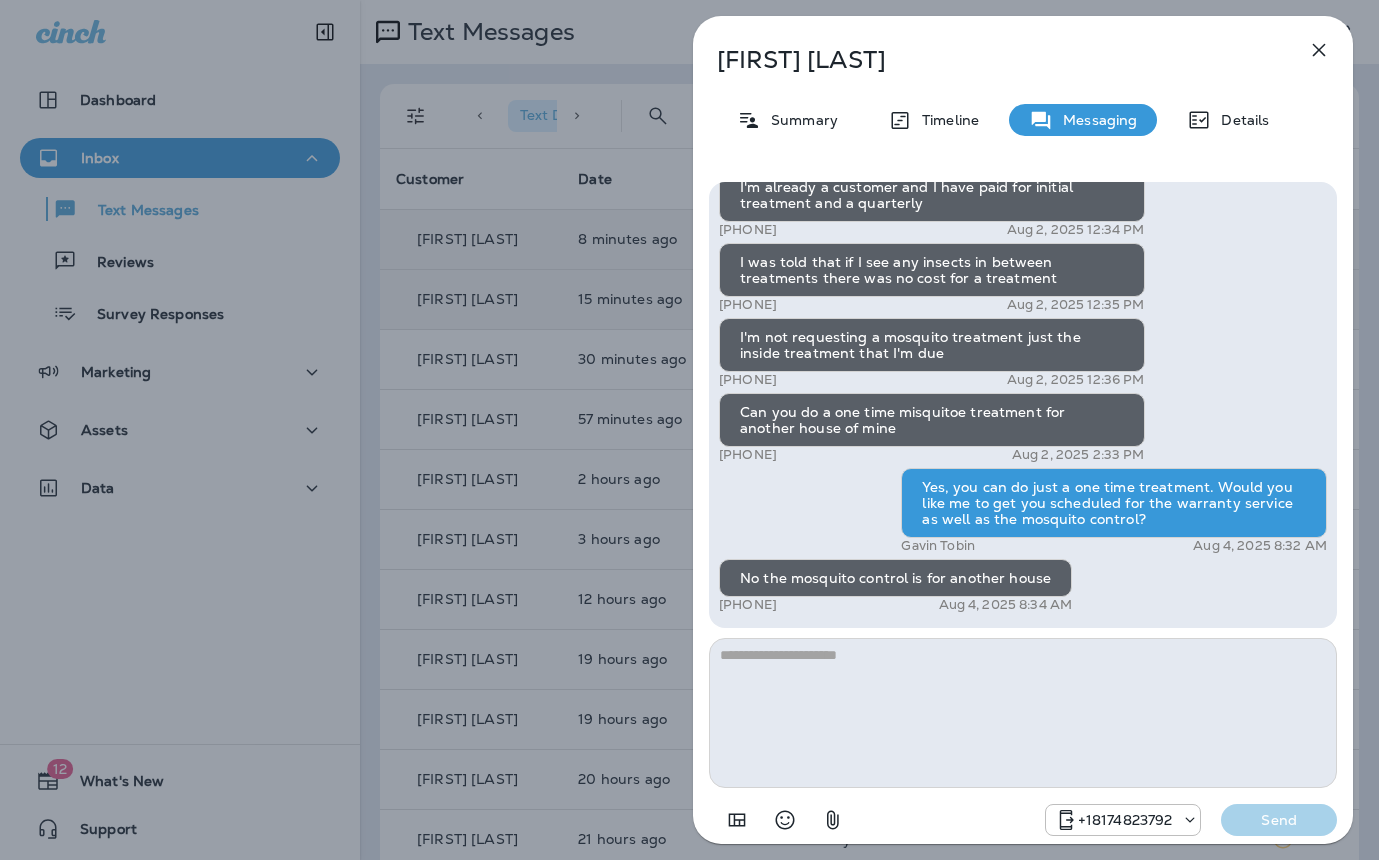 drag, startPoint x: 820, startPoint y: 46, endPoint x: 757, endPoint y: 46, distance: 63 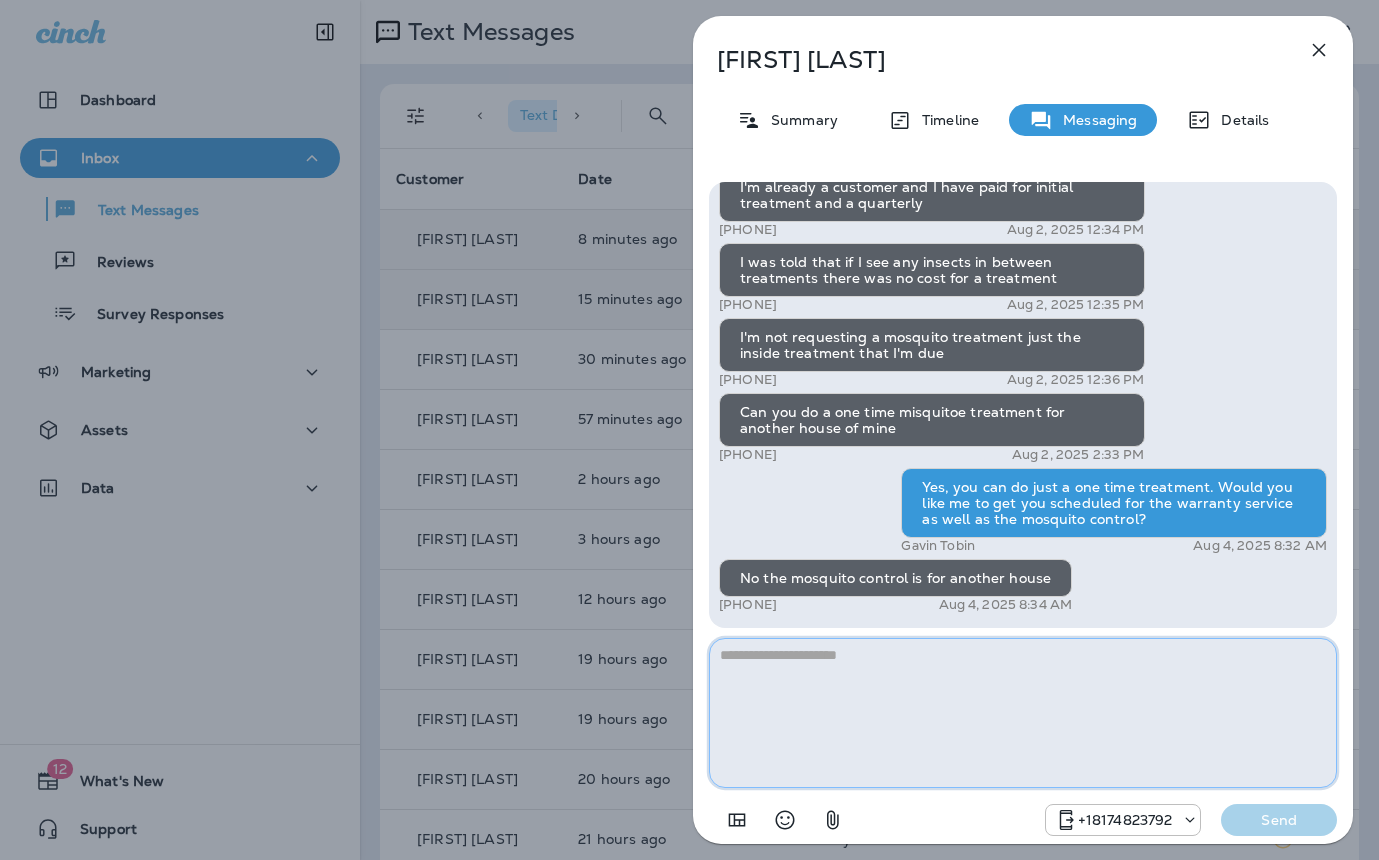 click at bounding box center (1023, 713) 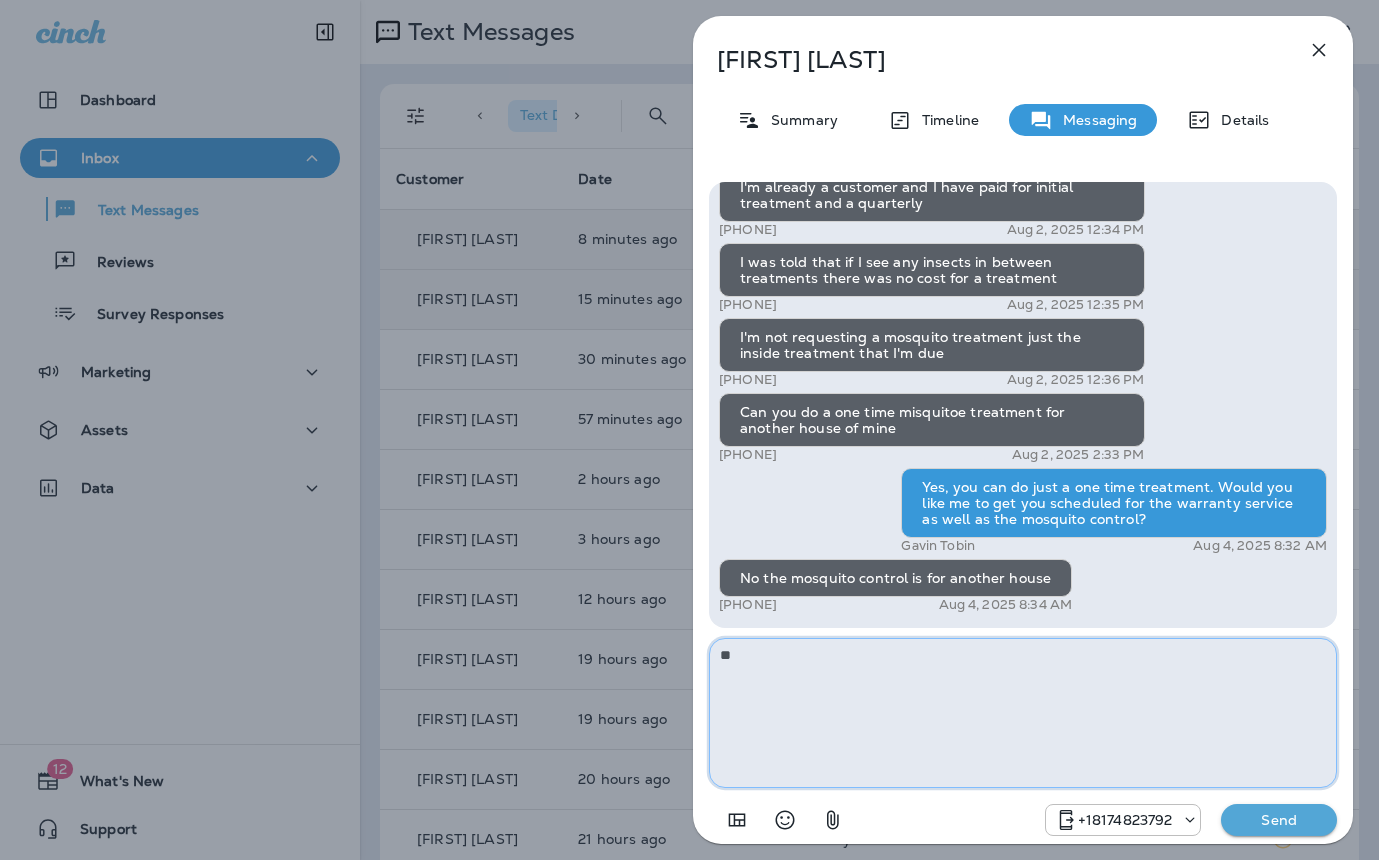 type on "*" 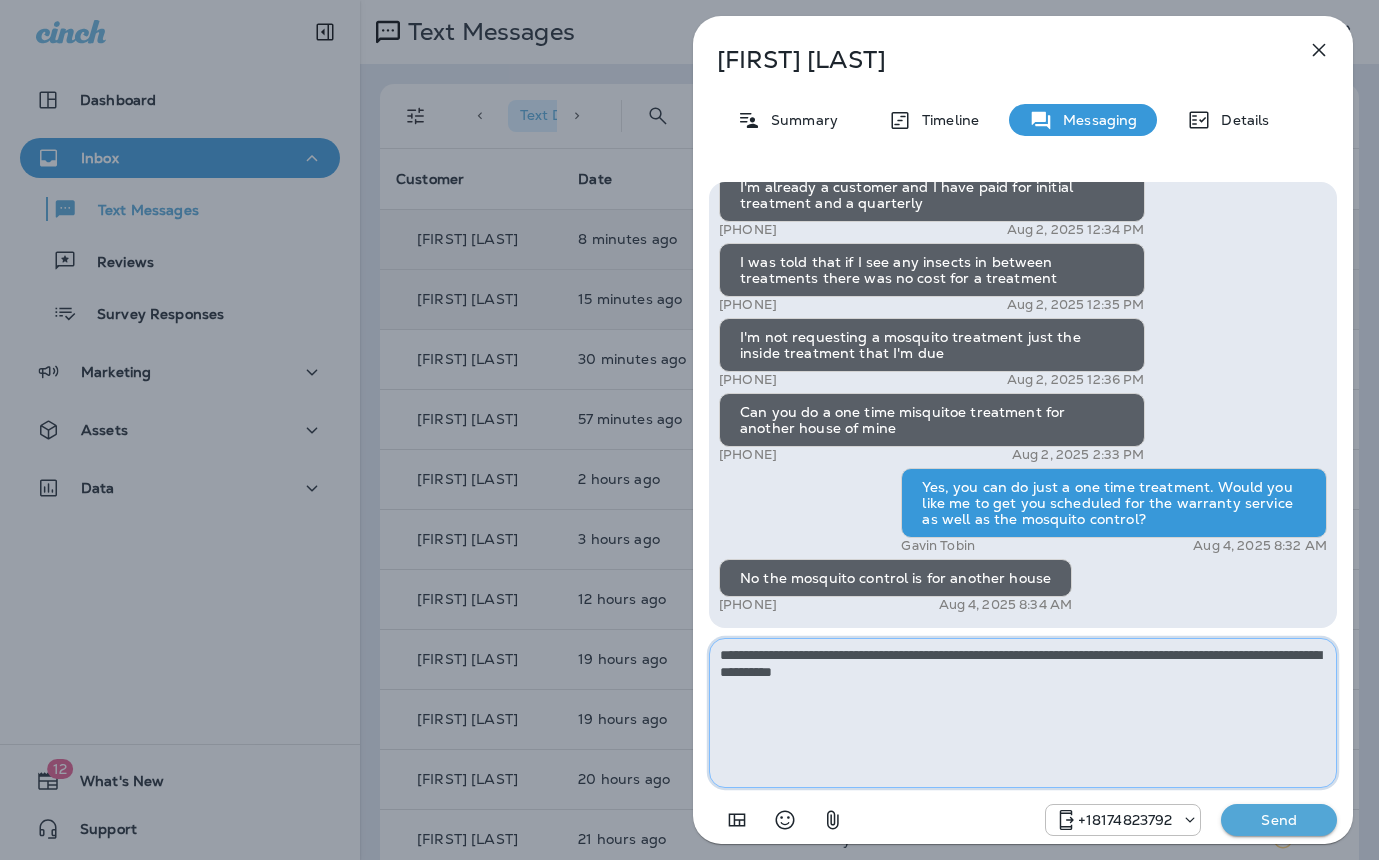 click on "**********" at bounding box center [1023, 713] 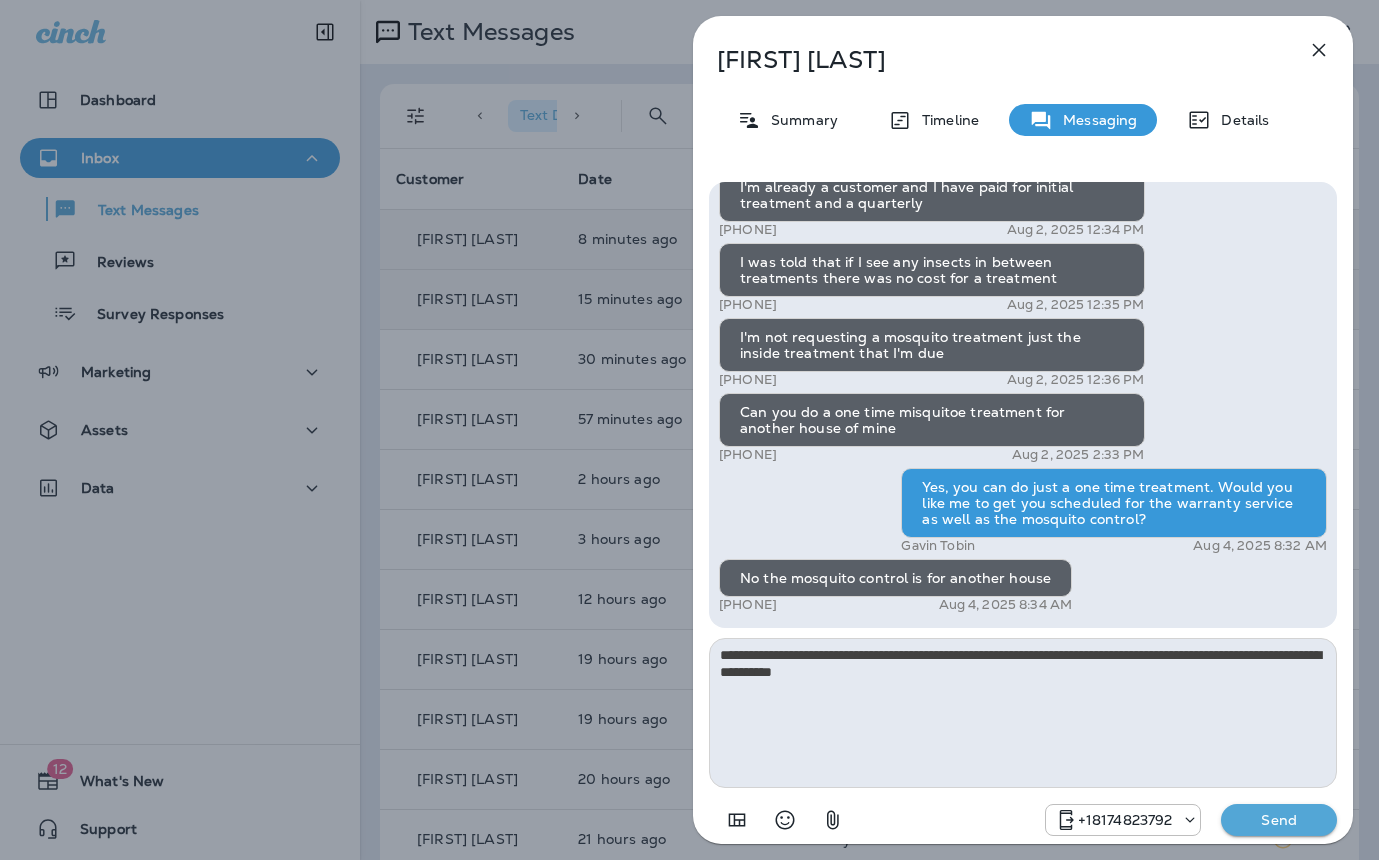click on "Send" at bounding box center [1279, 820] 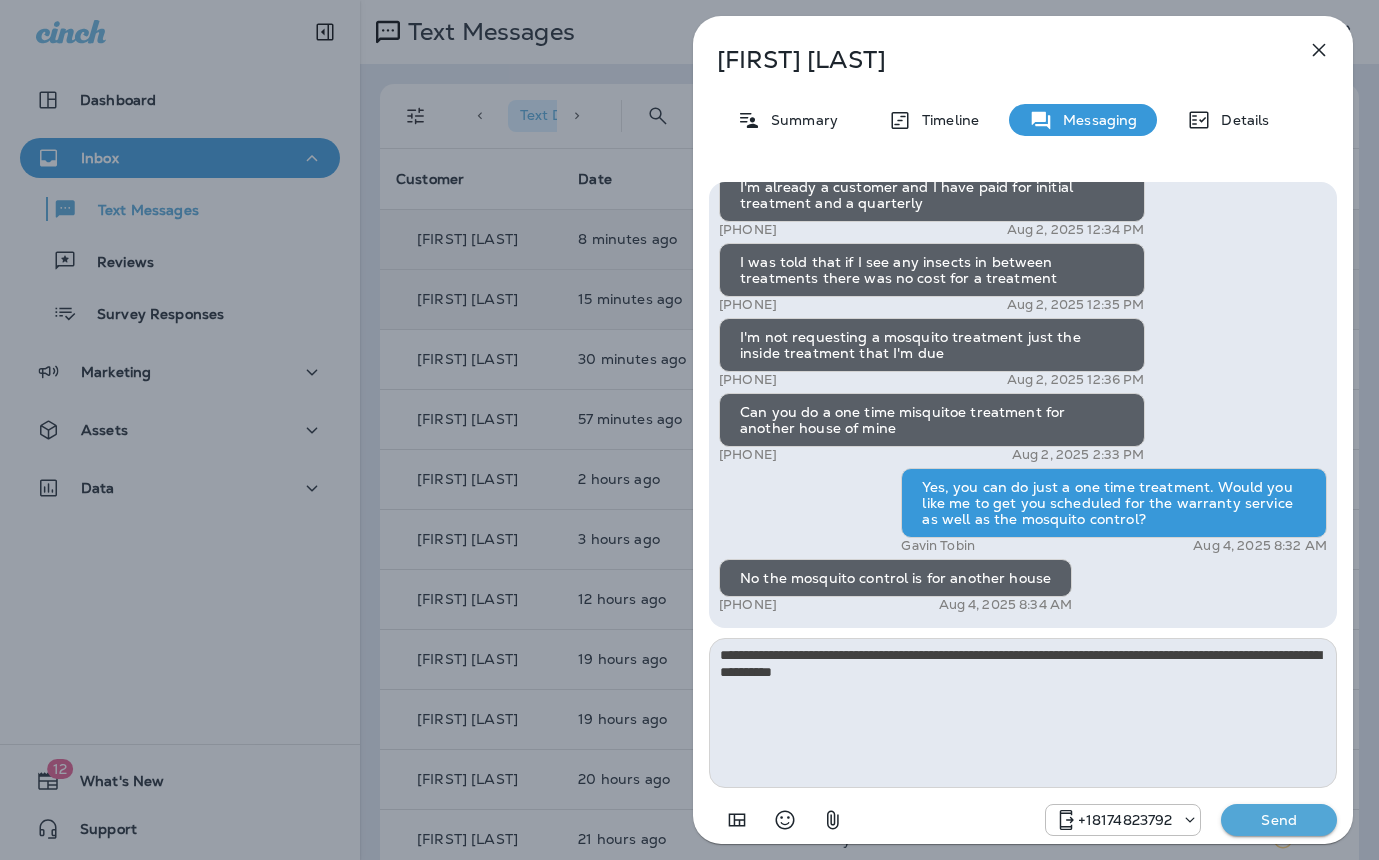 type 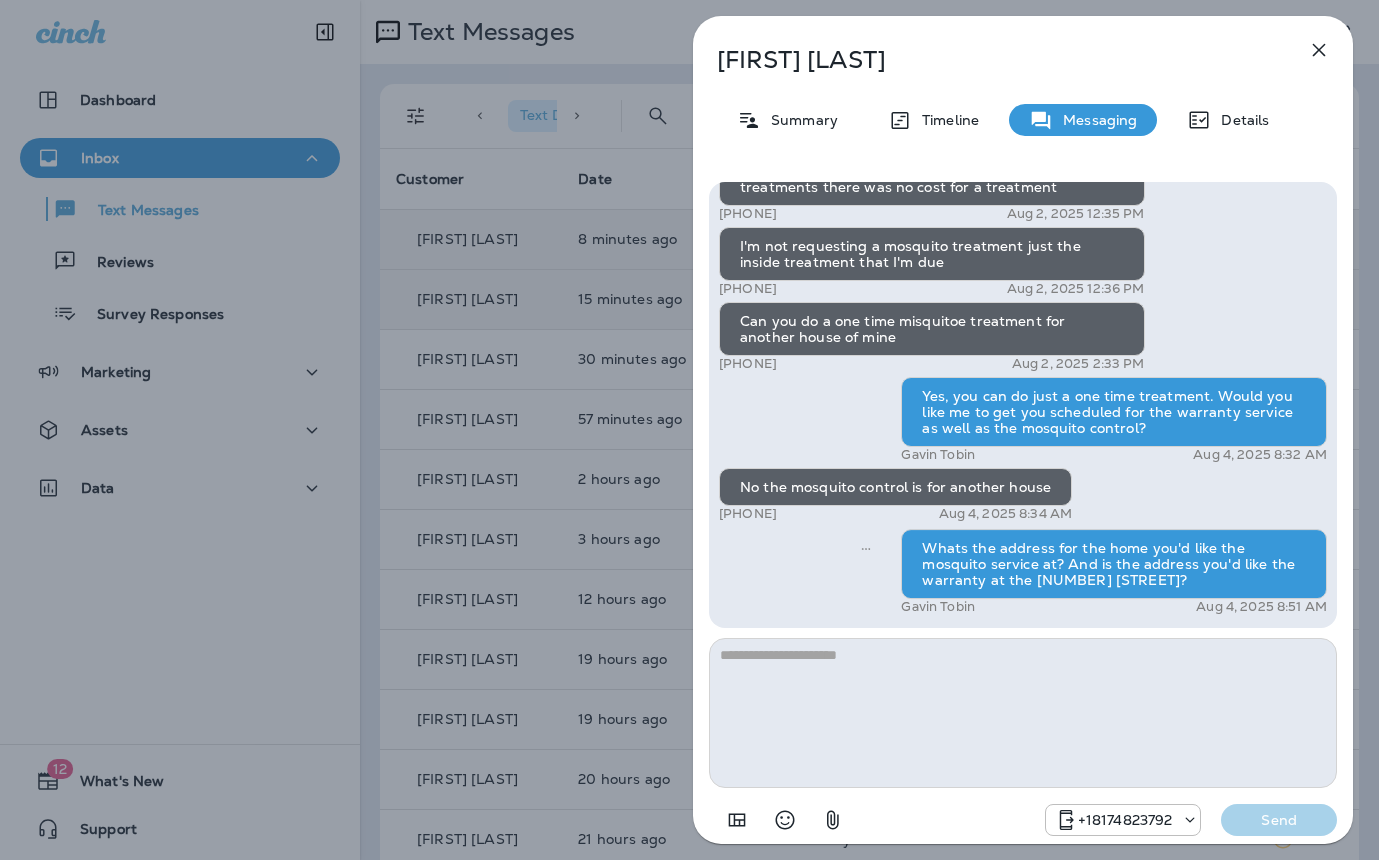 click on "Phillip   Phinisee Summary   Timeline   Messaging   Details   Hi,  Phillip , this is Cameron with Moxie Pest Control. We know Summer brings out the mosquitoes—and with the Summer season here, I’d love to get you on our schedule to come help take care of that. Just reply here if you're interested, and I'll let you know the details!
Reply STOP to optout +18174823792 Jul 7, 2025 10:47 AM I need to have a professional come to my house to treat the inside  +1 (706) 566-9202 Aug 1, 2025 7:40 PM As soon as possible  +1 (706) 566-9202 Aug 1, 2025 7:40 PM Maverick Leonard Aug 2, 2025 10:01 AM No Sir when I had the initial treatment the man asked if I wanted him to treat the inside as well and that it was included I told him no he can do this at a later time because I had to leave so I'm due a treatment for the inside of my house  +1 (706) 566-9202 Aug 2, 2025 12:34 PM I'm already a customer and I have paid for initial treatment and a quarterly  +1 (706) 566-9202 Aug 2, 2025 12:34 PM +1 (706) 566-9202 Gavin Tobin" at bounding box center [689, 430] 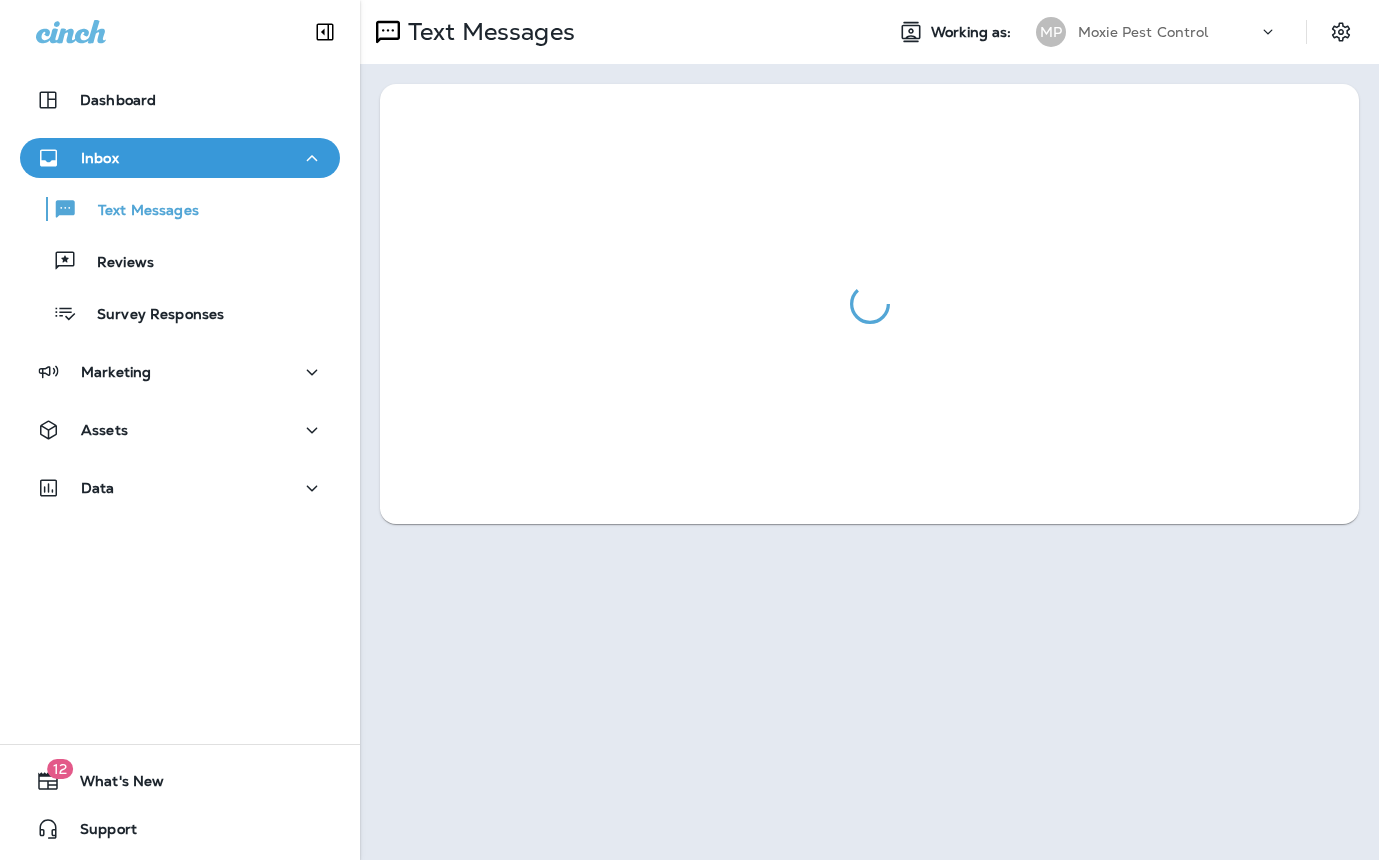 scroll, scrollTop: 0, scrollLeft: 0, axis: both 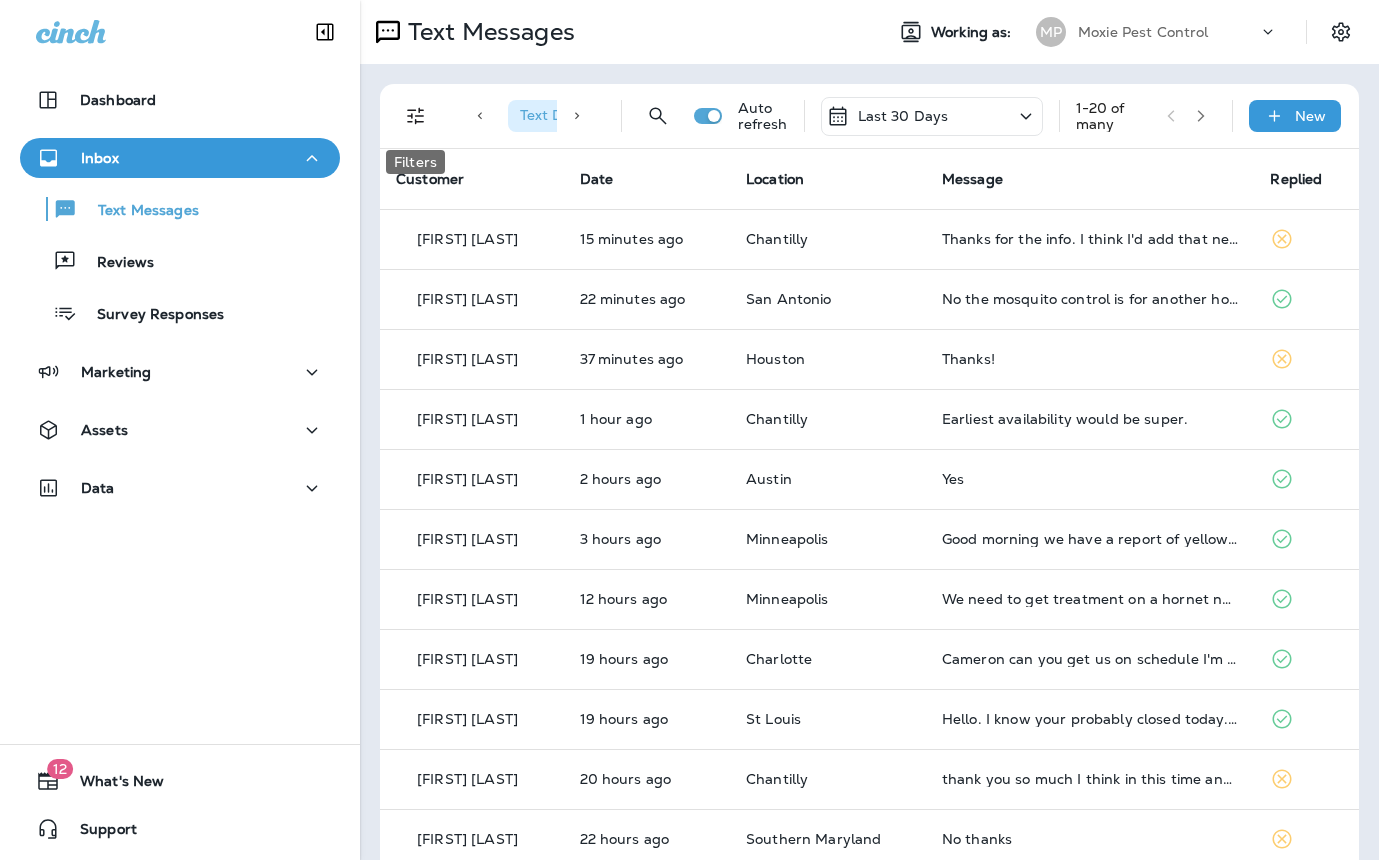 click at bounding box center [416, 116] 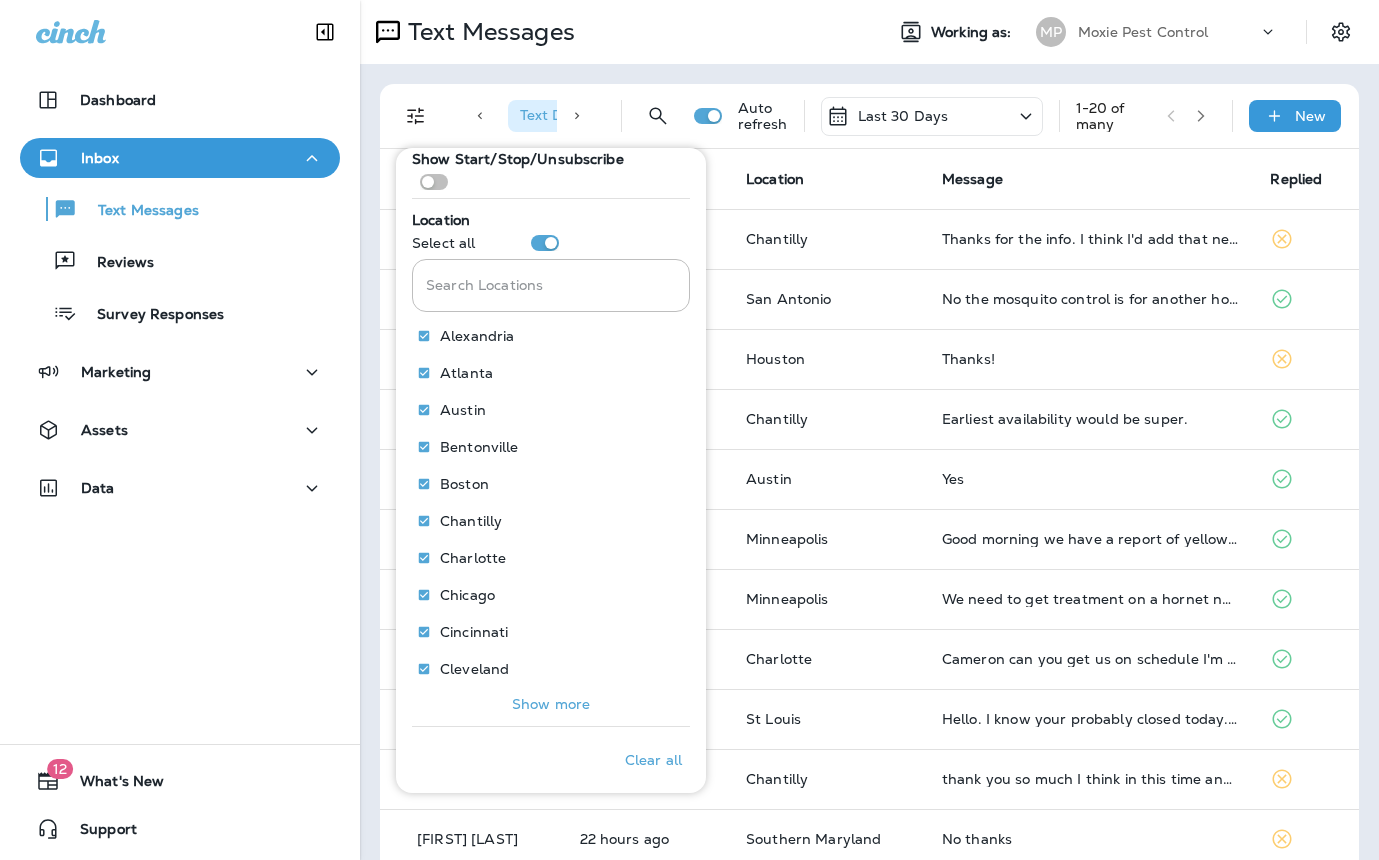 scroll, scrollTop: 344, scrollLeft: 0, axis: vertical 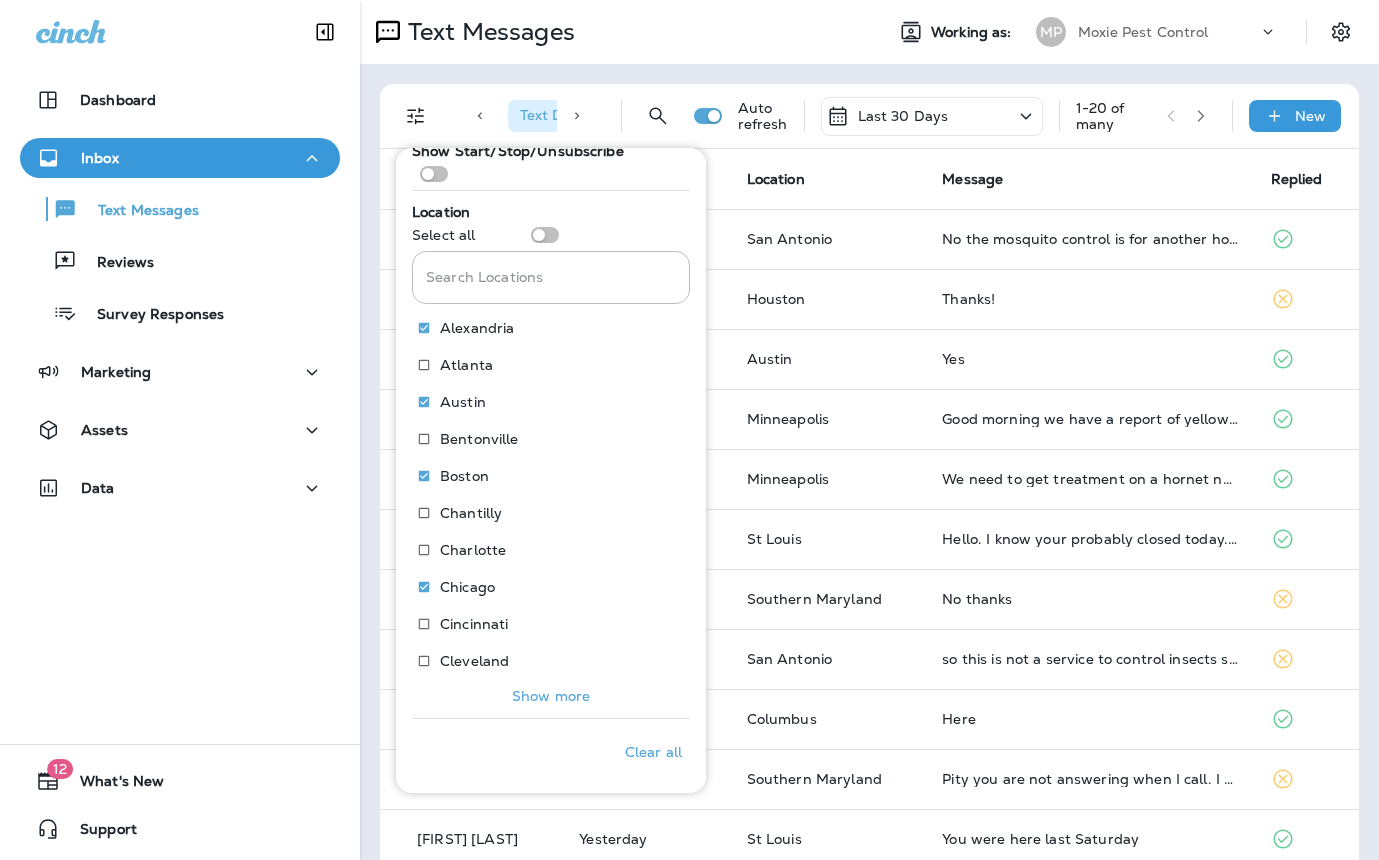 click on "Show more" at bounding box center [551, 696] 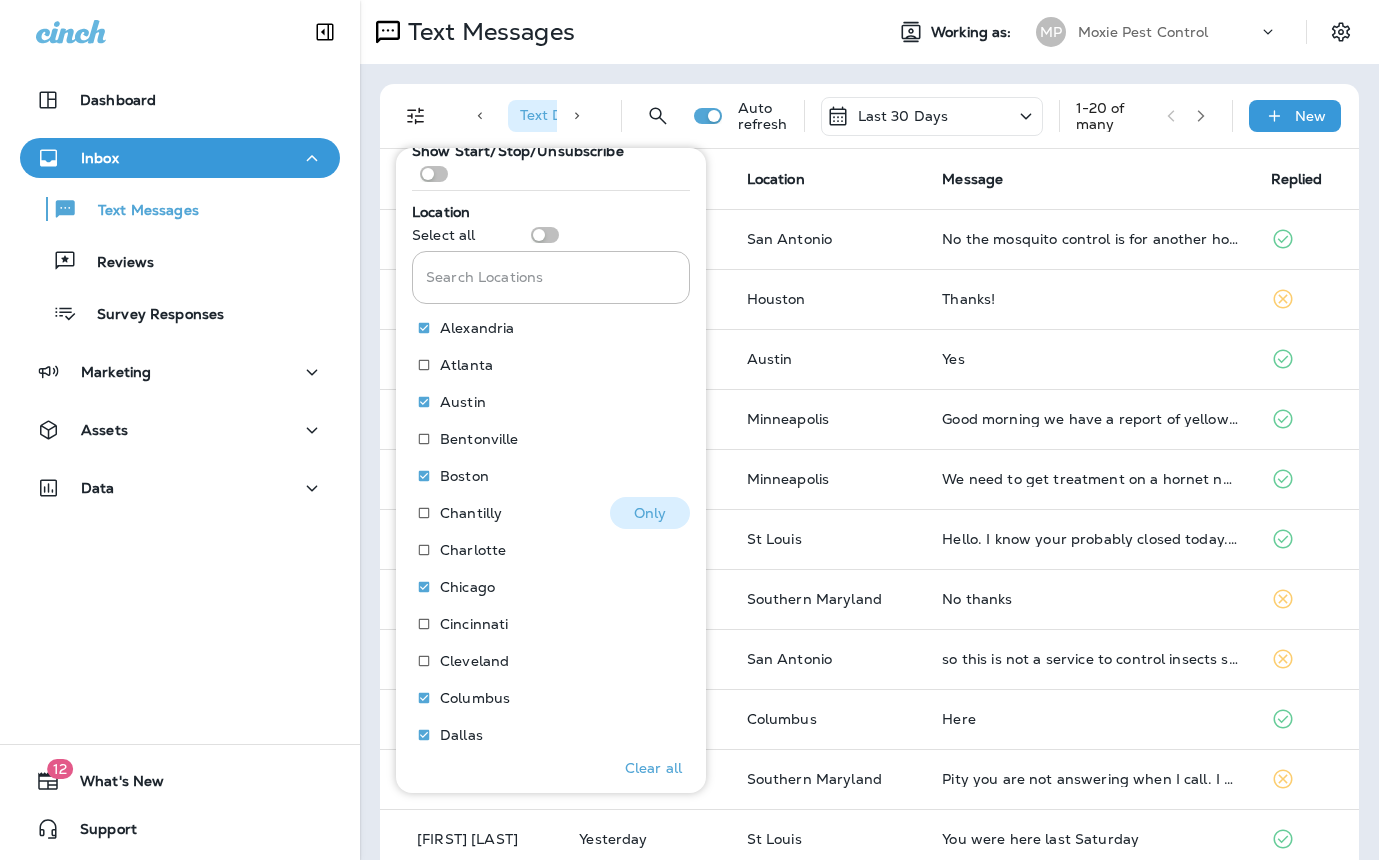 scroll, scrollTop: 531, scrollLeft: 0, axis: vertical 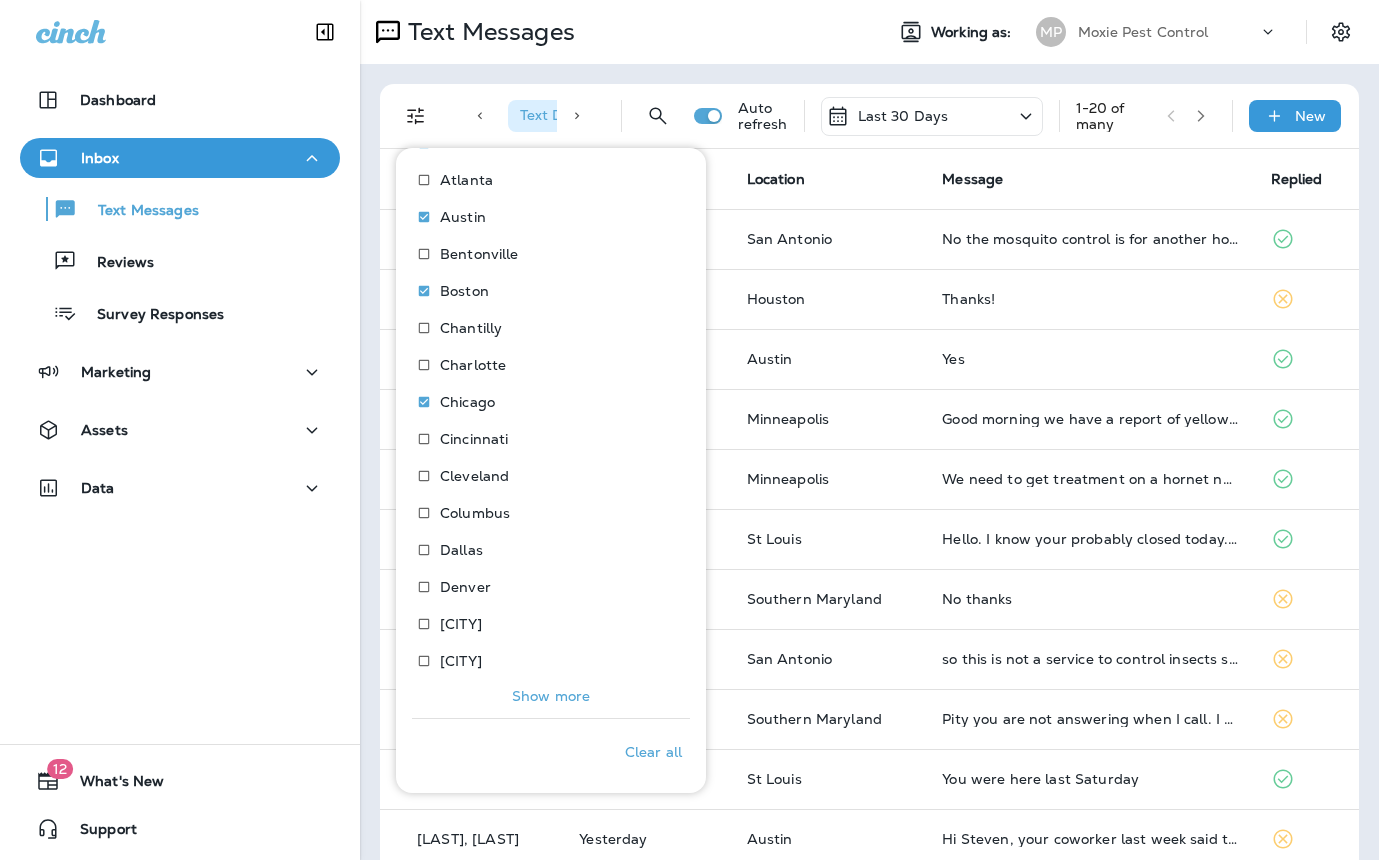 click on "Show more" at bounding box center (551, 696) 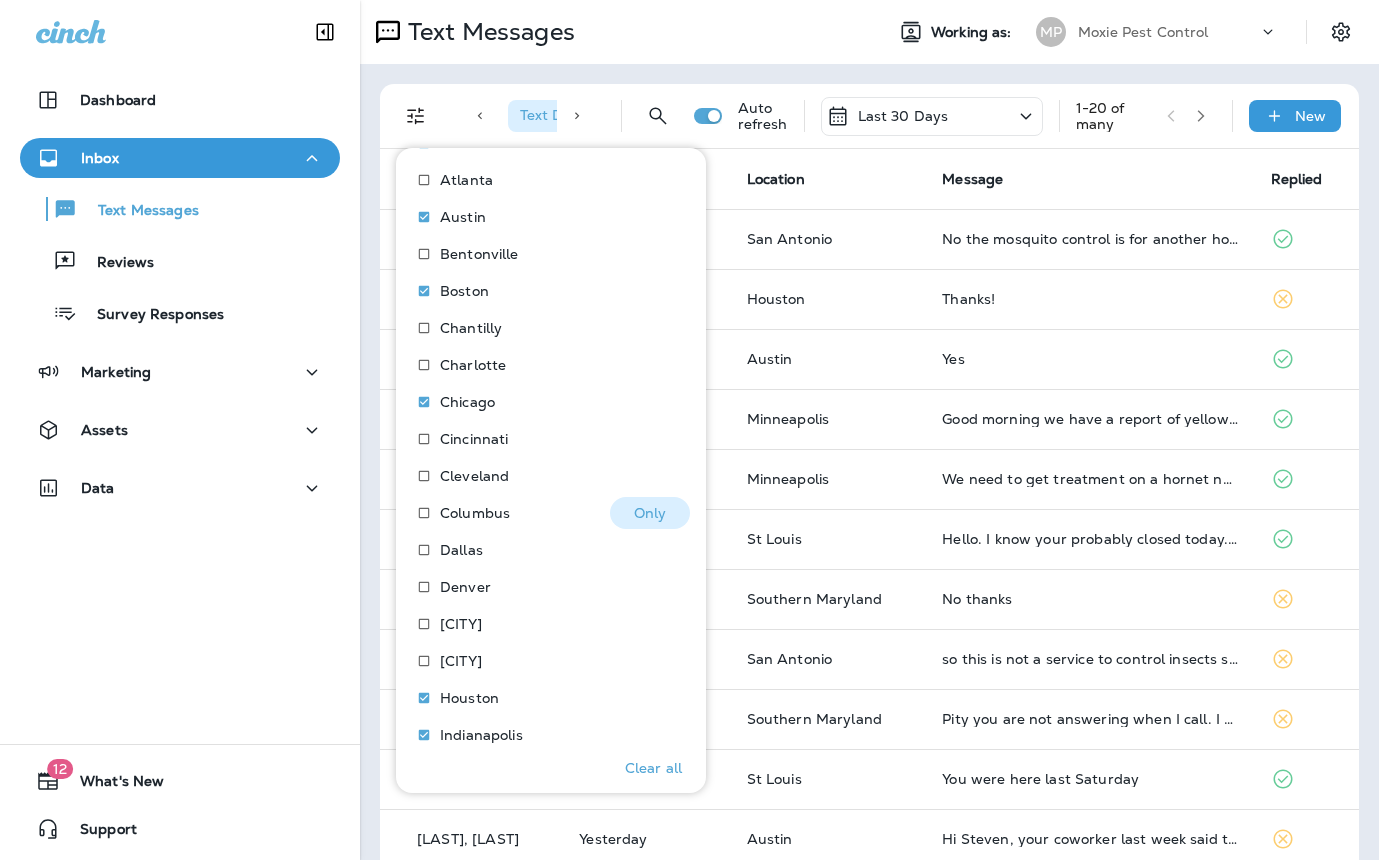 scroll, scrollTop: 716, scrollLeft: 0, axis: vertical 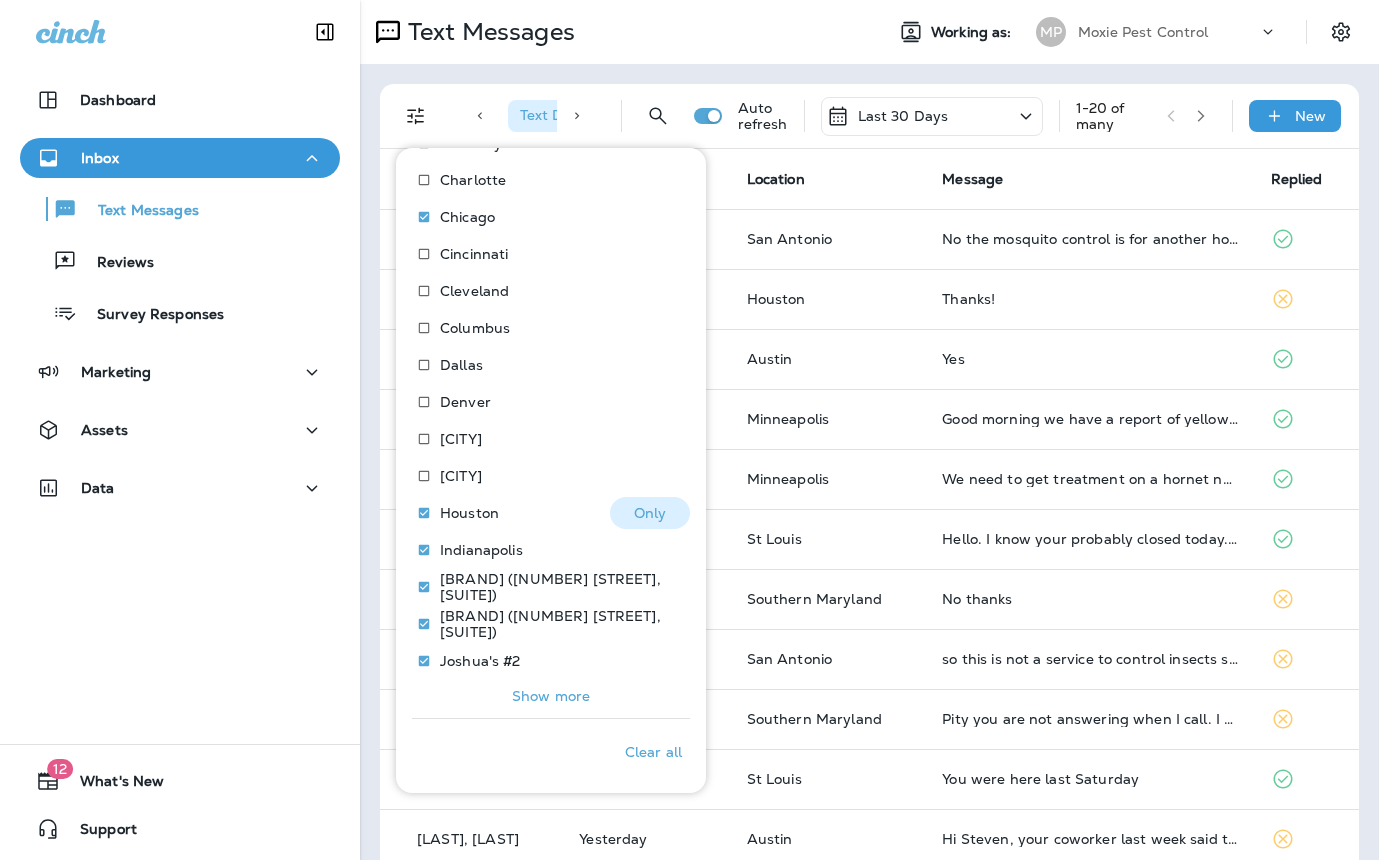 click on "Houston" at bounding box center (469, 513) 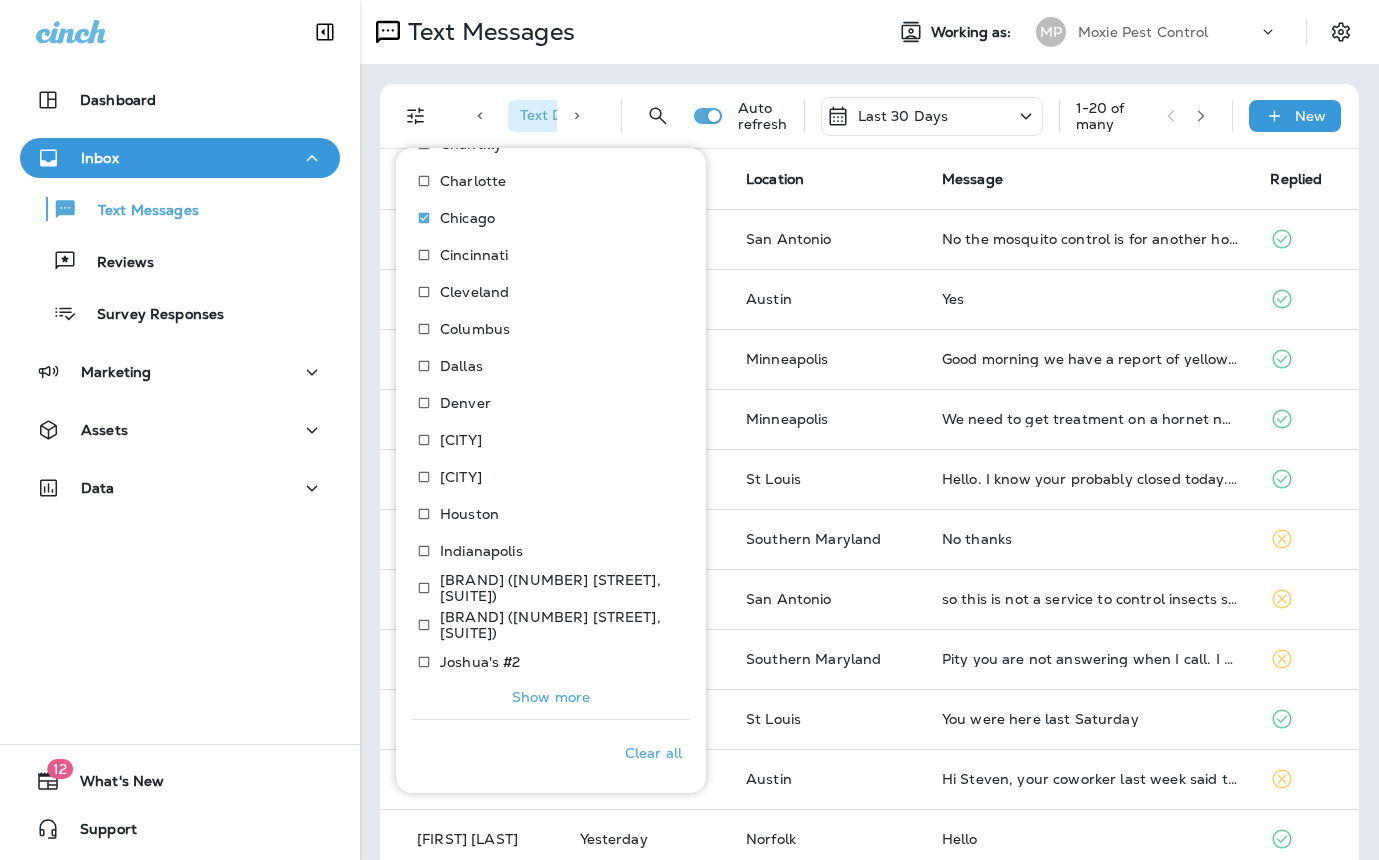 click on "Show more" at bounding box center (551, 697) 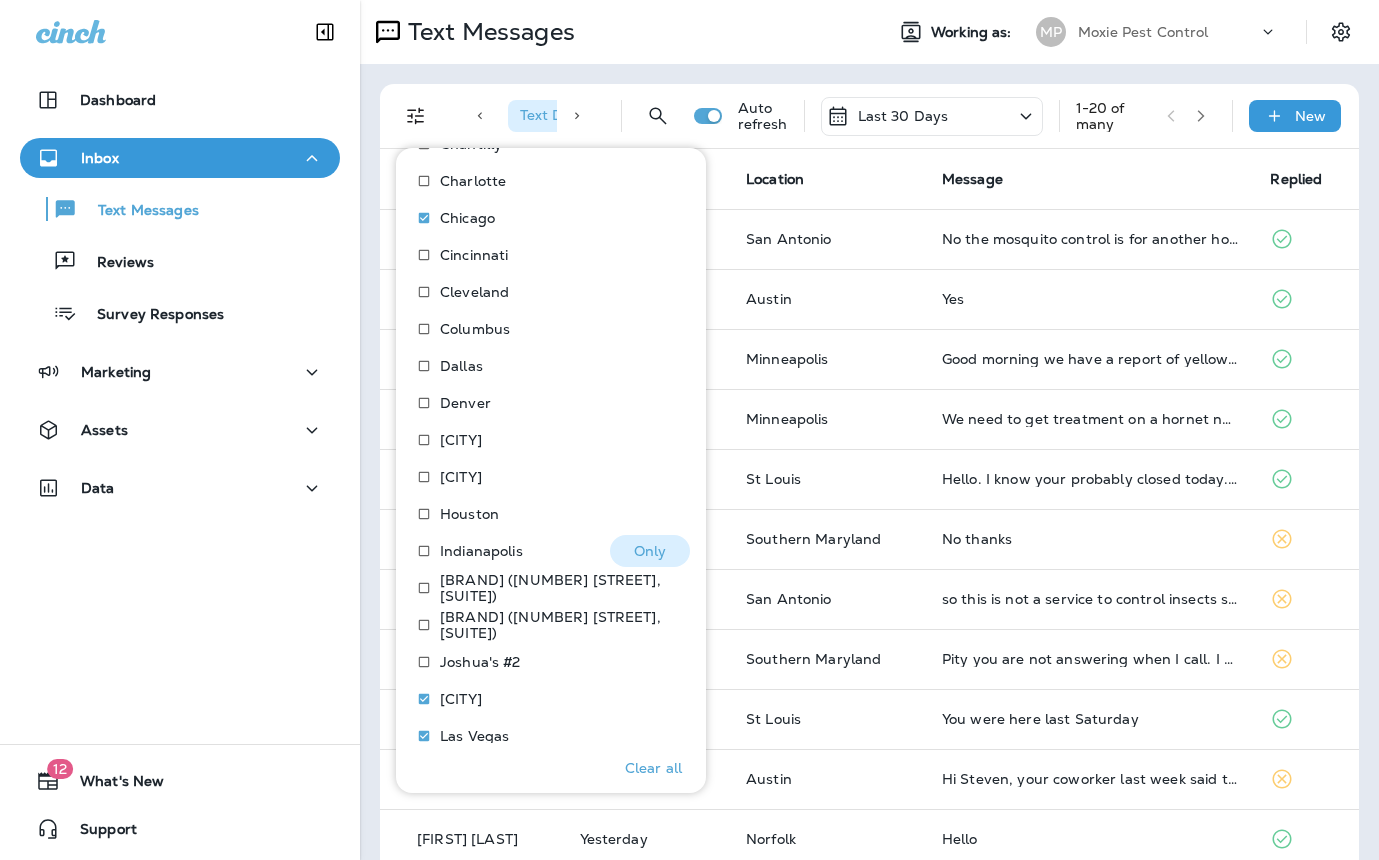 scroll, scrollTop: 901, scrollLeft: 0, axis: vertical 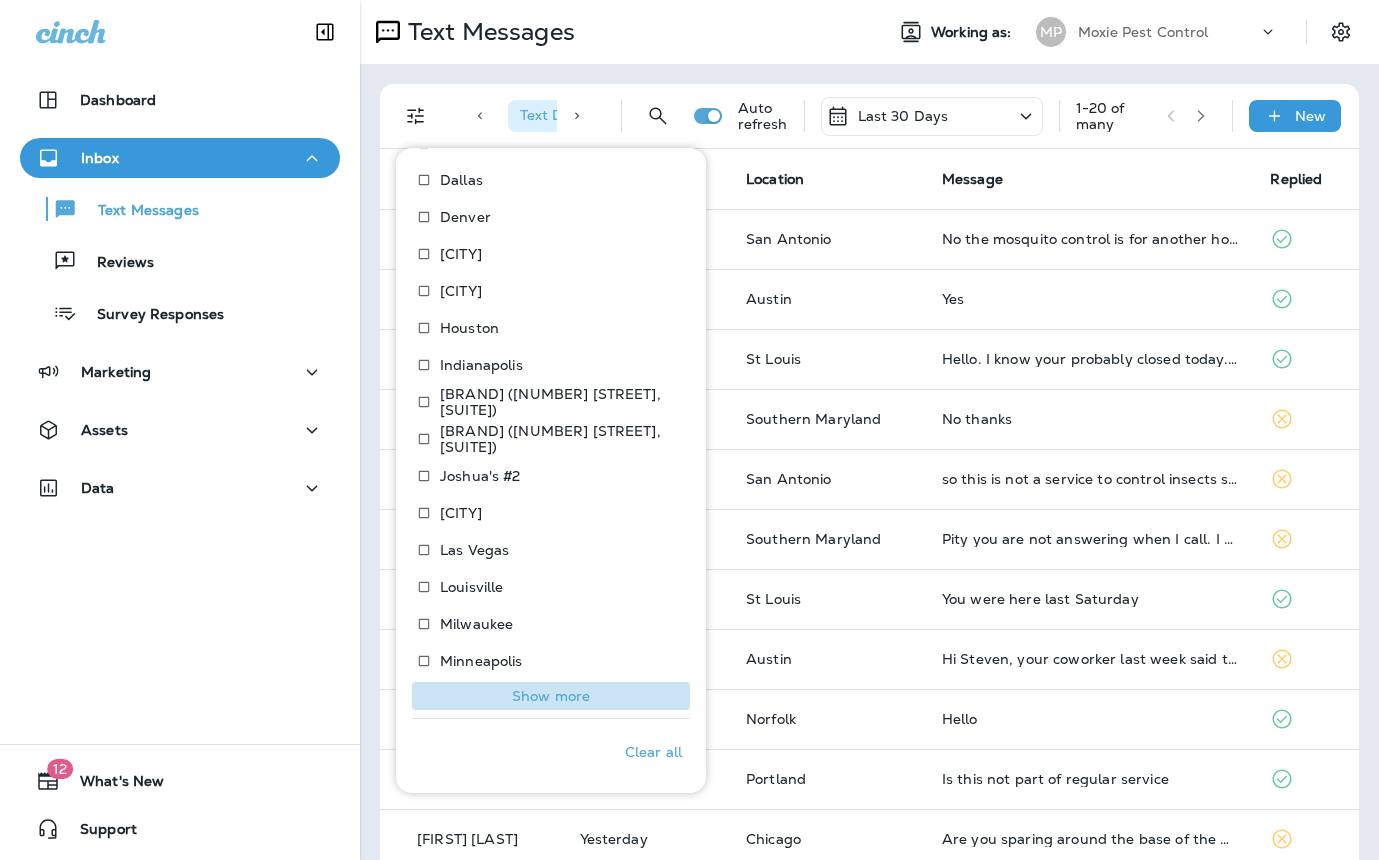 click on "Show more" at bounding box center (551, 696) 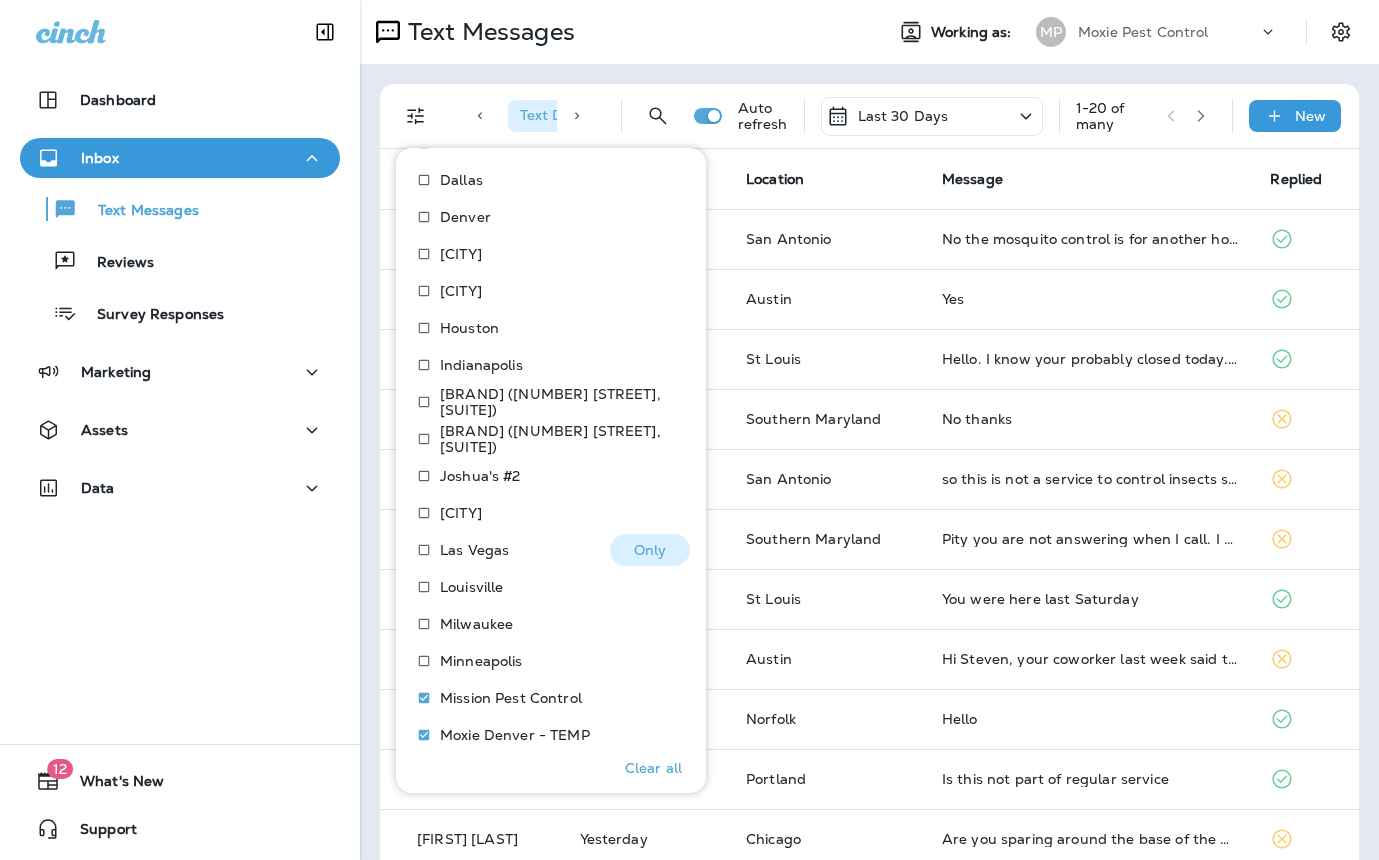 scroll, scrollTop: 1086, scrollLeft: 0, axis: vertical 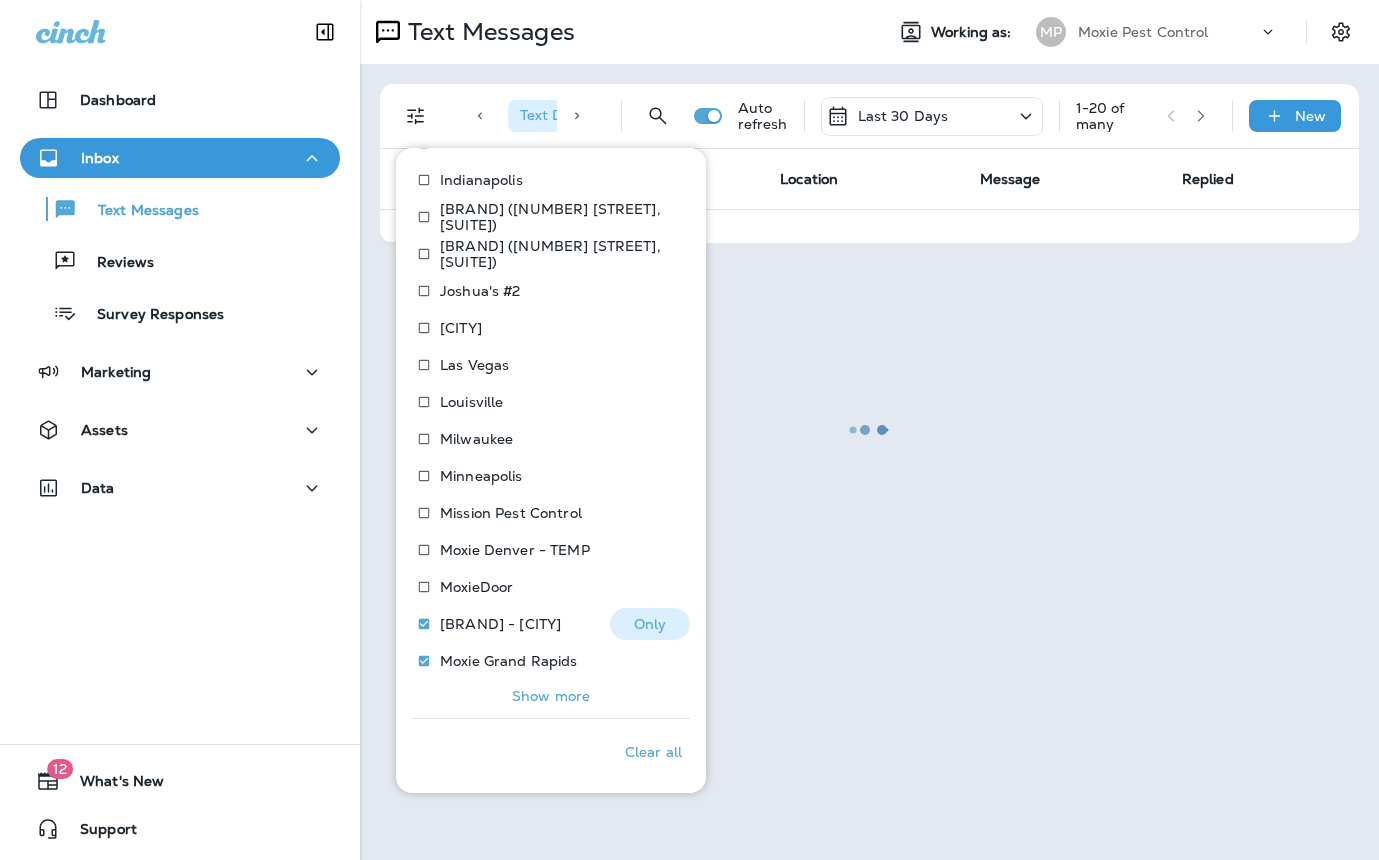 drag, startPoint x: 452, startPoint y: 615, endPoint x: 457, endPoint y: 642, distance: 27.45906 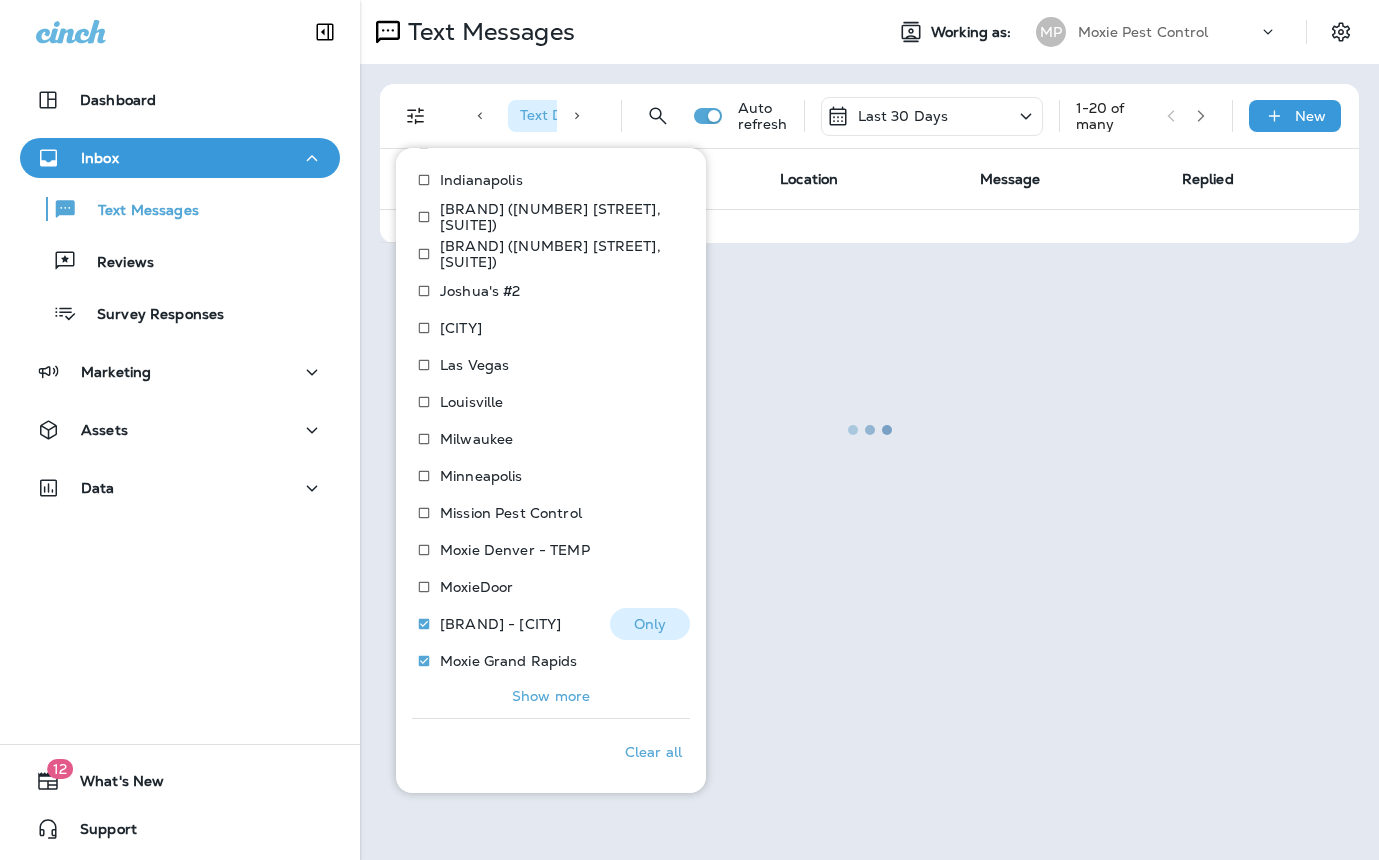 click on "Moxie - Fort Worth" at bounding box center [500, 624] 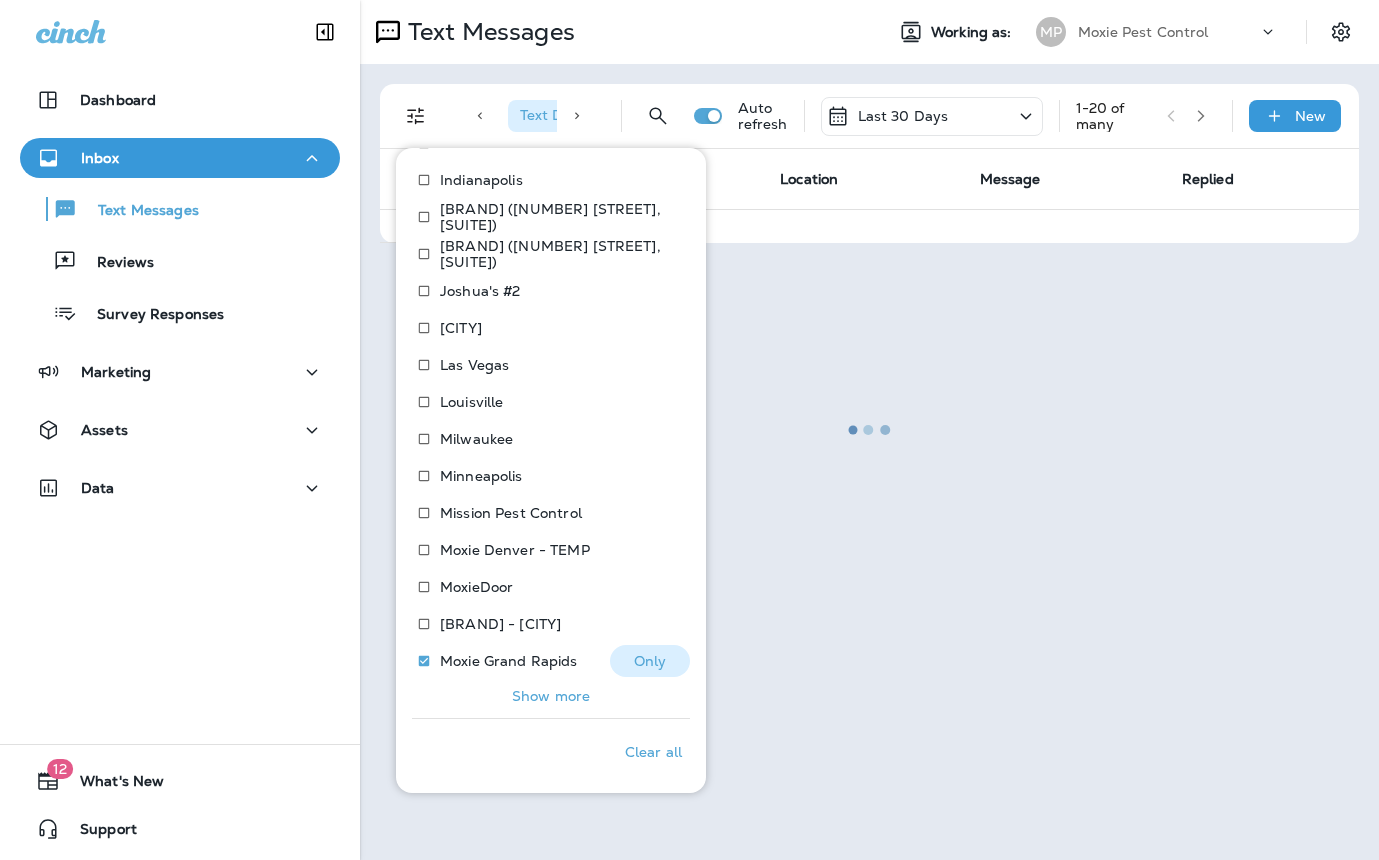 drag, startPoint x: 448, startPoint y: 652, endPoint x: 497, endPoint y: 625, distance: 55.946404 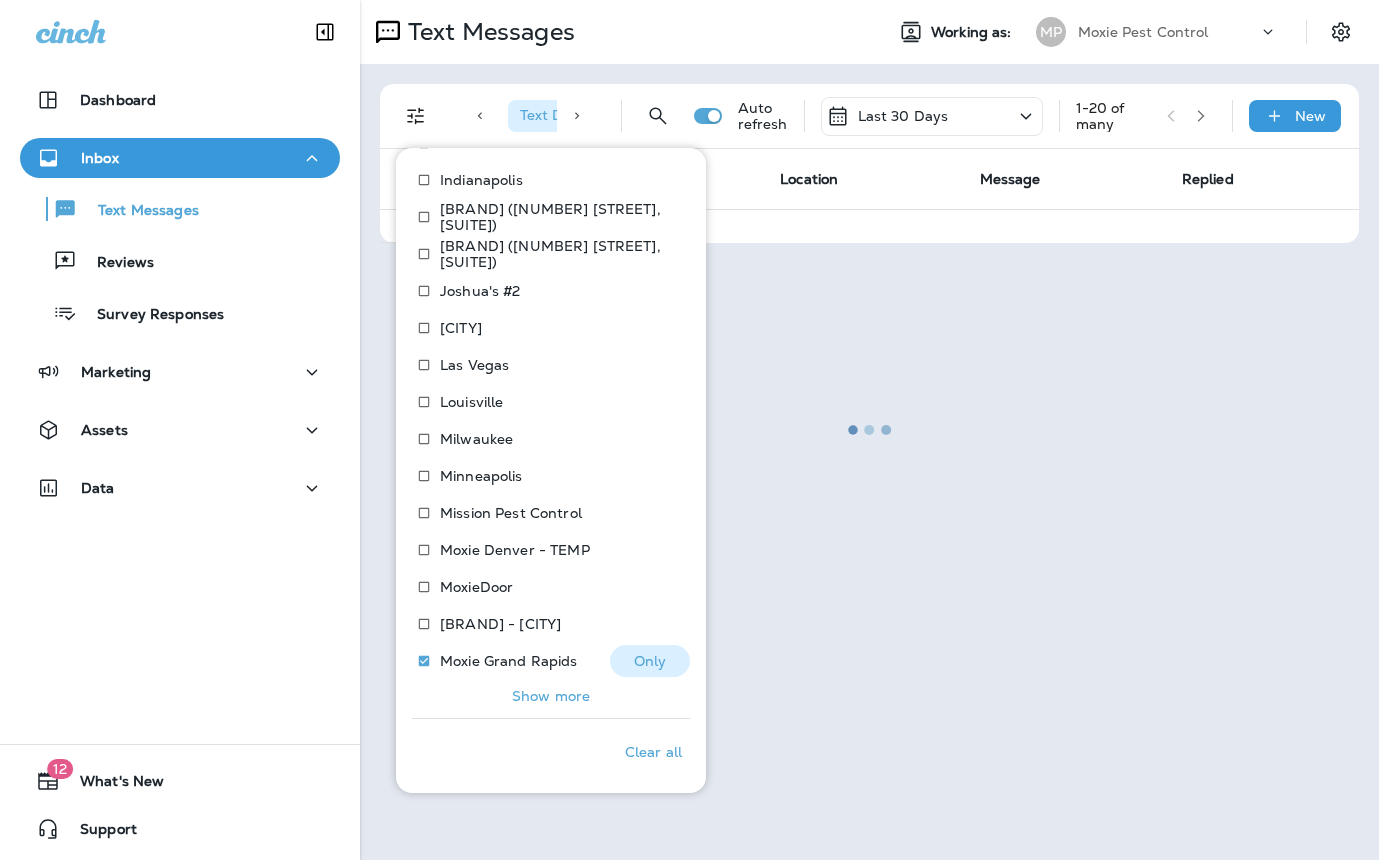 click on "Moxie Grand Rapids" at bounding box center [509, 661] 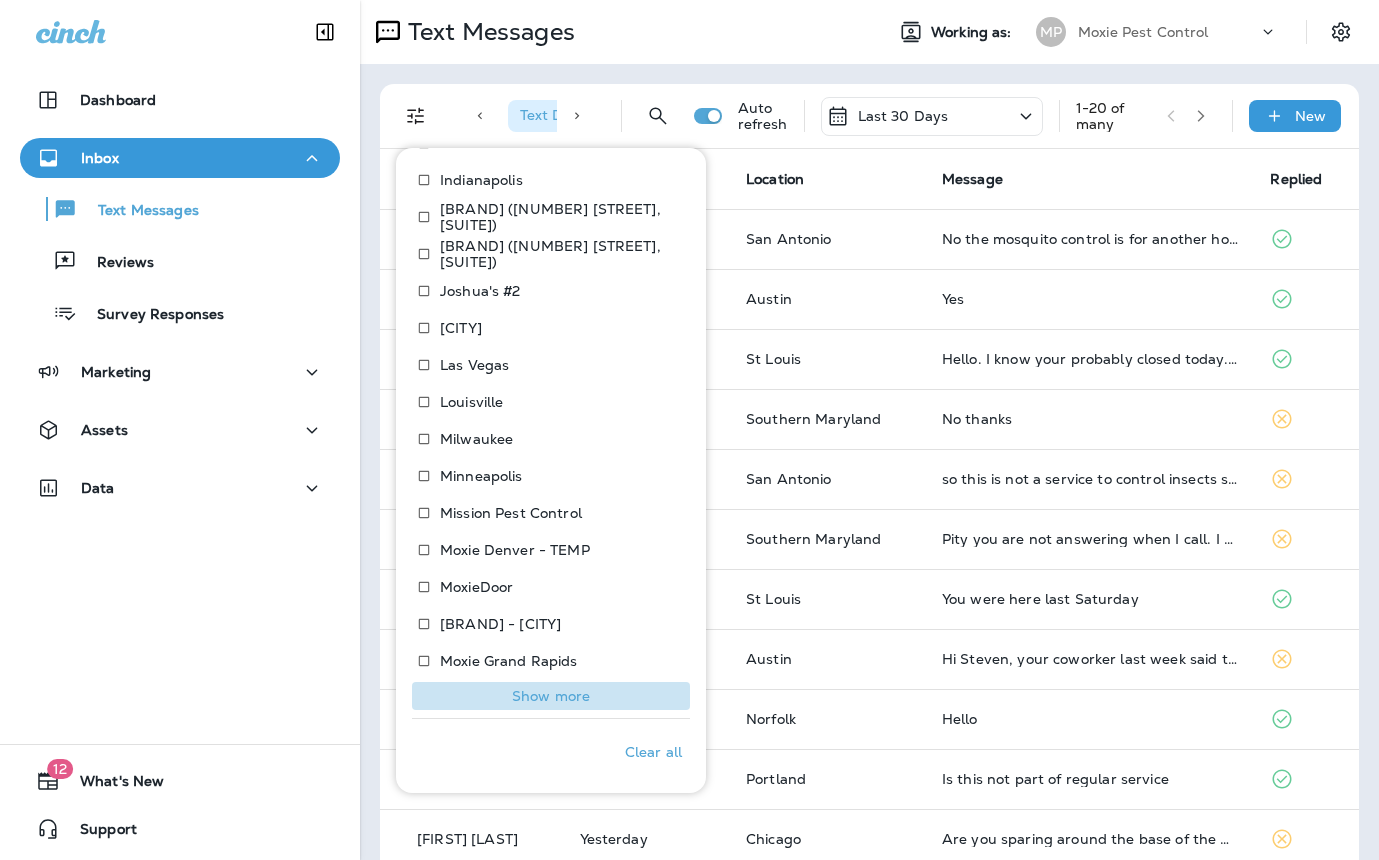 click on "Show more" at bounding box center [551, 696] 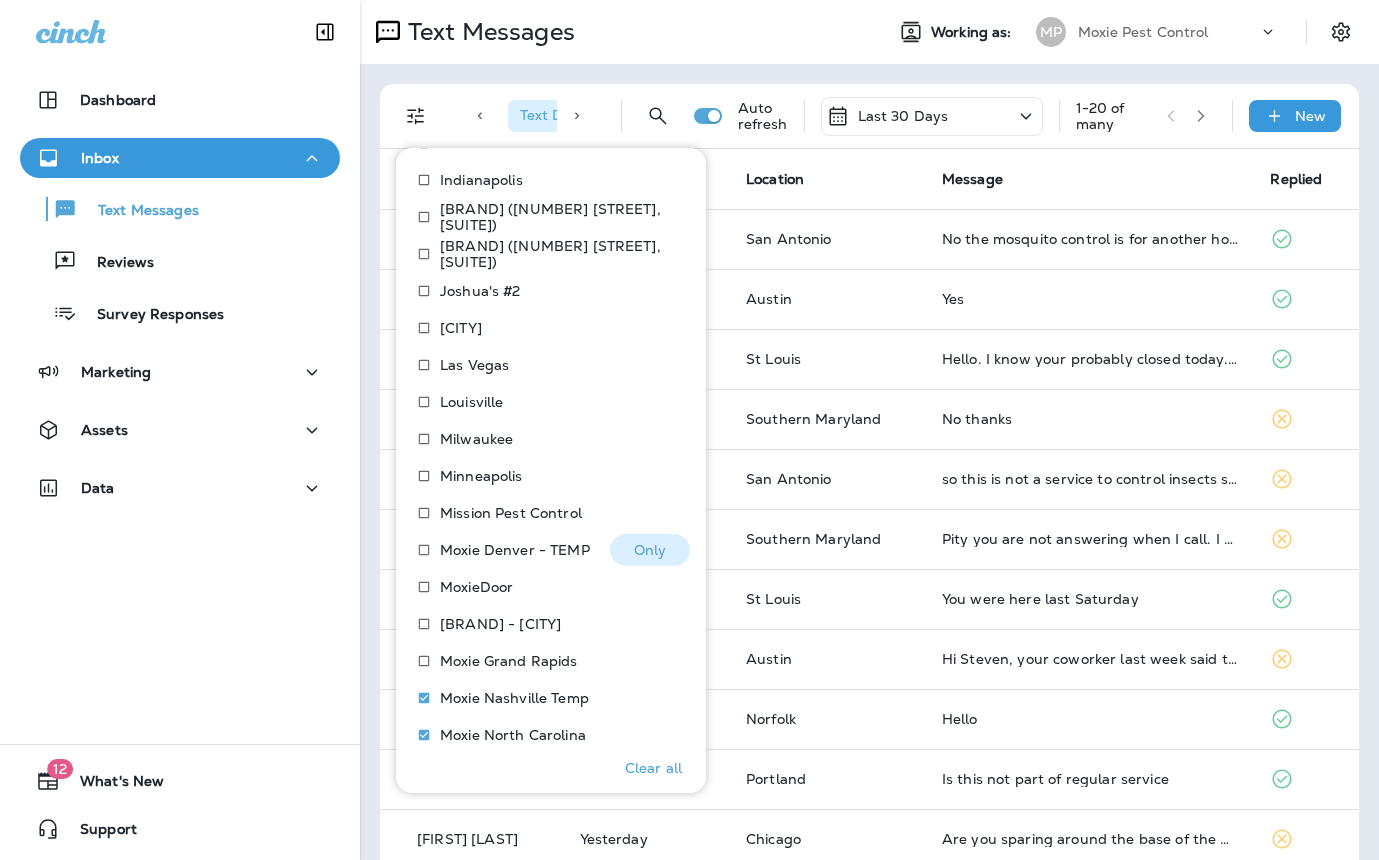 scroll, scrollTop: 1271, scrollLeft: 0, axis: vertical 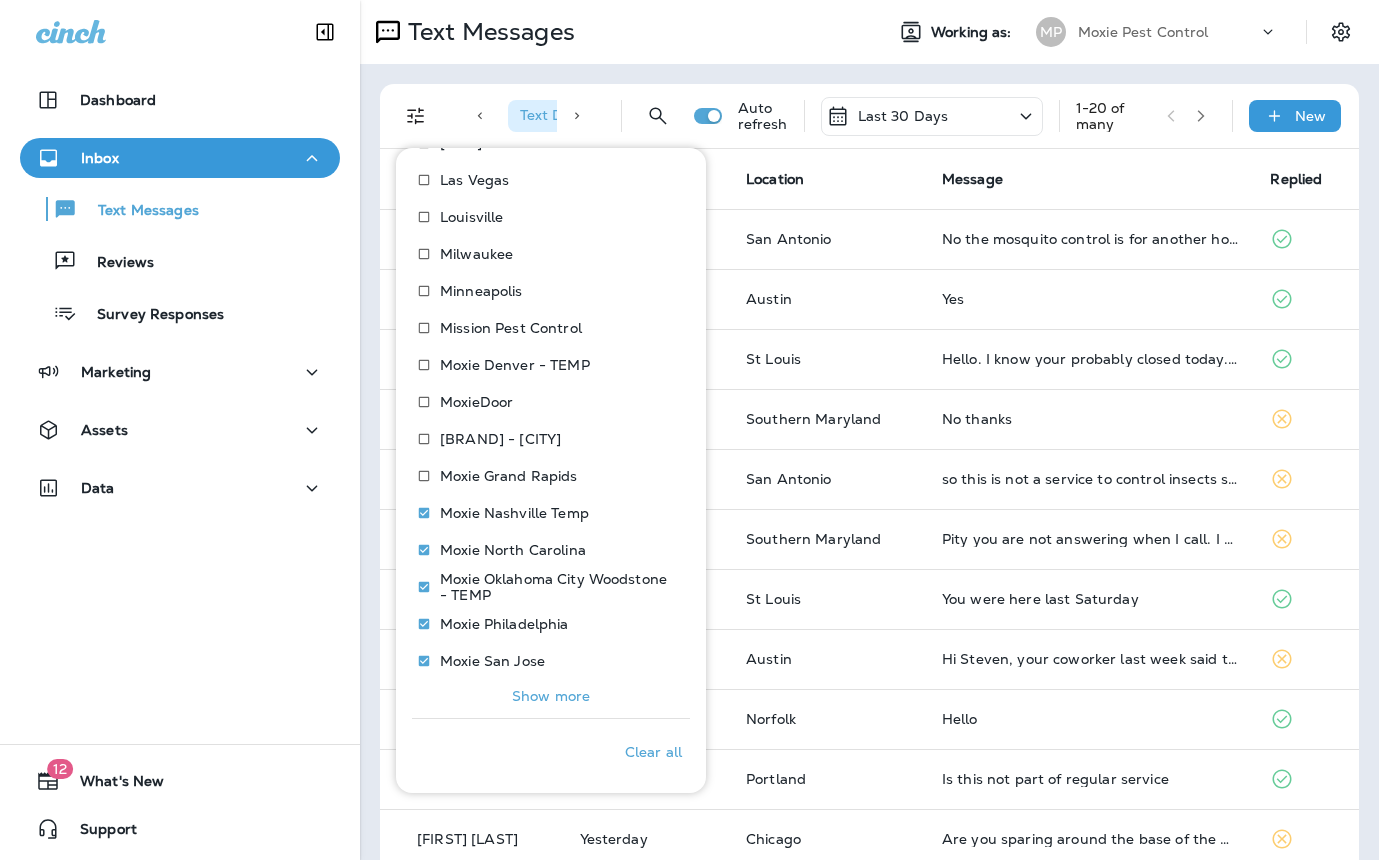 click on "Show more" at bounding box center (551, 696) 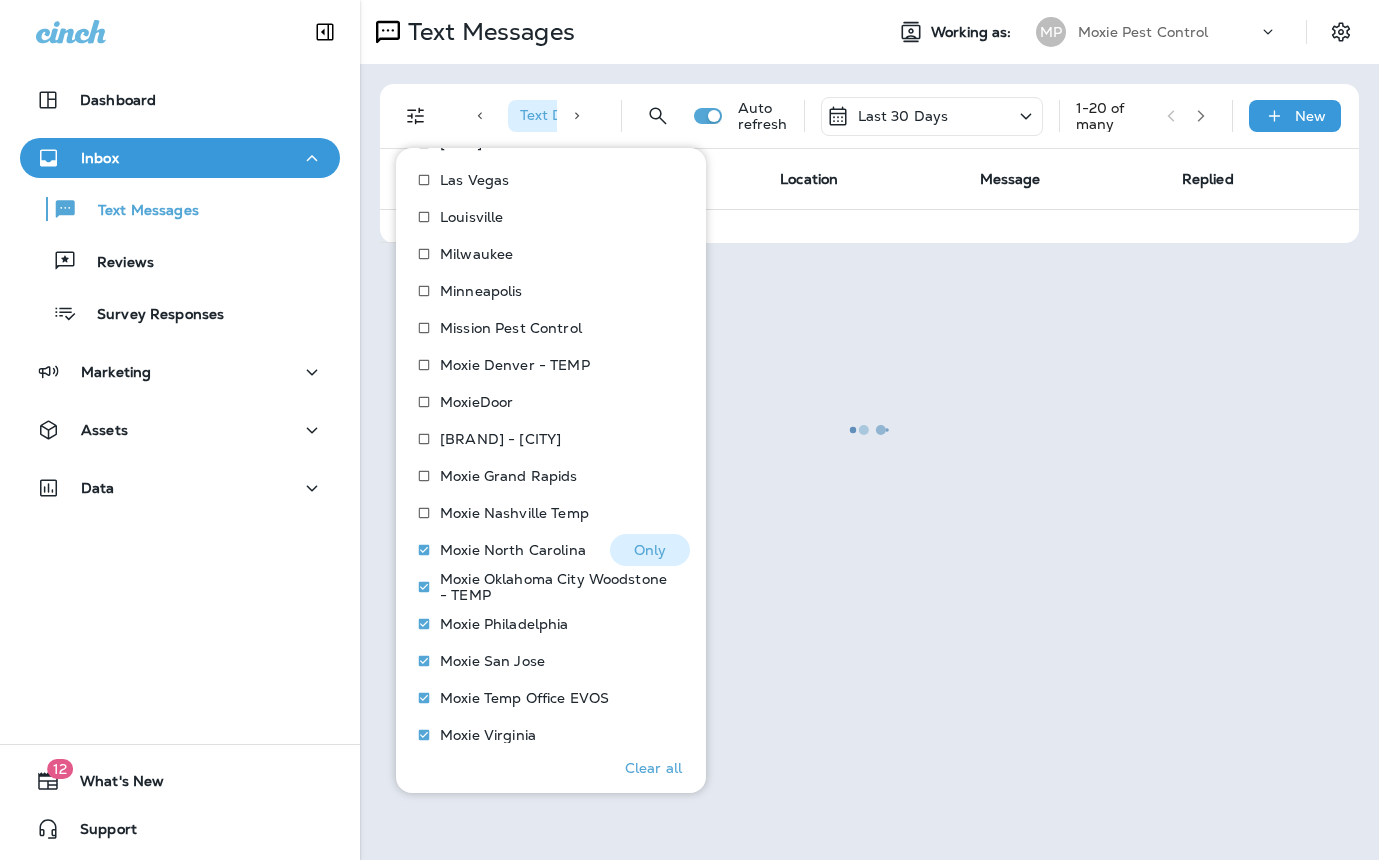 click on "Moxie North Carolina" at bounding box center [513, 550] 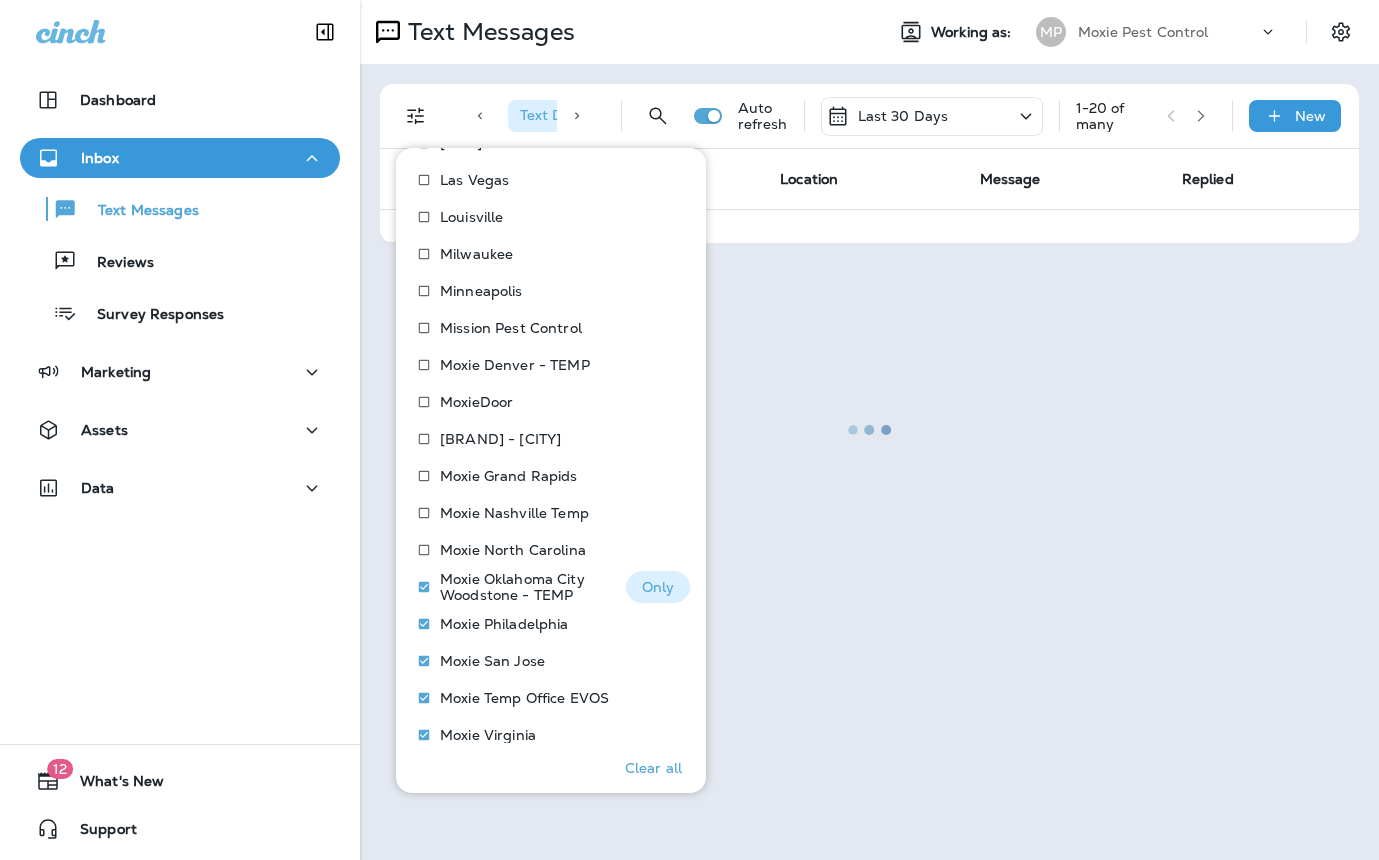 drag, startPoint x: 468, startPoint y: 588, endPoint x: 500, endPoint y: 608, distance: 37.735924 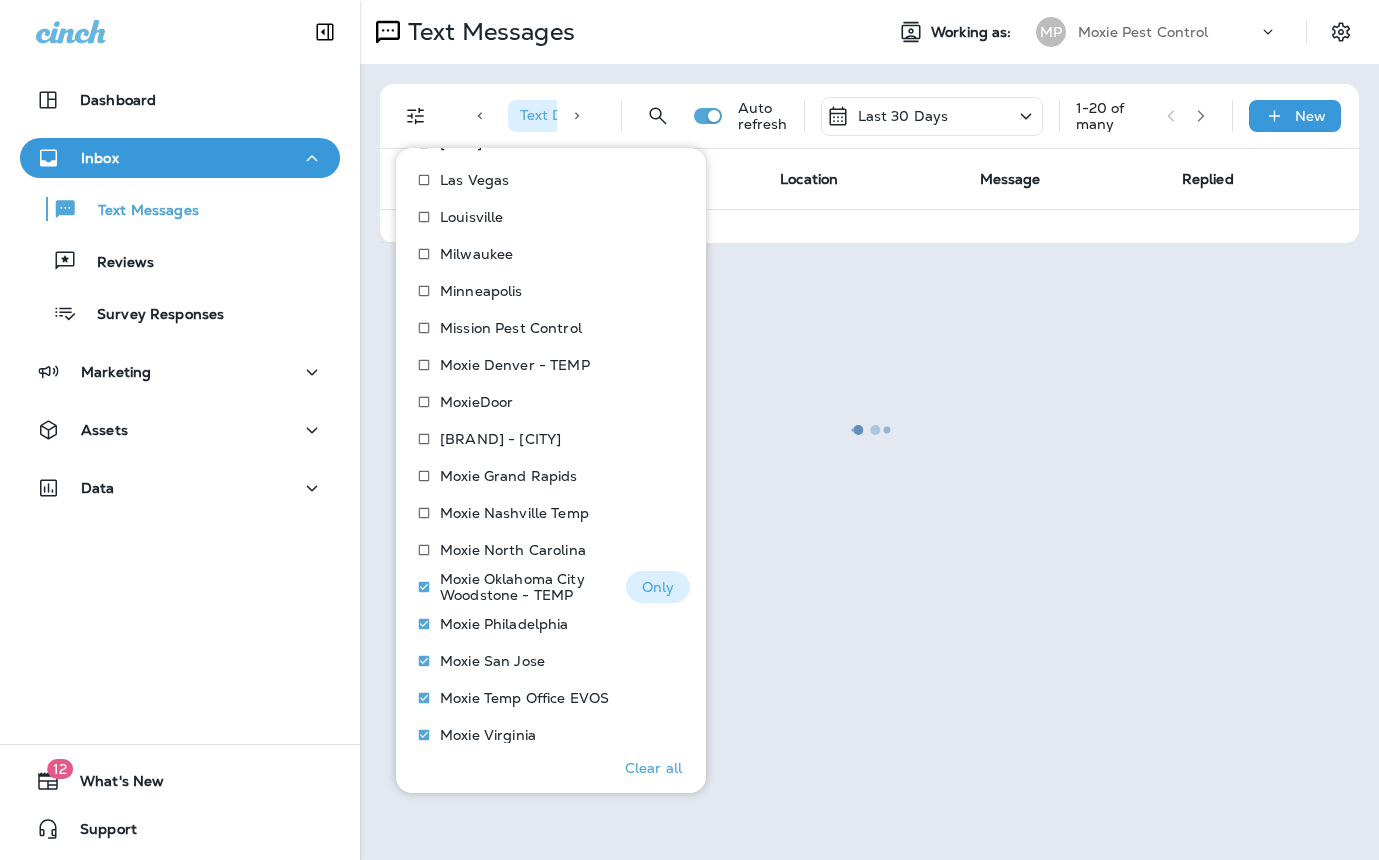 click on "Moxie Oklahoma City Woodstone - TEMP" at bounding box center (525, 587) 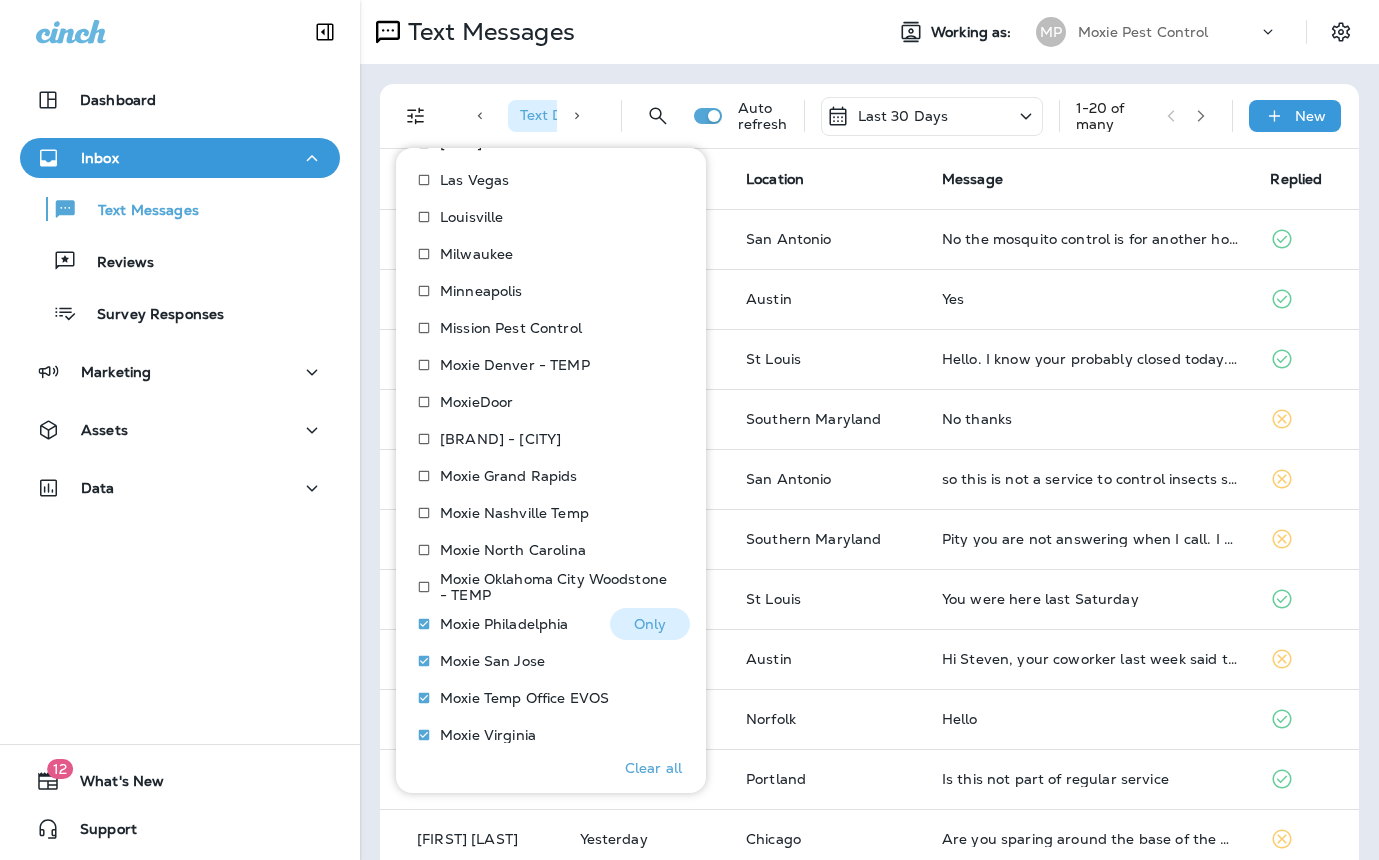 drag, startPoint x: 490, startPoint y: 632, endPoint x: 501, endPoint y: 650, distance: 21.095022 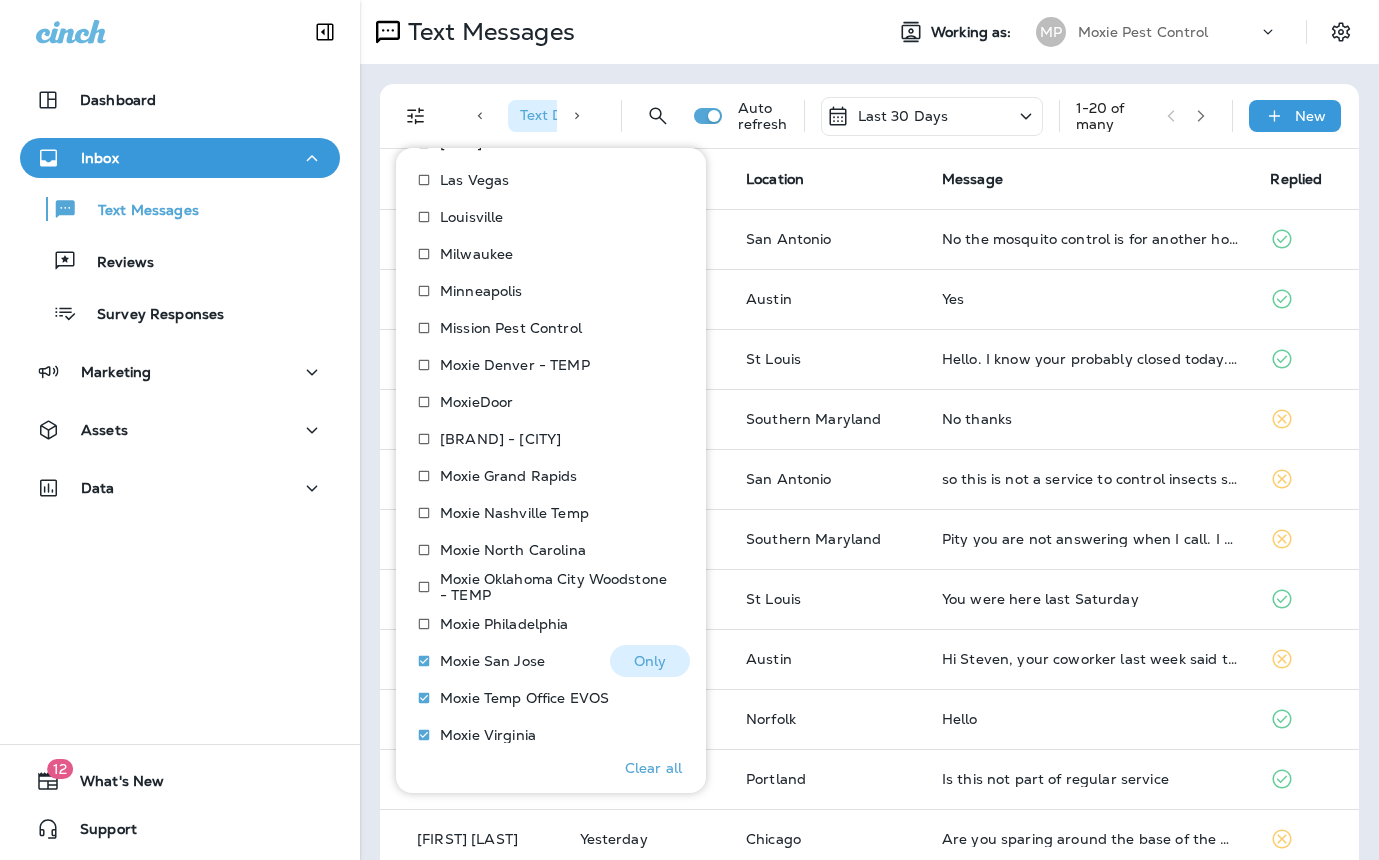 click on "Moxie San Jose" at bounding box center (492, 661) 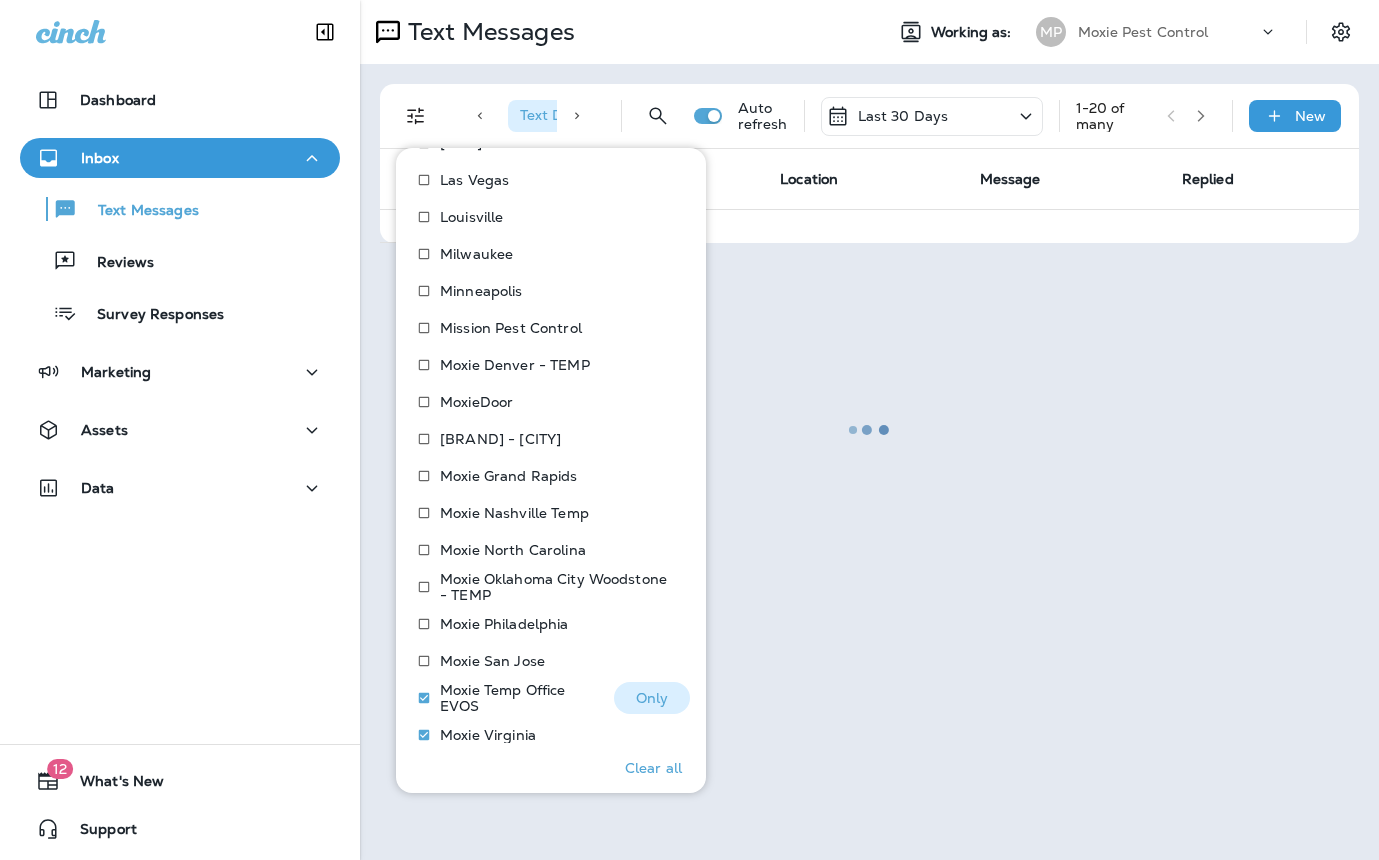 click on "Moxie Temp Office EVOS" at bounding box center [519, 698] 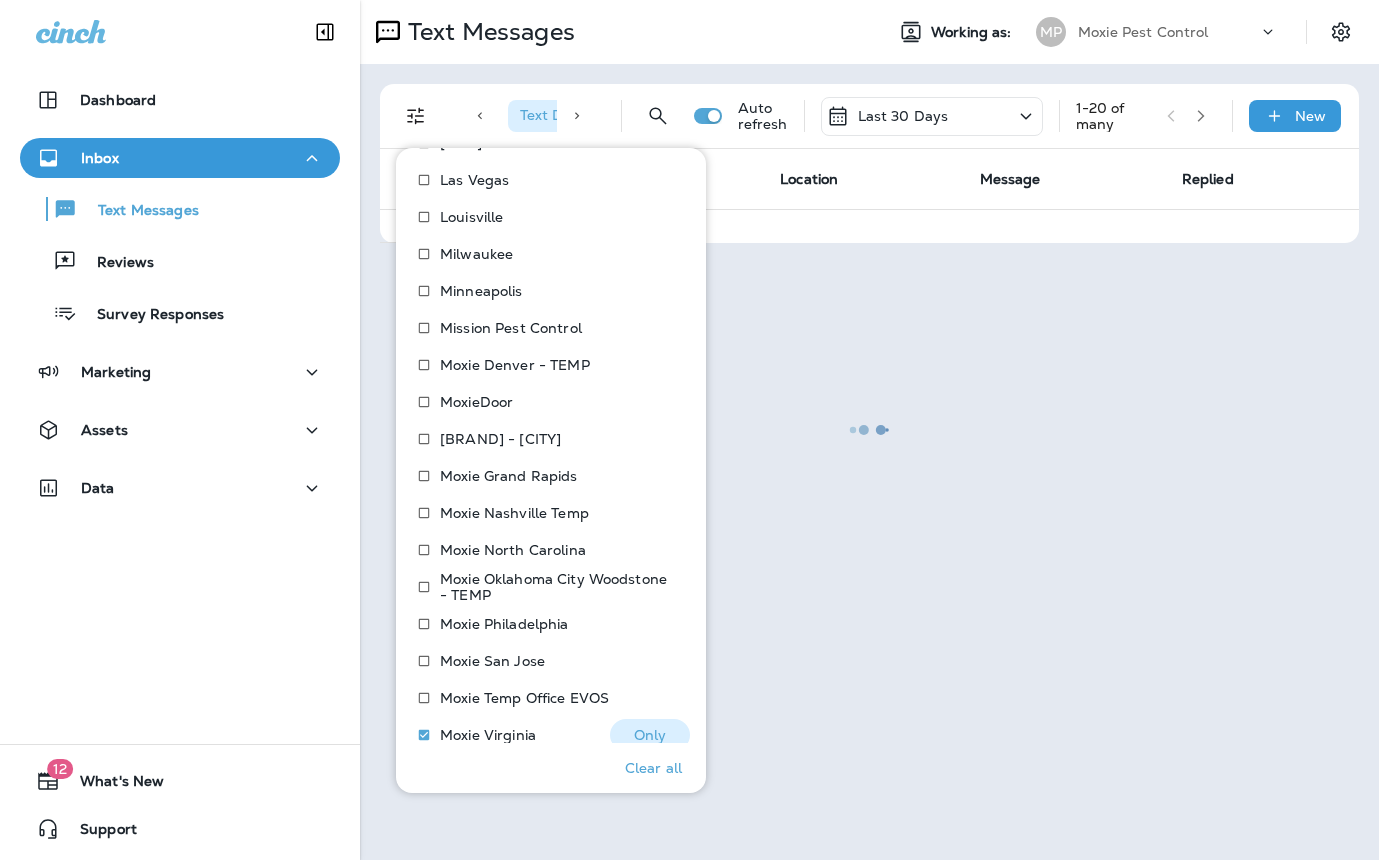 click on "Moxie Virginia" at bounding box center (488, 735) 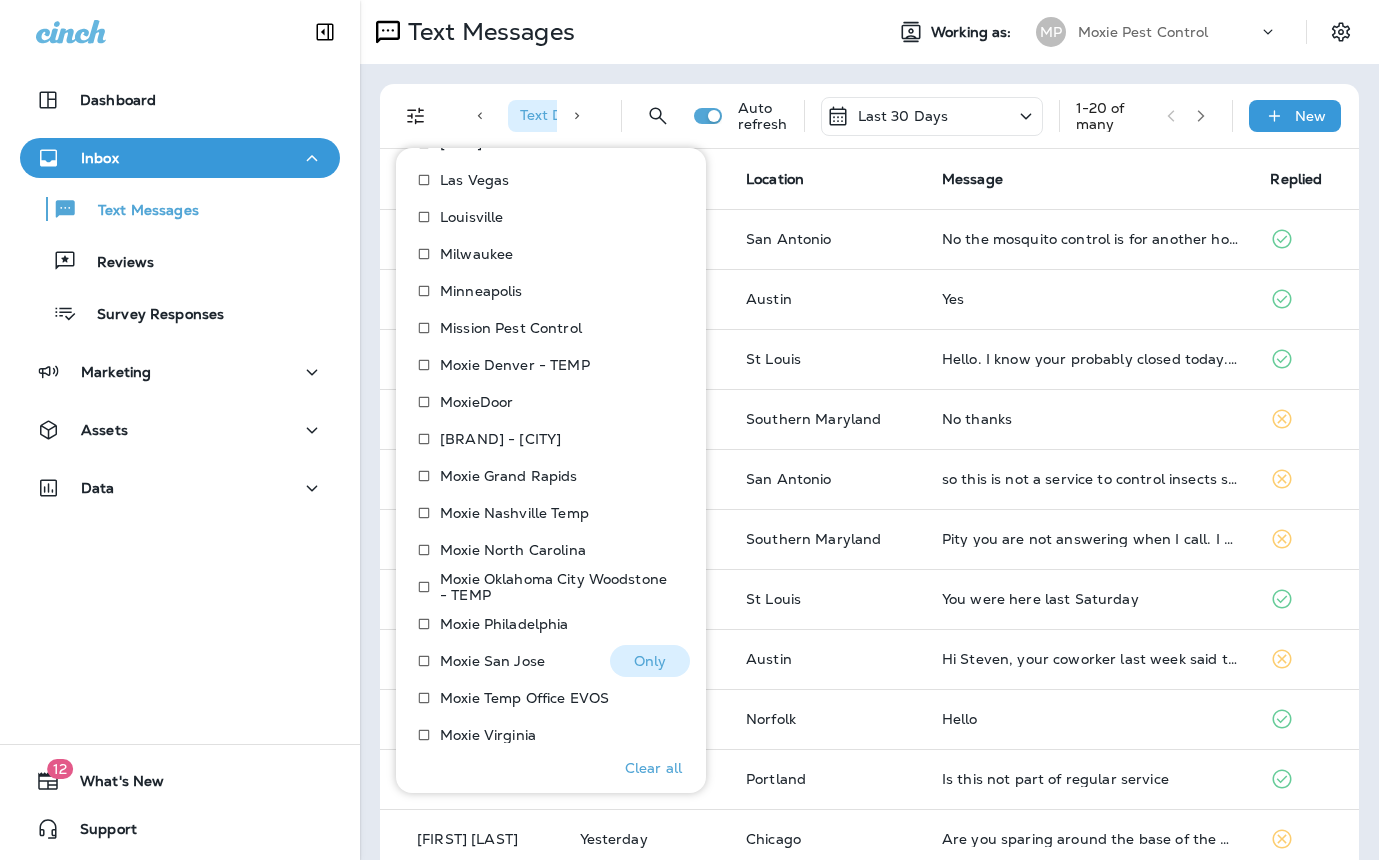 scroll, scrollTop: 1456, scrollLeft: 0, axis: vertical 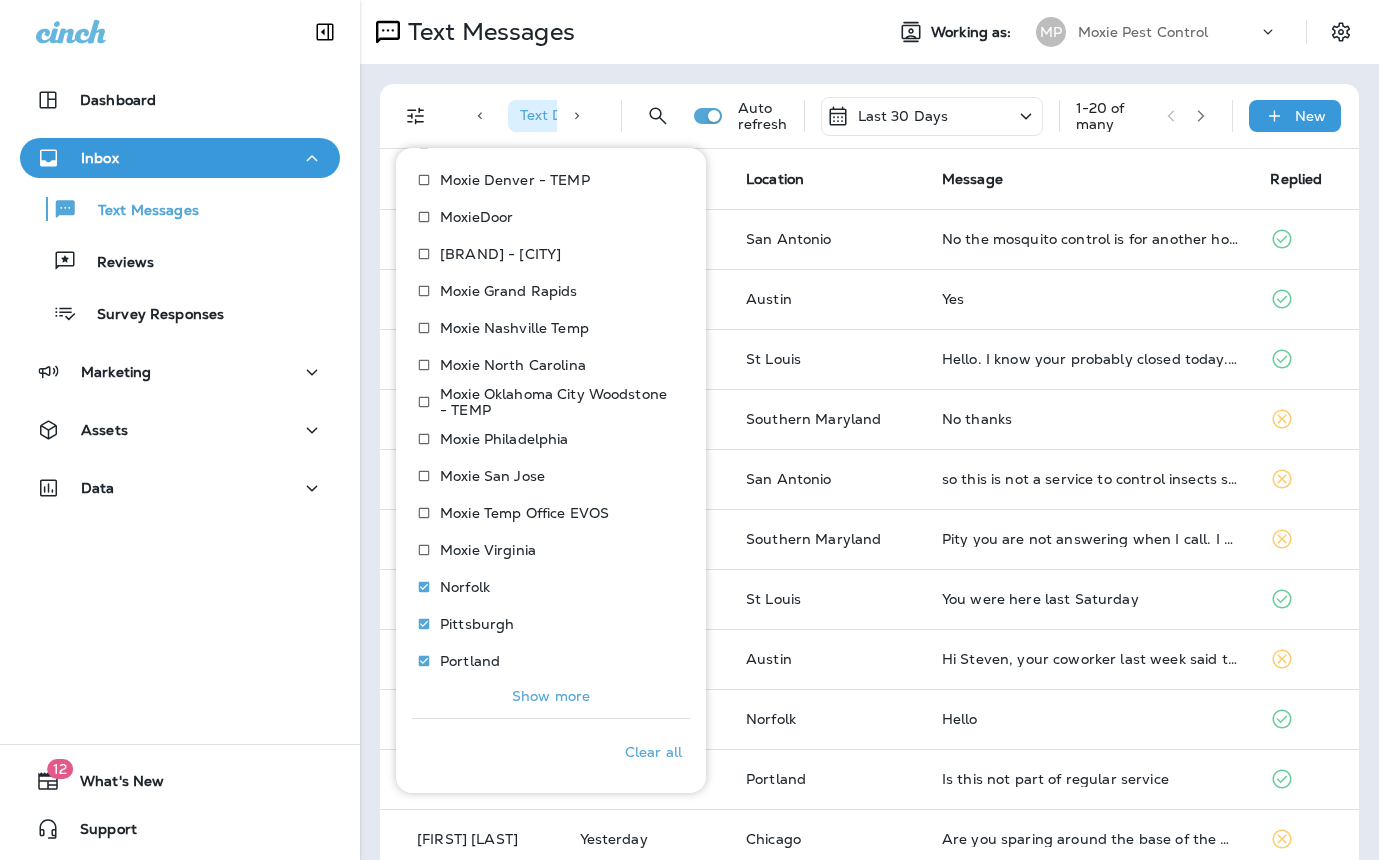 click on "Show more" at bounding box center [551, 696] 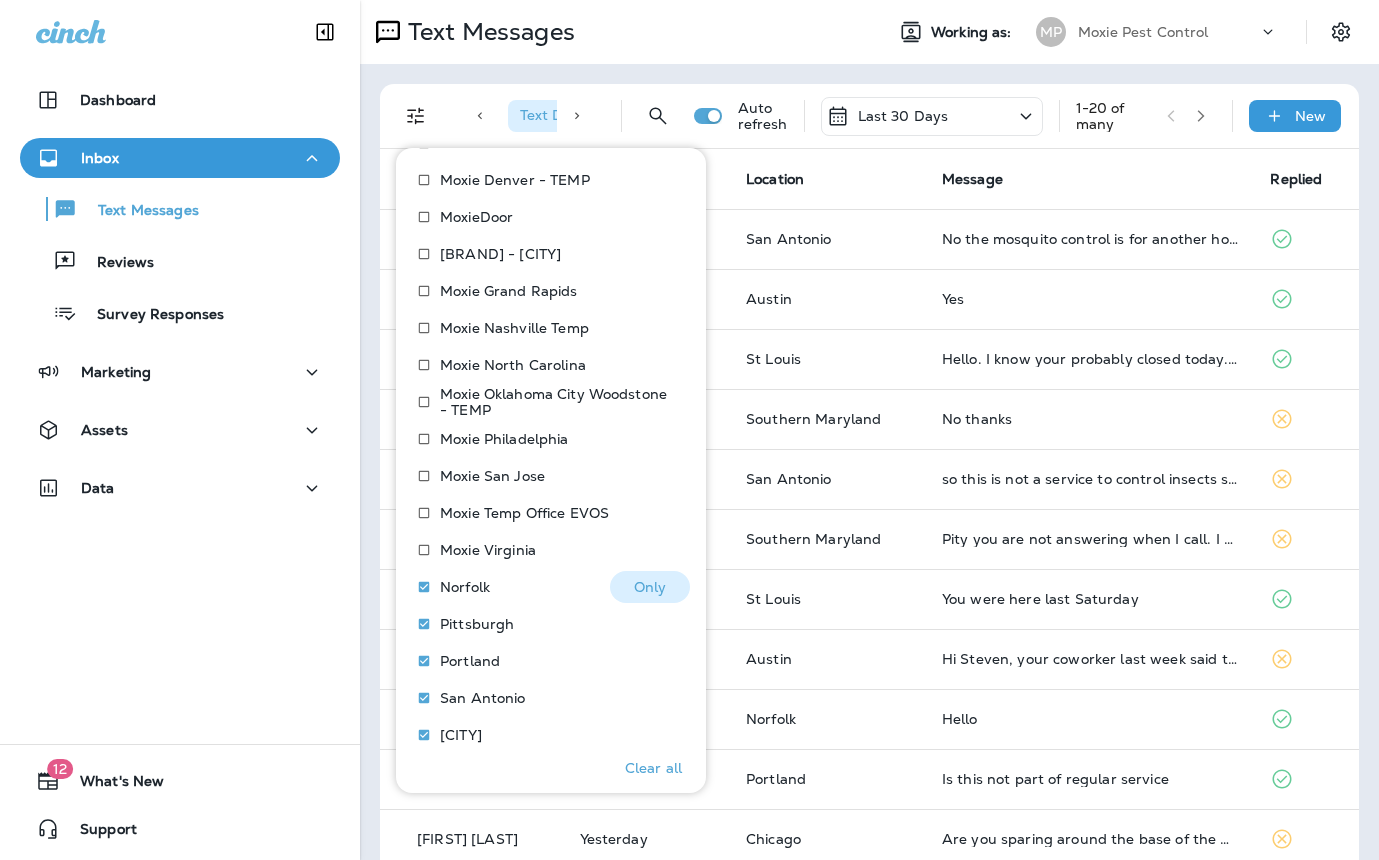 click on "Norfolk" at bounding box center (465, 587) 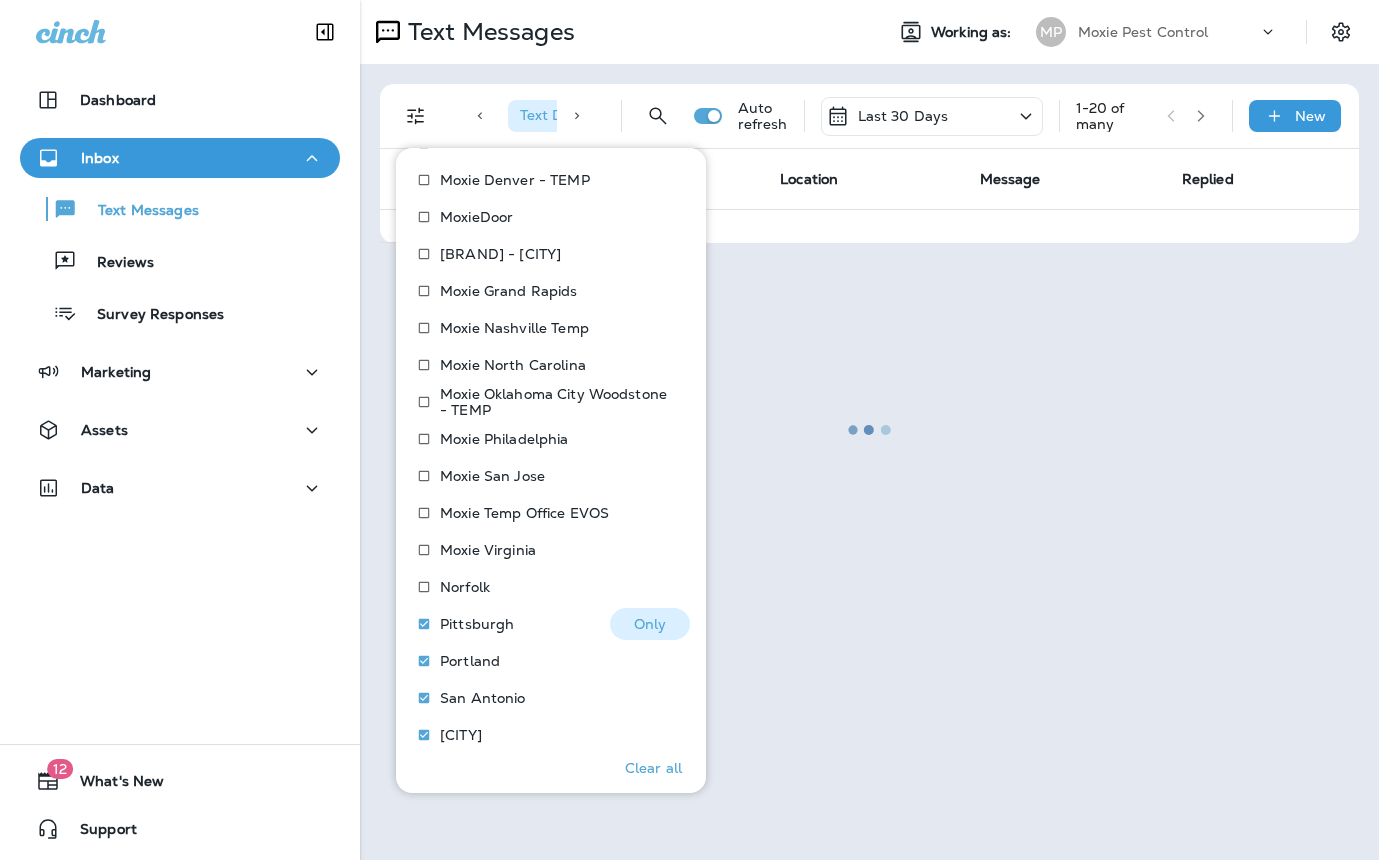 click on "Pittsburgh" at bounding box center [461, 624] 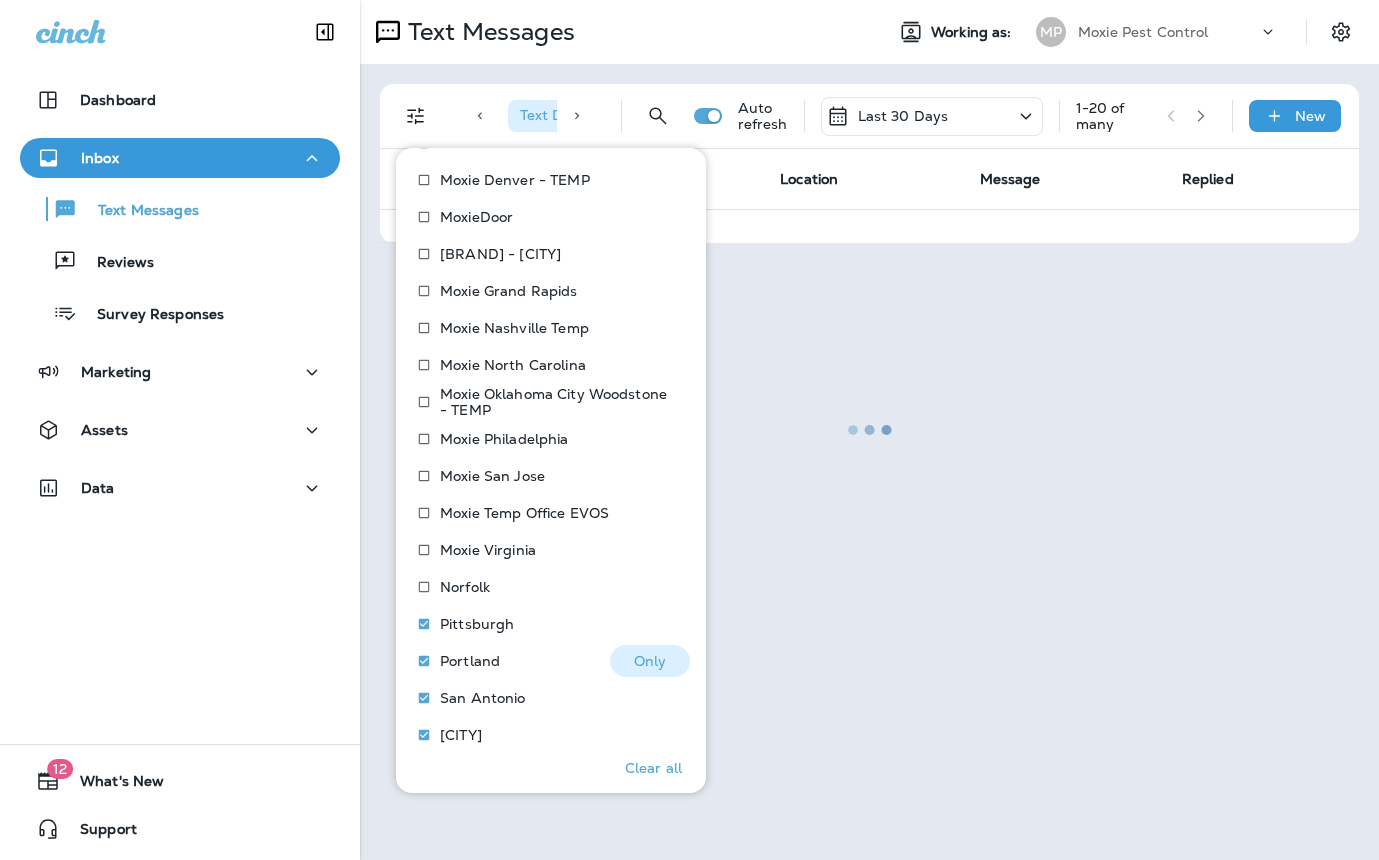 click on "Portland" at bounding box center [470, 661] 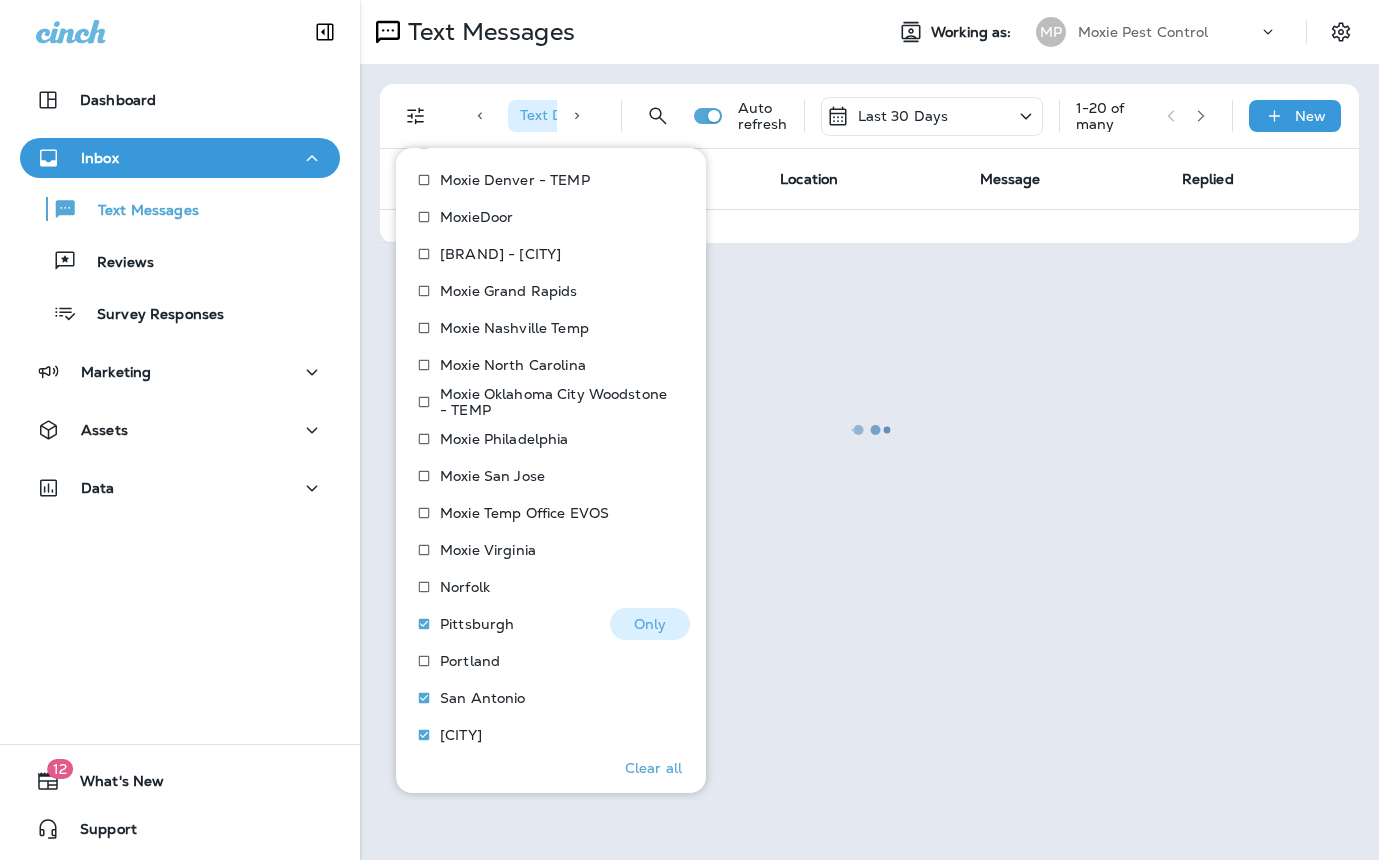 drag, startPoint x: 473, startPoint y: 619, endPoint x: 475, endPoint y: 649, distance: 30.066593 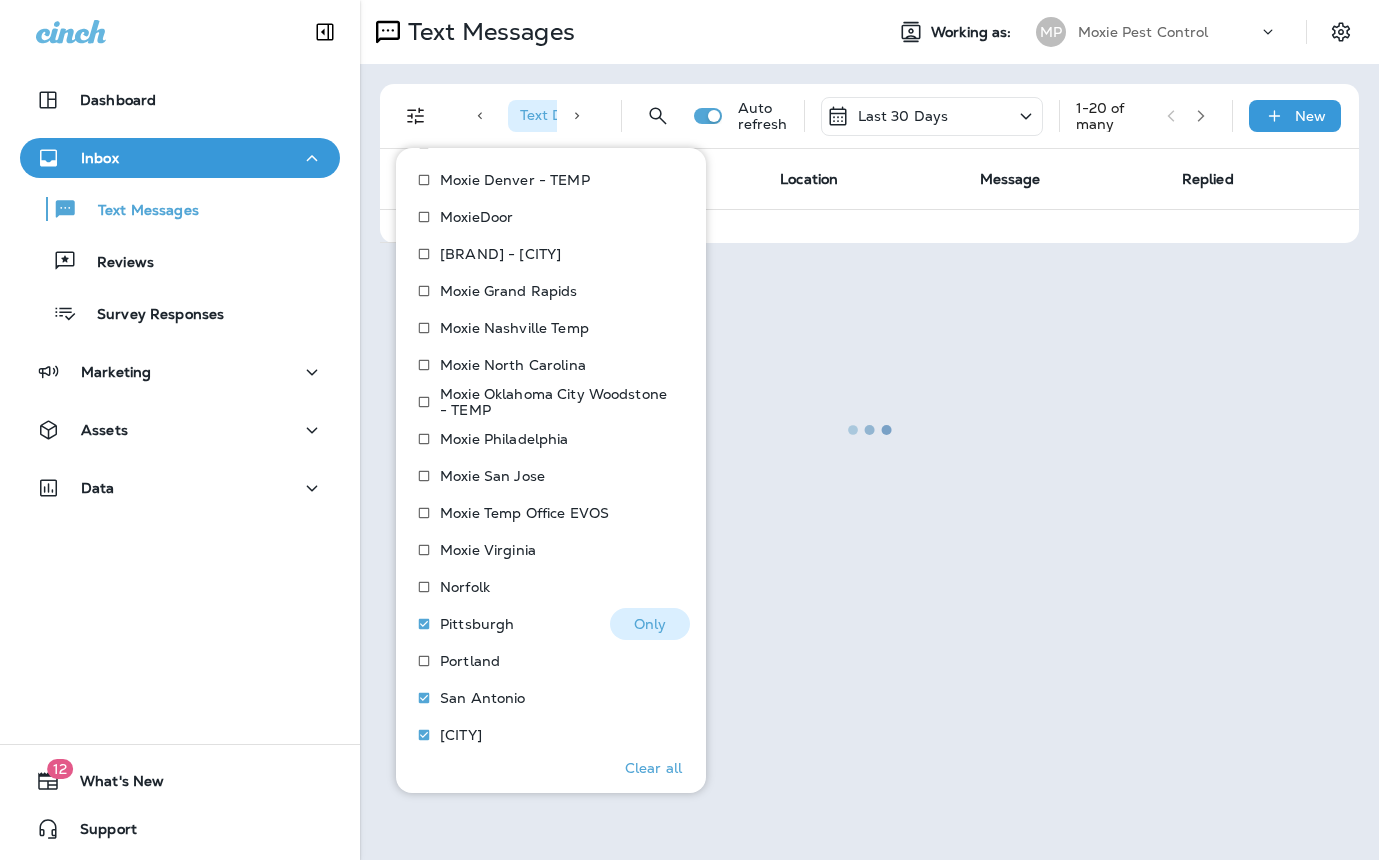 click on "Pittsburgh" at bounding box center (477, 624) 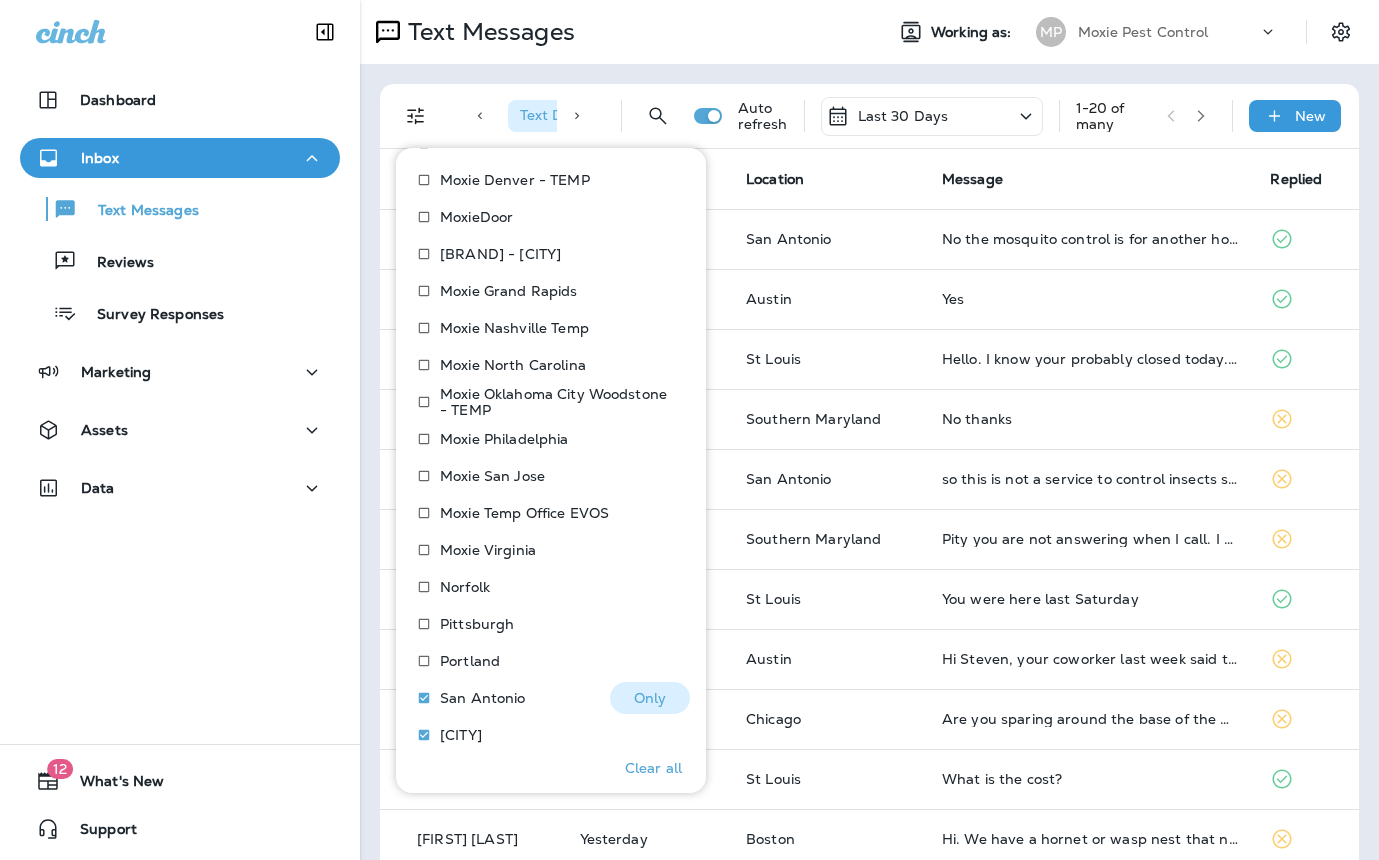 click on "San Antonio" at bounding box center [467, 698] 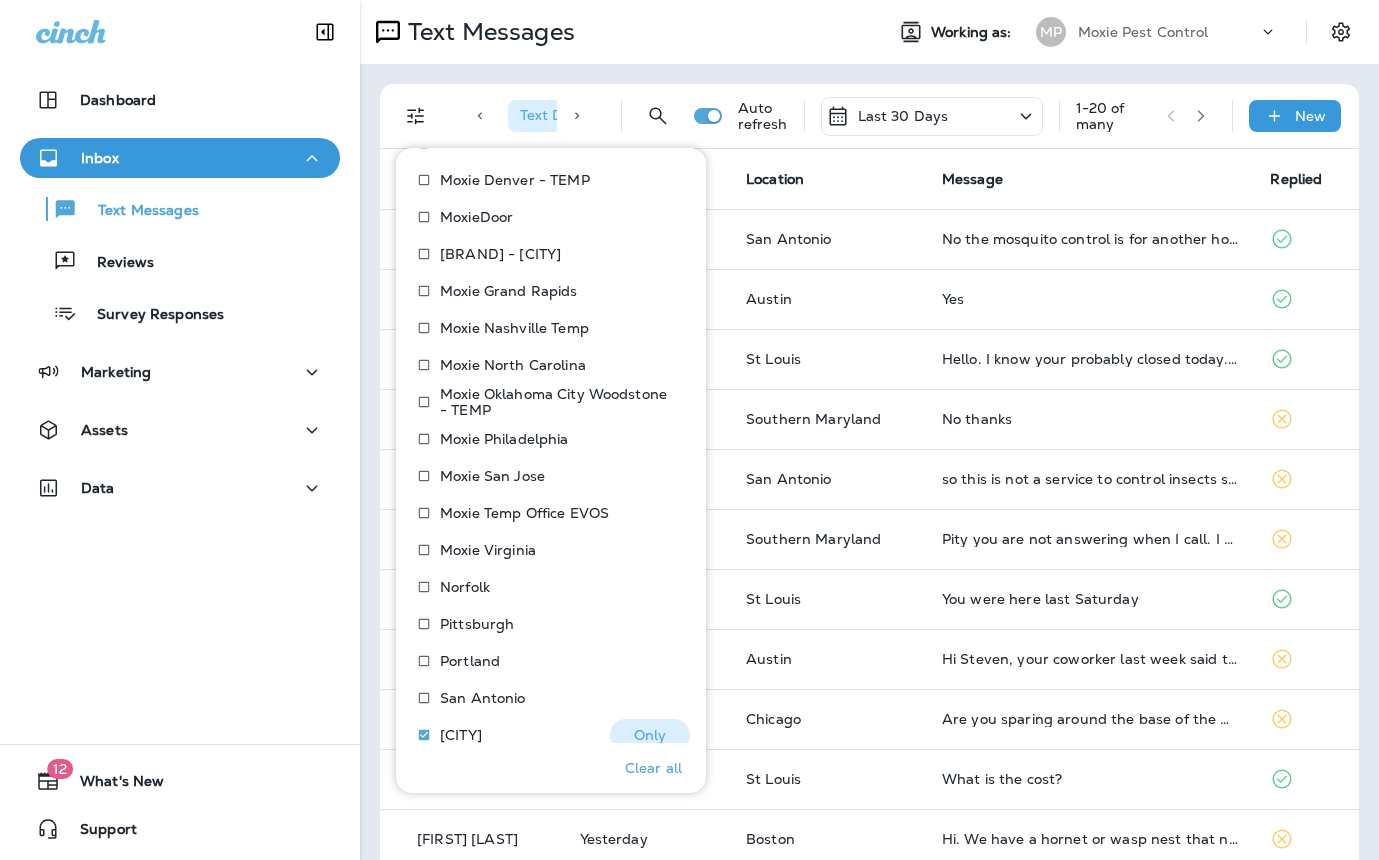 click on "Seattle" at bounding box center (461, 735) 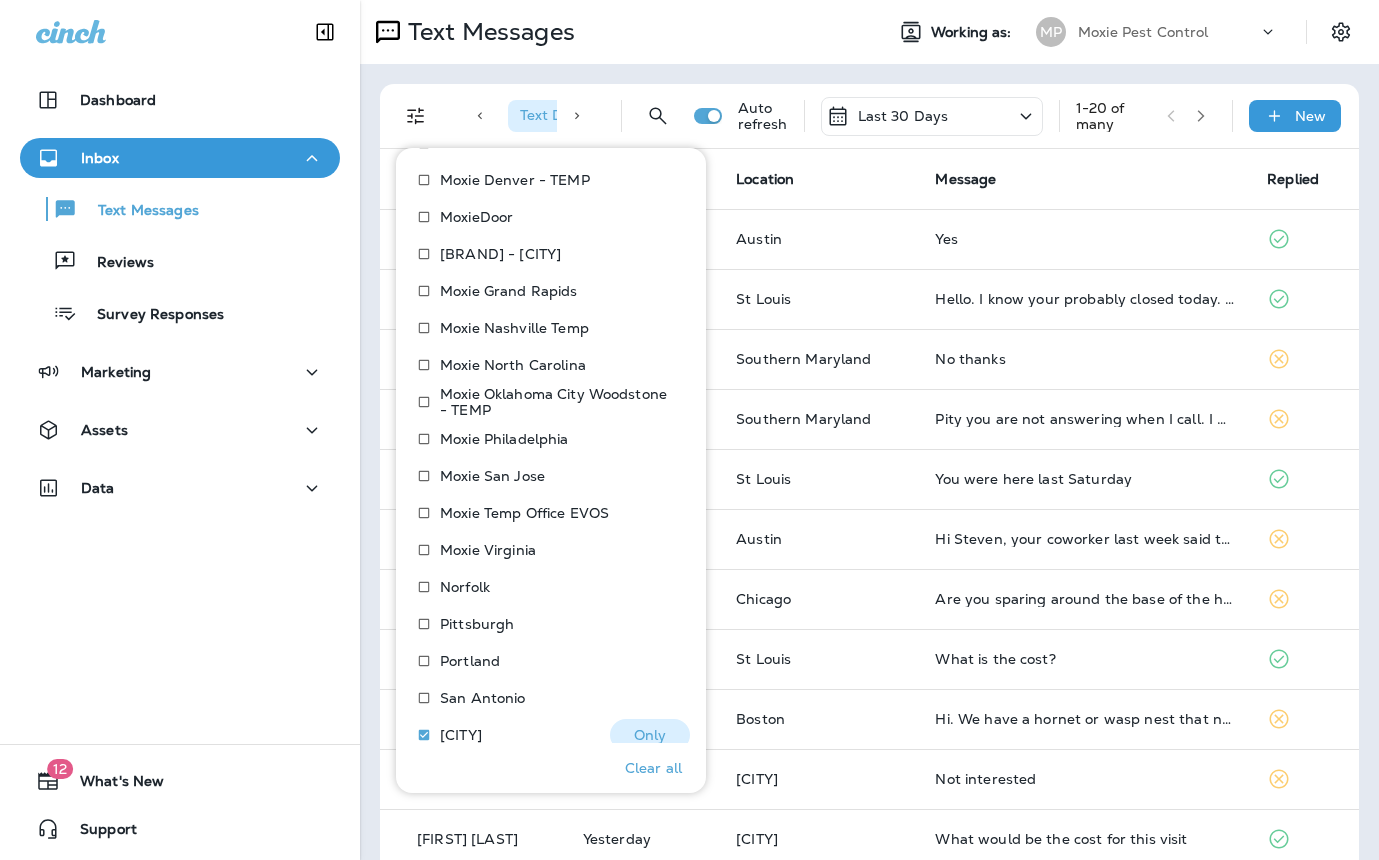 click on "Seattle" at bounding box center (461, 735) 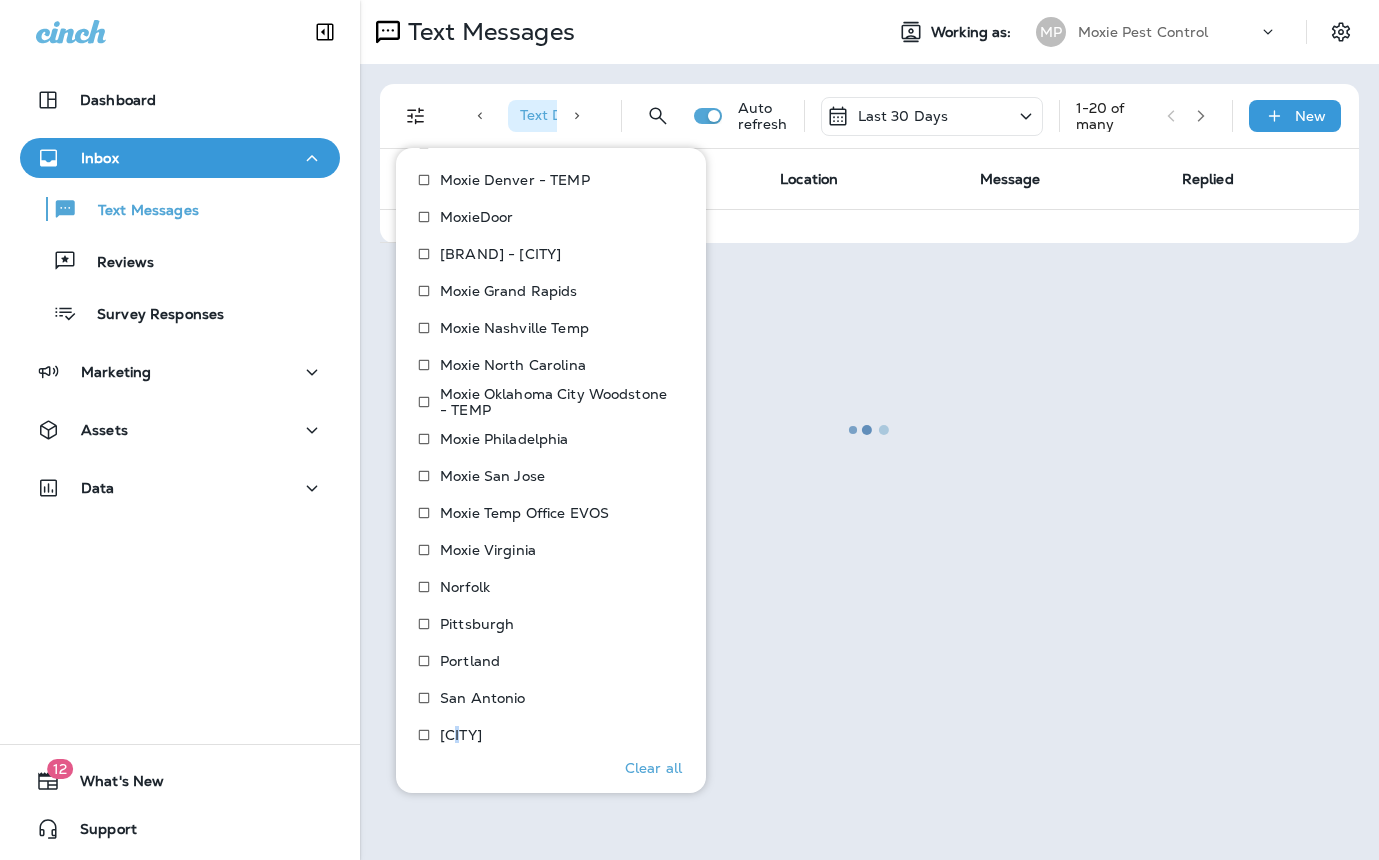 scroll, scrollTop: 1641, scrollLeft: 0, axis: vertical 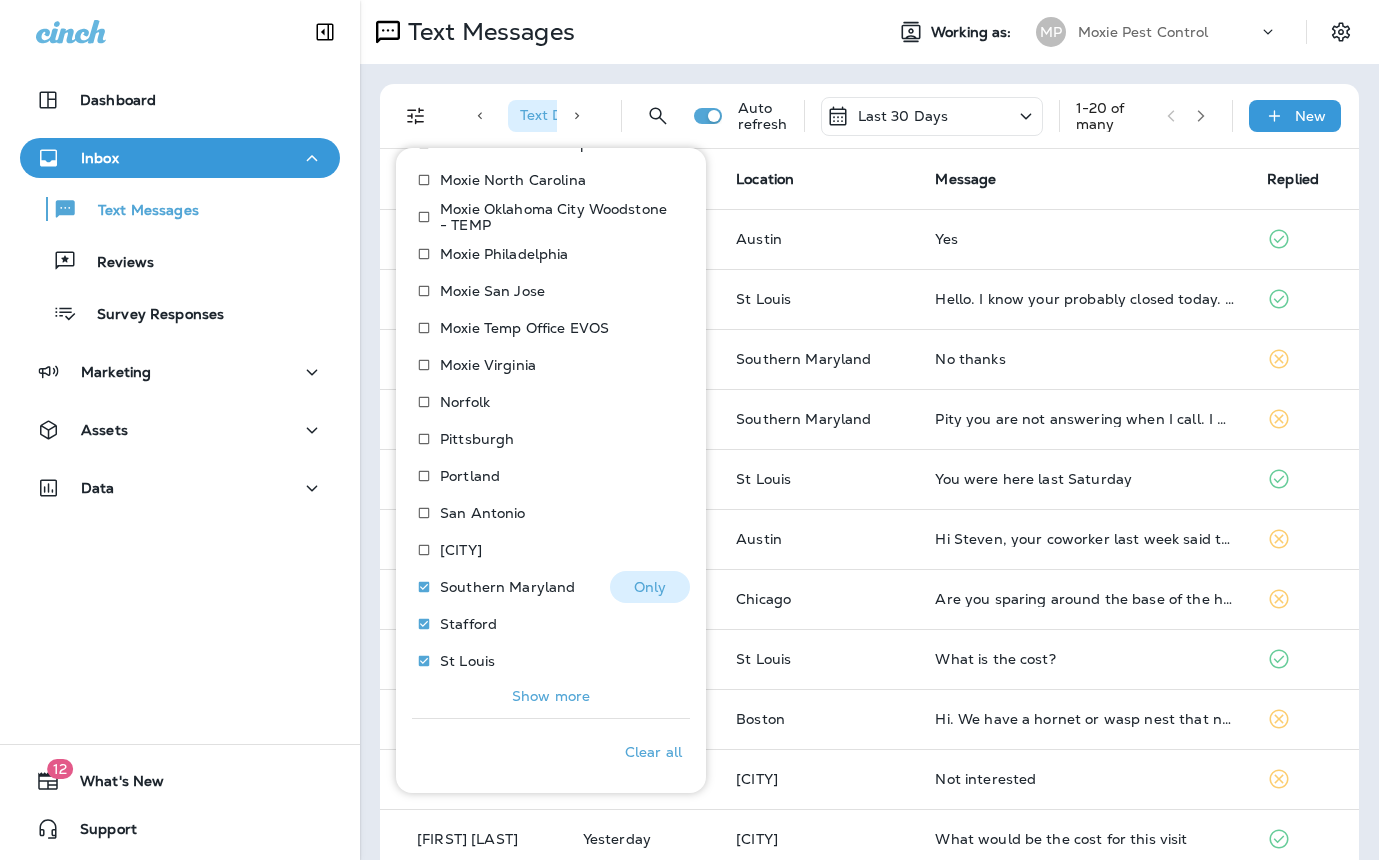click on "Southern Maryland" at bounding box center (507, 587) 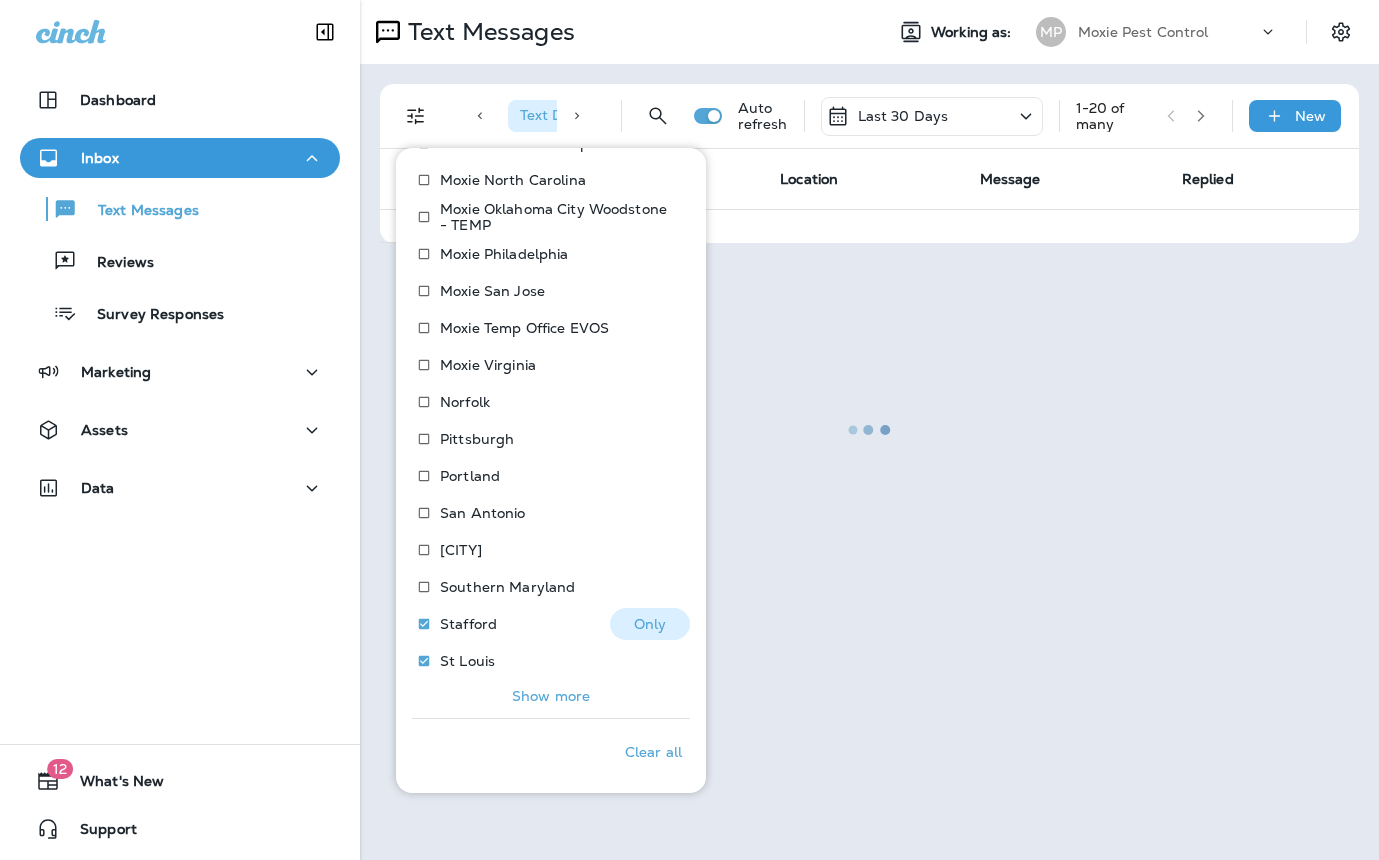 click on "Stafford" at bounding box center [468, 624] 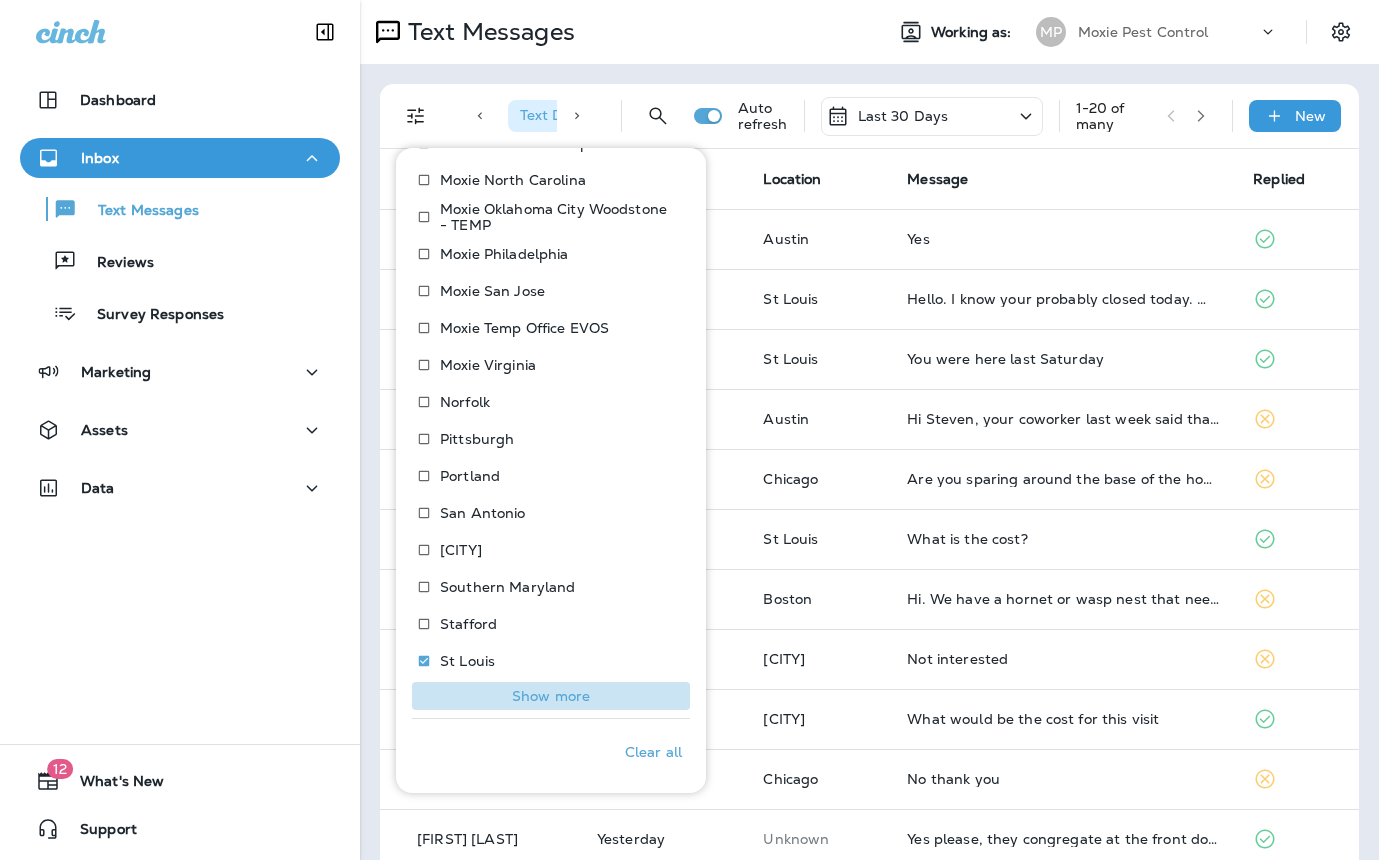 click on "Show more" at bounding box center (551, 696) 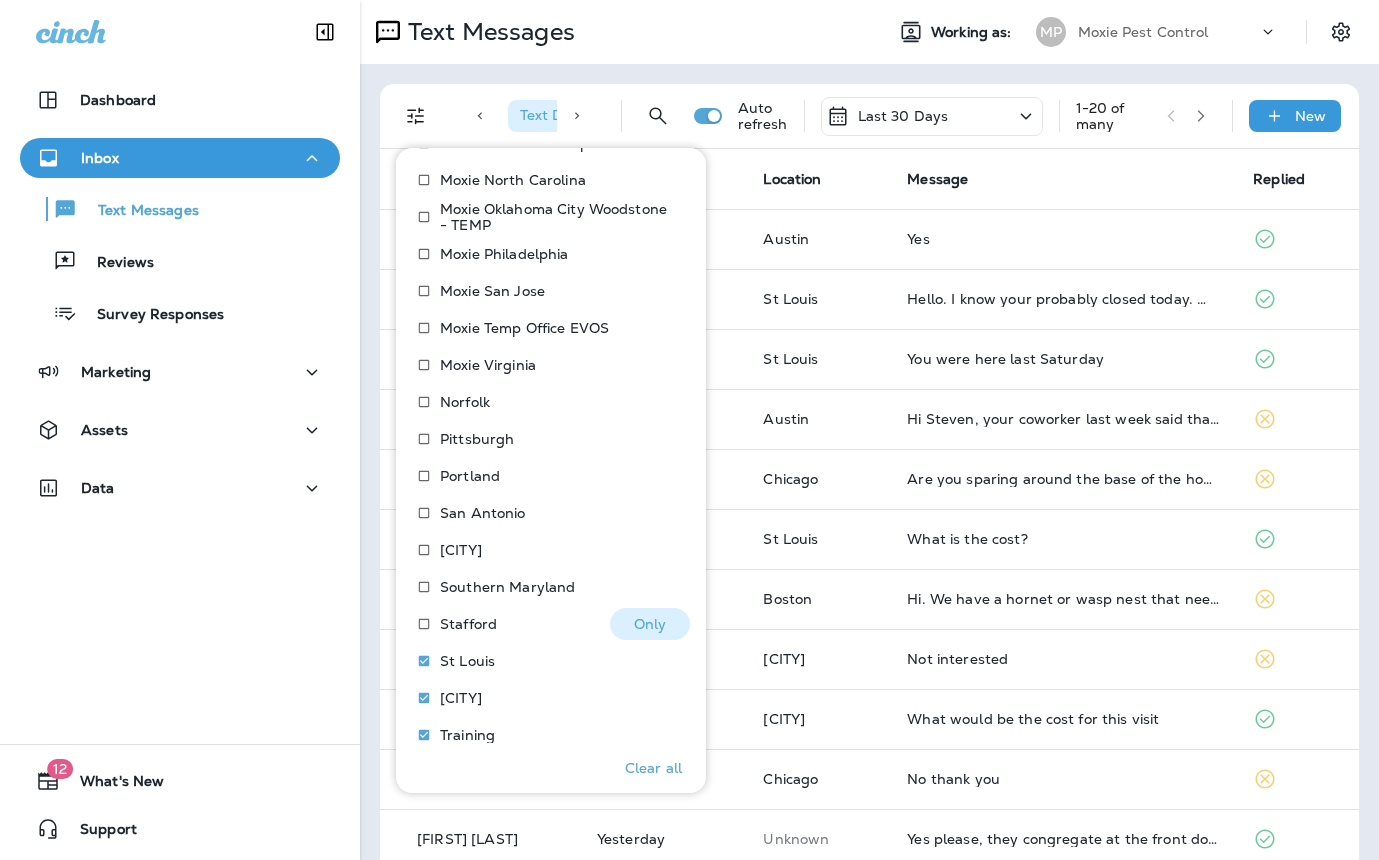 scroll, scrollTop: 1724, scrollLeft: 0, axis: vertical 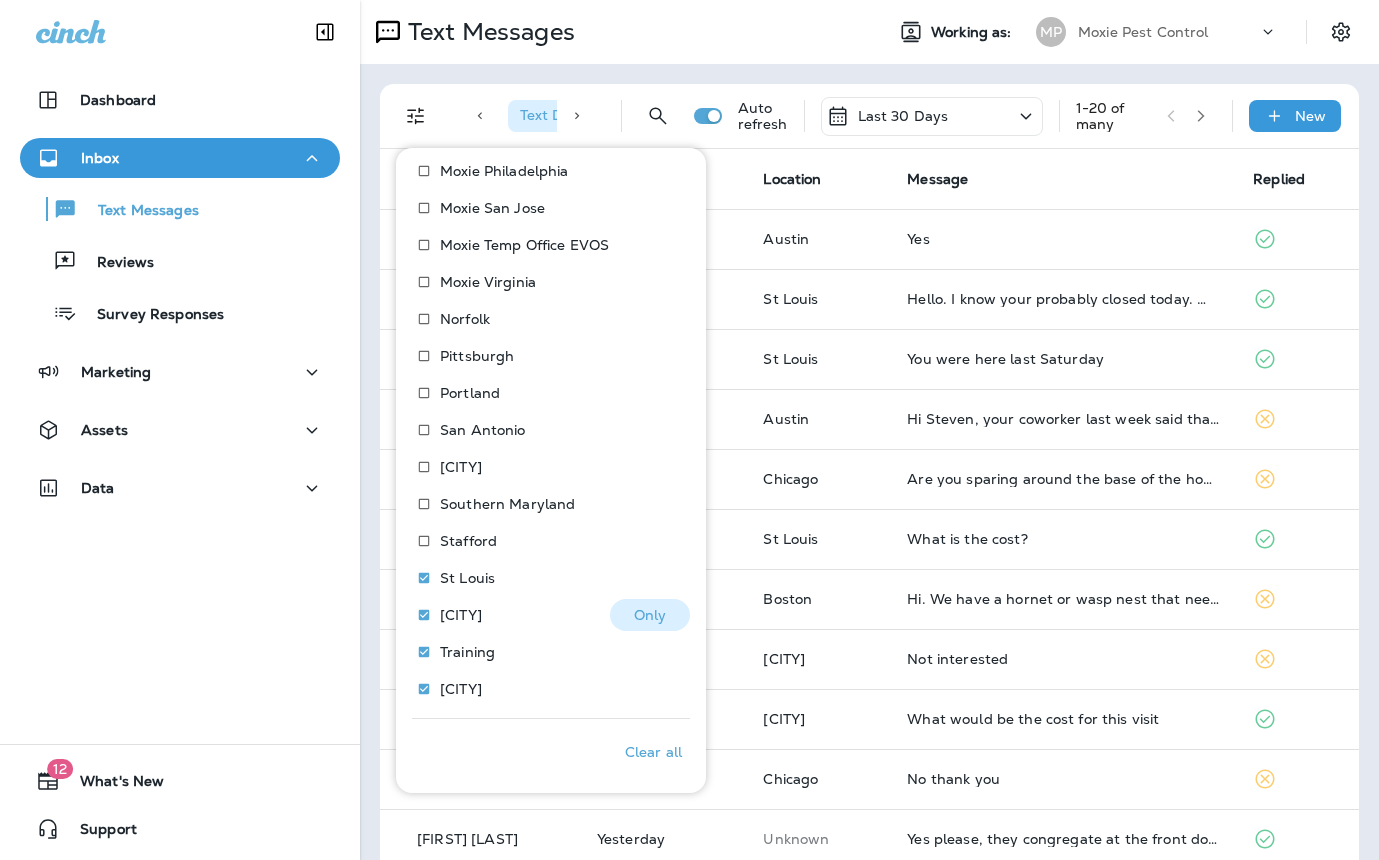 click on "Tampa" at bounding box center (461, 615) 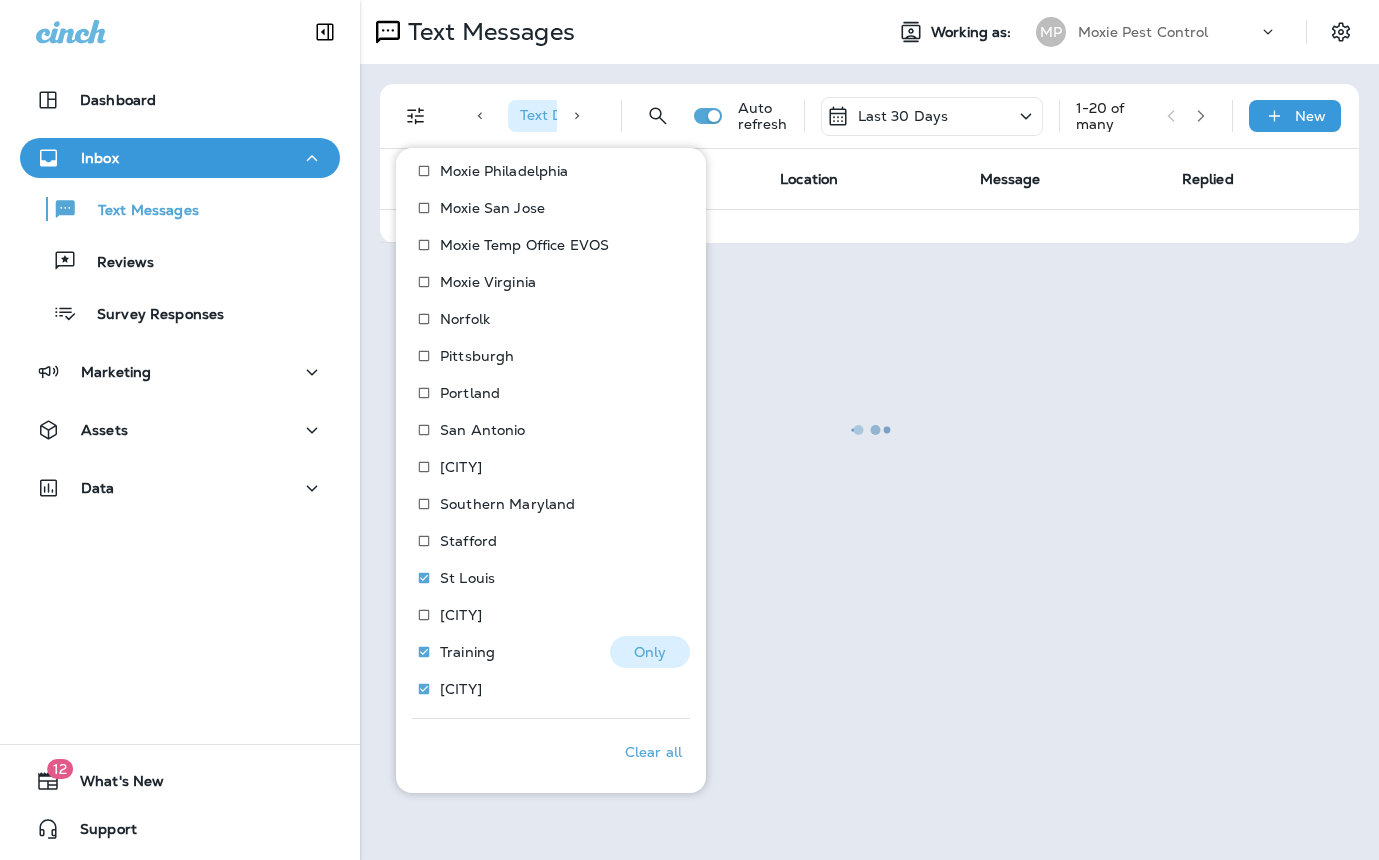 click on "Training" at bounding box center (451, 652) 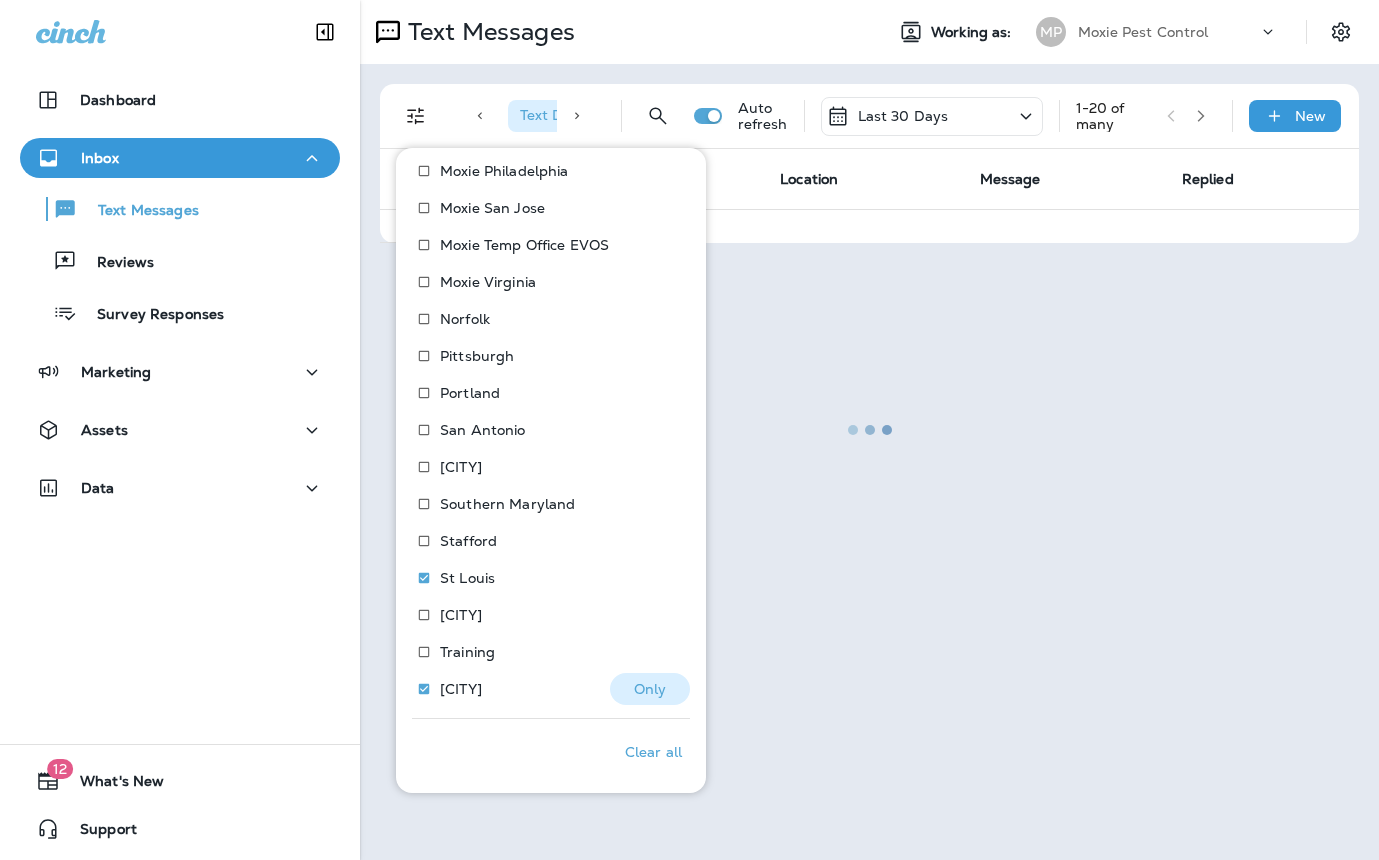 click on "West Palm Beach" at bounding box center [461, 689] 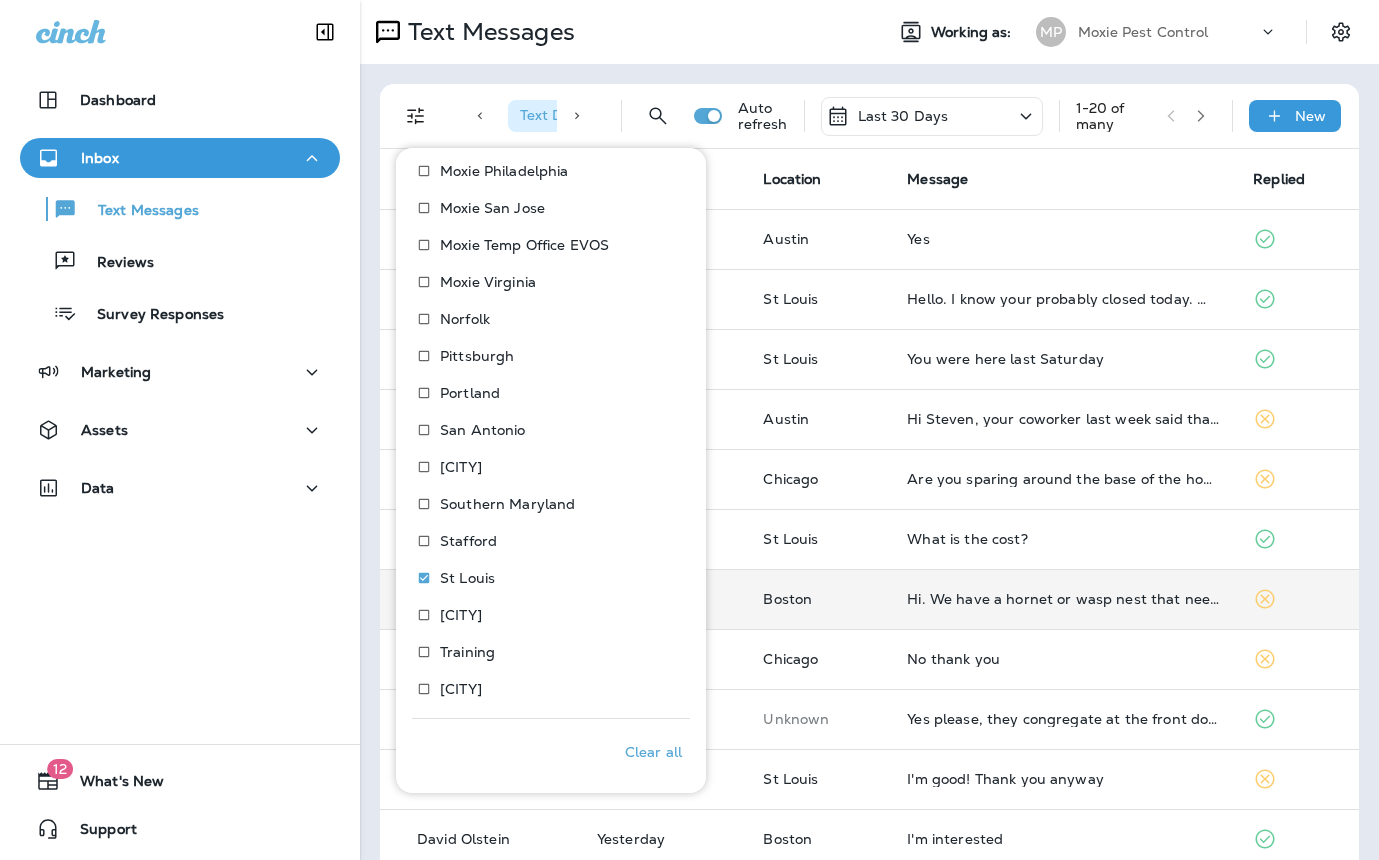 click on "Boston" at bounding box center [819, 599] 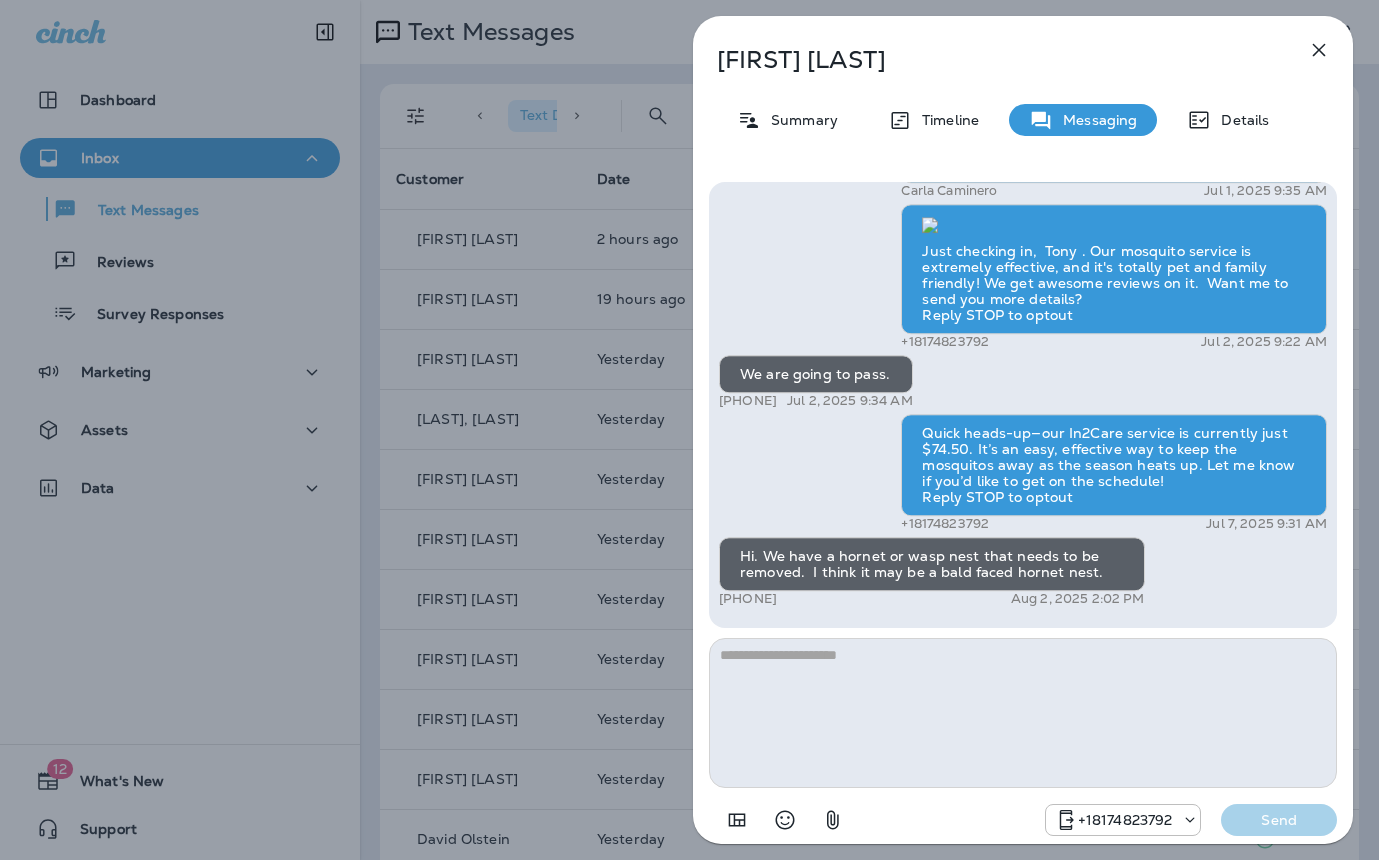 click on "Tony   Turchi Summary   Timeline   Messaging   Details   Hi,  Tony , this is Cameron with Moxie Pest Control. We know Summer brings out the mosquitoes—and with the Summer season here, I’d love to get you on our schedule to come help take care of that. Just reply here if you're interested, and I'll let you know the details!
Reply STOP to optout +18174823792 Jul 1, 2025 9:19 AM Let me know the details.  +1 (202) 340-6025 Jul 1, 2025 9:30 AM Carla Caminero Jul 1, 2025 9:35 AM Just checking in,  Tony . Our mosquito service is extremely effective, and it's totally pet and family friendly! We get awesome reviews on it.  Want me to send you more details?
Reply STOP to optout +18174823792 Jul 2, 2025 9:22 AM We are going to pass.  +1 (202) 340-6025 Jul 2, 2025 9:34 AM Quick heads-up—our In2Care service is currently just $74.50. It’s an easy, effective way to keep the mosquitos away as the season heats up. Let me know if you’d like to get on the schedule!
Reply STOP to optout +18174823792 Jul 7, 2025 9:31 AM" at bounding box center [689, 430] 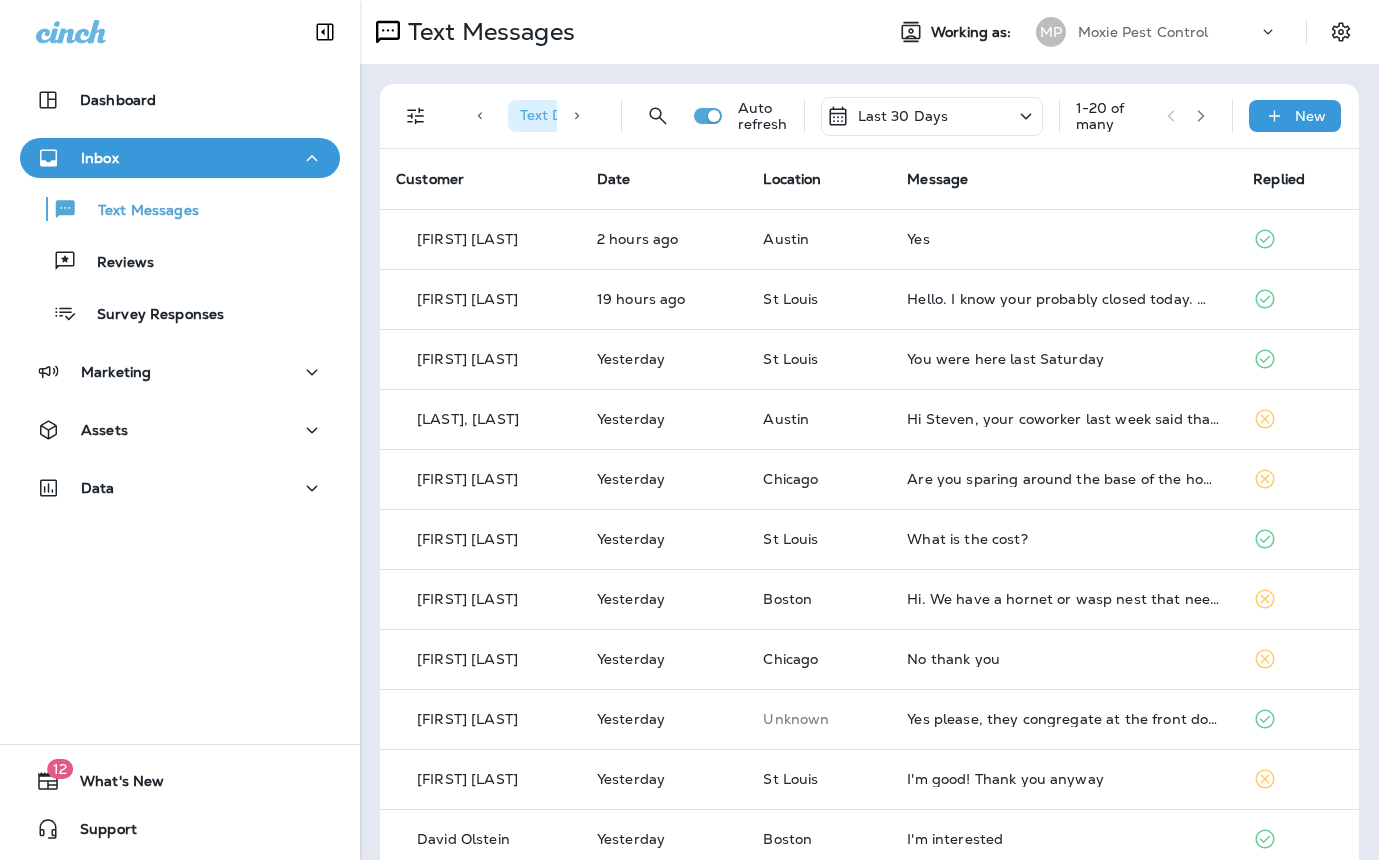 click on "Location" at bounding box center (819, 179) 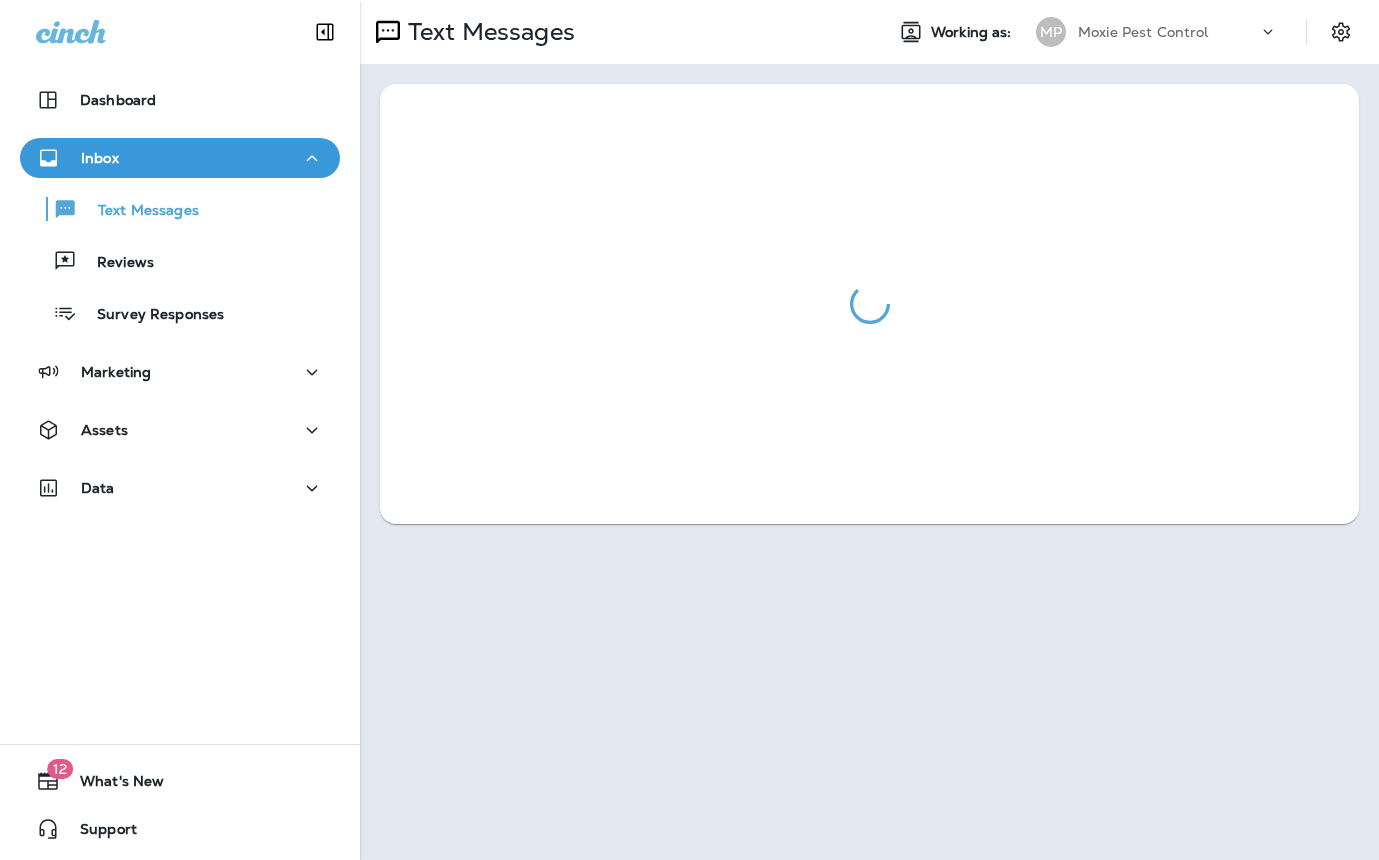 scroll, scrollTop: 0, scrollLeft: 0, axis: both 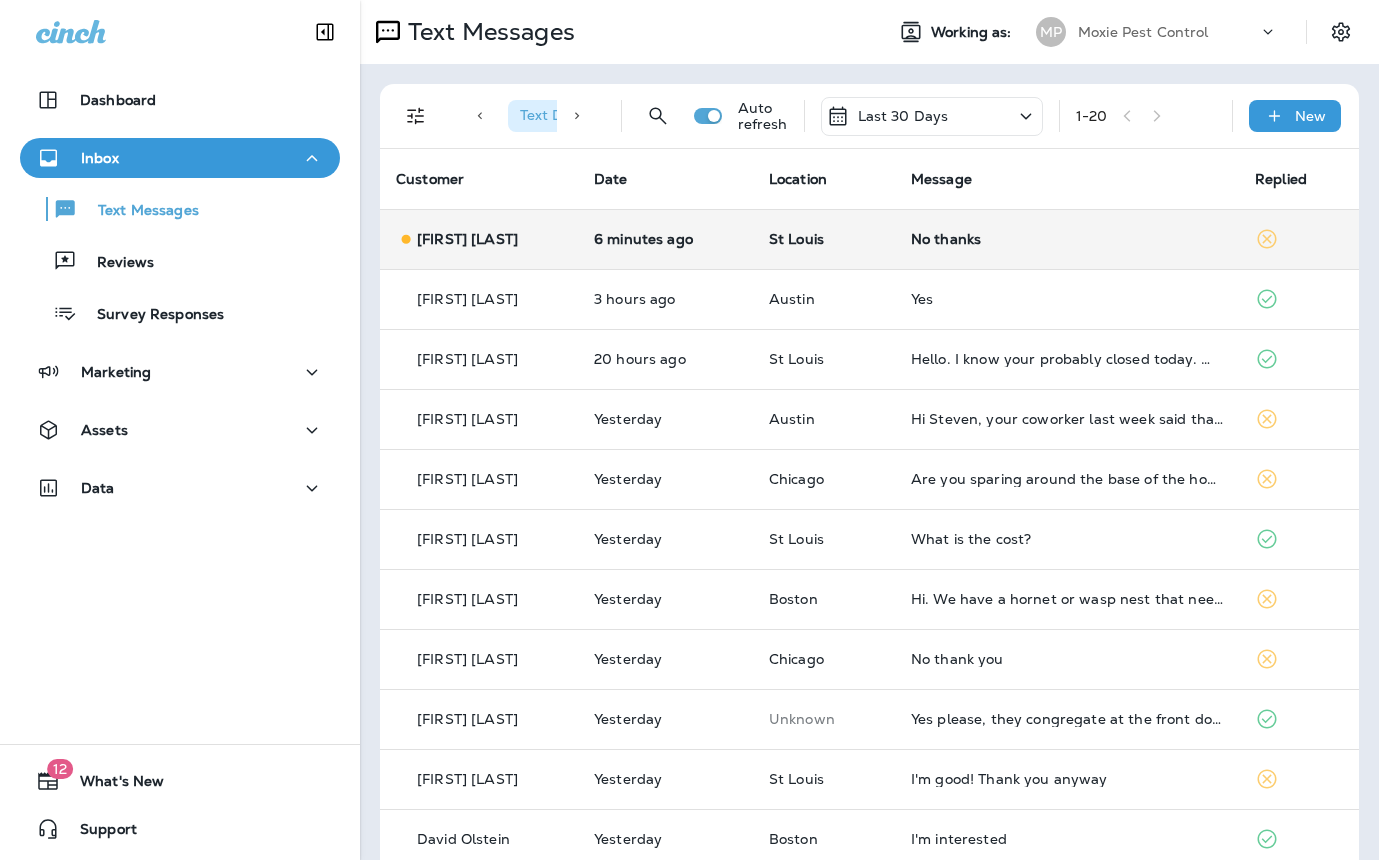 click on "No thanks" at bounding box center [1067, 239] 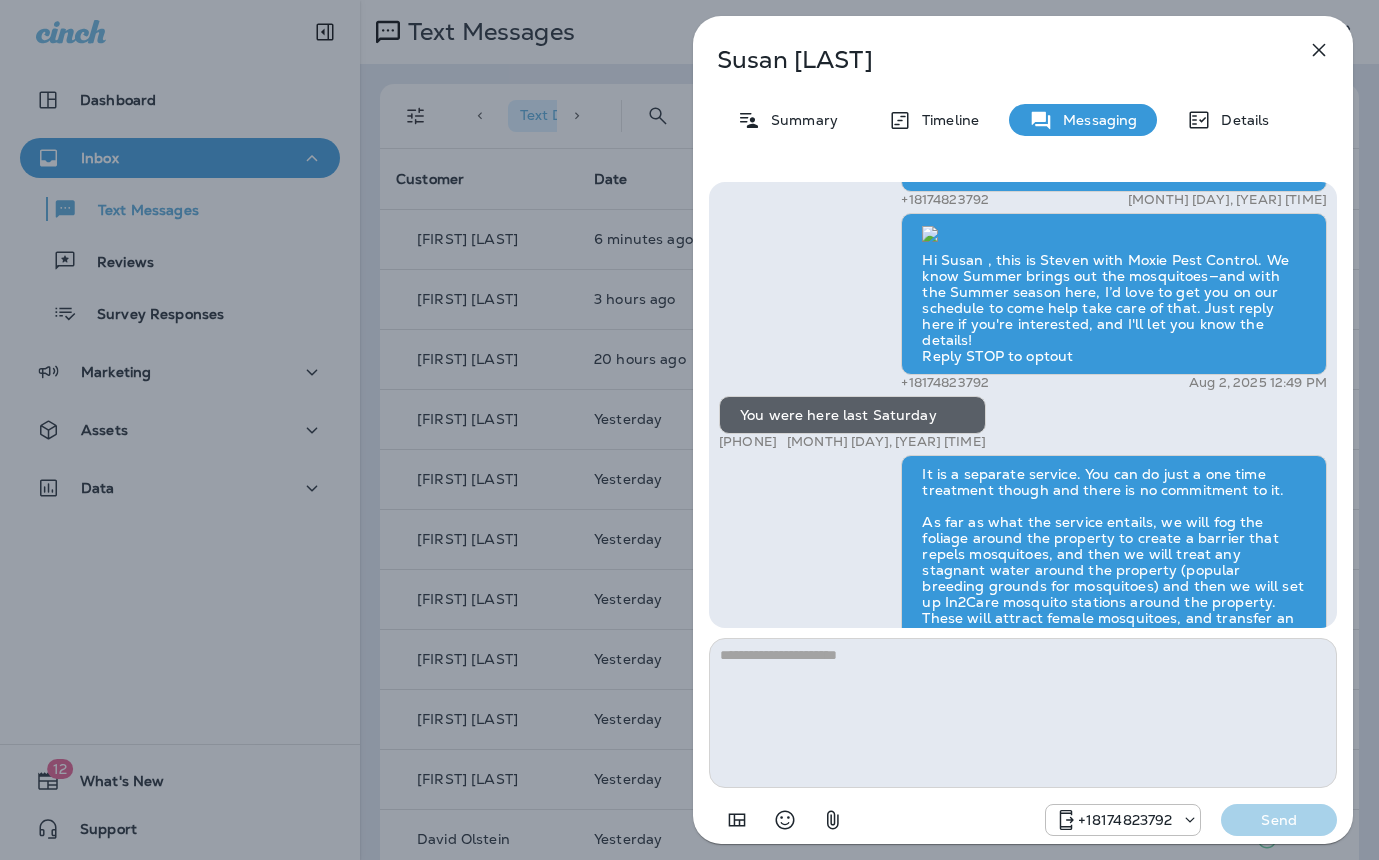 scroll, scrollTop: 0, scrollLeft: 0, axis: both 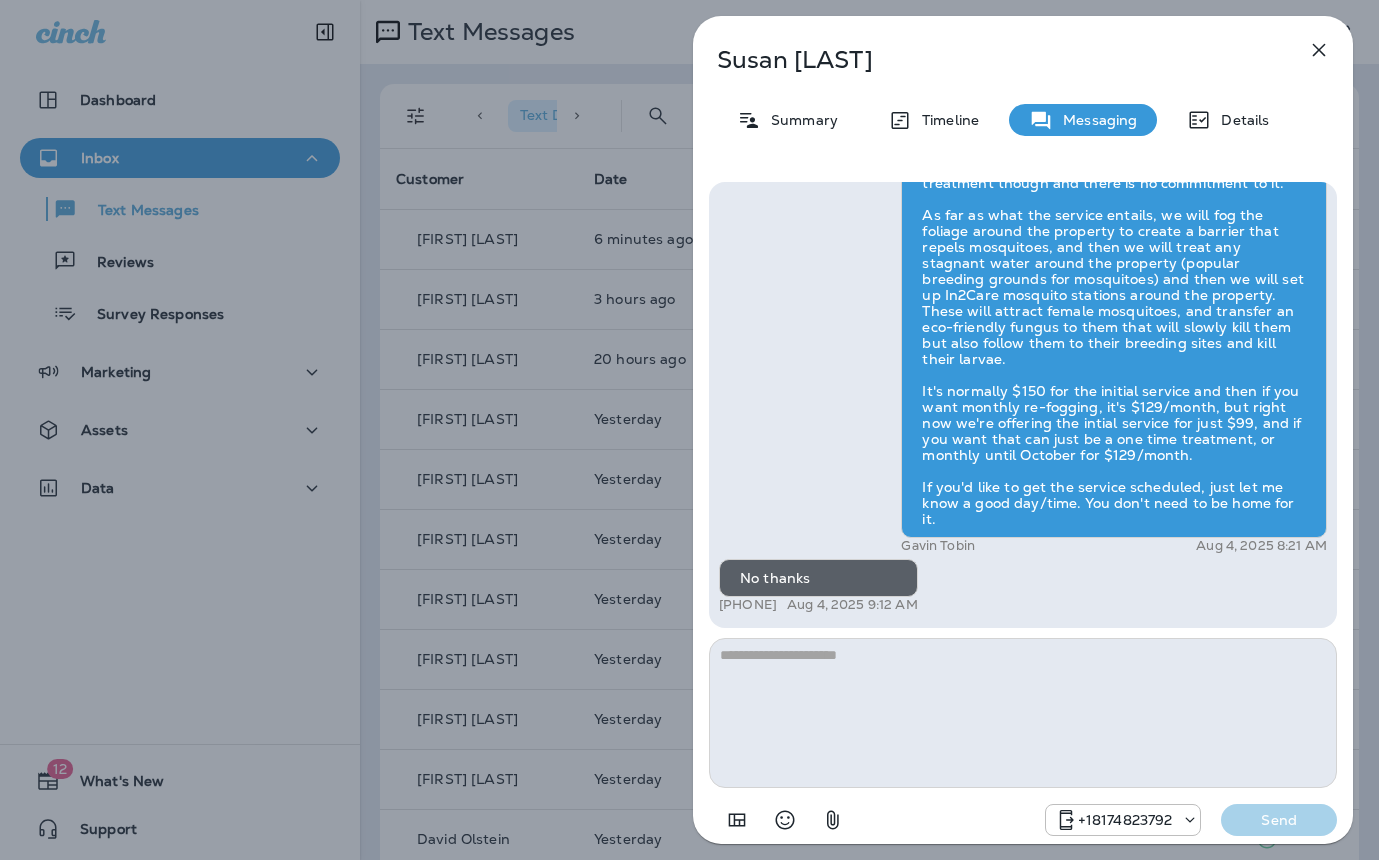 click on "Susan   Dubois Summary   Timeline   Messaging   Details   Exciting News! Joshua’s Pest Control is now Moxie Pest Control! Same great service, new name. No changes to your protection—just a fresh look! Got questions? Call us anytime!
Reply STOP to optout +18174823792 Mar 7, 2025 11:31 PM Hi Susan , this is Steven with Moxie Pest Control. We know Summer brings out the mosquitoes—and with the Summer season here, I’d love to get you on our schedule to come help take care of that. Just reply here if you're interested, and I'll let you know the details!
Reply STOP to optout +18174823792 Aug 2, 2025 12:49 PM You were here last Saturday +1 (636) 219-2685 Aug 2, 2025 5:59 PM Gavin Tobin Aug 4, 2025 8:21 AM No thanks +1 (636) 219-2685 Aug 4, 2025 9:12 AM +18174823792 Send" at bounding box center (689, 430) 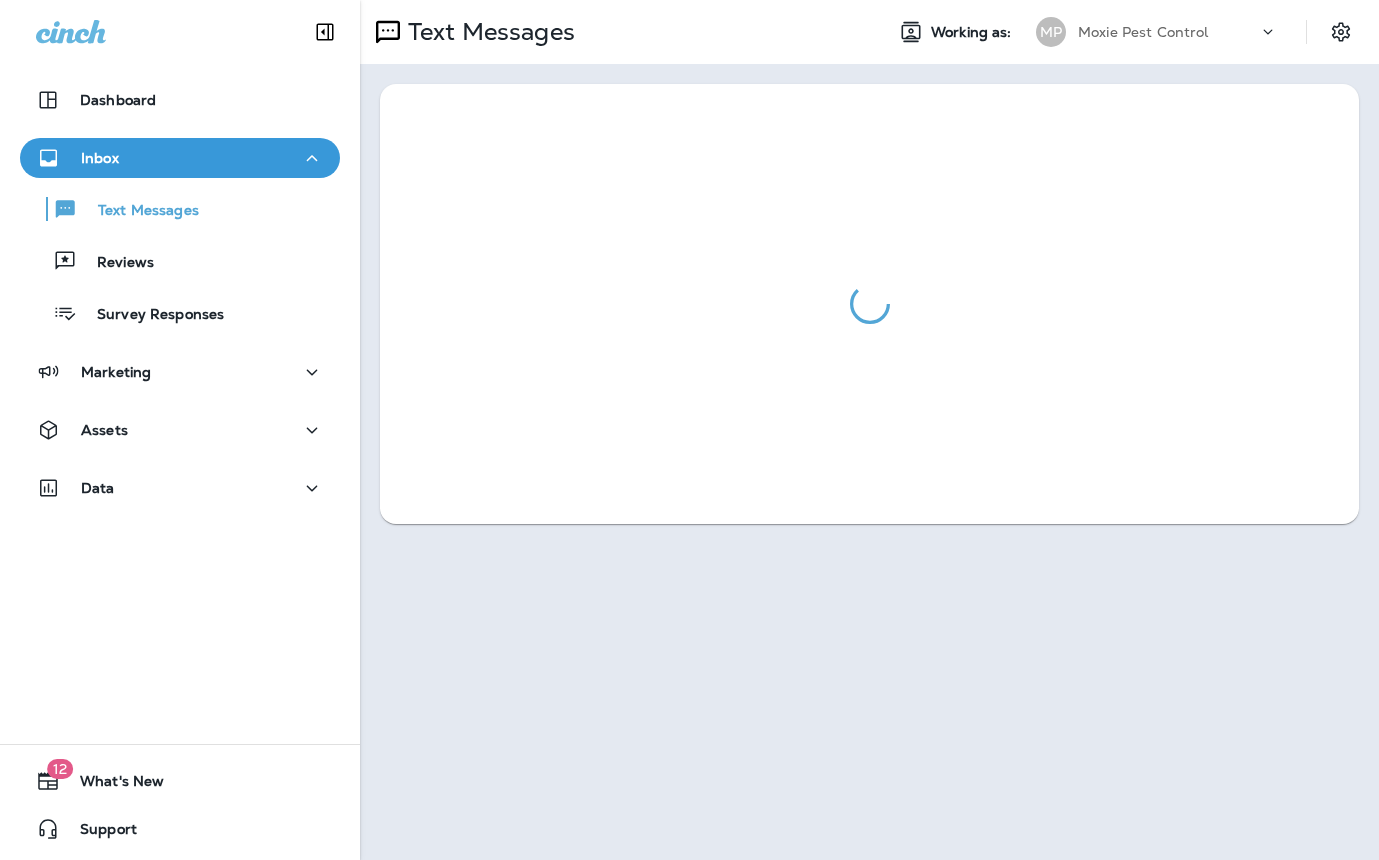 scroll, scrollTop: 0, scrollLeft: 0, axis: both 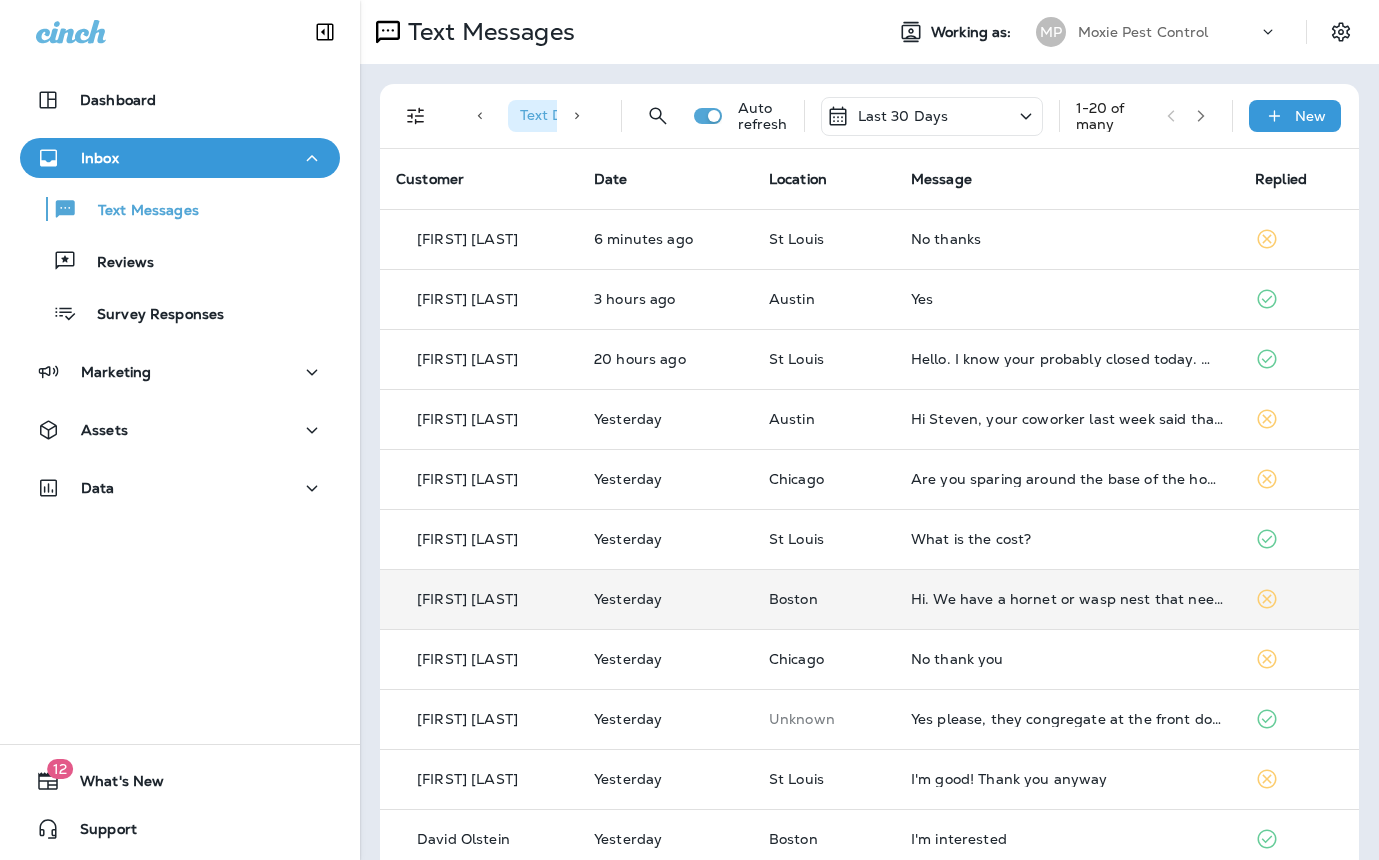 click on "Hi. We have a hornet or wasp nest that needs to be removed.  I think it may be a bald faced hornet nest." at bounding box center (1067, 599) 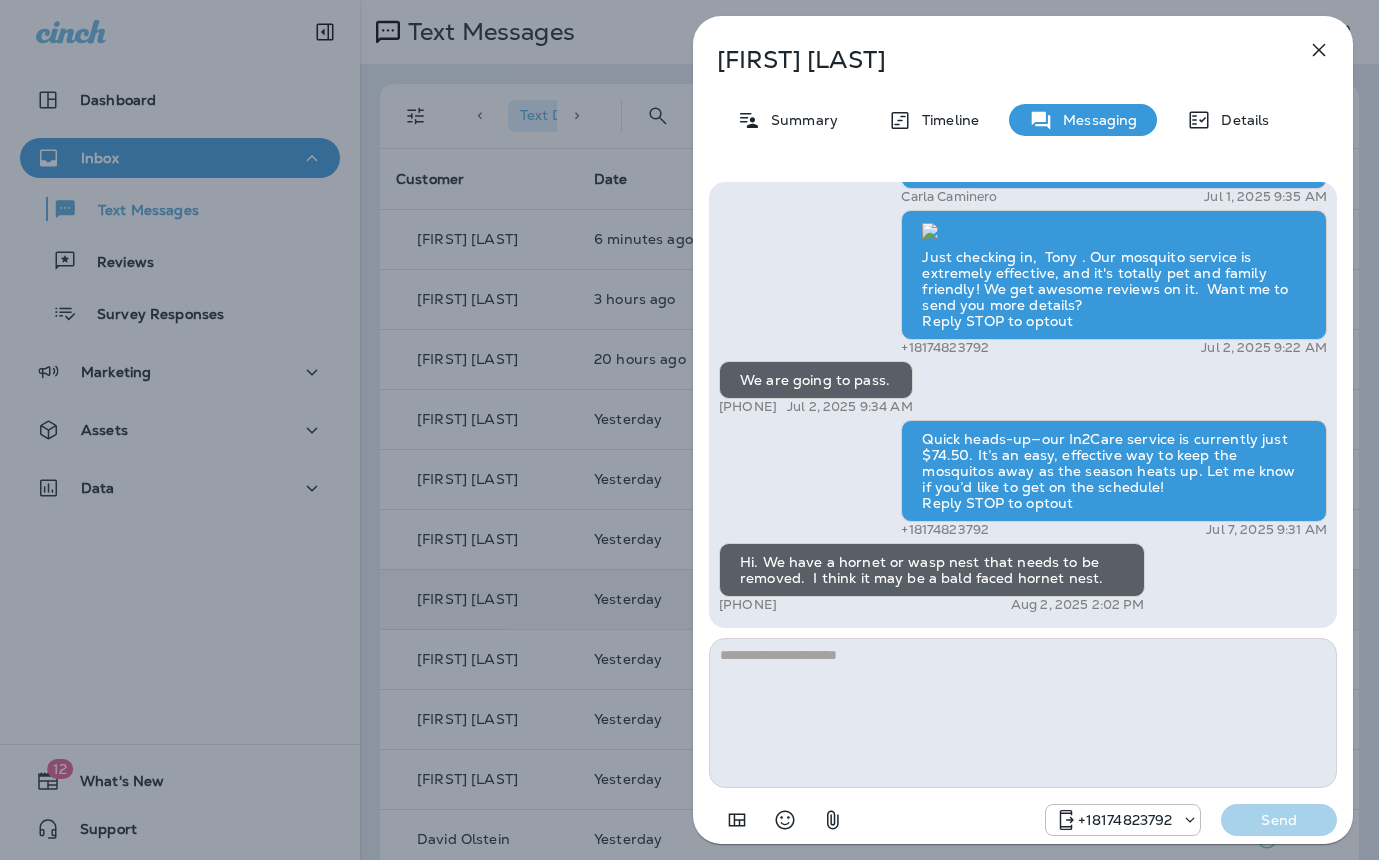 click on "Hi, [FIRST] , this is Cameron with Moxie Pest Control. We know Summer brings out the mosquitoes—and with the Summer season here, I’d love to get you on our schedule to come help take care of that. Just reply here if you're interested, and I'll let you know the details!
Reply STOP to optout [PHONE] [DATE] [TIME] Let me know the details.  [PHONE] [DATE] [TIME] [FIRST] [LAST] [DATE] [TIME] Just checking in, [FIRST] . Our mosquito service is extremely effective, and it's totally pet and family friendly! We get awesome reviews on it.  Want me to send you more details?
Reply STOP to optout [PHONE] [DATE] [TIME] We are going to pass.  [PHONE] [DATE] [TIME] Quick heads-up—our In2Care service is currently just $74.50. It’s an easy, effective way to keep the mosquitos away as the season heats up. Let me know if you’d like to get on the schedule!
Reply STOP to optout [PHONE] [DATE] [TIME]" at bounding box center [689, 430] 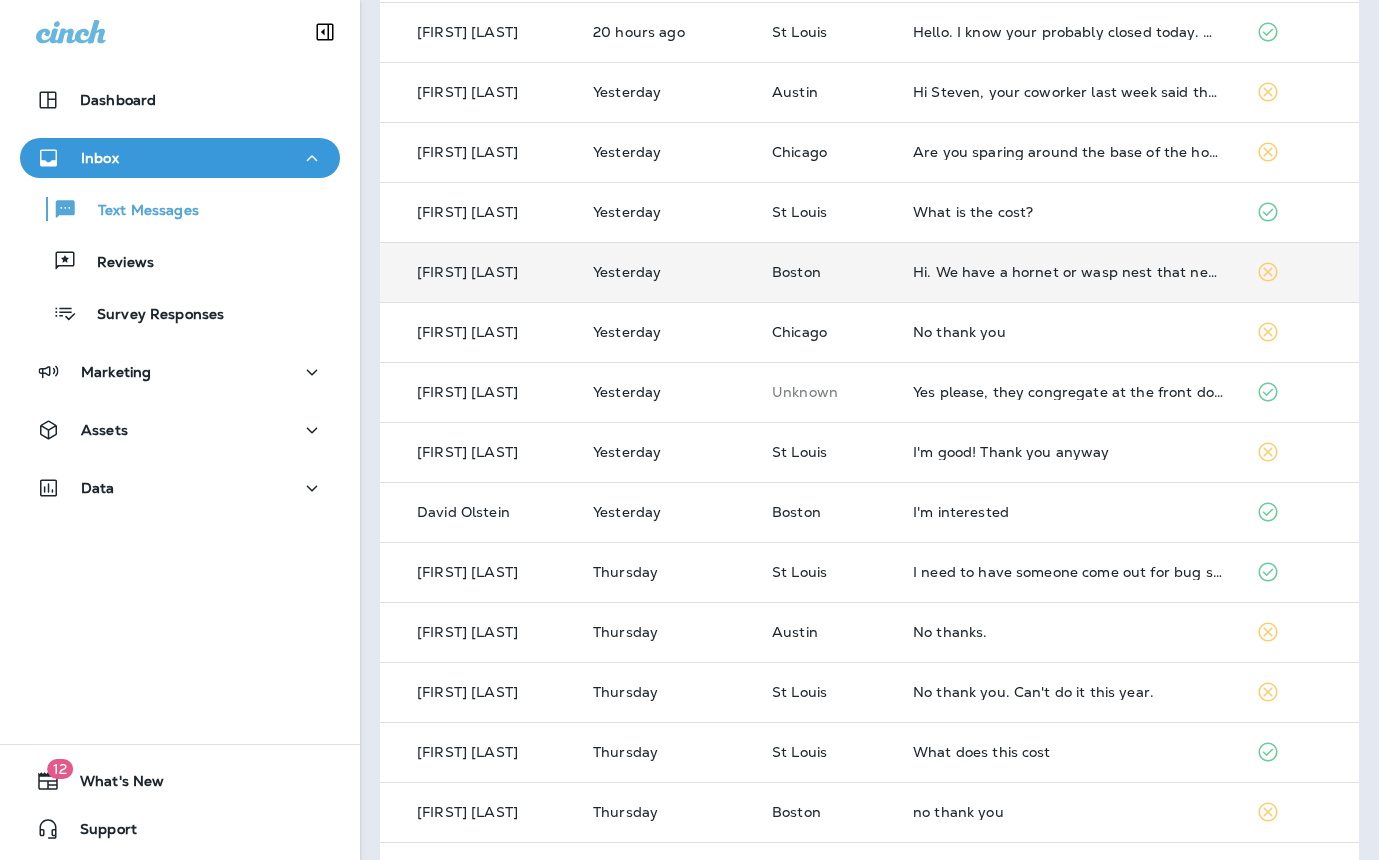 scroll, scrollTop: 0, scrollLeft: 0, axis: both 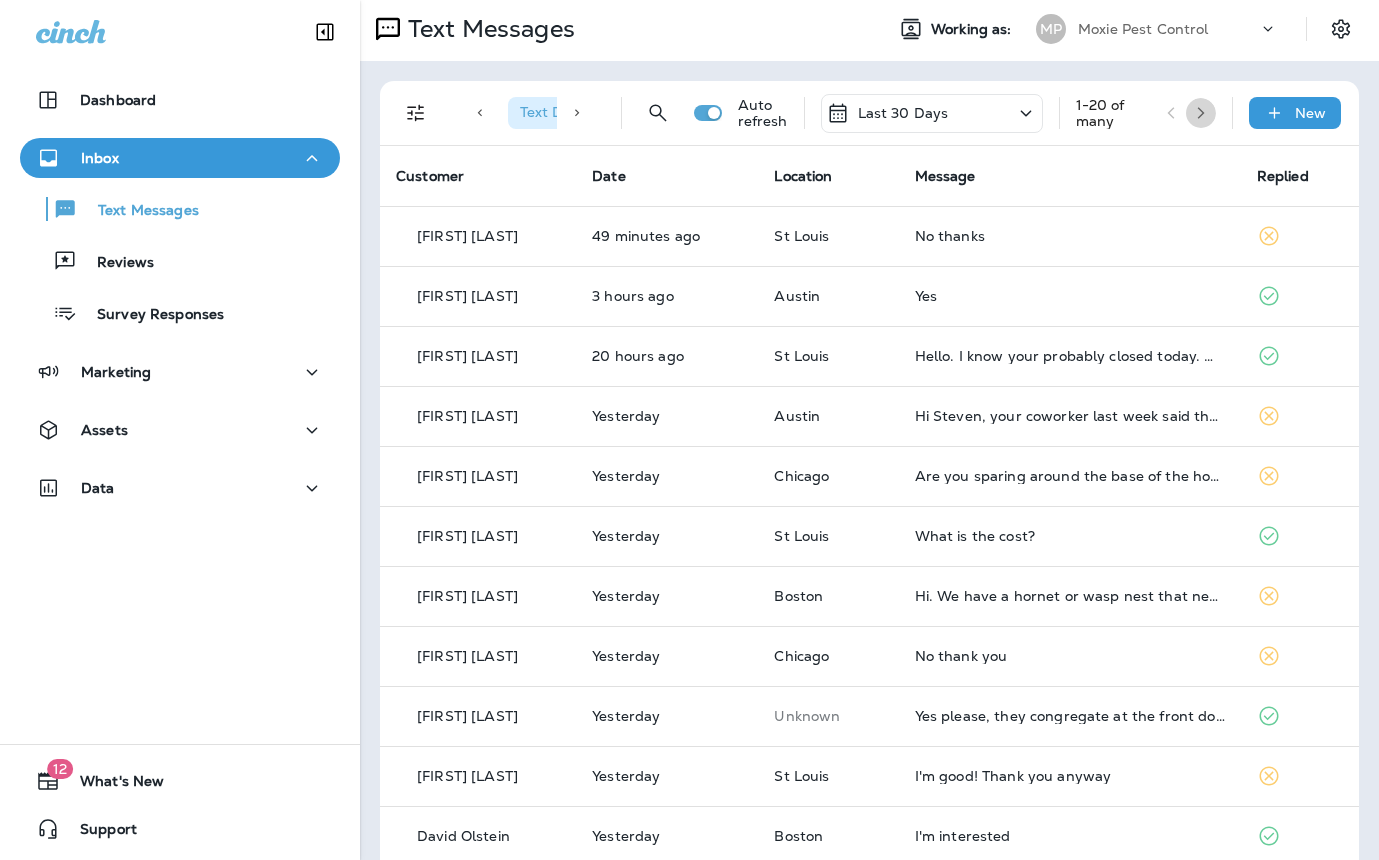 click 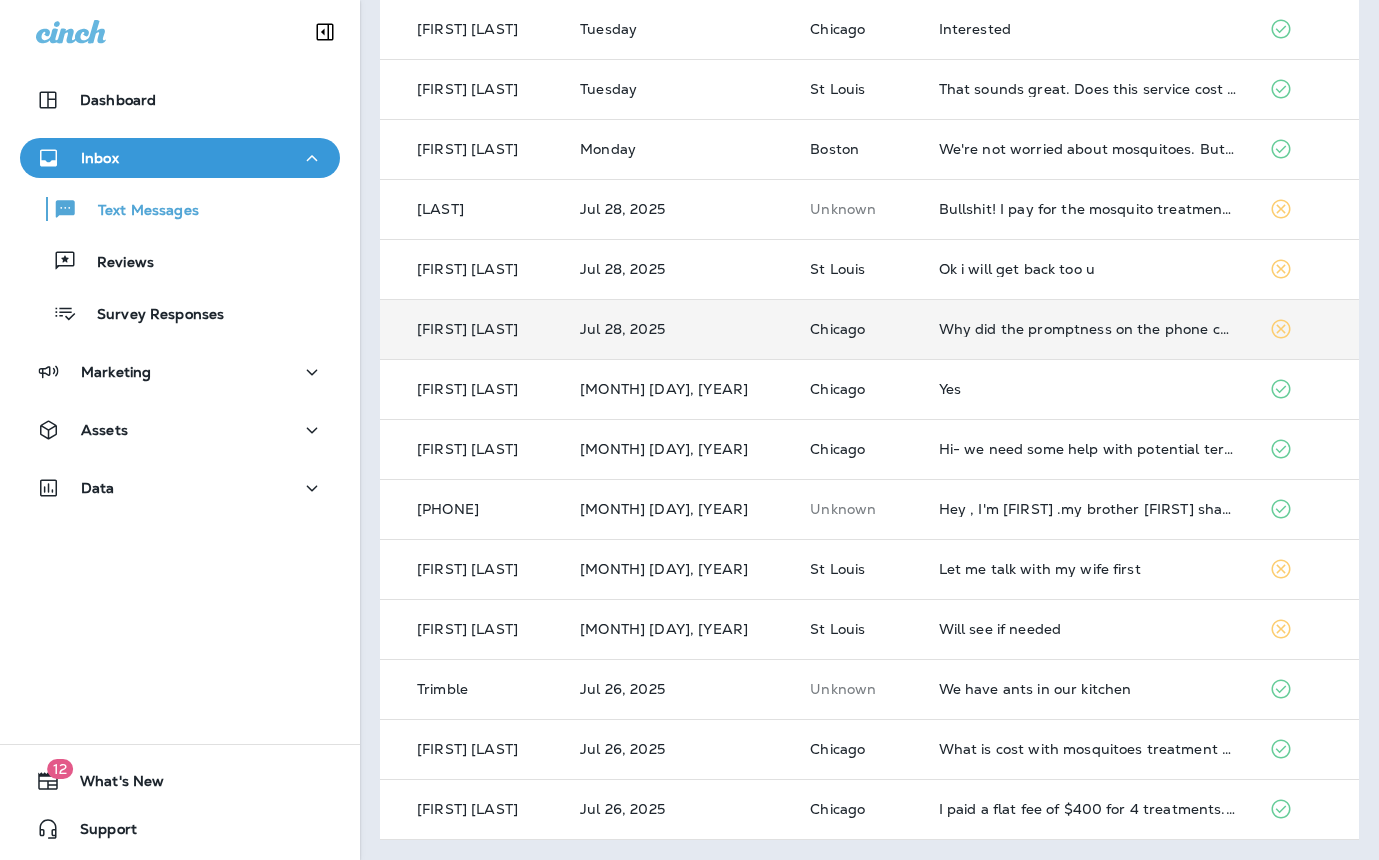 scroll, scrollTop: 0, scrollLeft: 0, axis: both 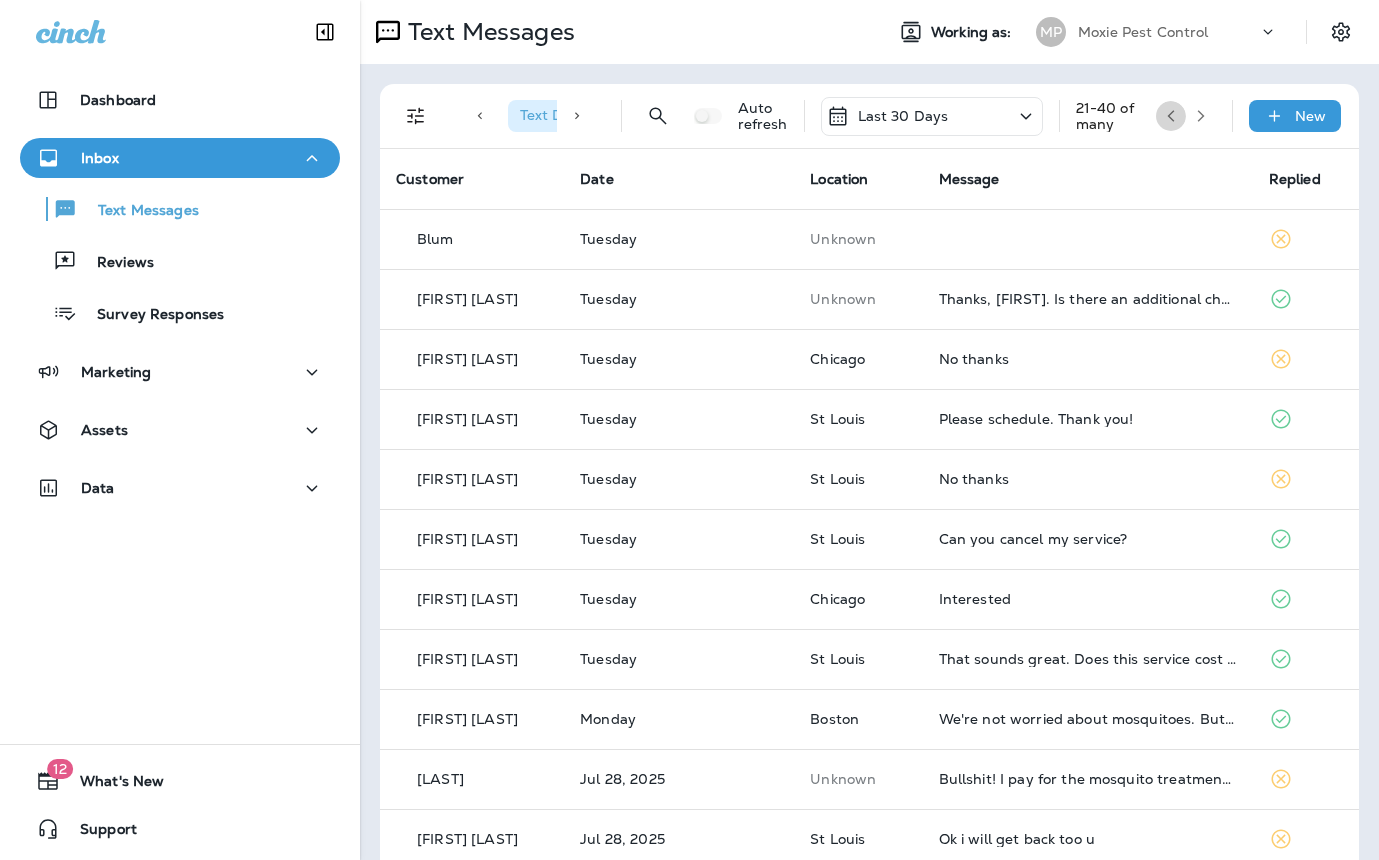 click at bounding box center [1171, 116] 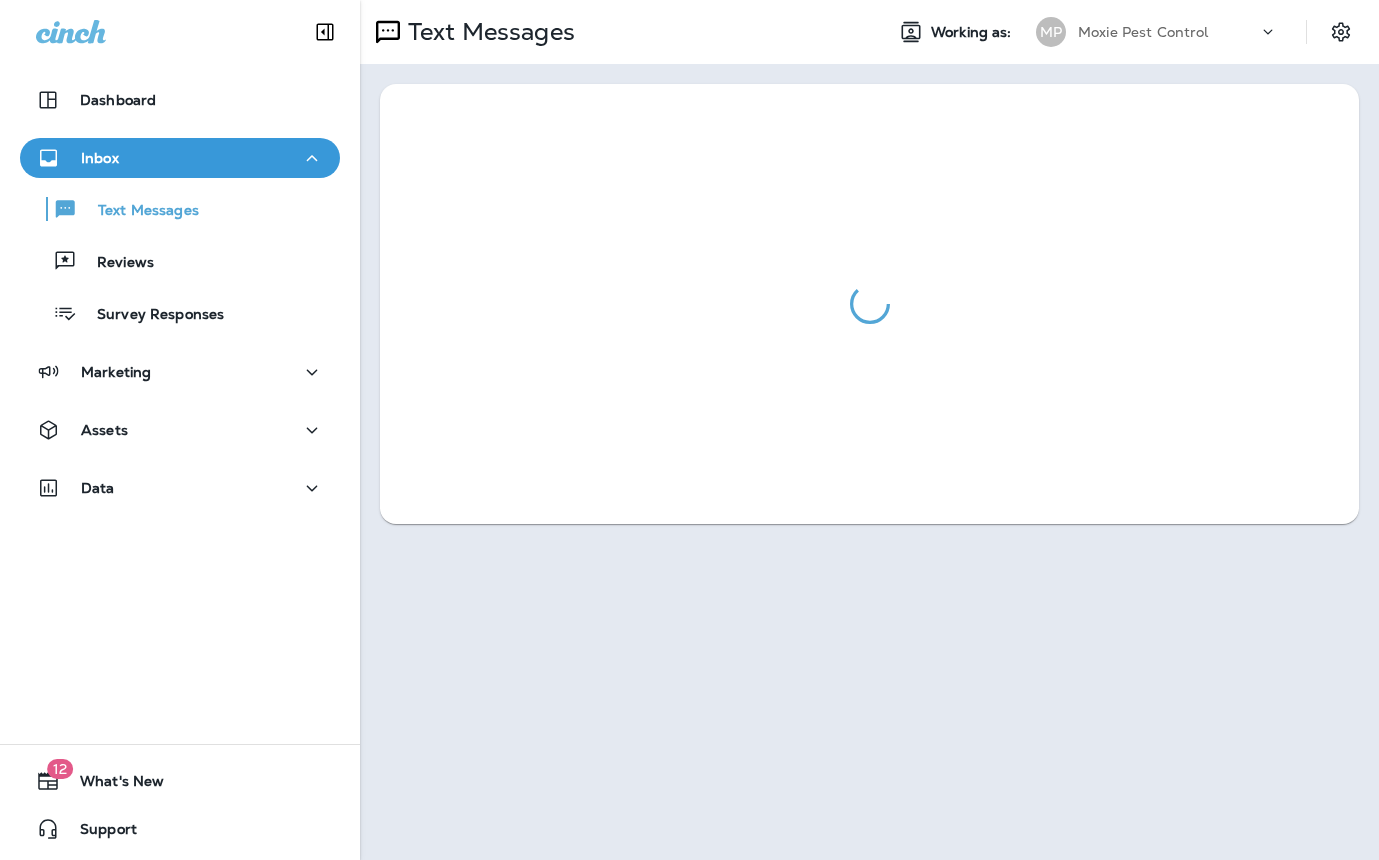 scroll, scrollTop: 0, scrollLeft: 0, axis: both 